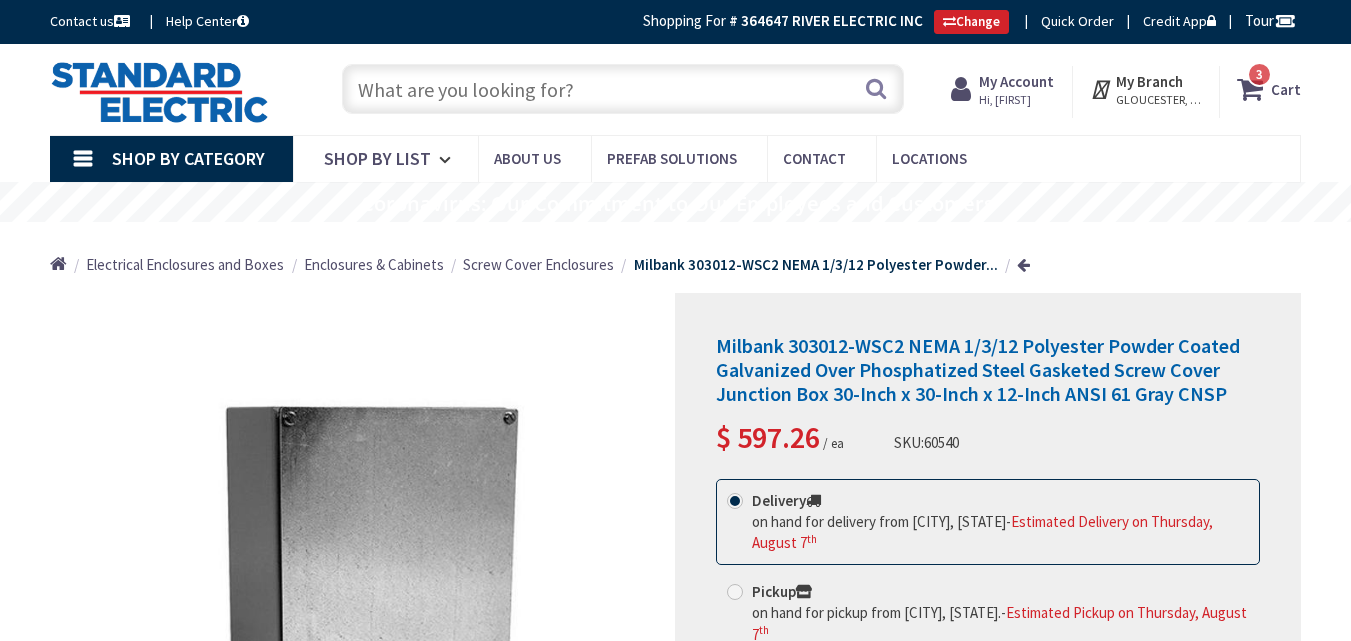 scroll, scrollTop: 0, scrollLeft: 0, axis: both 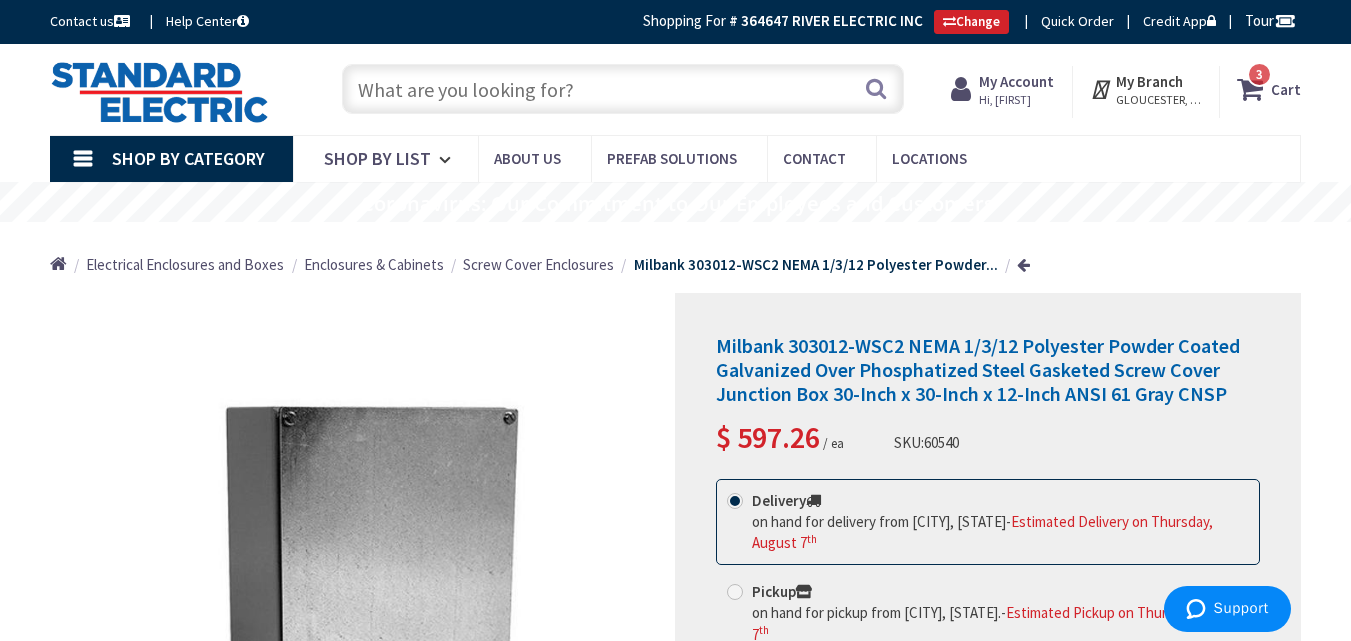 click on "My Account" at bounding box center [1016, 81] 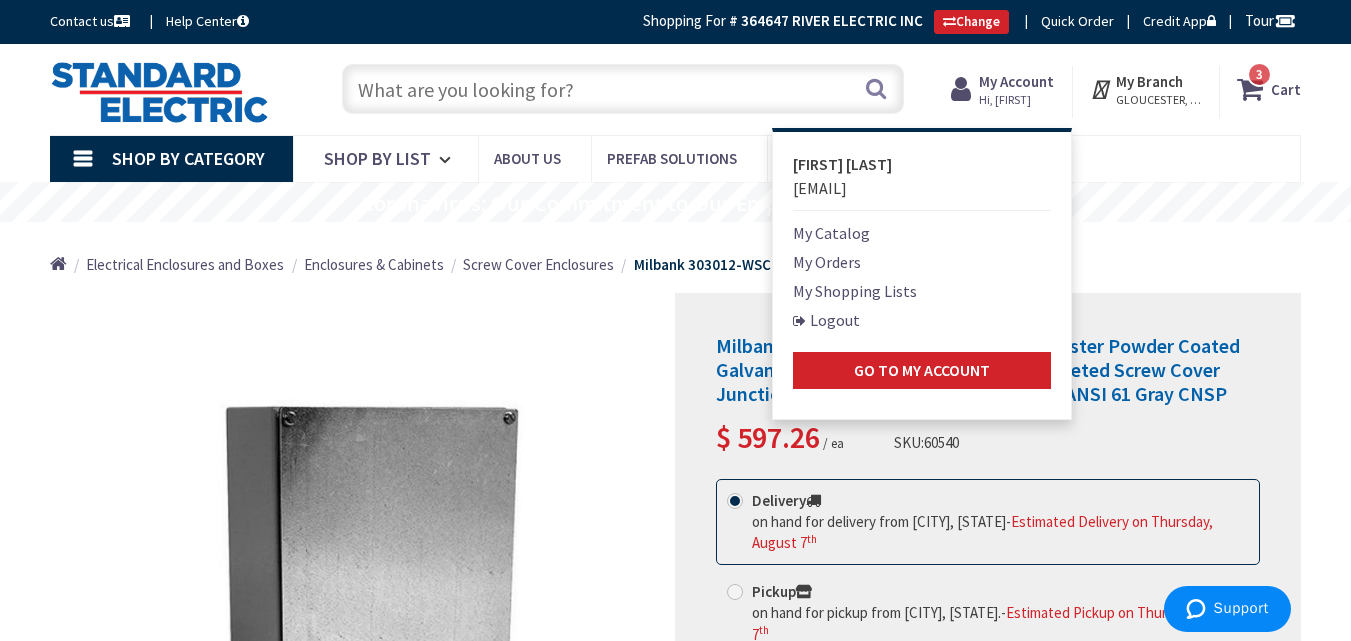 click on "My Shopping Lists" at bounding box center [855, 291] 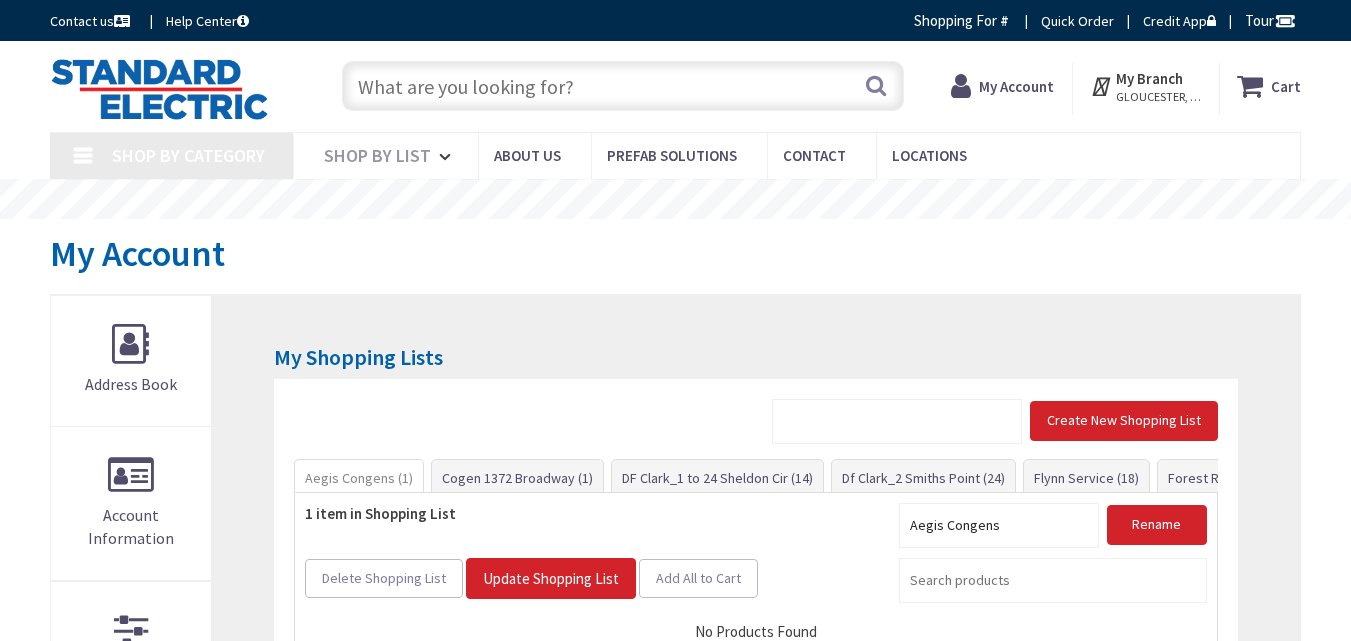 scroll, scrollTop: 0, scrollLeft: 0, axis: both 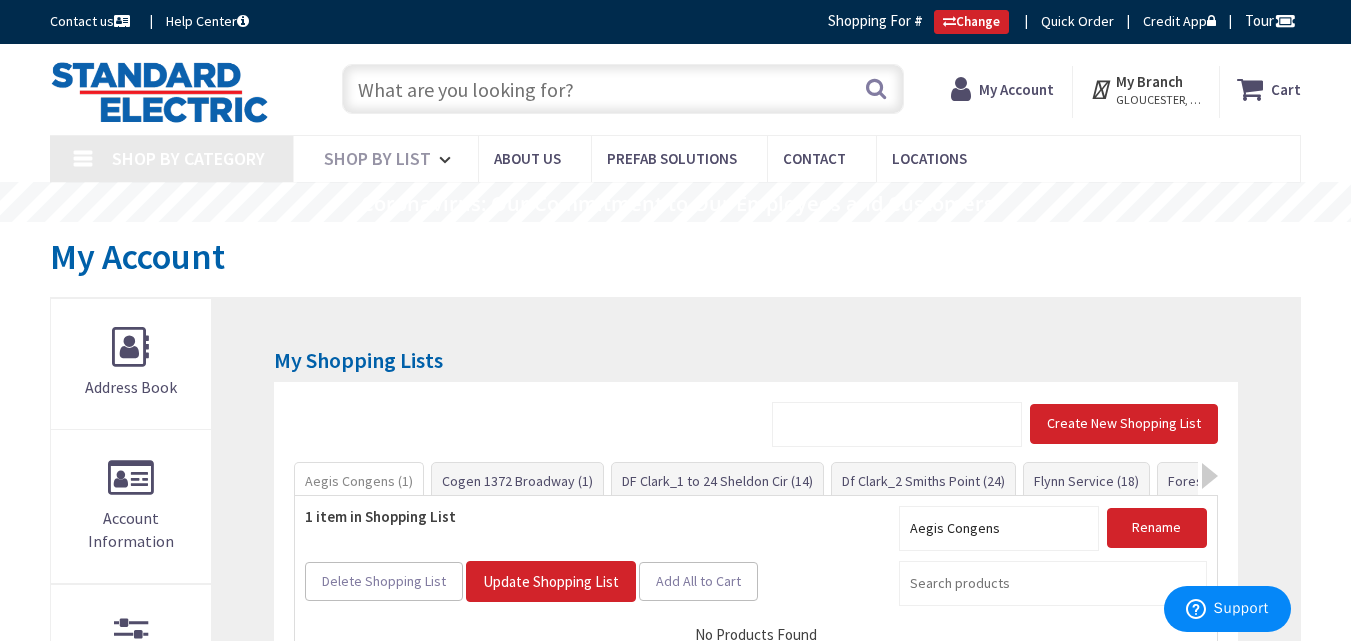 type on "[NUMBER] [STREET], [CITY], [STATE], USA" 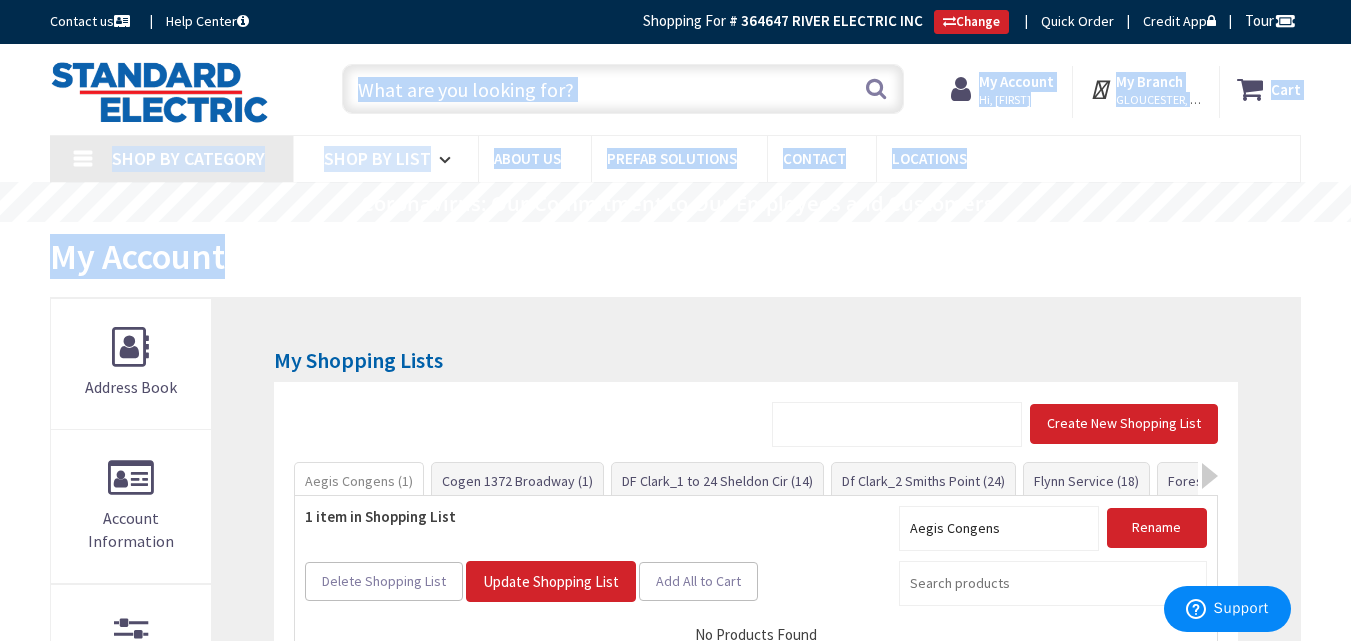 drag, startPoint x: 689, startPoint y: 245, endPoint x: 481, endPoint y: 110, distance: 247.96976 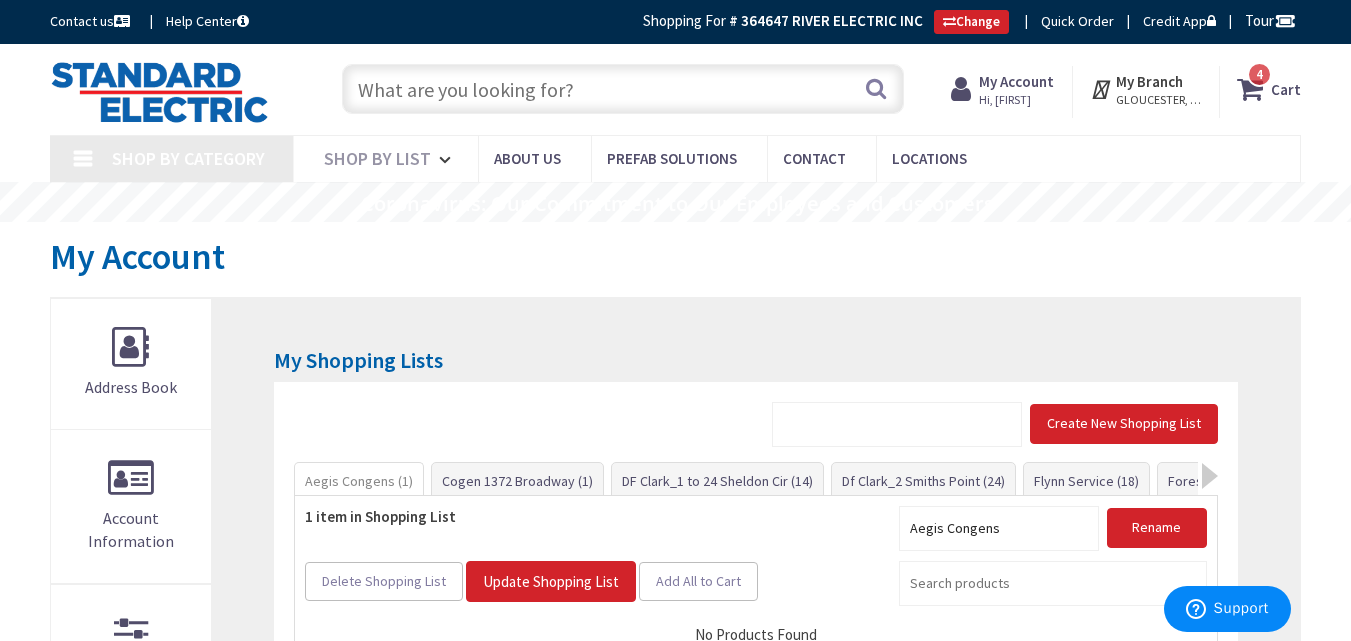scroll, scrollTop: 0, scrollLeft: 0, axis: both 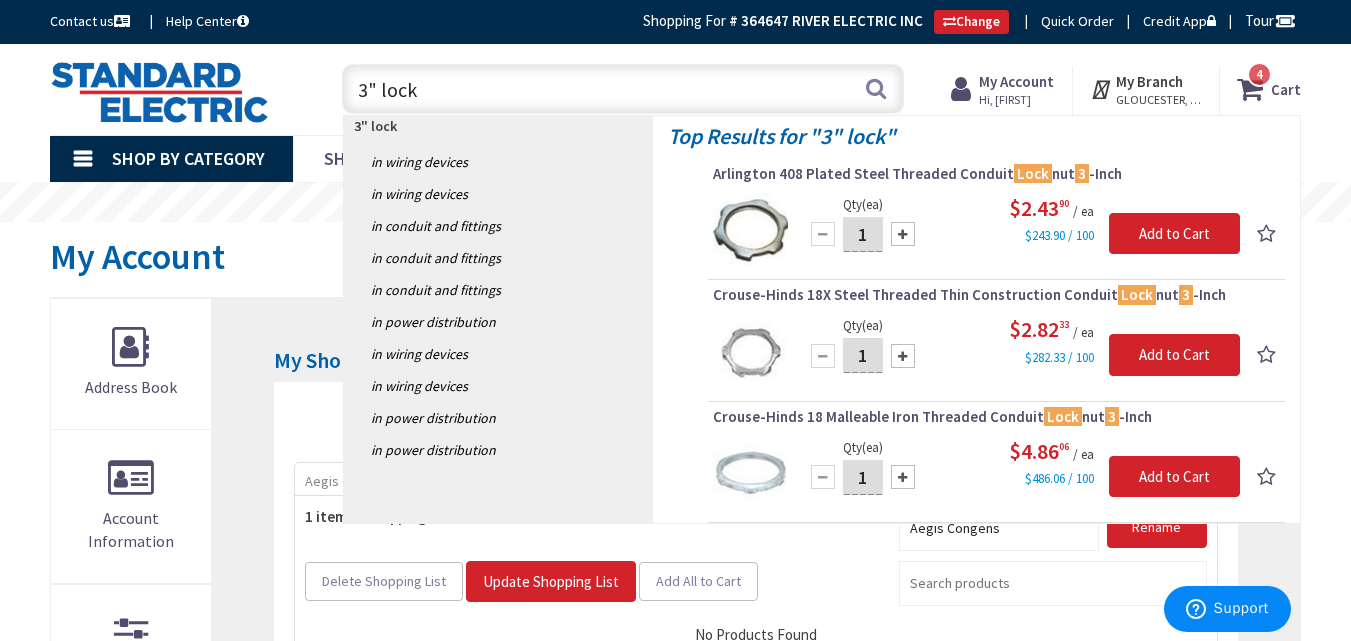 type on "3" lock" 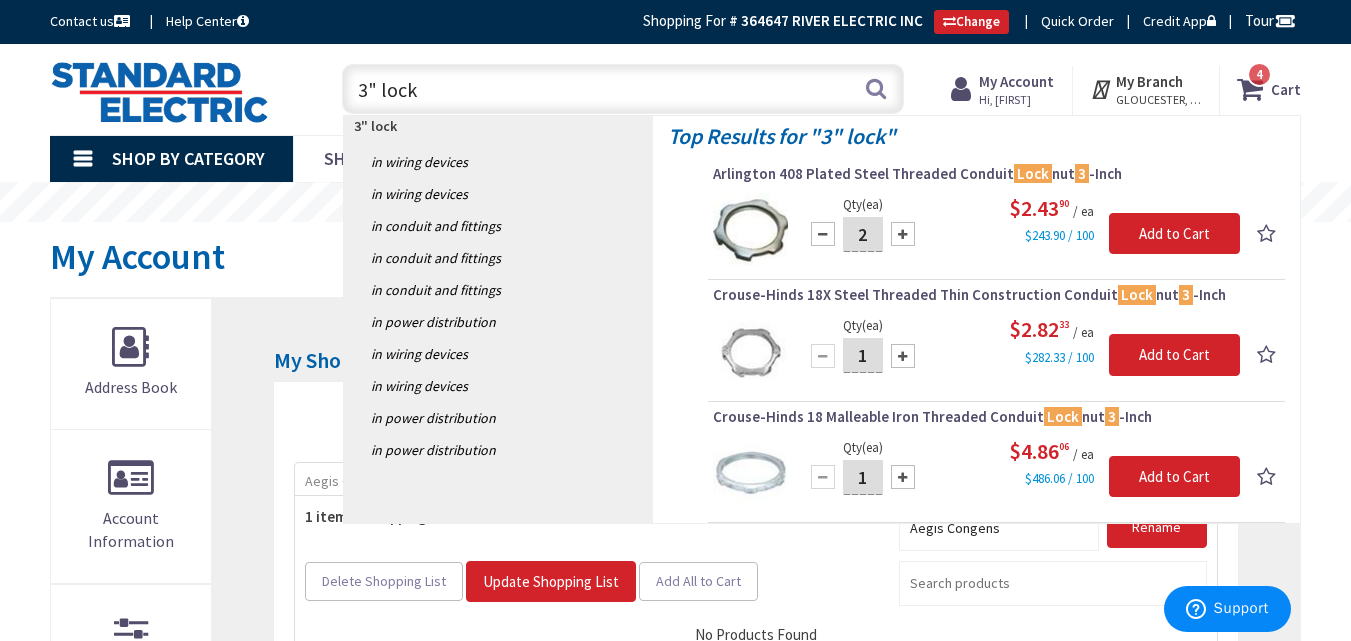 click at bounding box center (903, 234) 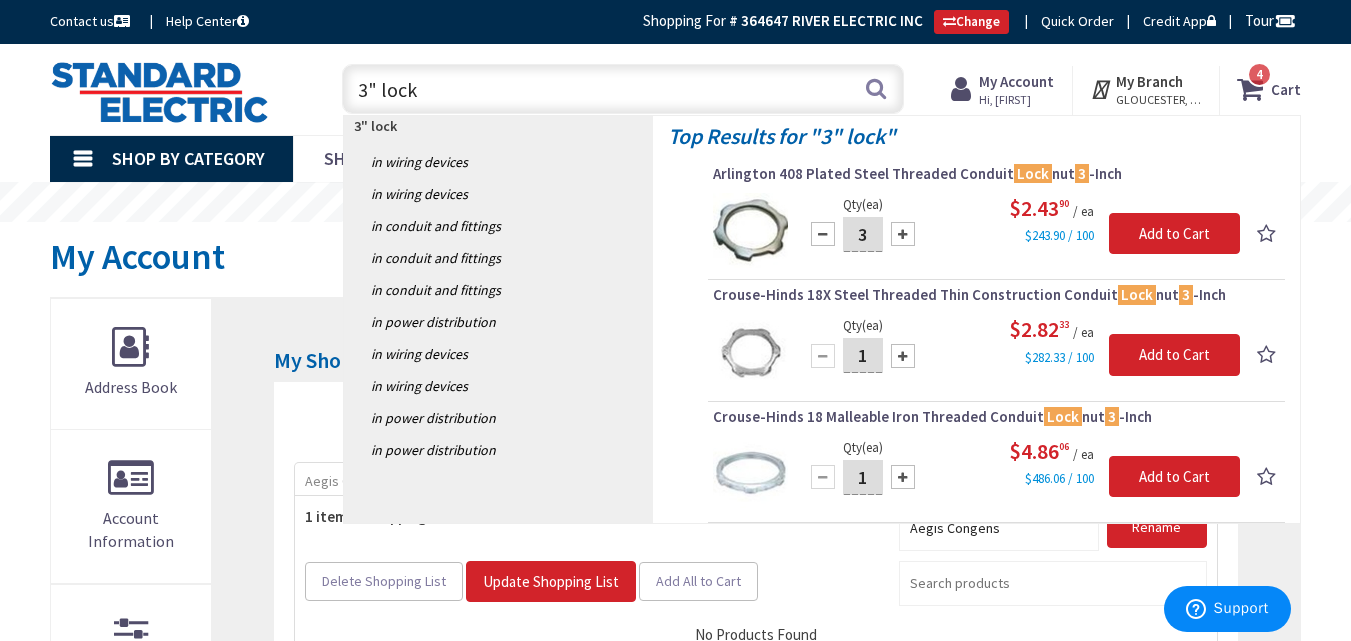 click at bounding box center (903, 234) 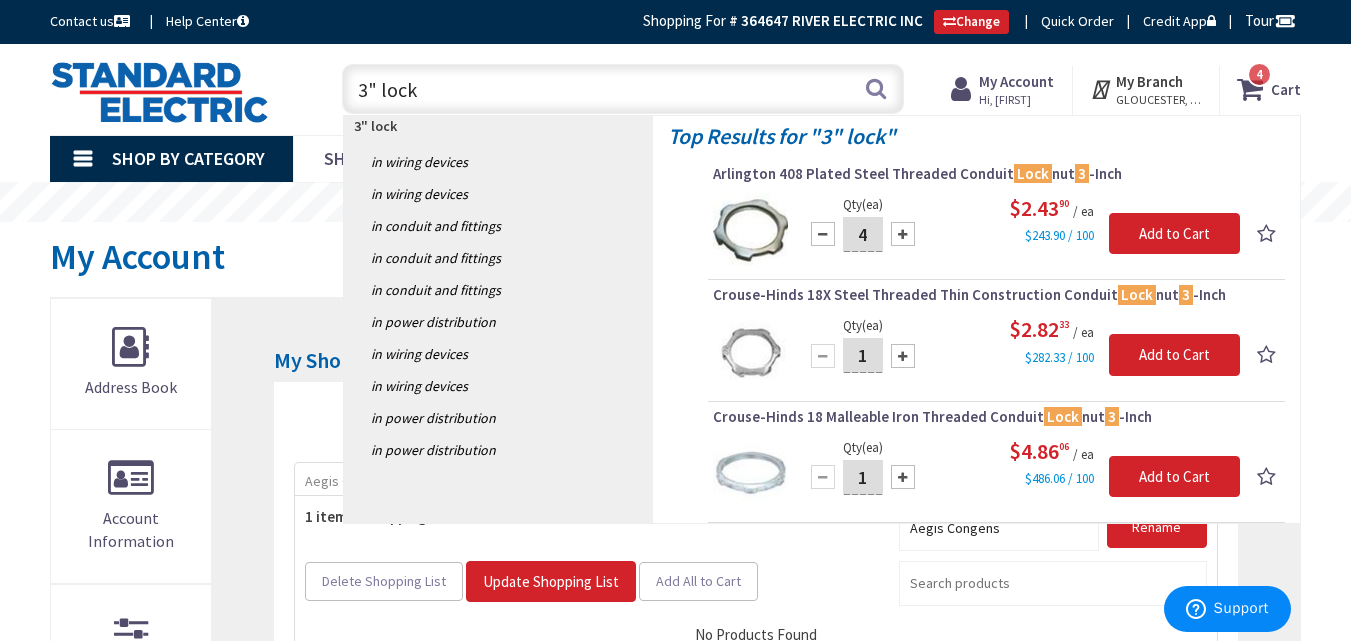 click on "Arlington 408 Plated Steel Threaded Conduit  Lock nut  3 -Inch" at bounding box center (996, 174) 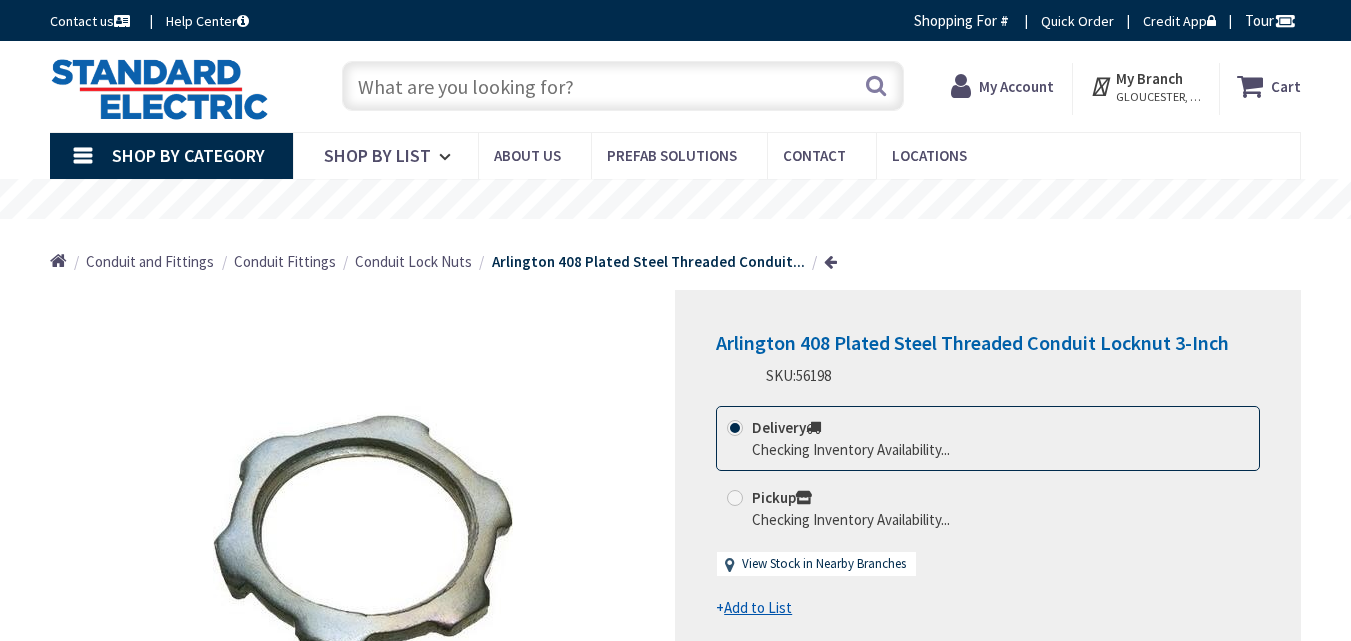 scroll, scrollTop: 0, scrollLeft: 0, axis: both 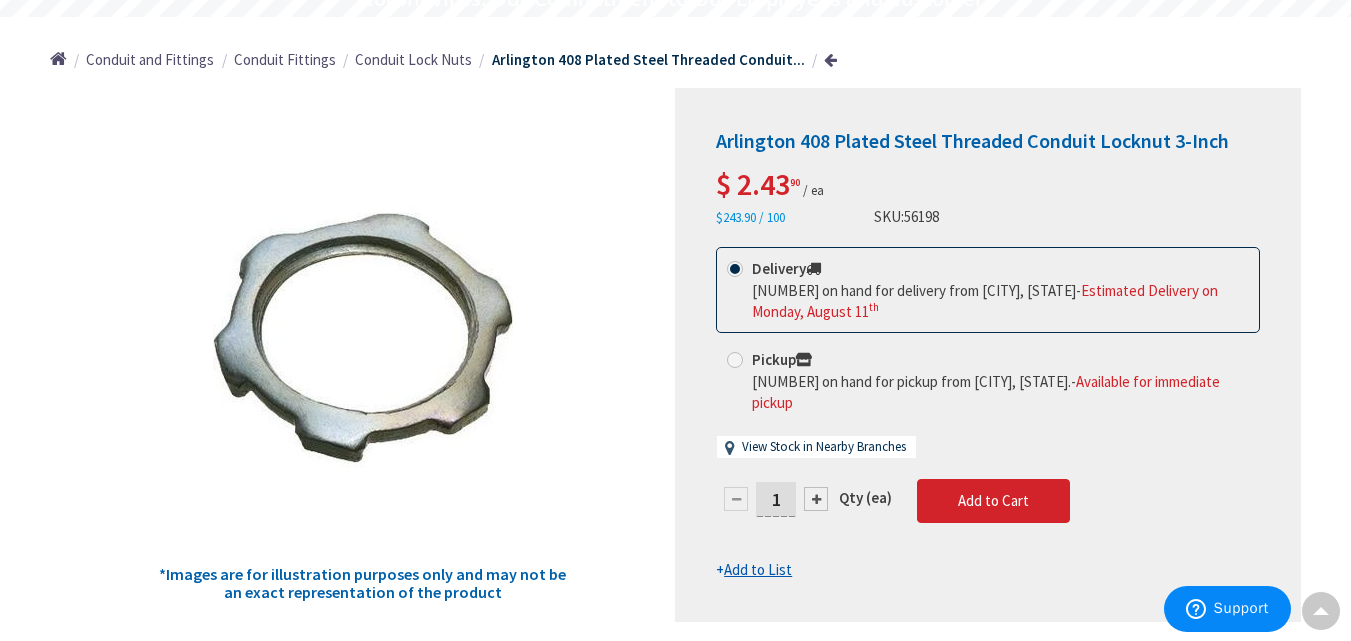 click on "Add to List" at bounding box center (758, 569) 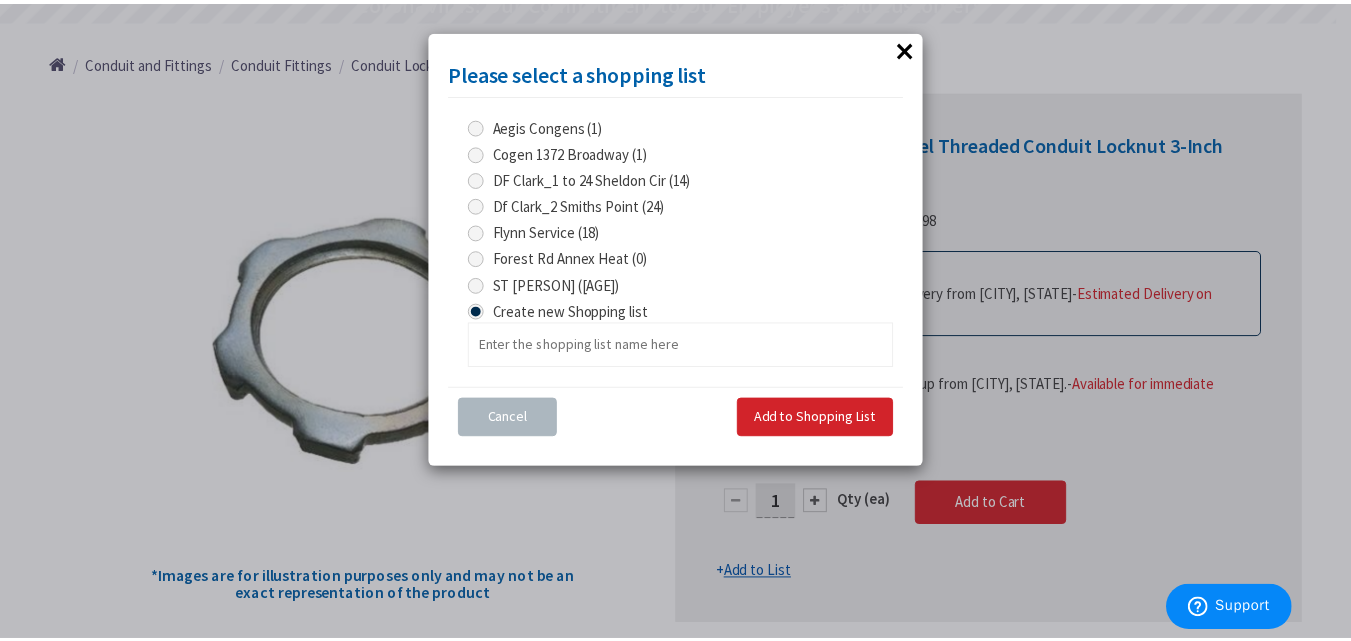 scroll, scrollTop: 205, scrollLeft: 0, axis: vertical 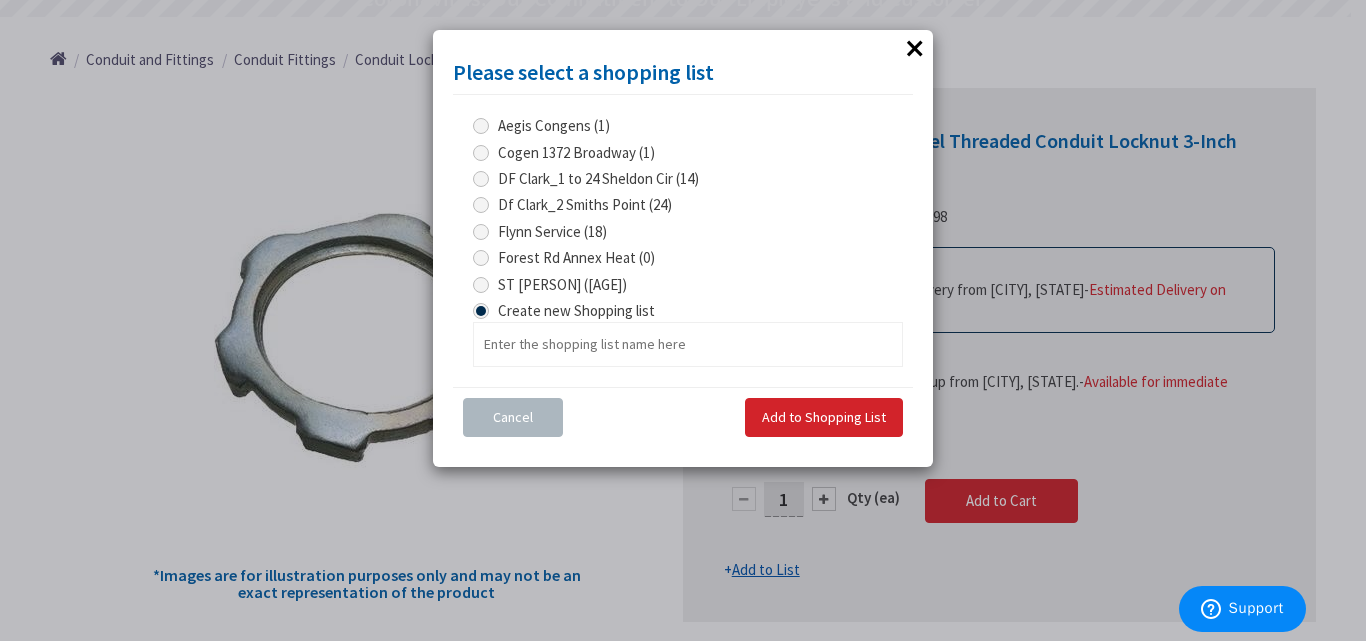 click at bounding box center (481, 285) 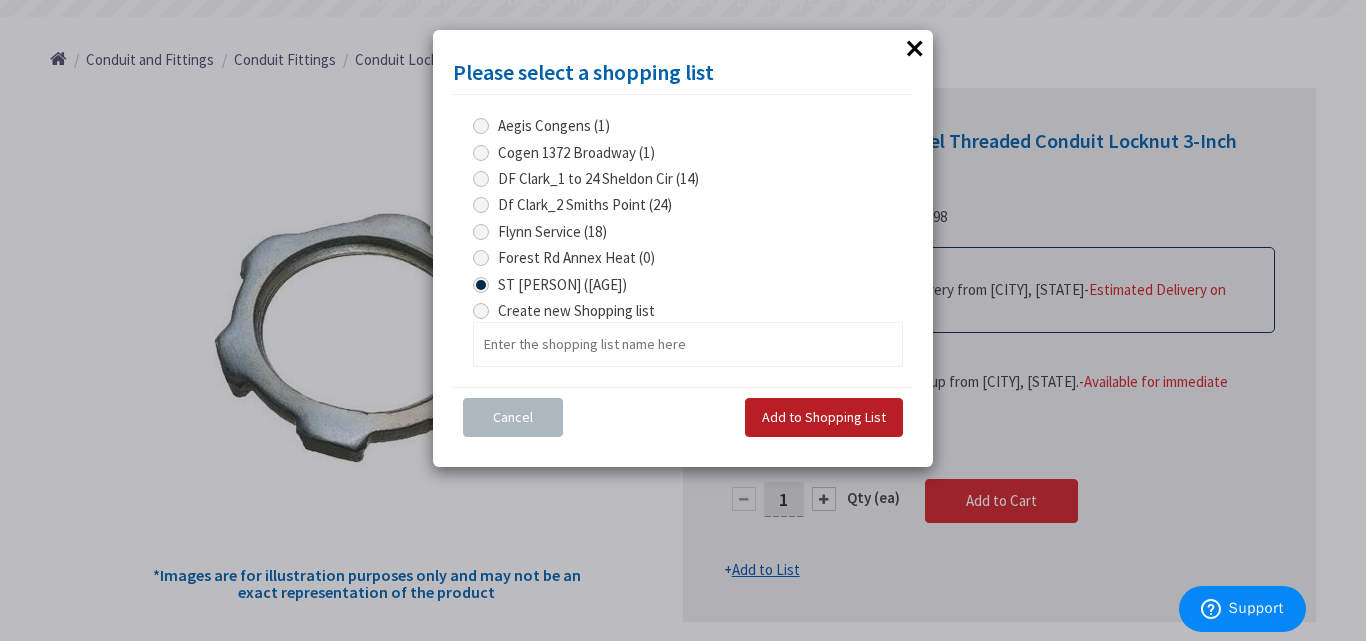 click on "Add to Shopping List" at bounding box center (824, 417) 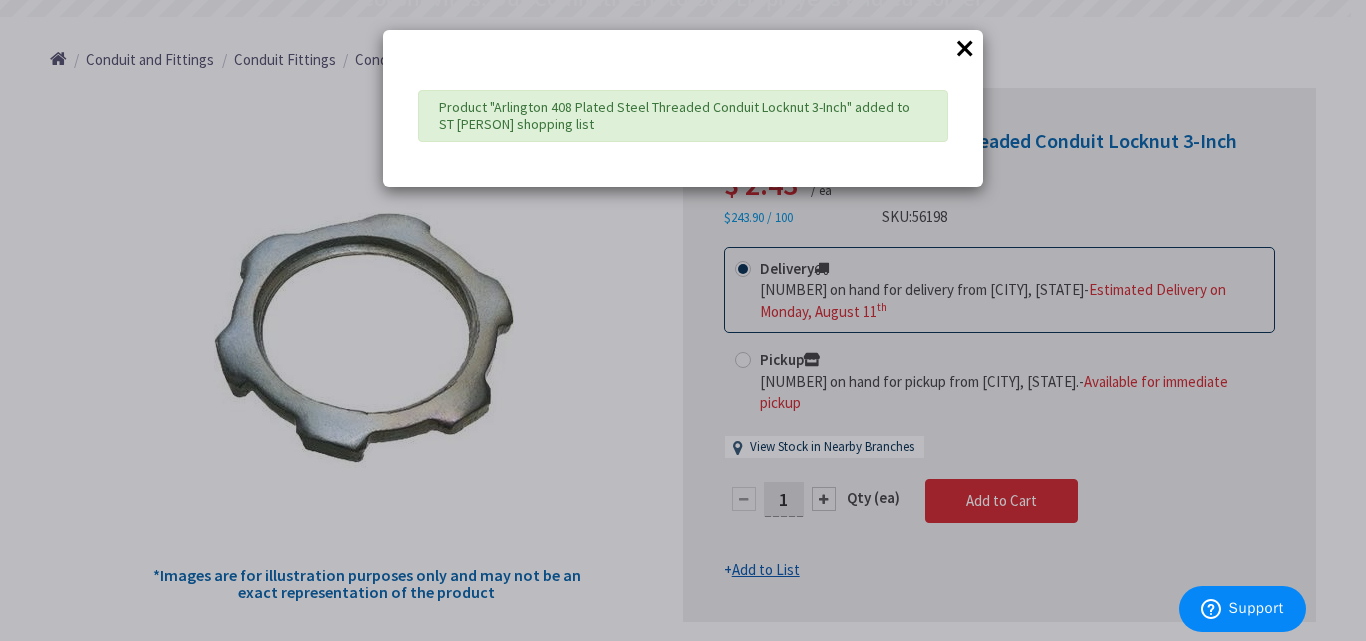 click on "×
Product "Arlington 408 Plated Steel Threaded Conduit Locknut 3-Inch" added to ST Michael Genni shopping list" at bounding box center [683, 320] 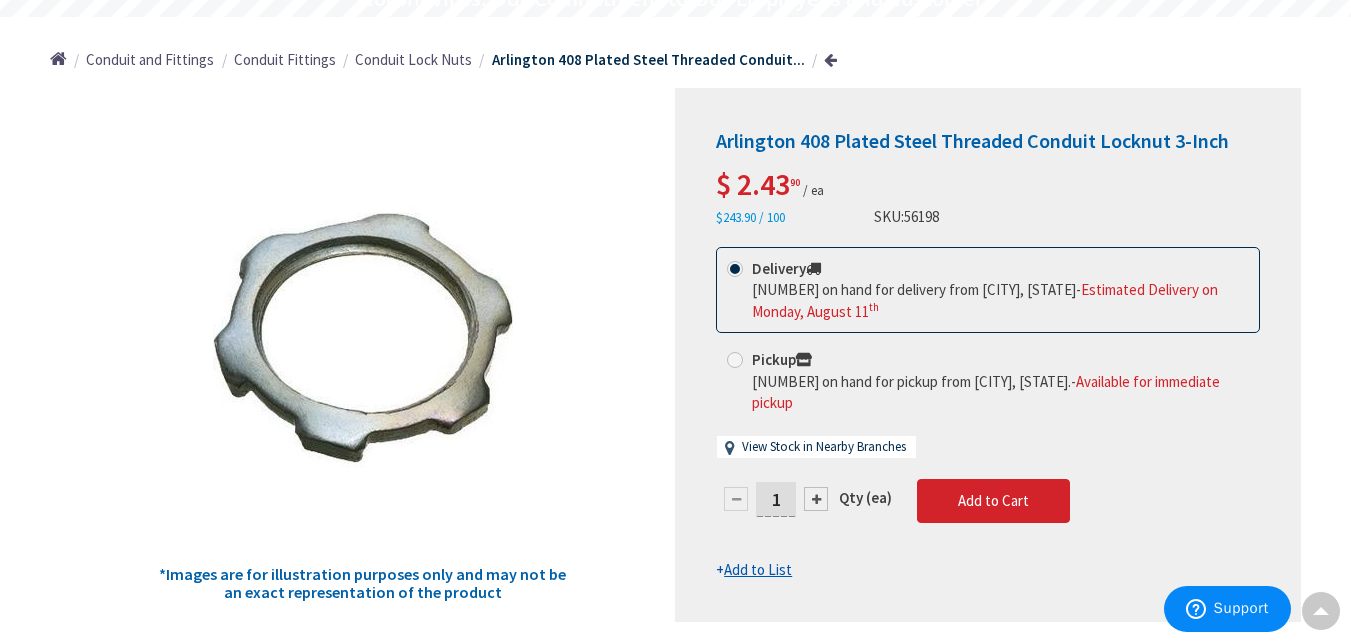 click at bounding box center [816, 499] 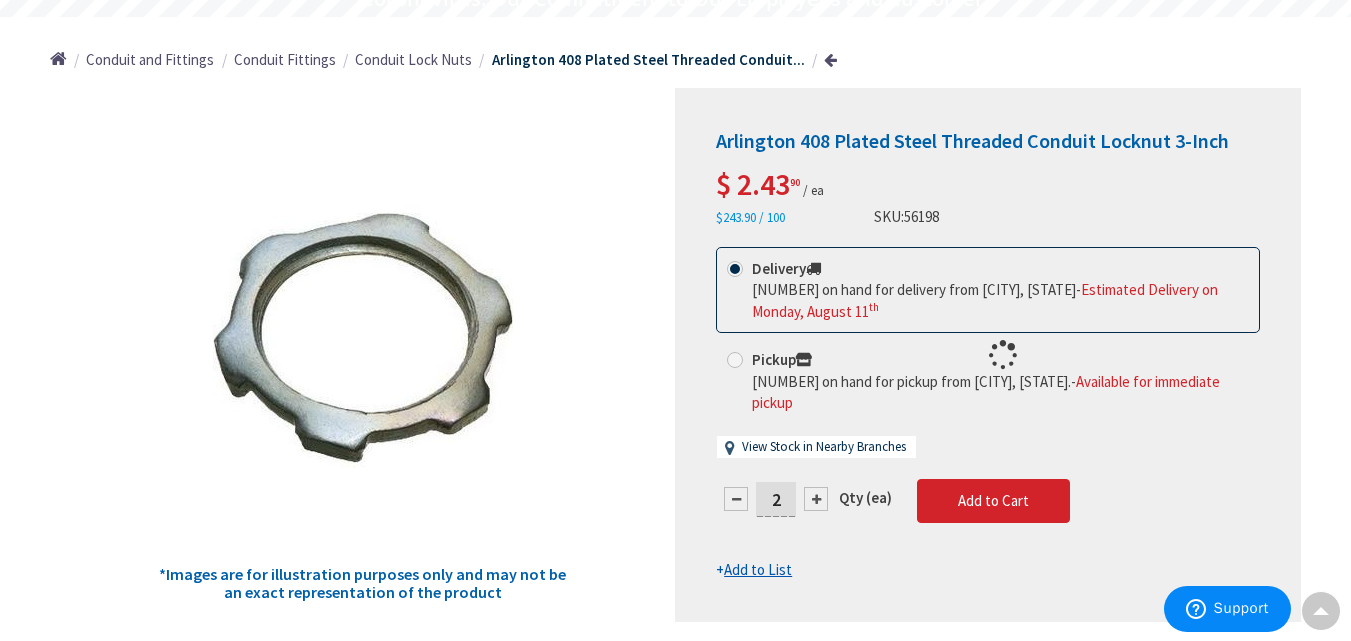 click at bounding box center [988, 355] 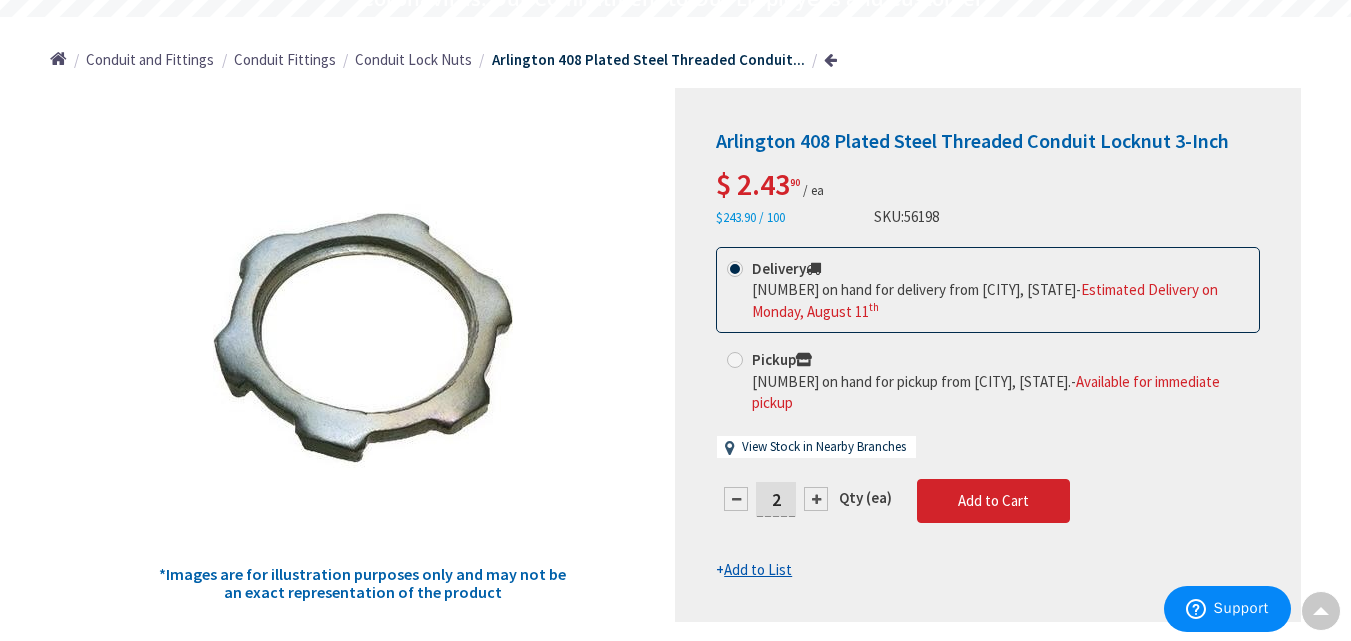 click at bounding box center (816, 499) 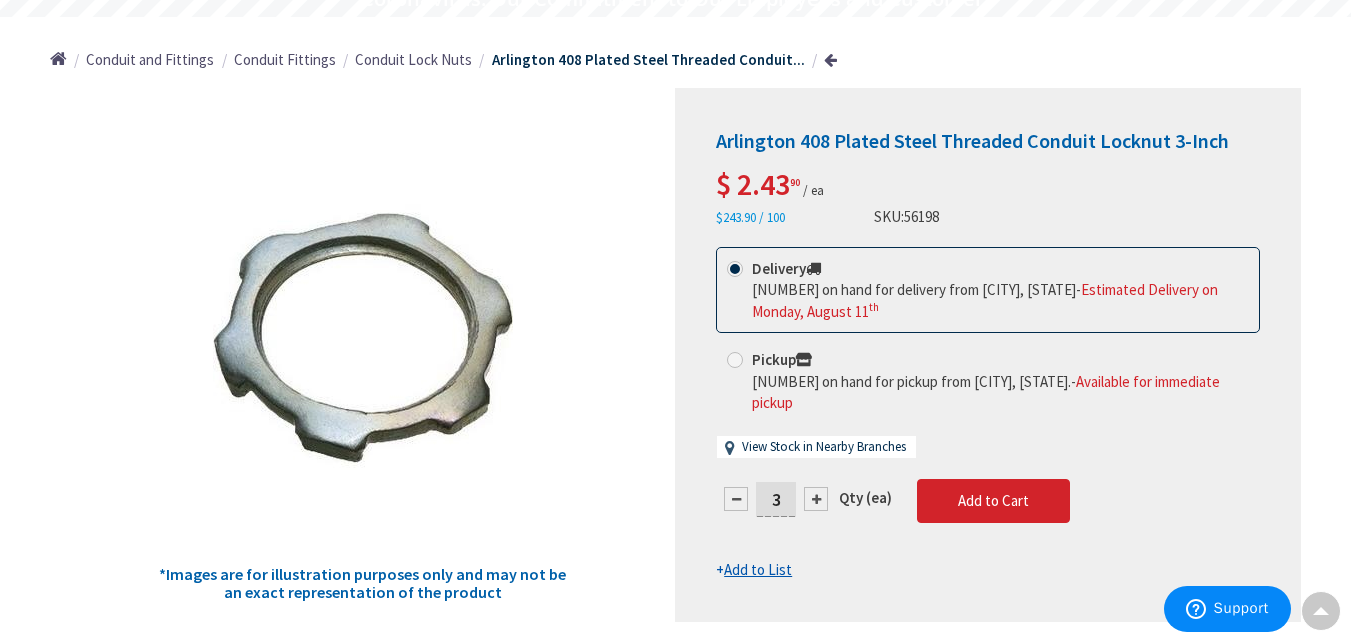 click at bounding box center (816, 499) 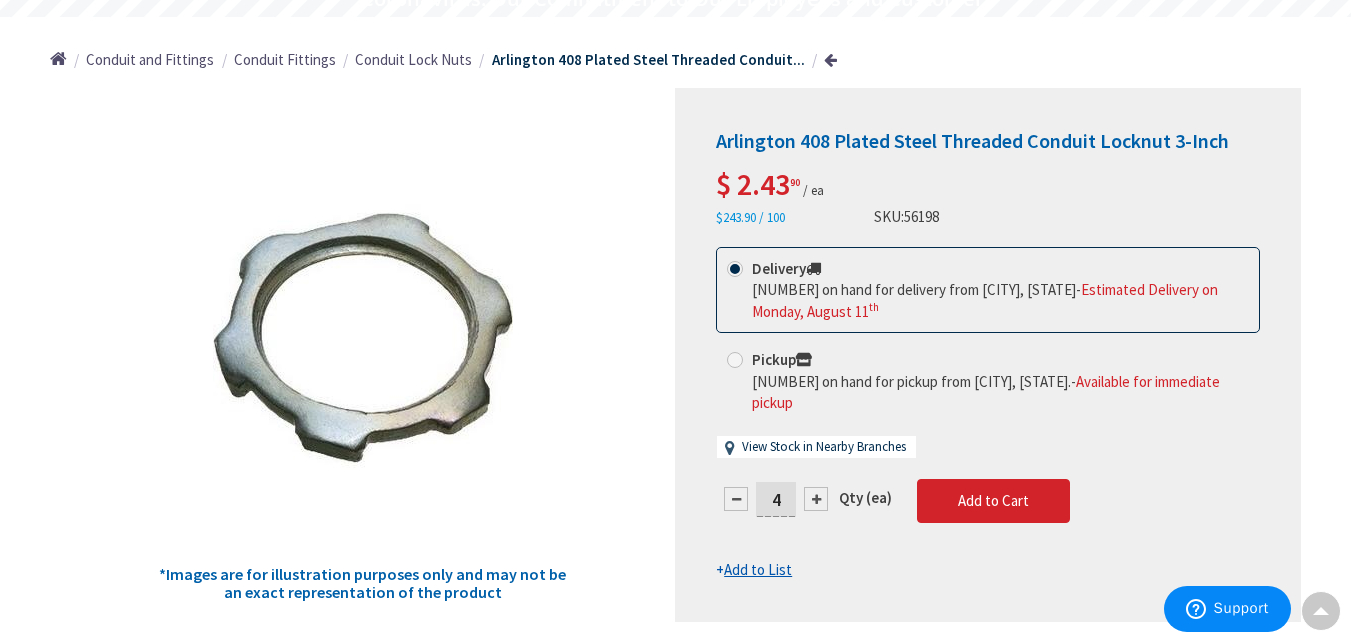click at bounding box center (816, 499) 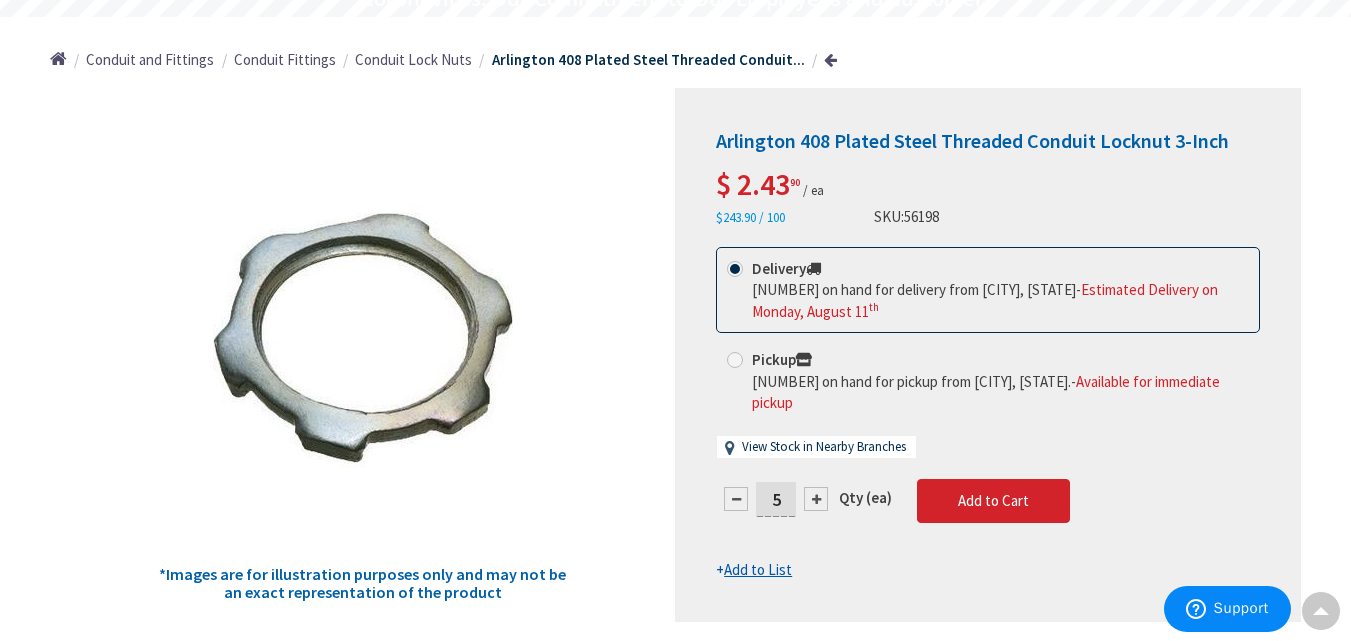 click at bounding box center (736, 499) 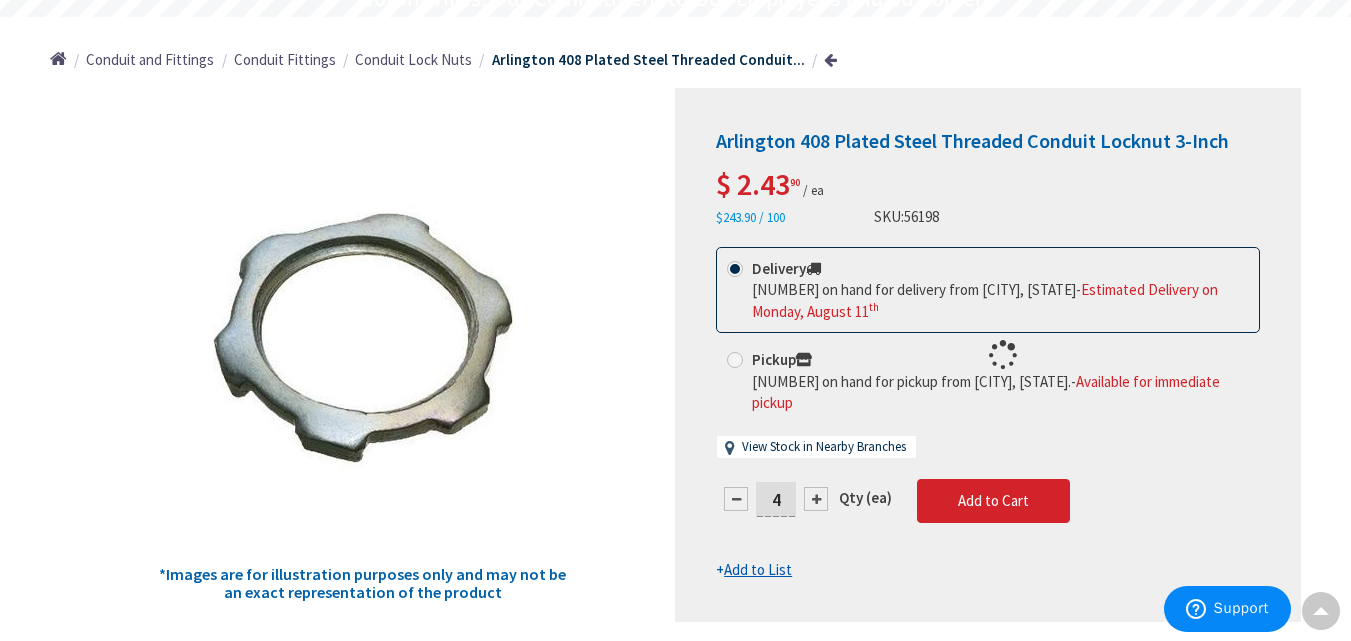 click at bounding box center (988, 355) 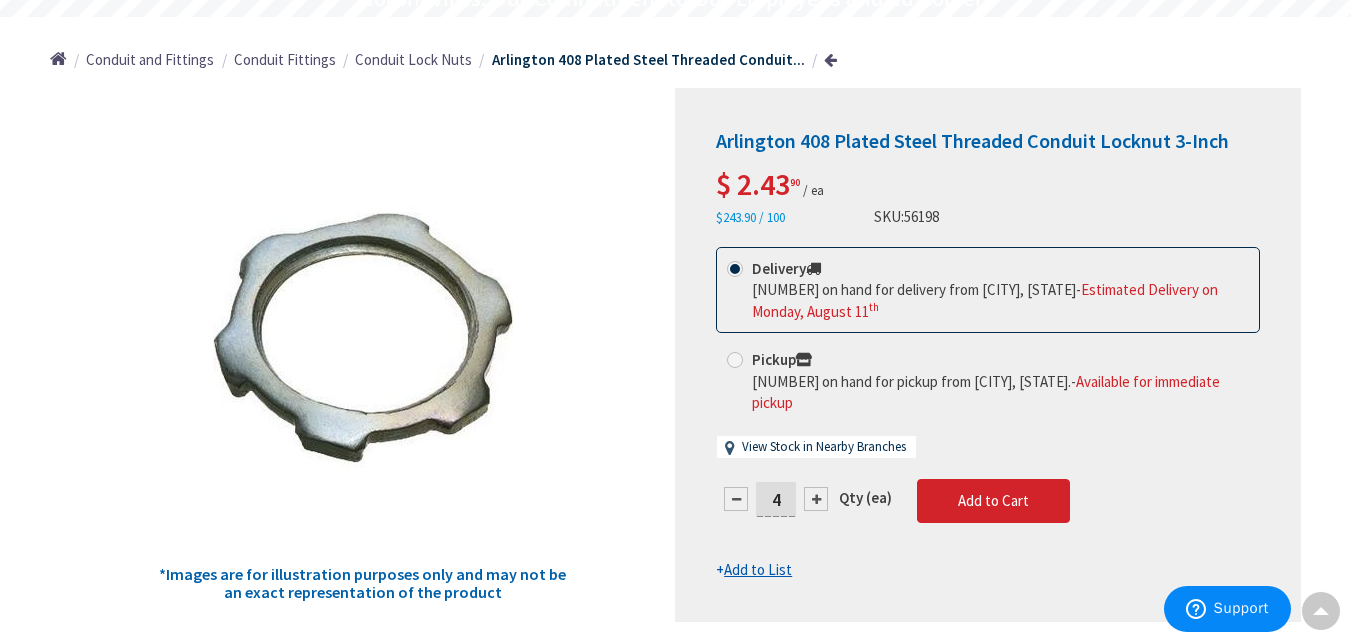 click at bounding box center [736, 499] 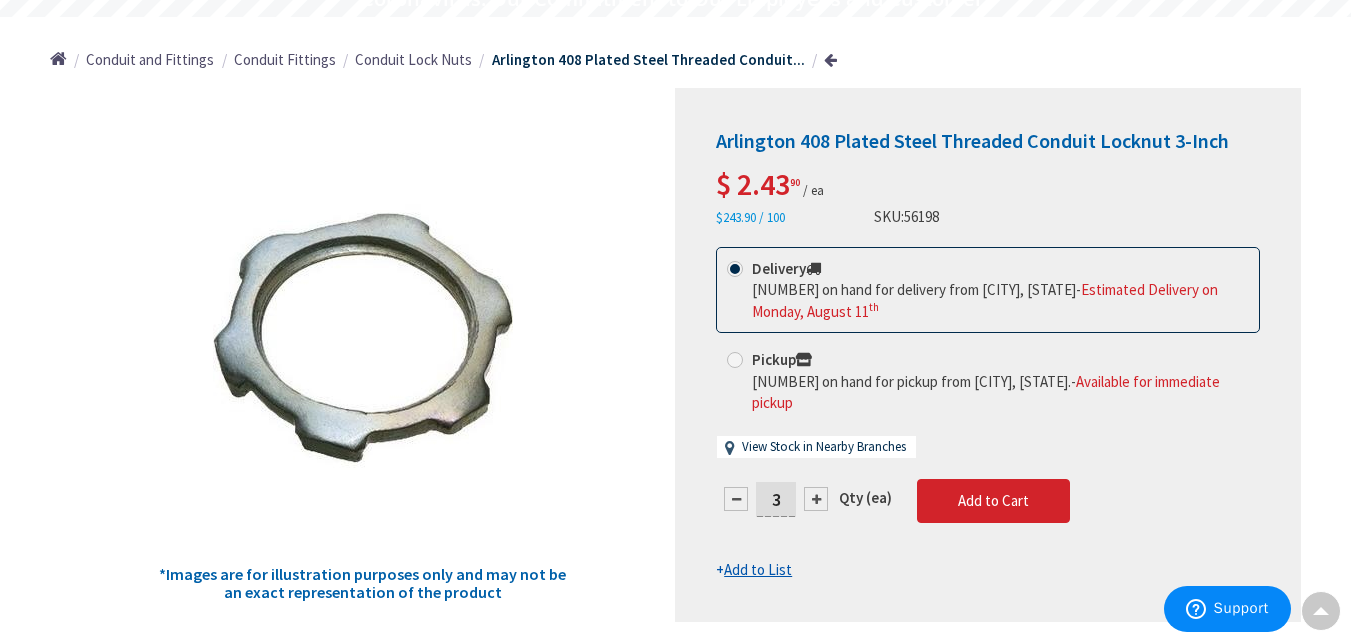 click on "Add to List" at bounding box center (758, 569) 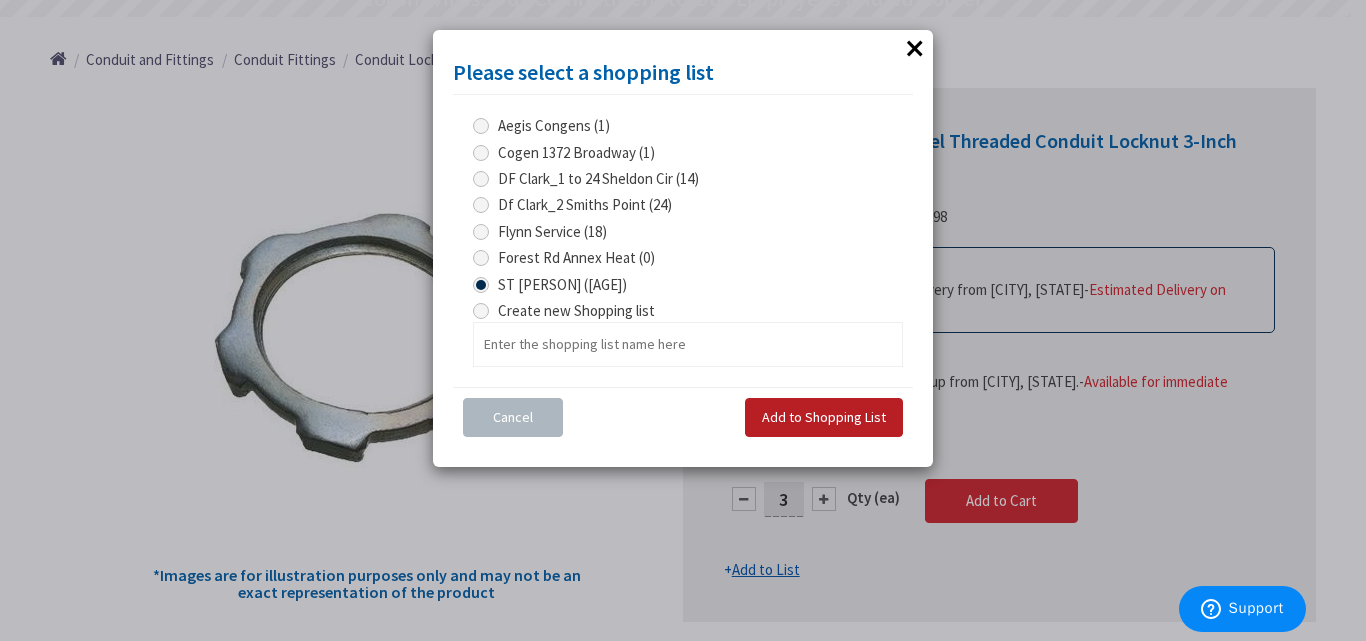click on "Add to Shopping List" at bounding box center (824, 417) 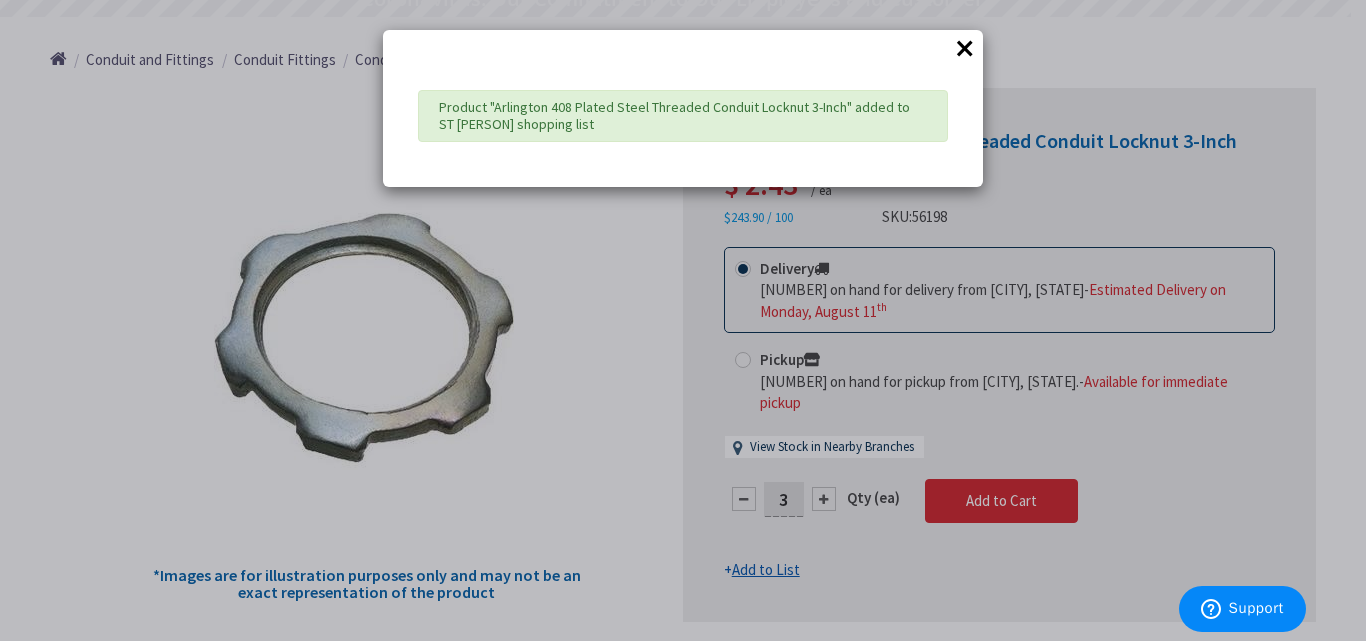 click on "×" at bounding box center (965, 48) 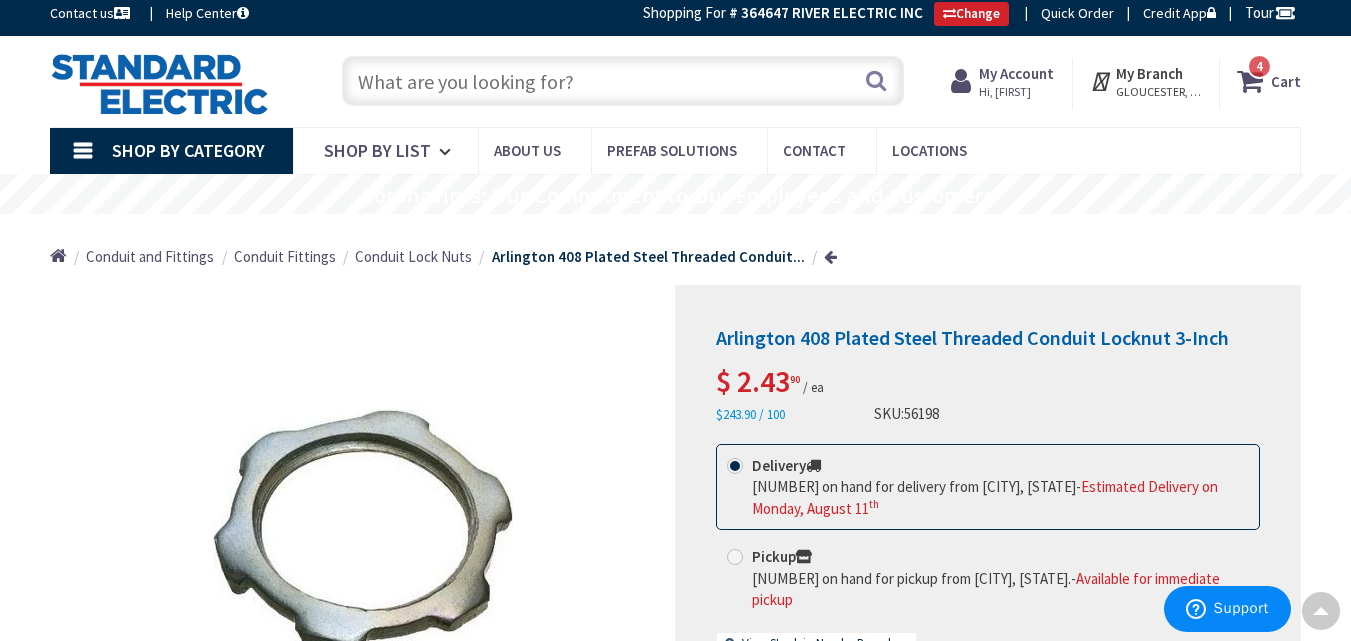 scroll, scrollTop: 0, scrollLeft: 0, axis: both 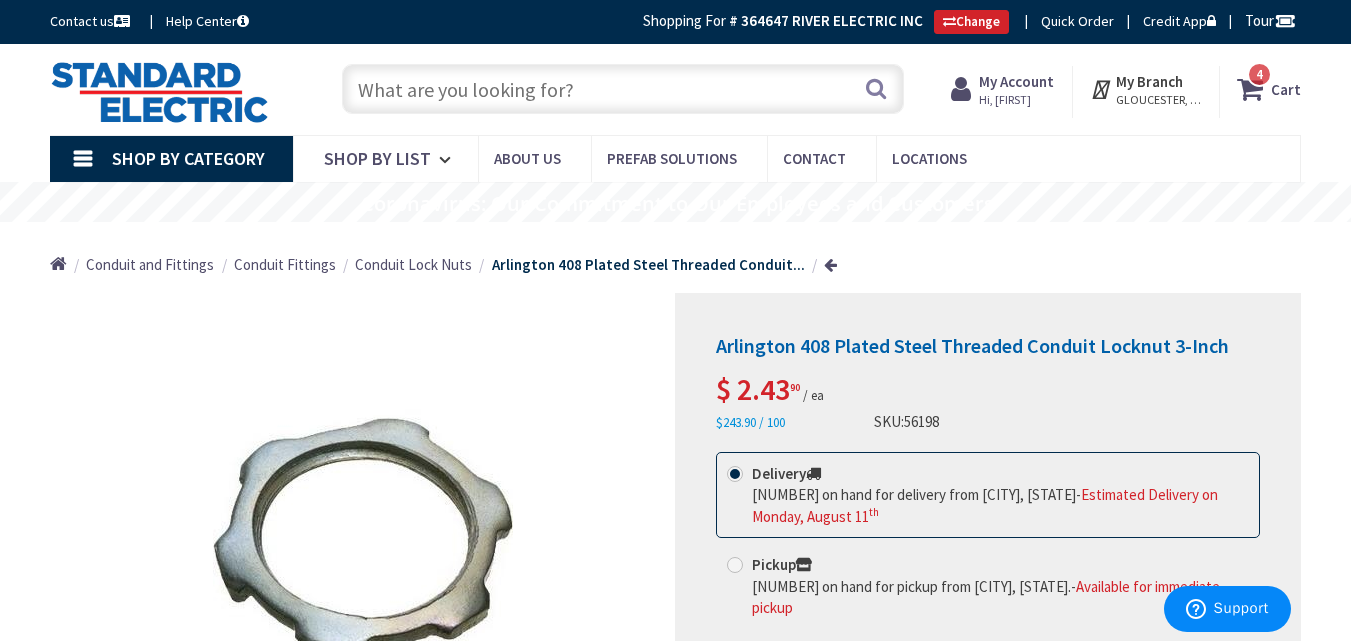 click at bounding box center (623, 89) 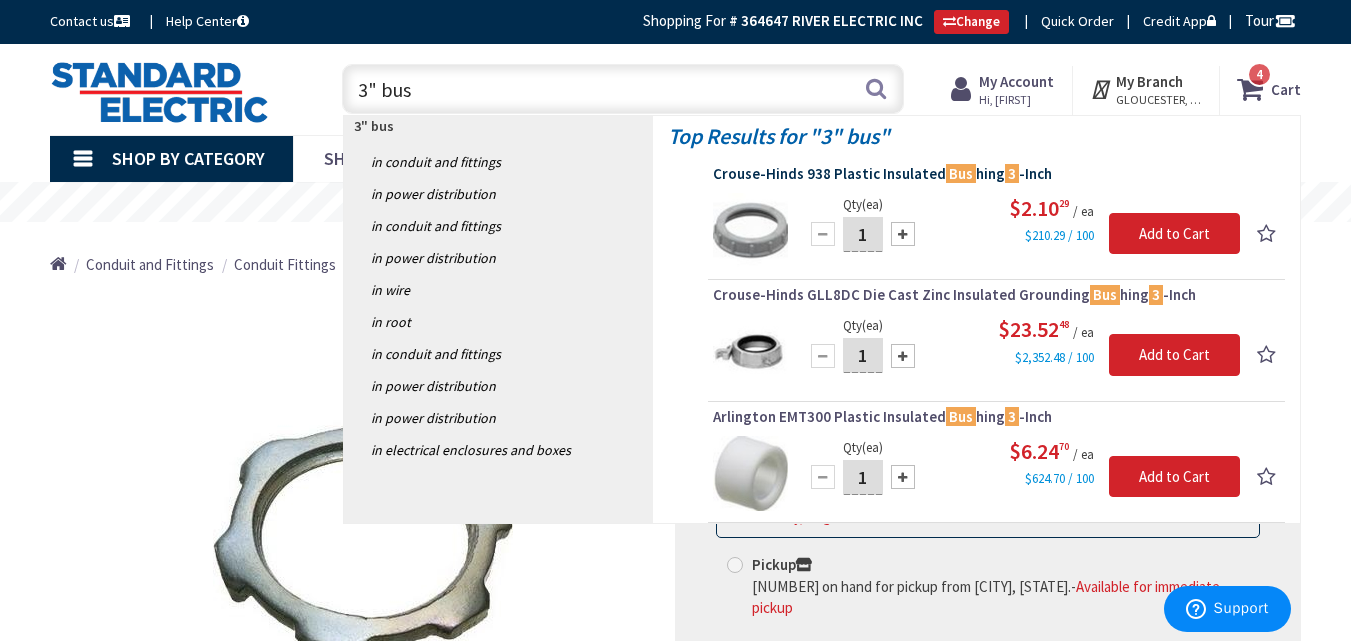type on "3" bus" 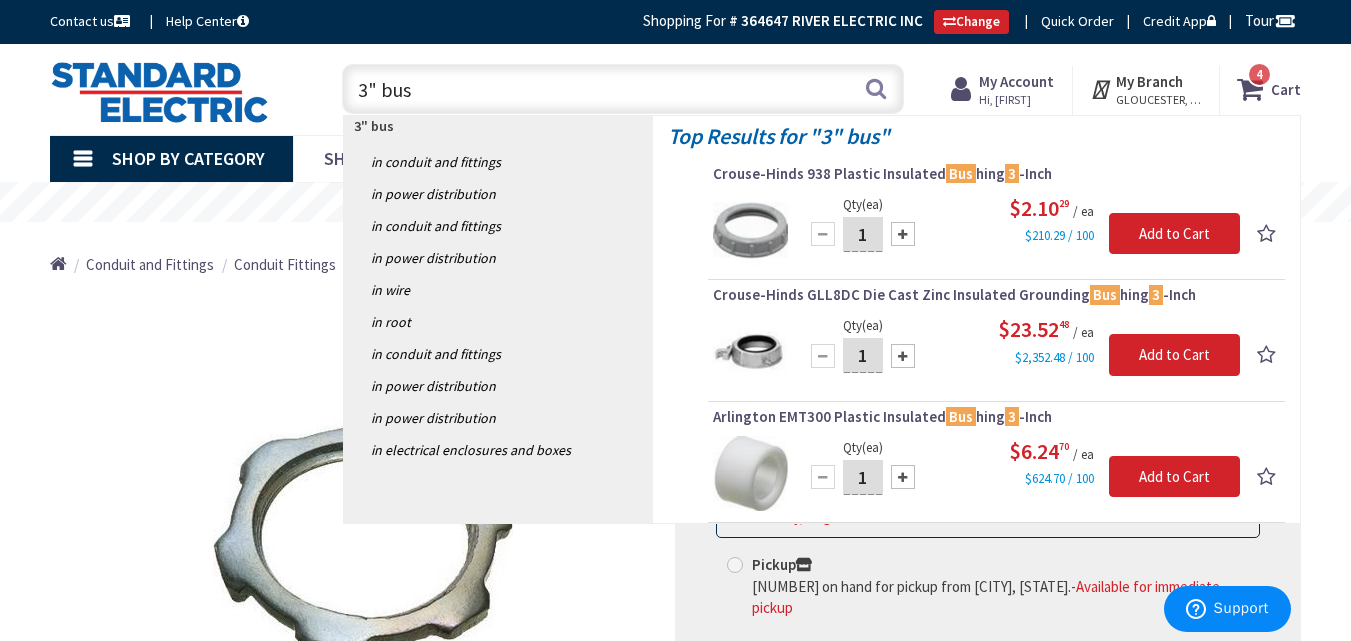click on "Crouse-Hinds 938 Plastic Insulated  Bus hing  3 -Inch" at bounding box center (996, 174) 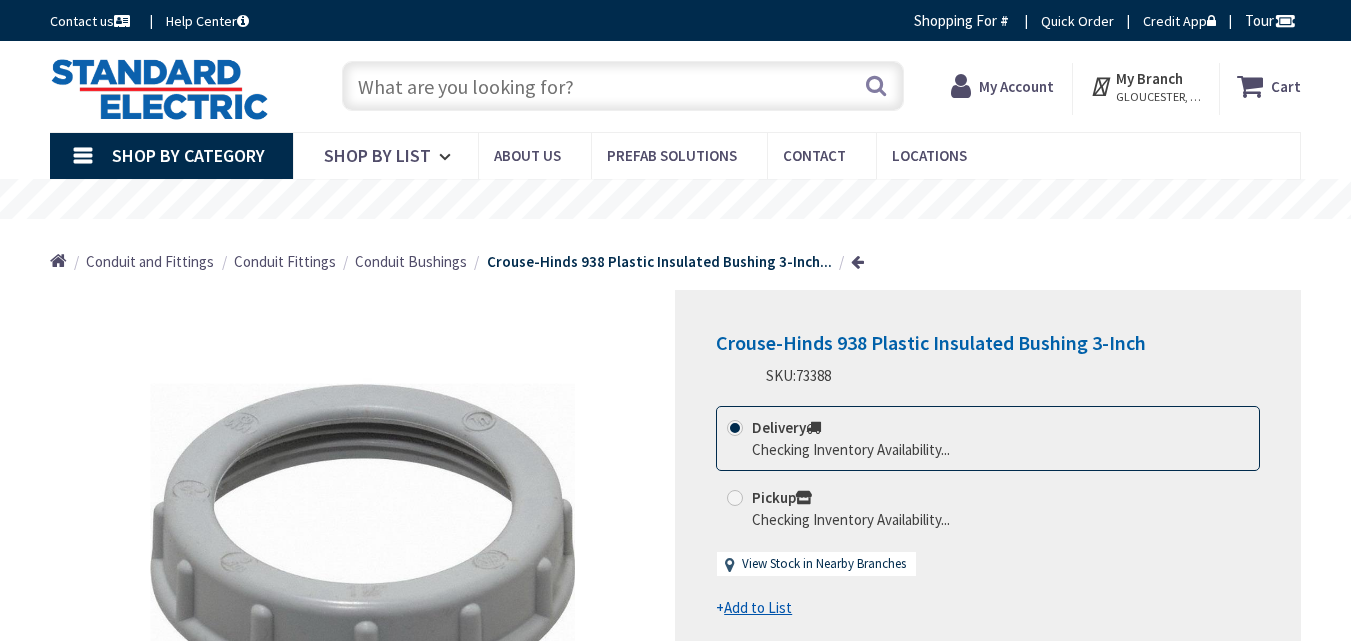 scroll, scrollTop: 0, scrollLeft: 0, axis: both 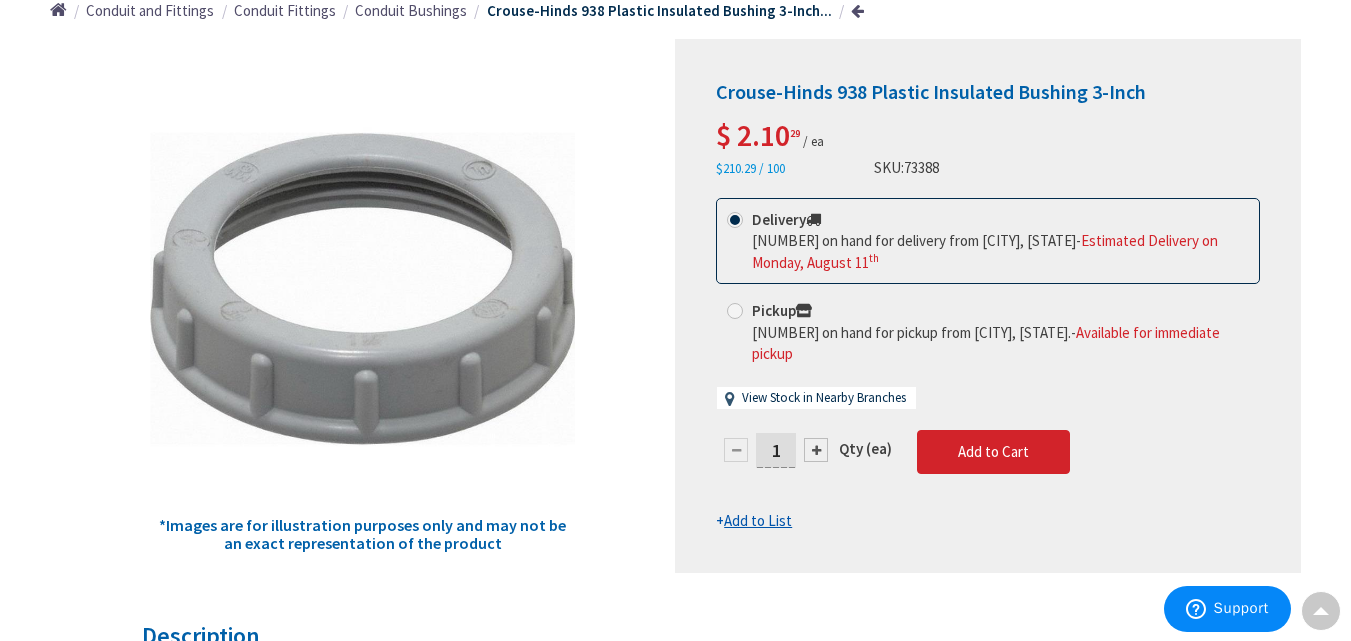 click at bounding box center (816, 450) 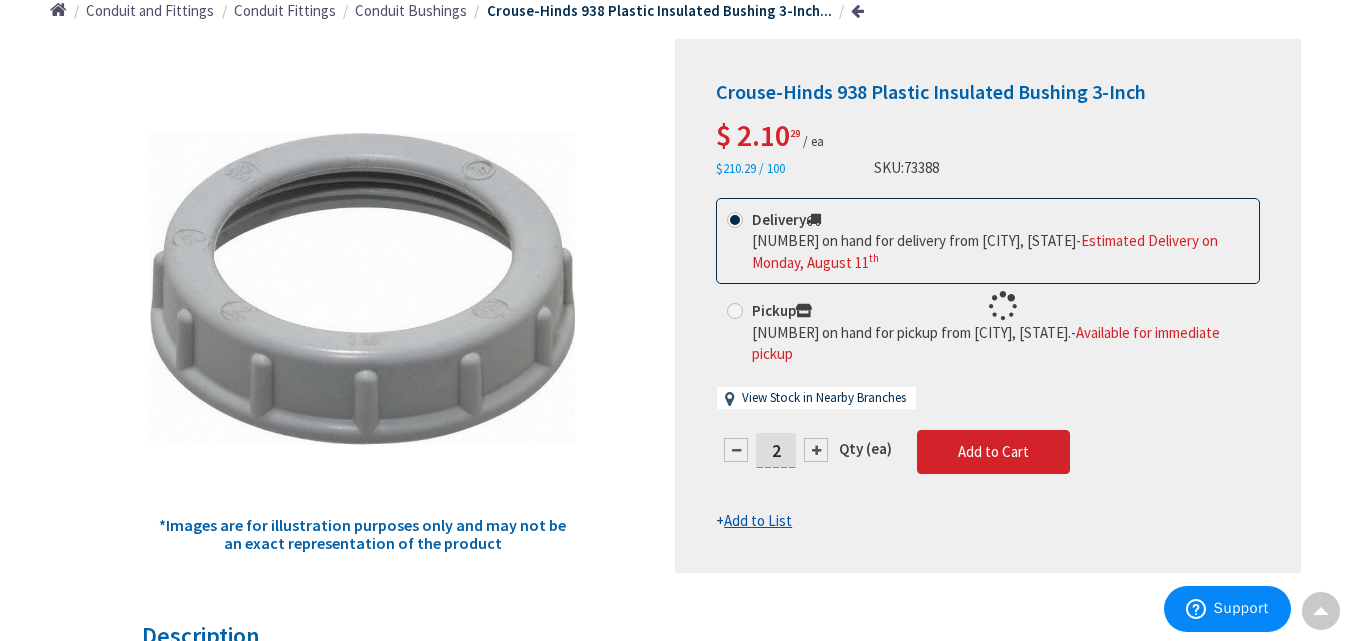 click at bounding box center (988, 306) 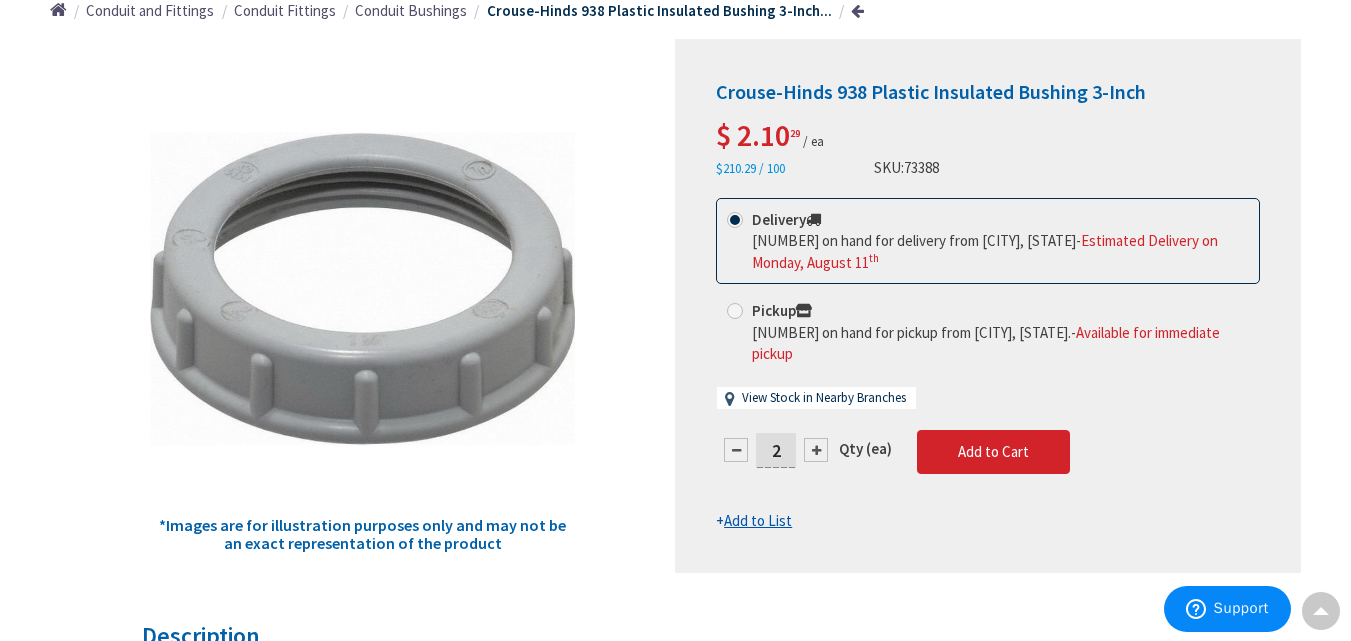 click at bounding box center [816, 450] 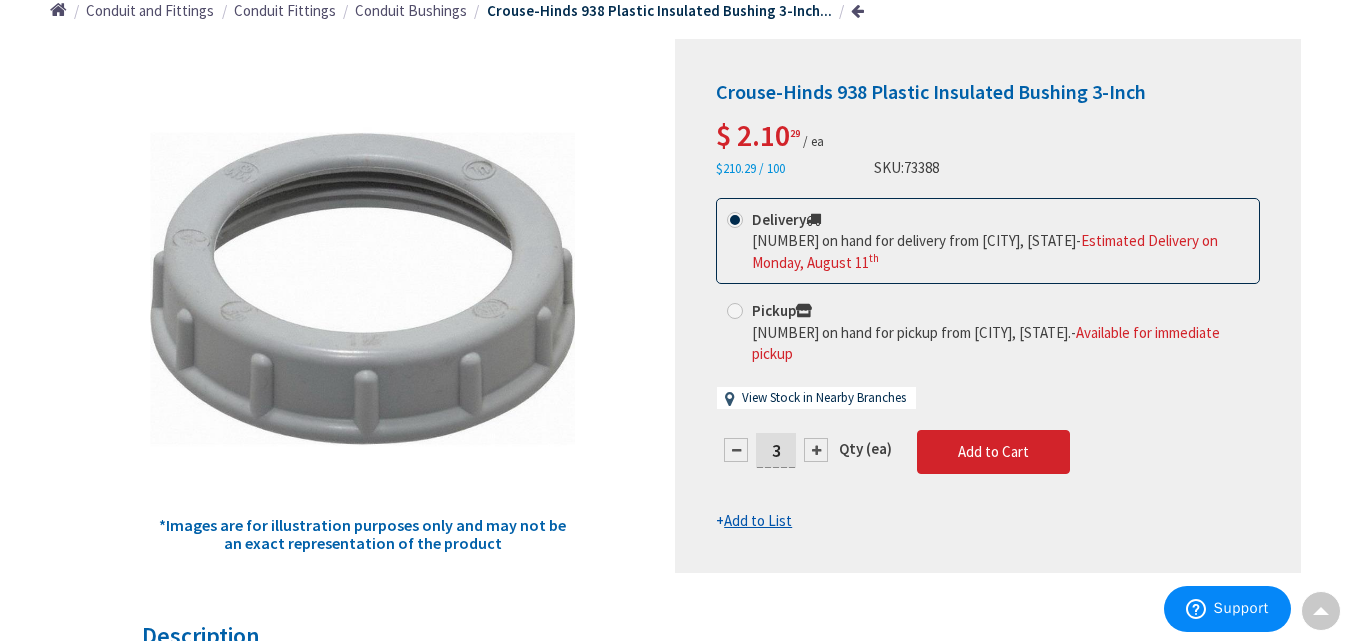 click on "Add to List" at bounding box center (758, 520) 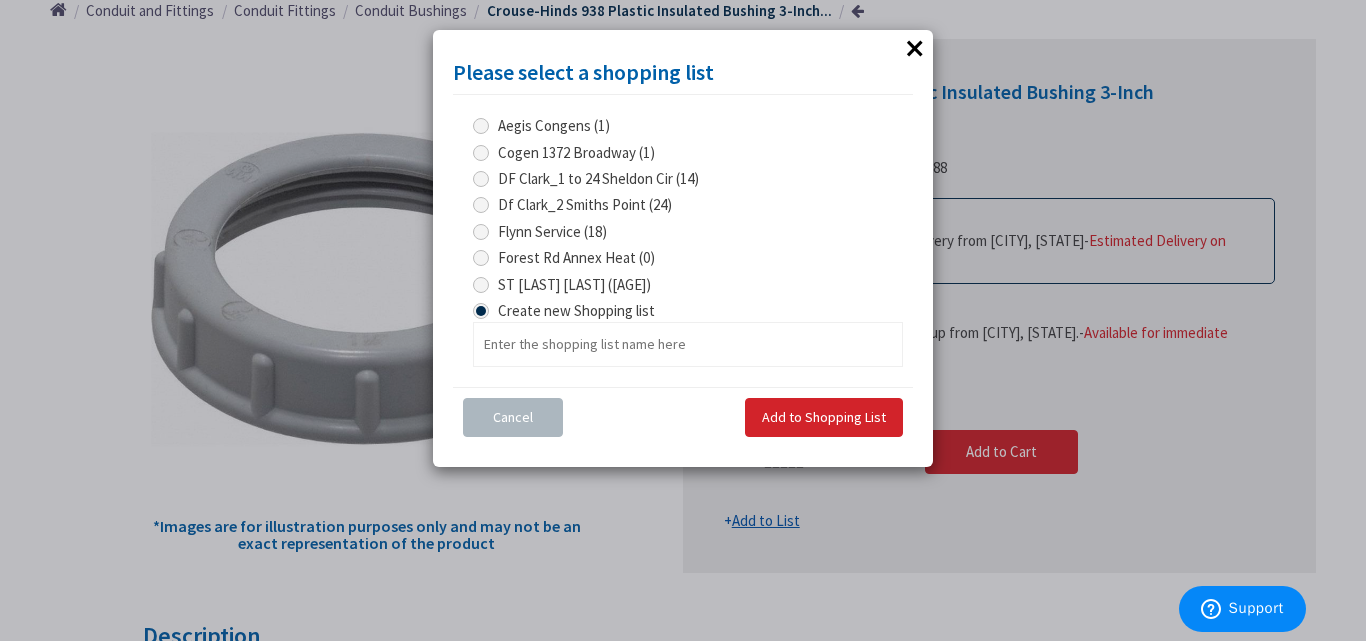 click on "ST Michael Genni (39)" at bounding box center [574, 284] 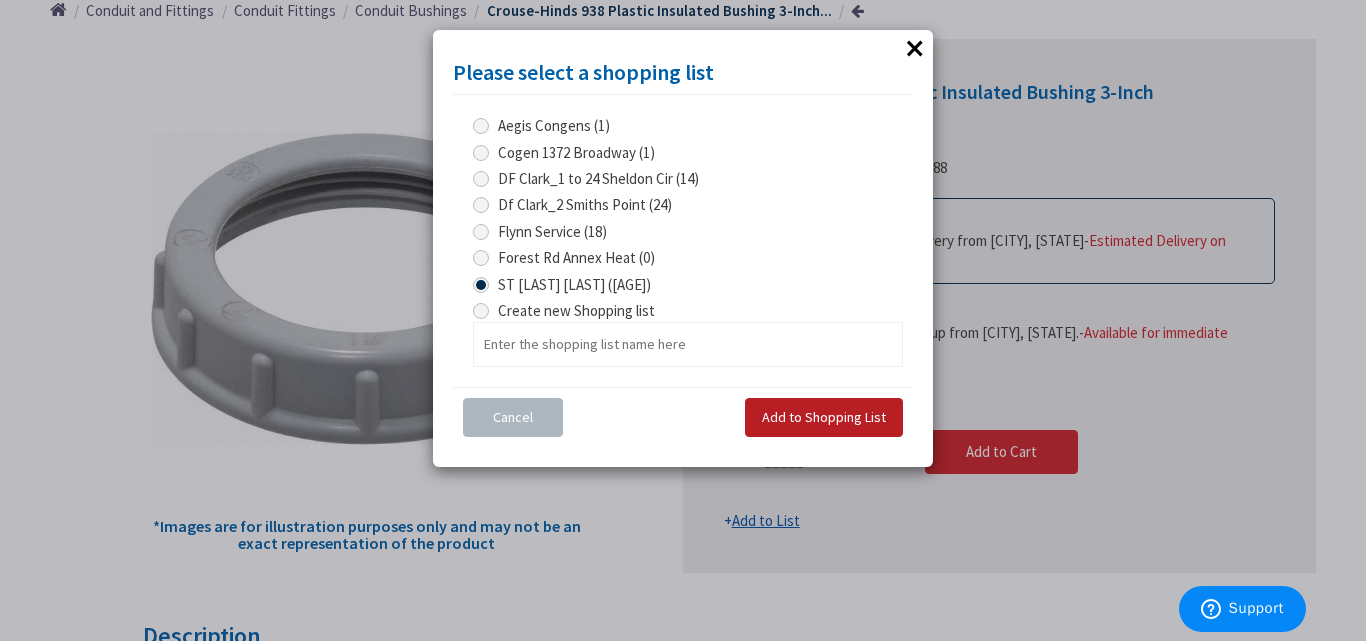 click on "Add to Shopping List" at bounding box center [824, 417] 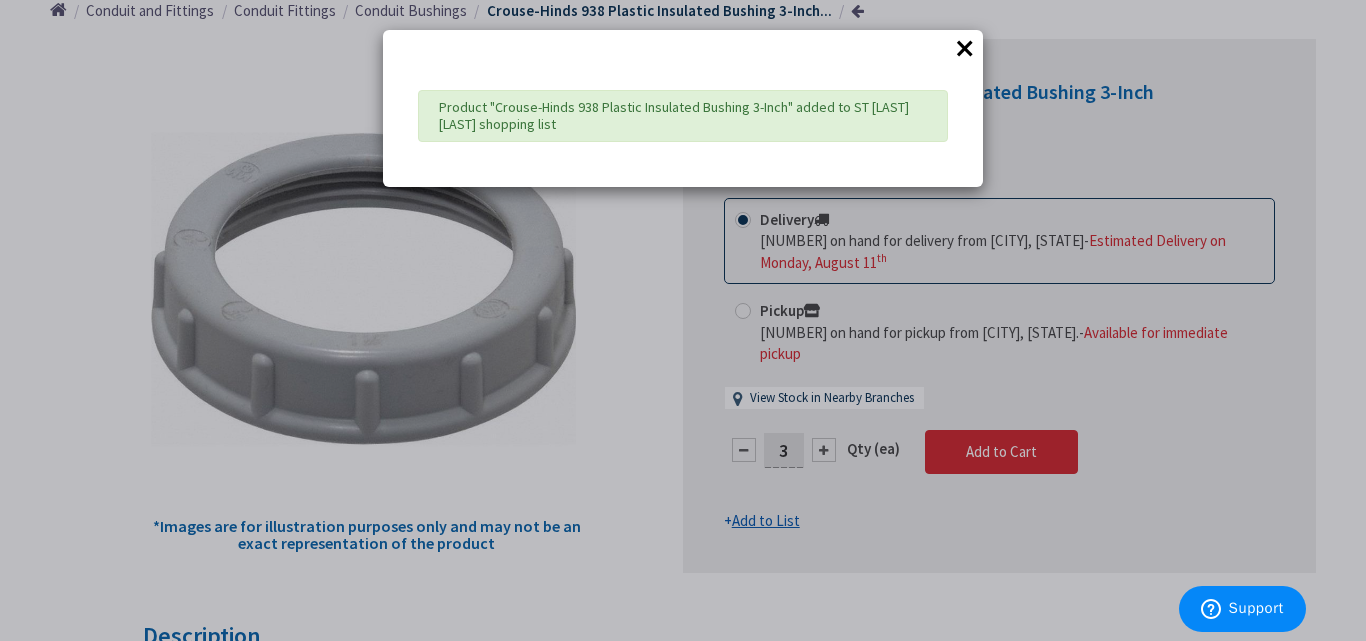 click on "×" at bounding box center [965, 48] 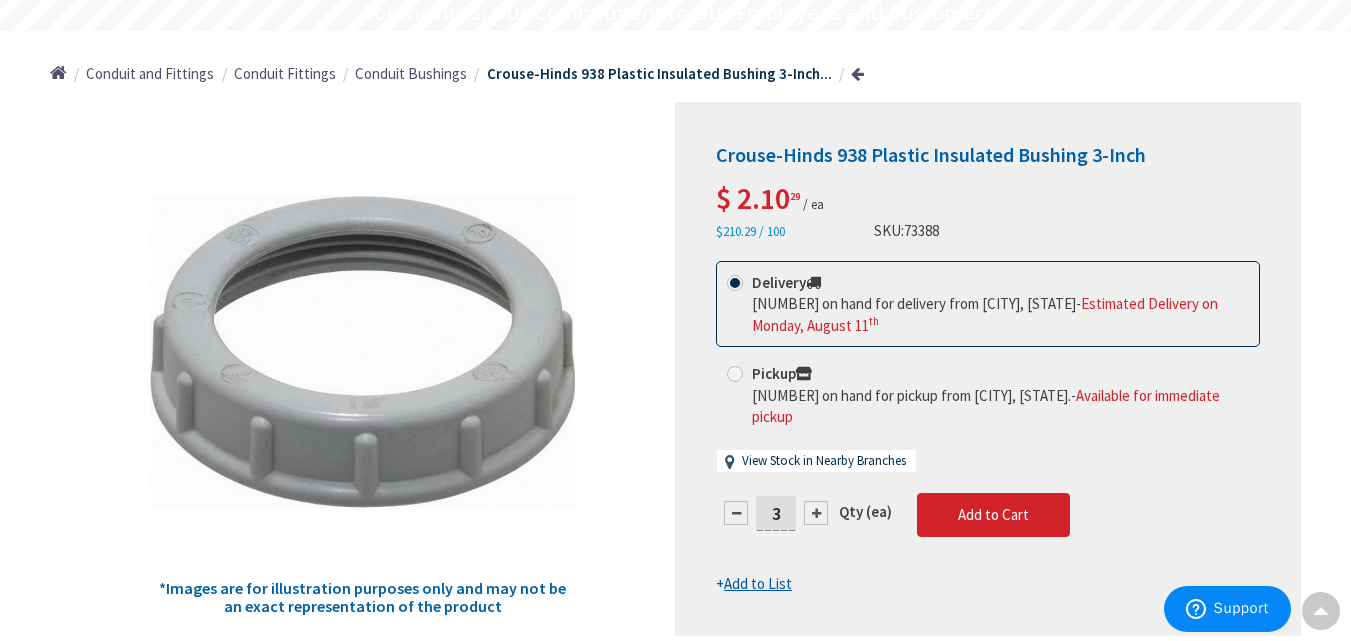 scroll, scrollTop: 0, scrollLeft: 0, axis: both 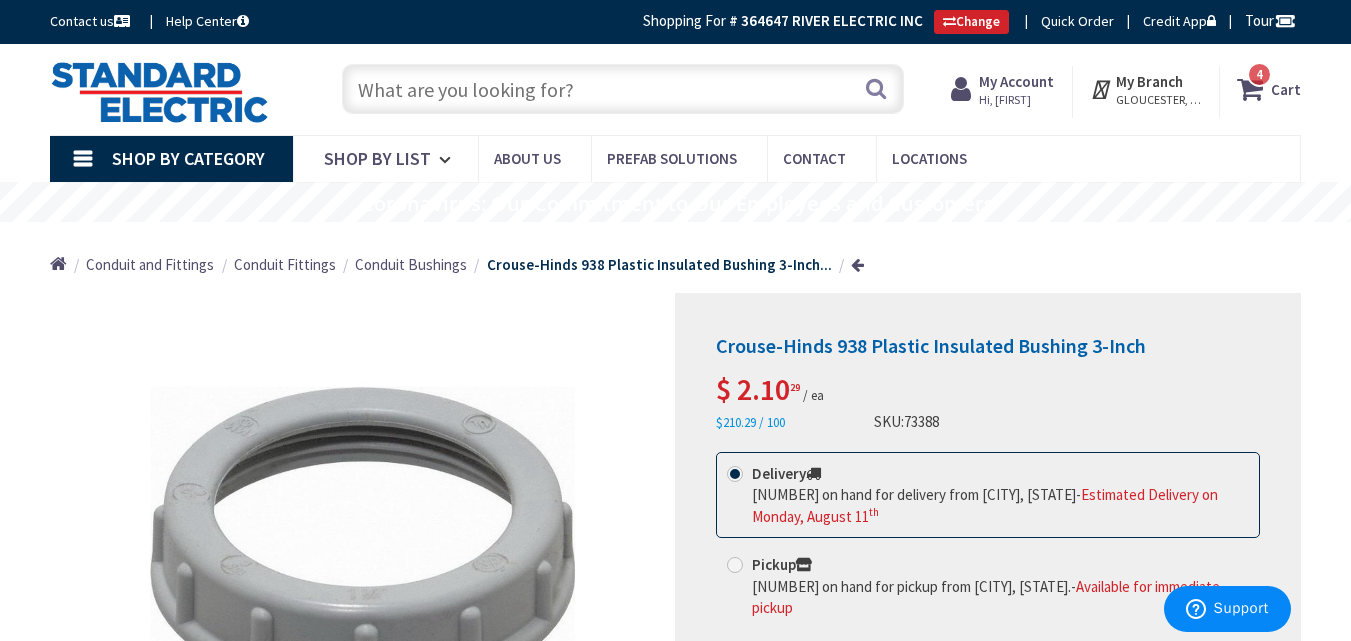 click on "My Account" at bounding box center [1016, 81] 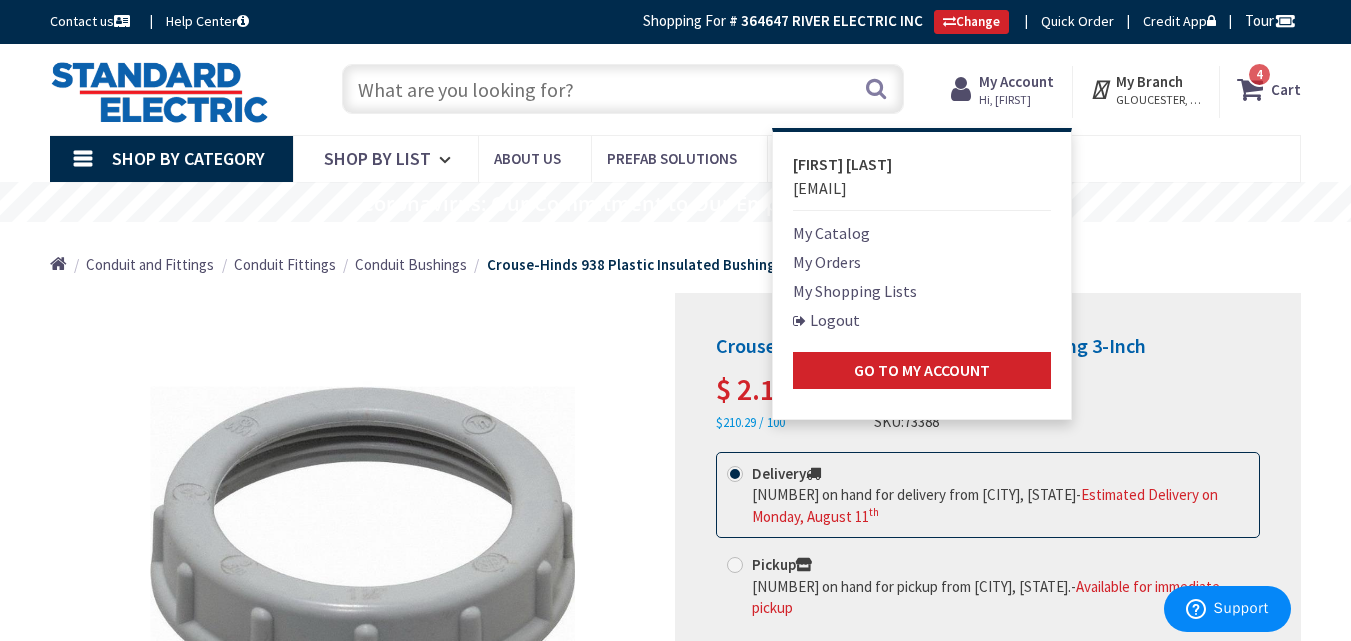 click on "My Shopping Lists" at bounding box center (855, 291) 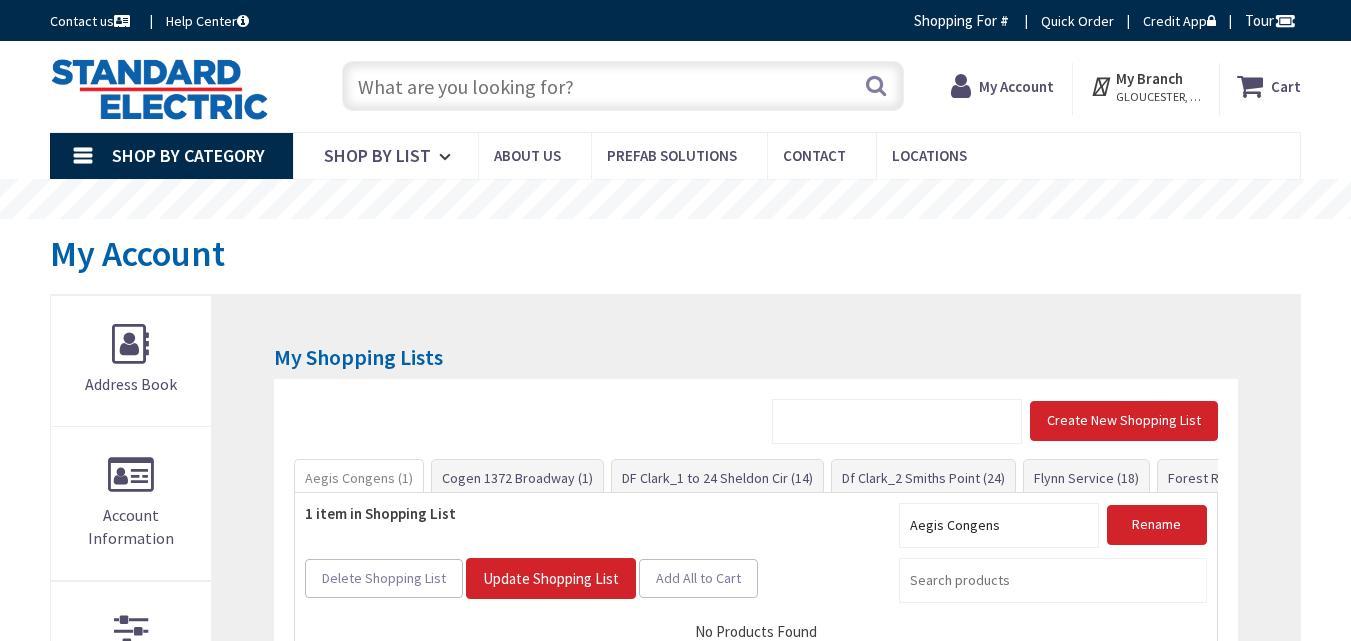scroll, scrollTop: 0, scrollLeft: 0, axis: both 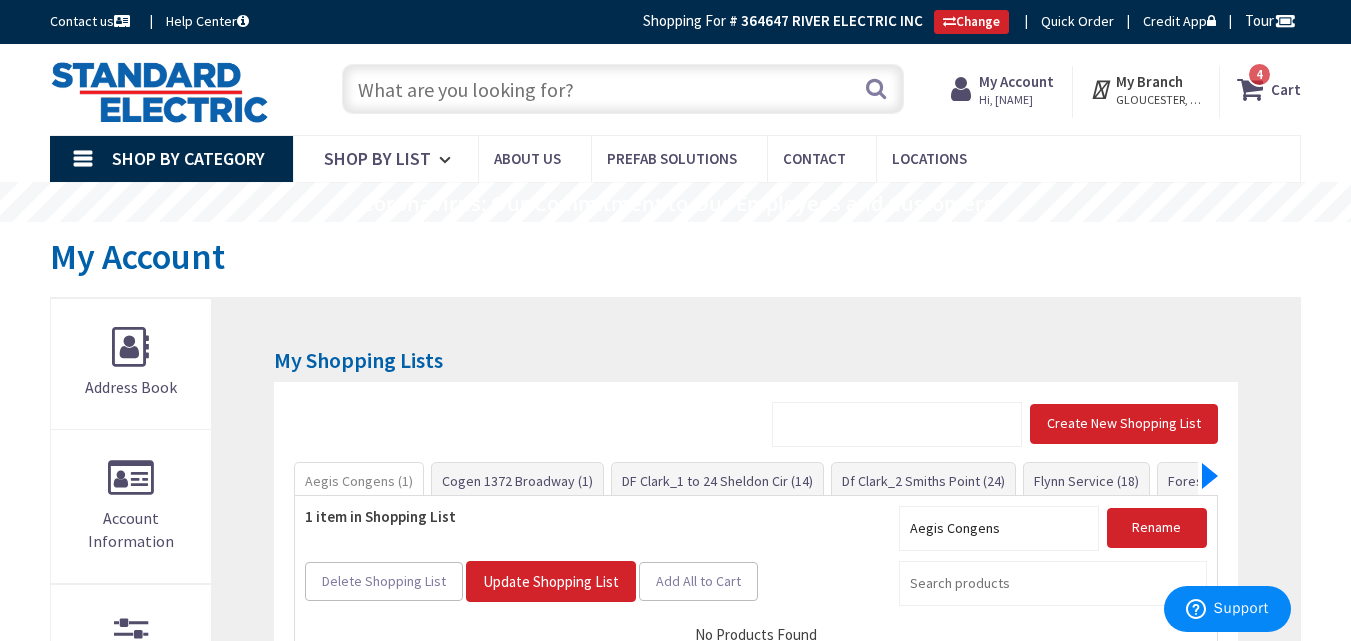 click at bounding box center (1210, 476) 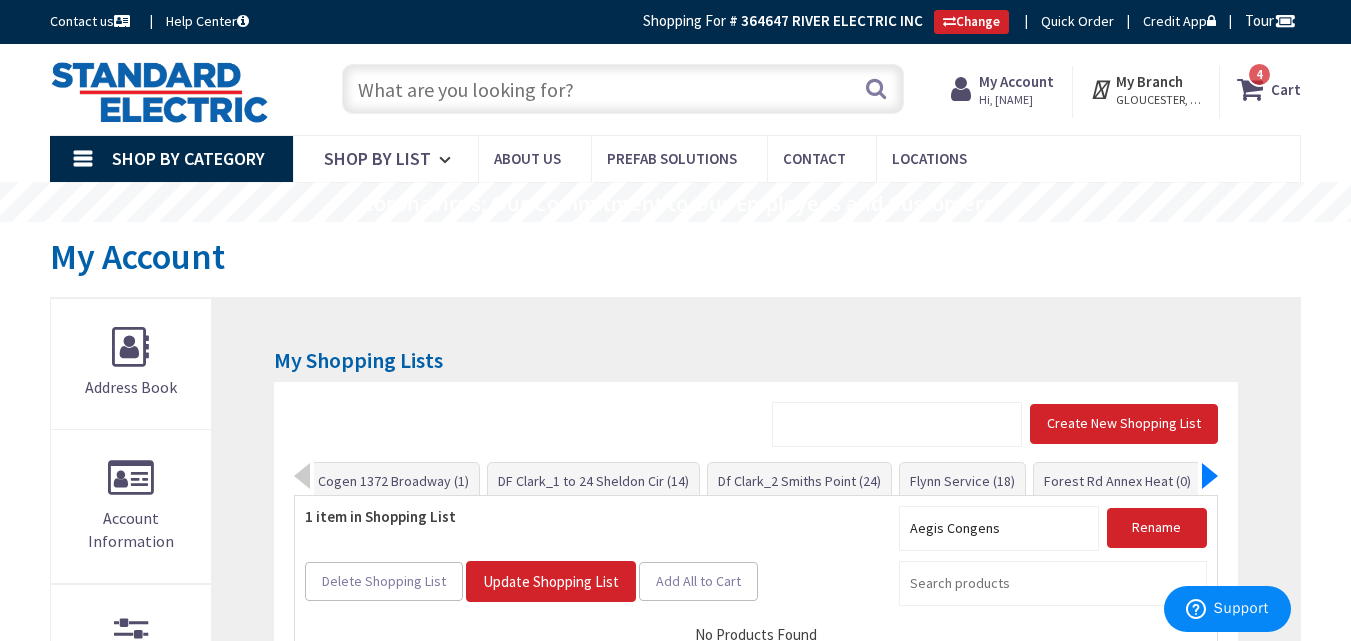 click at bounding box center [1210, 476] 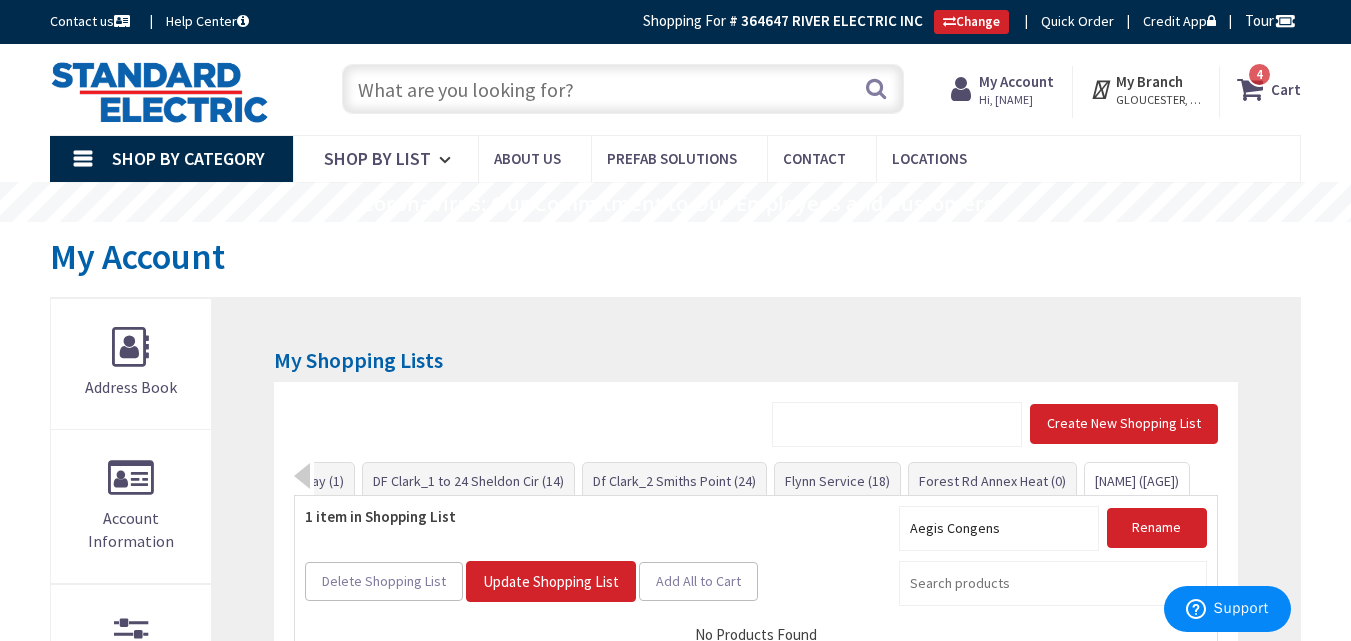 click on "ST Michael Genni (40)" at bounding box center [1137, 481] 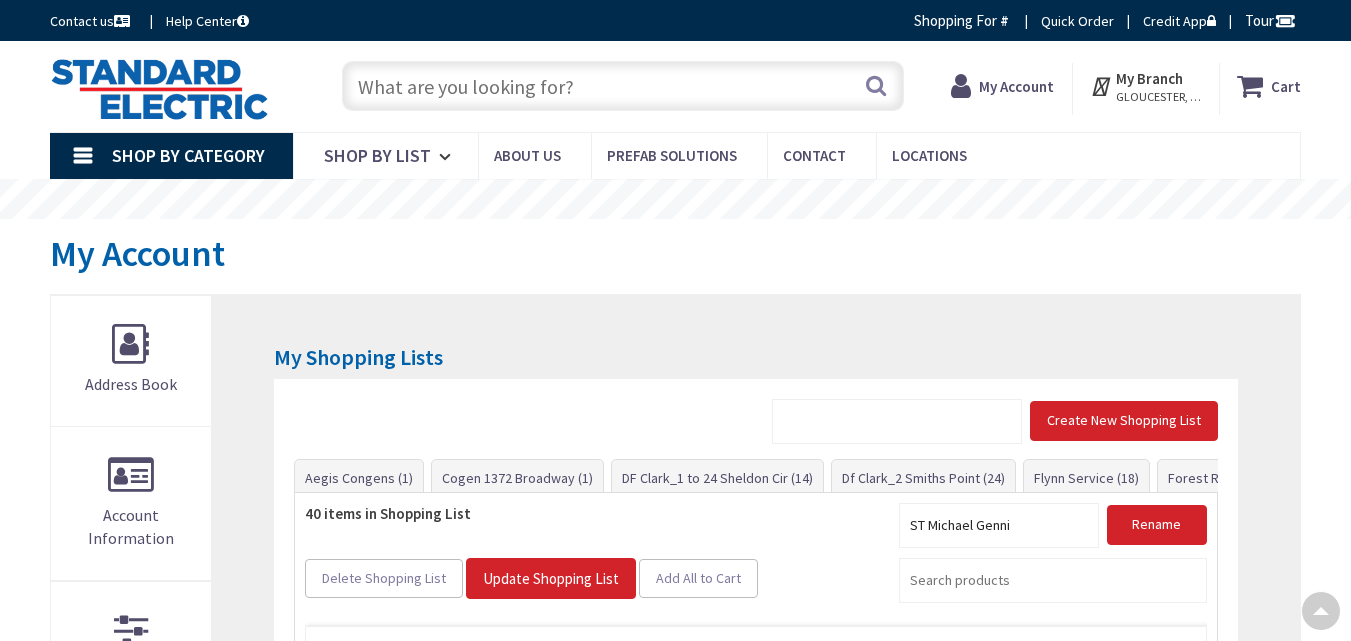scroll, scrollTop: 418, scrollLeft: 0, axis: vertical 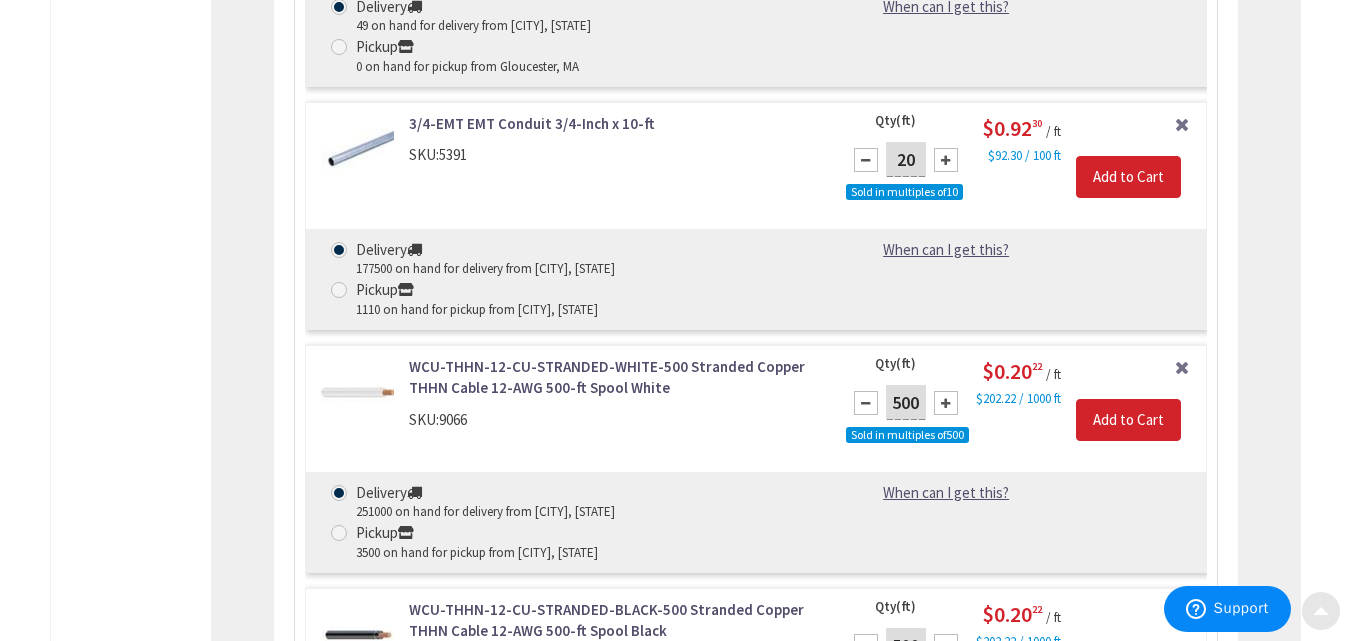 click at bounding box center (1321, 611) 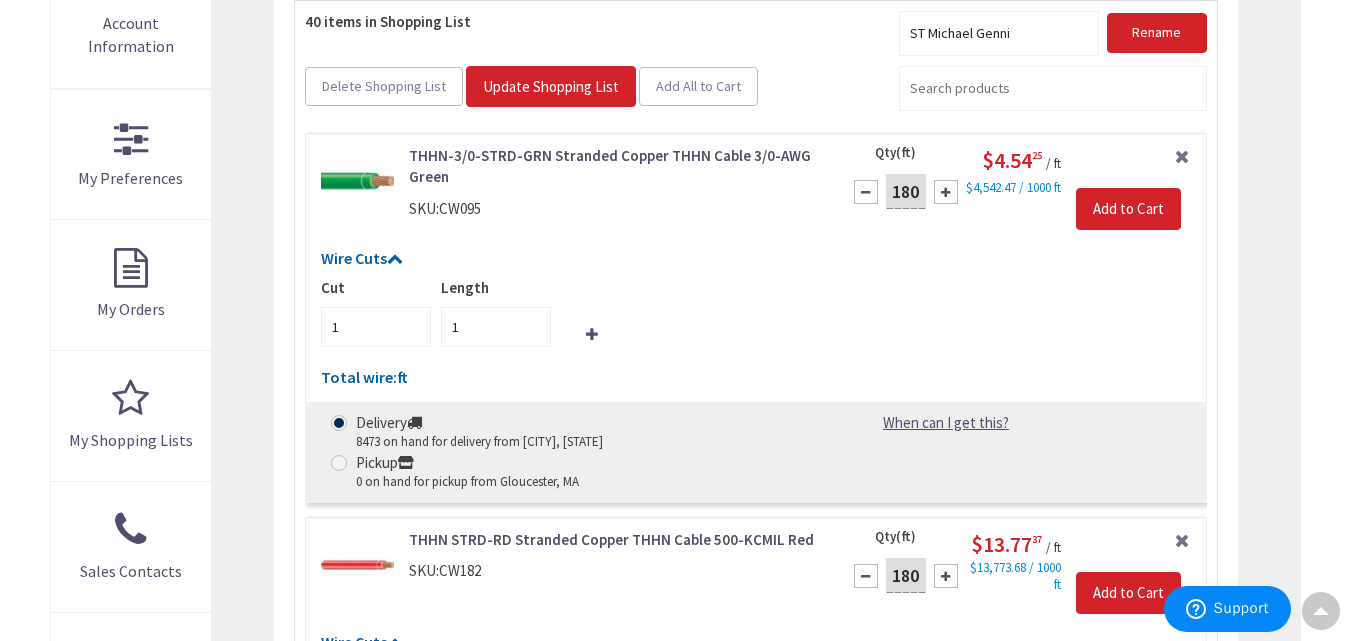 scroll, scrollTop: 506, scrollLeft: 0, axis: vertical 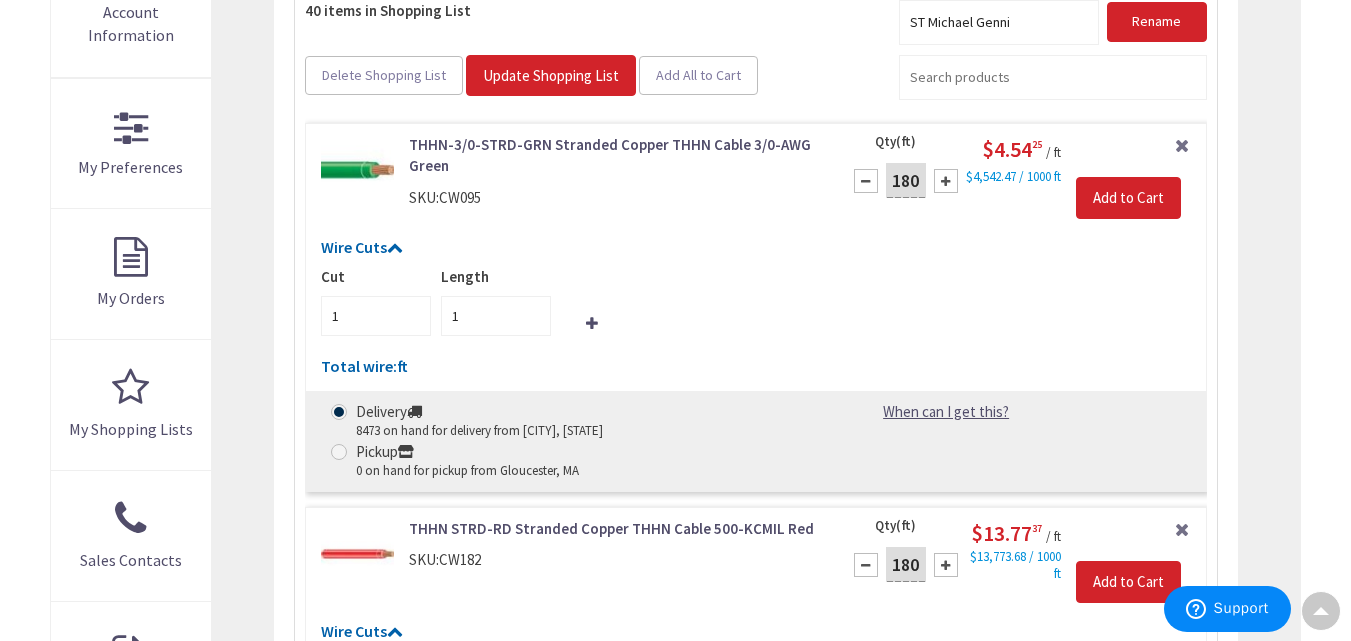 drag, startPoint x: 1360, startPoint y: 630, endPoint x: 1348, endPoint y: 151, distance: 479.1503 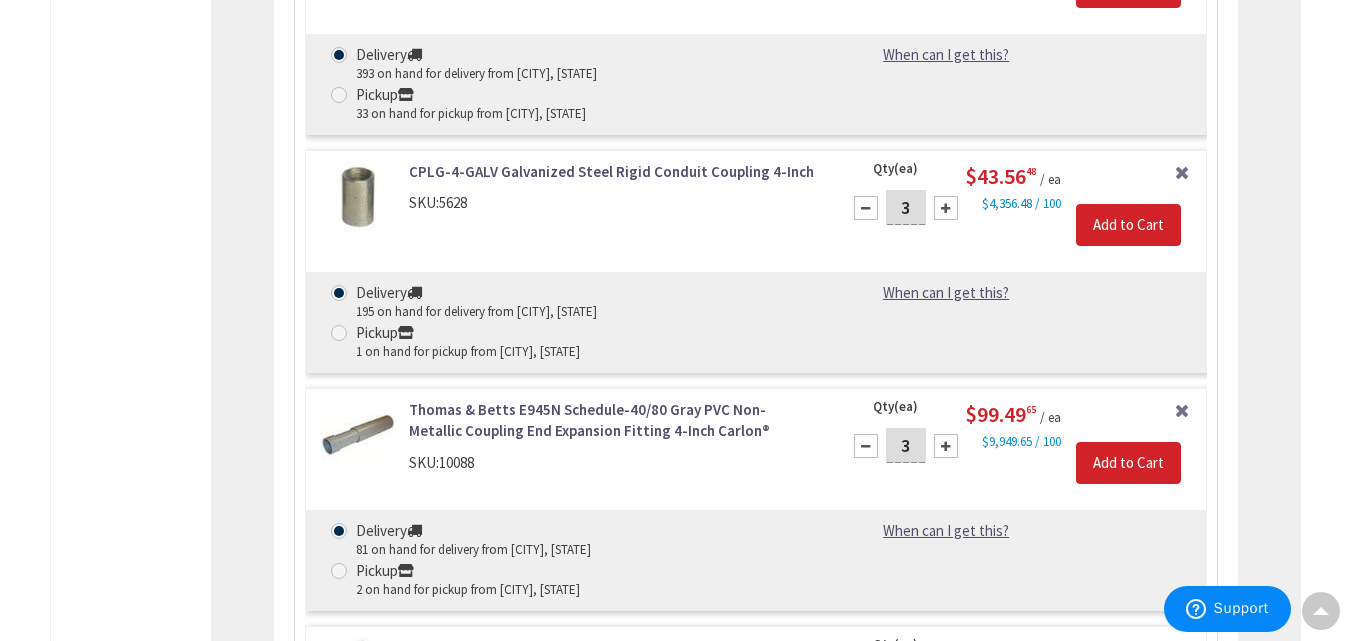 scroll, scrollTop: 8877, scrollLeft: 0, axis: vertical 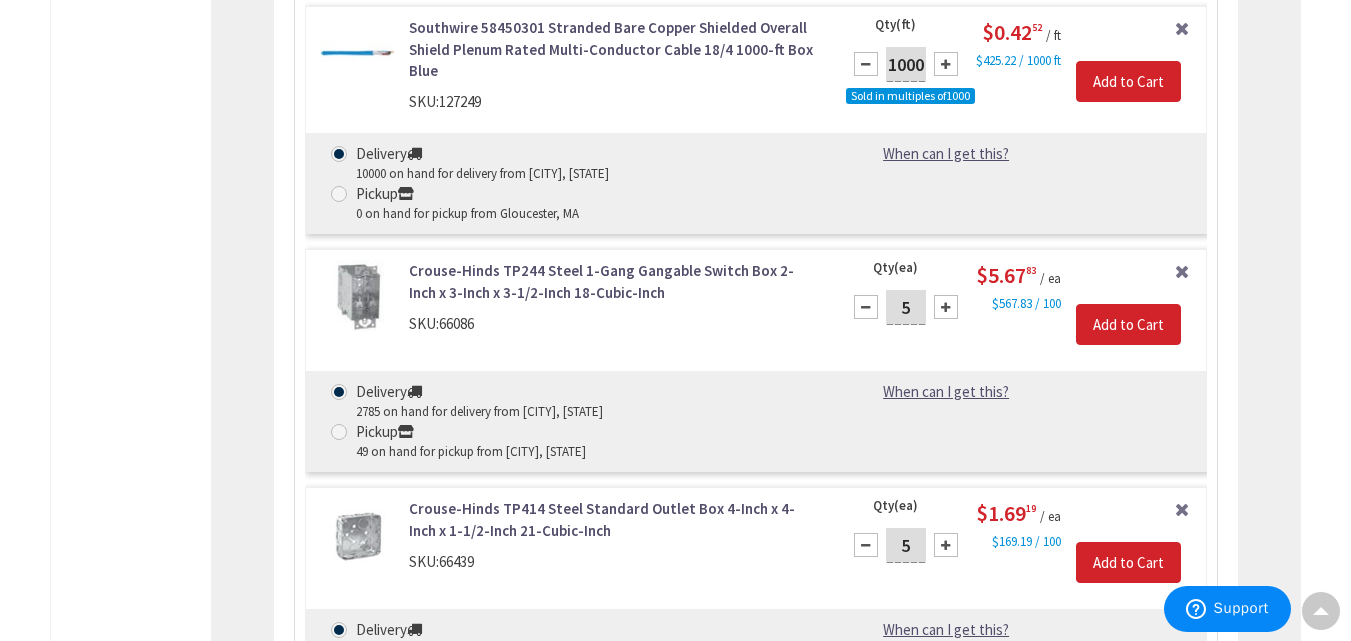 click on "Delivery
2785 on hand for delivery from Stoughton, MA
Pickup
49 on hand for pickup from Gloucester, MA" at bounding box center (572, 421) 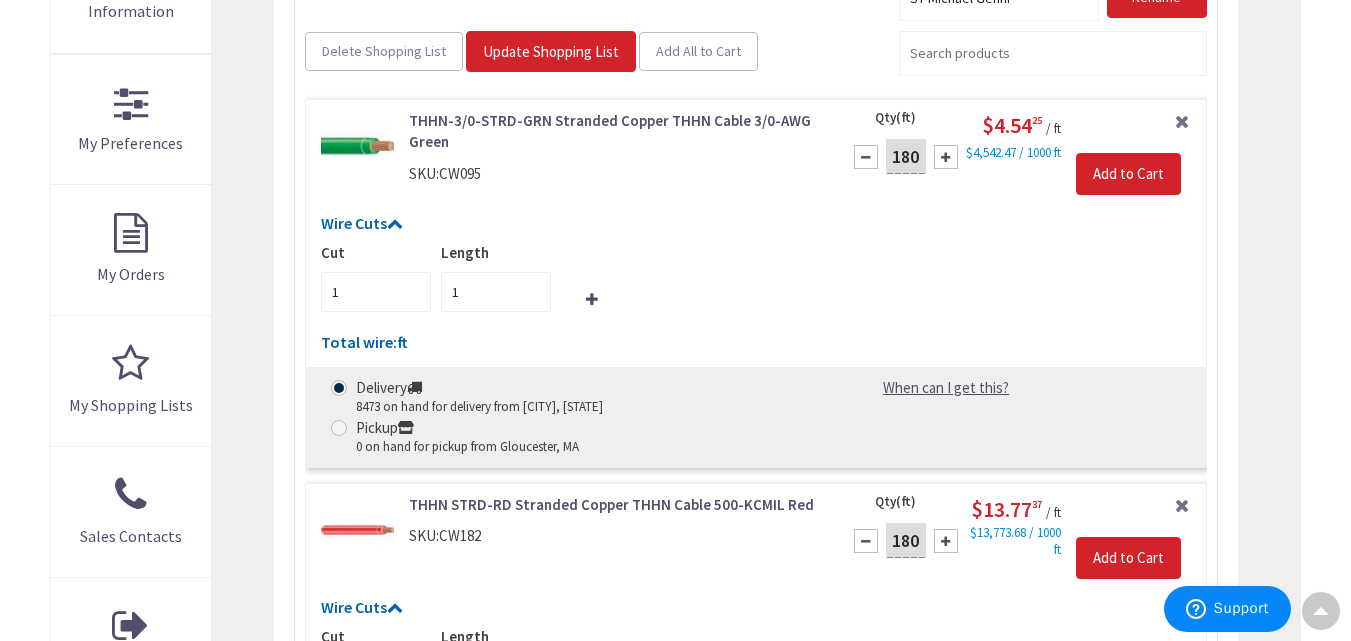 scroll, scrollTop: 0, scrollLeft: 0, axis: both 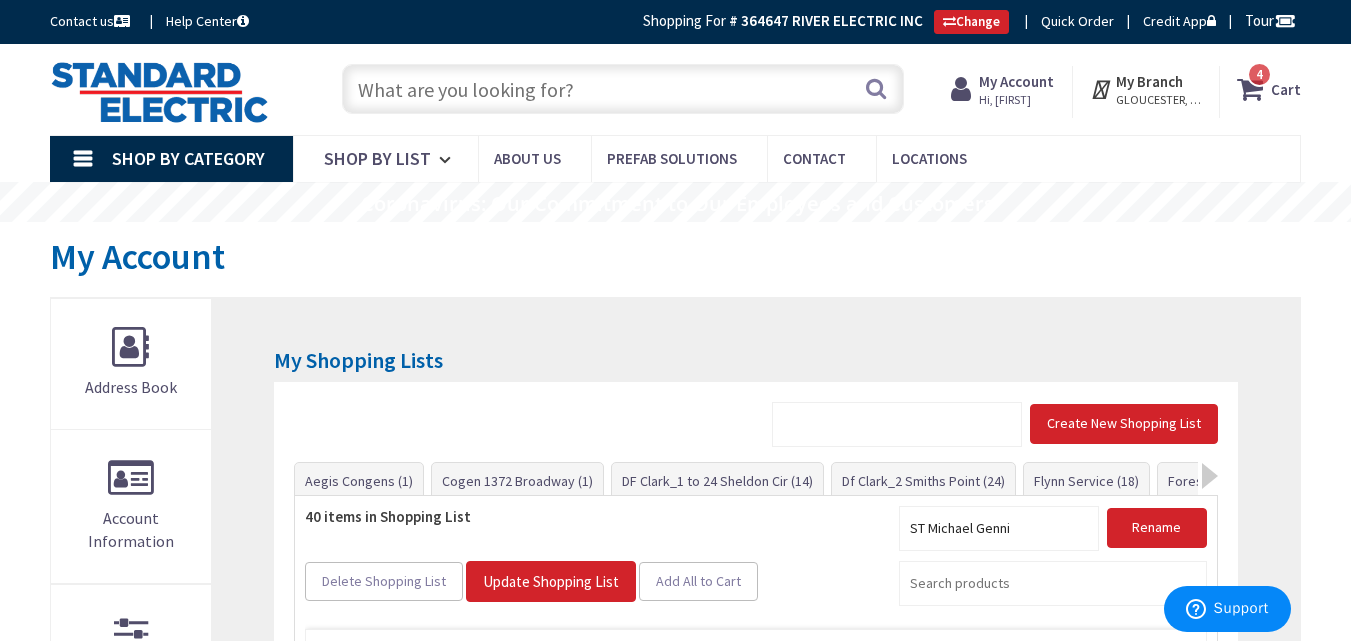 click at bounding box center [623, 89] 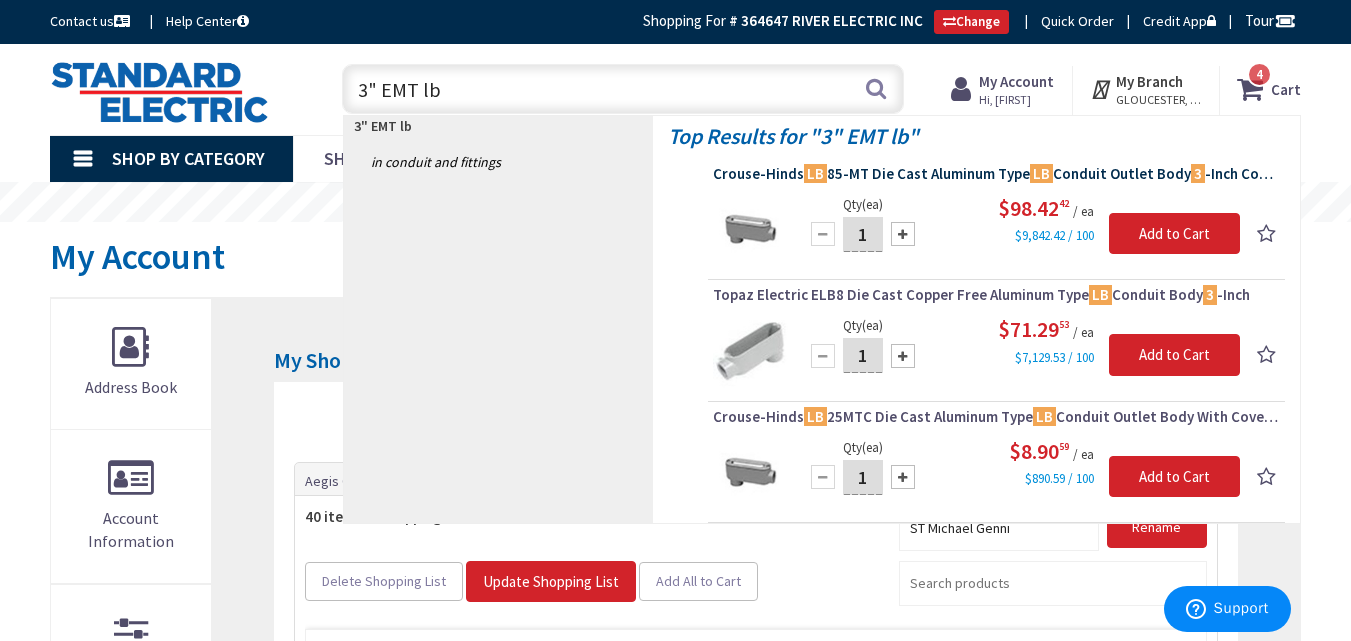 type on "3" EMT lb" 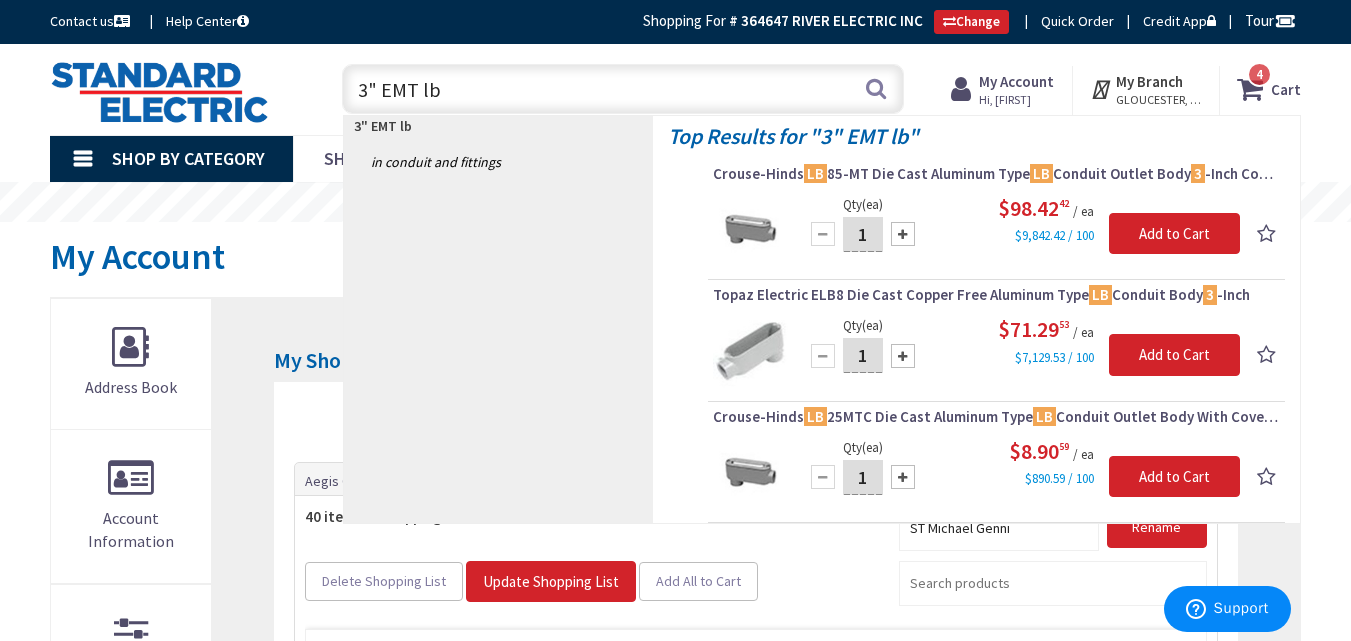 click on "Crouse-Hinds  LB 85-MT Die Cast Aluminum Type  LB  Conduit Outlet Body  3 -Inch Condulet®" at bounding box center (996, 174) 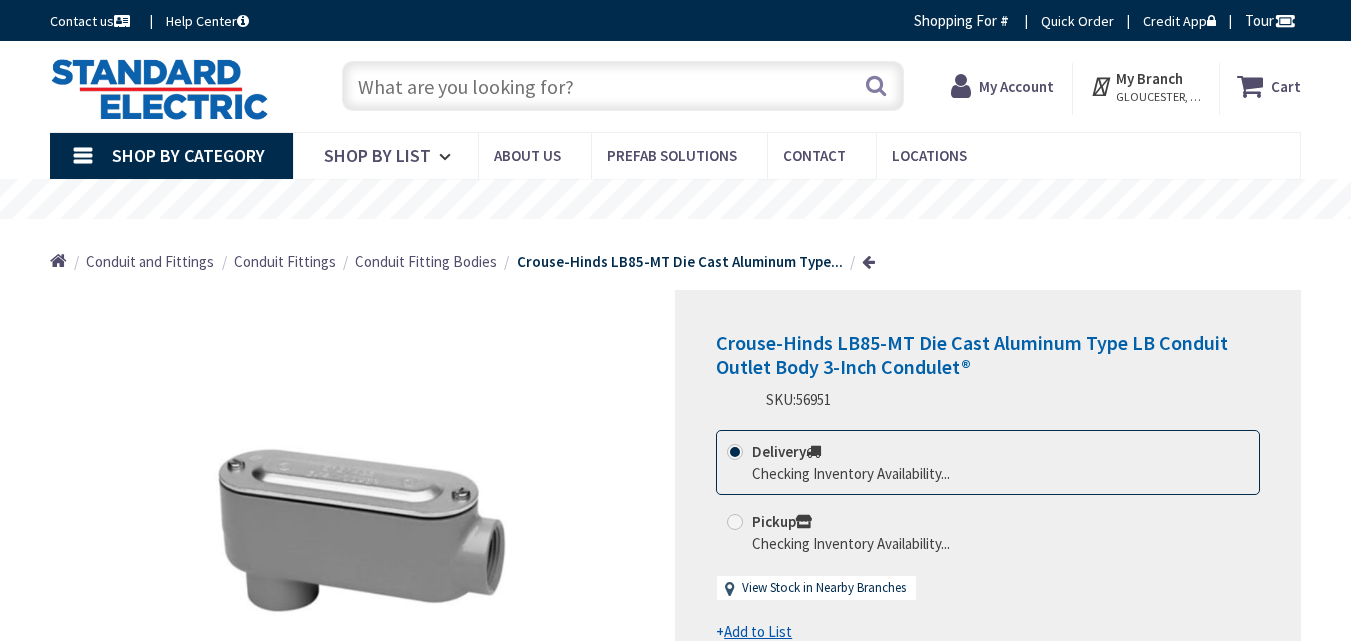 scroll, scrollTop: 0, scrollLeft: 0, axis: both 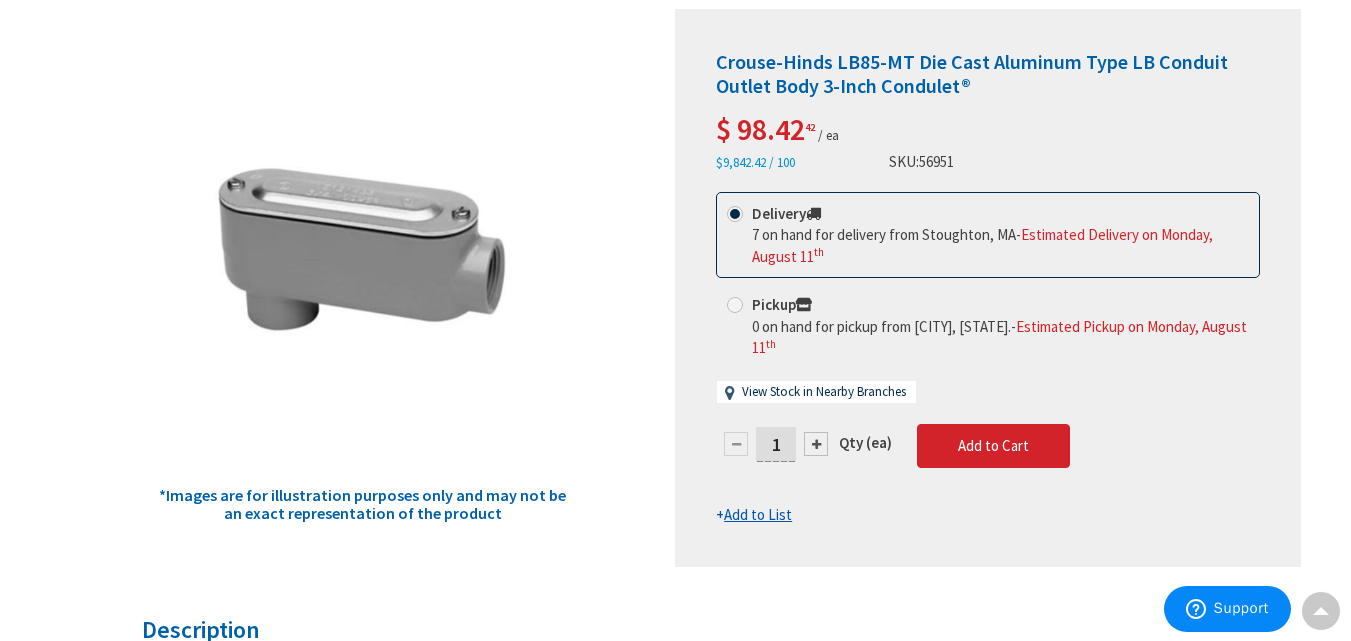click at bounding box center (816, 444) 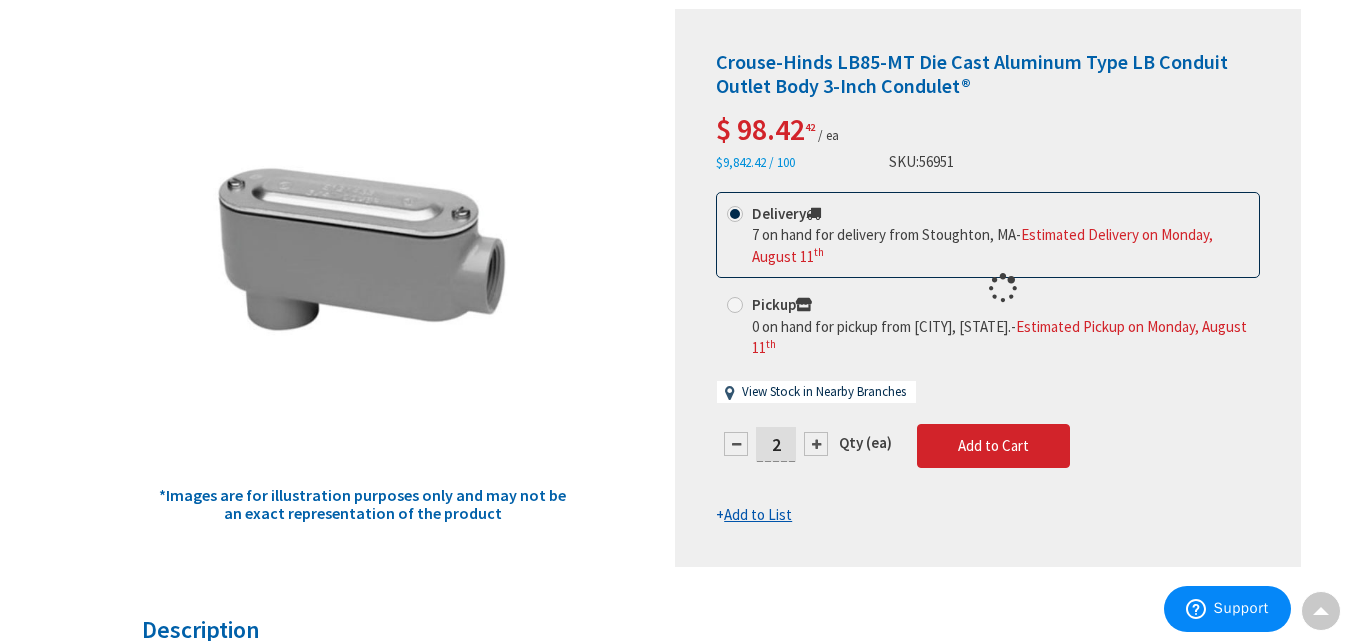 click at bounding box center [988, 288] 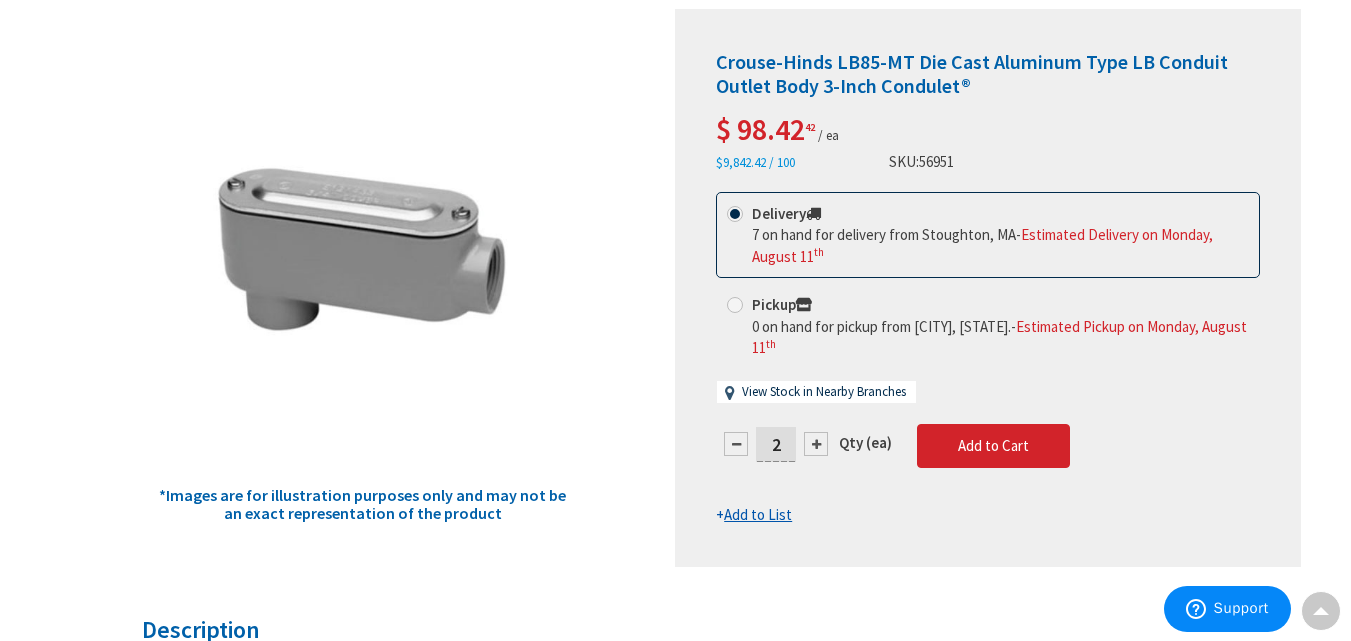 drag, startPoint x: 811, startPoint y: 450, endPoint x: 817, endPoint y: 441, distance: 10.816654 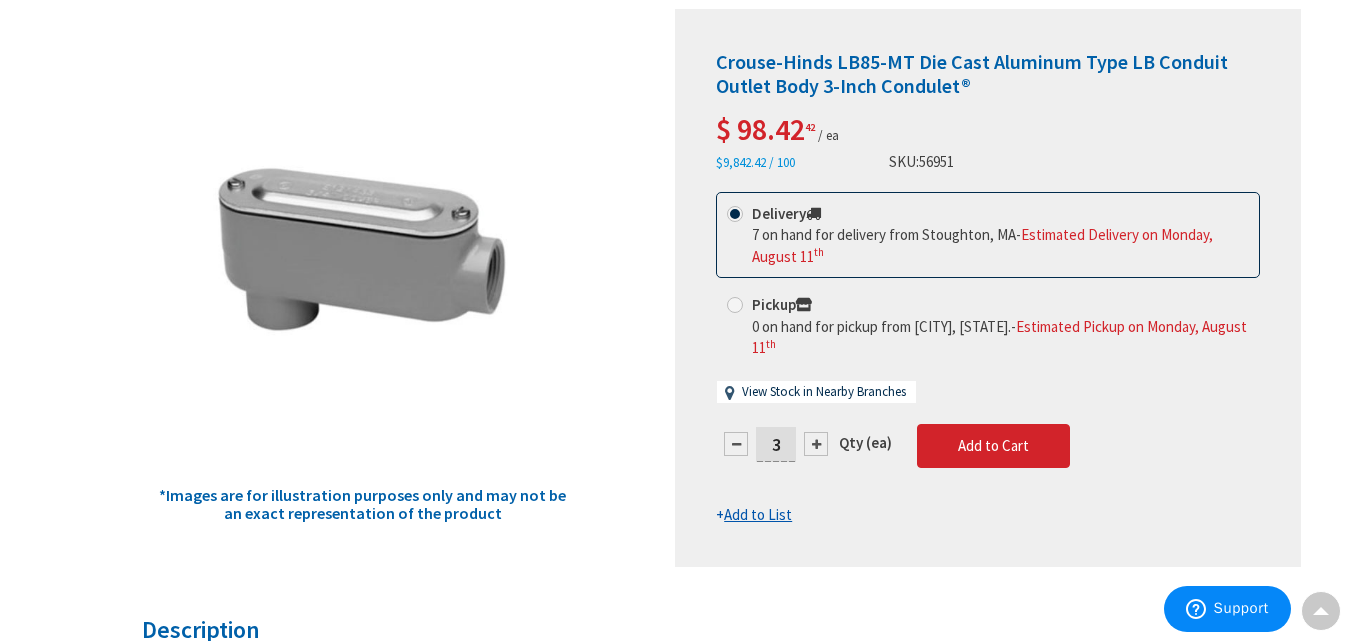 click on "Add to List" at bounding box center (758, 514) 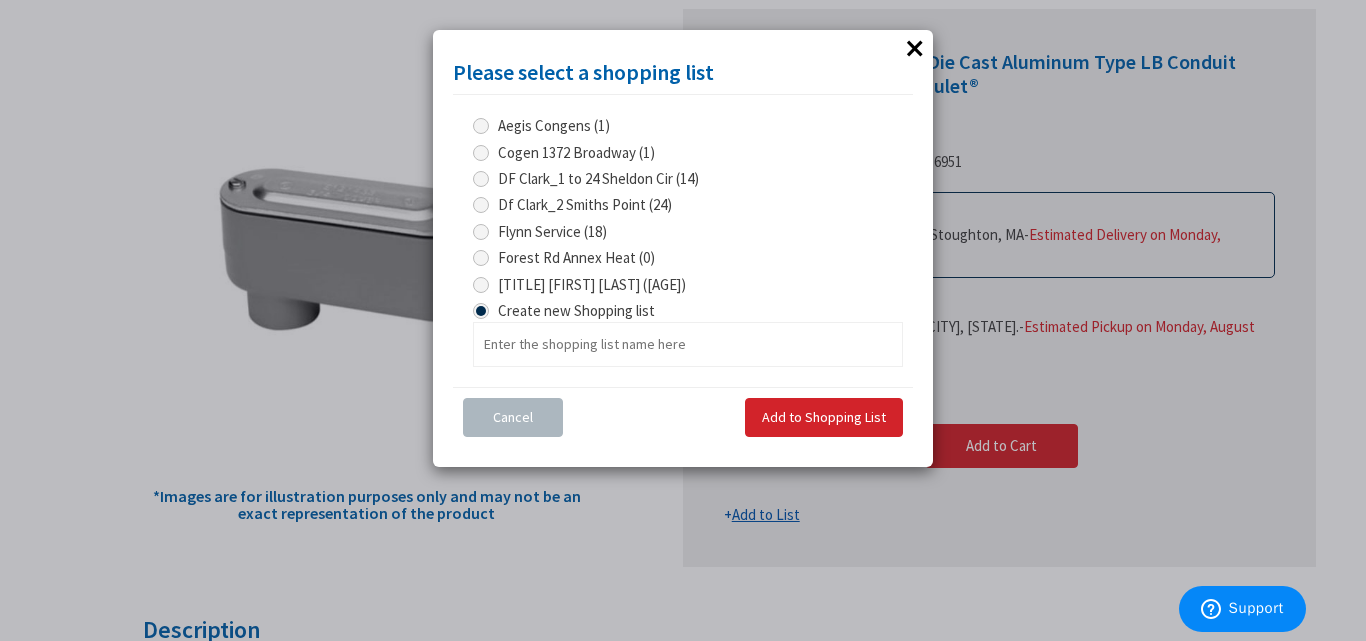 click at bounding box center [481, 285] 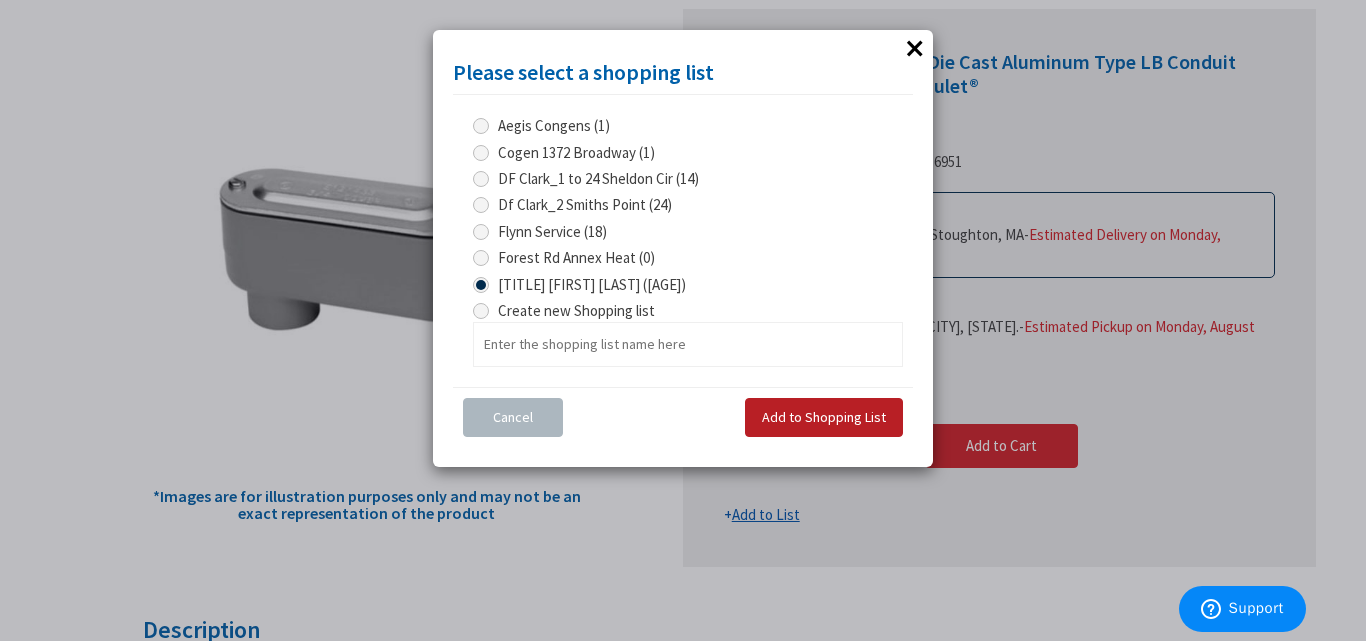 click on "Add to Shopping List" at bounding box center [824, 417] 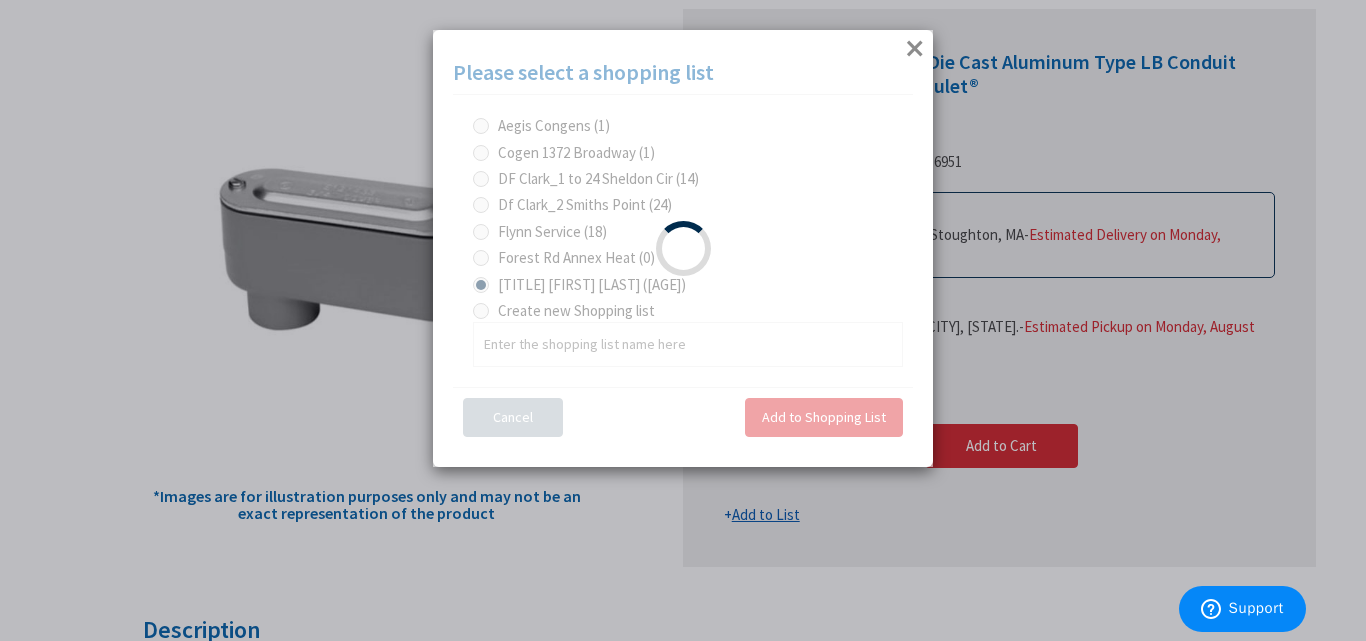 click at bounding box center (683, 248) 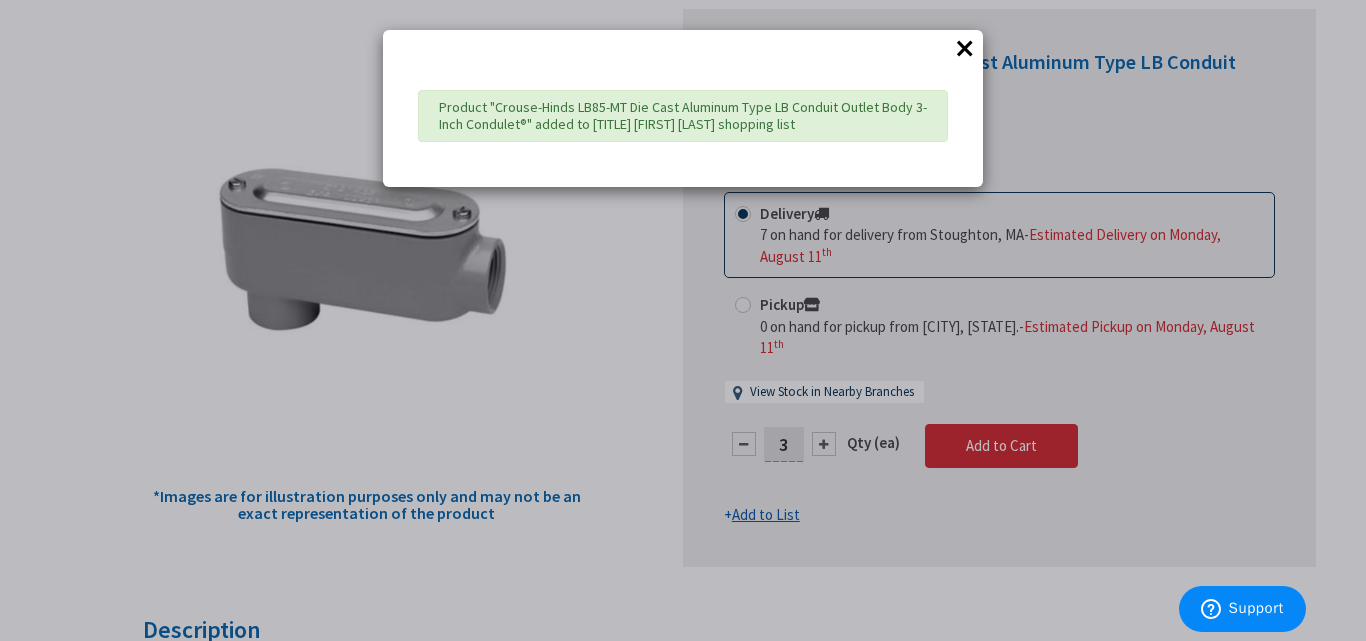 click on "×" at bounding box center [965, 48] 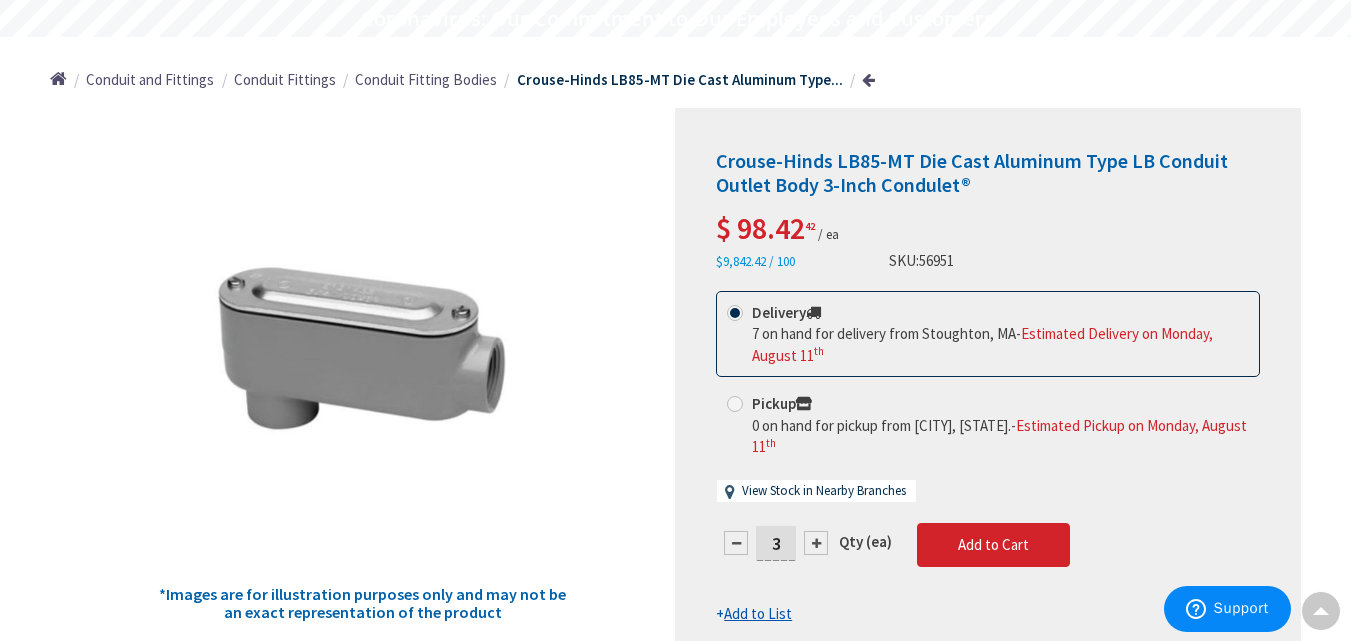 scroll, scrollTop: 0, scrollLeft: 0, axis: both 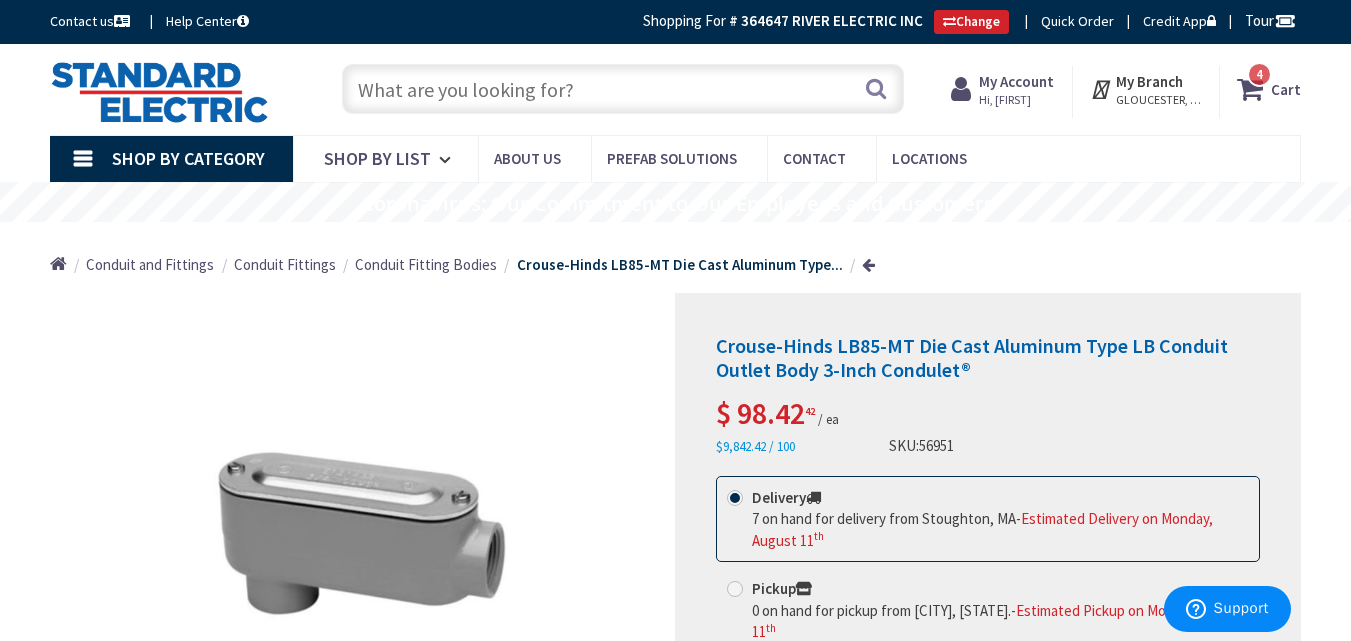 click at bounding box center (623, 89) 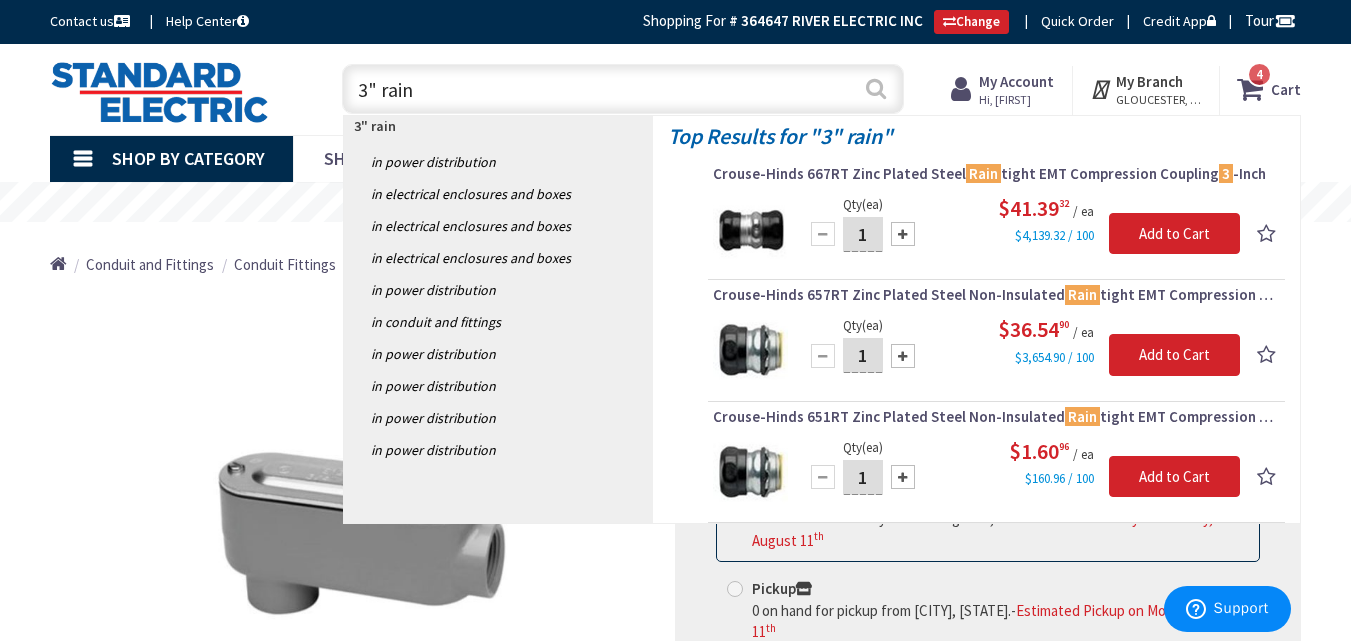 type on "3" rain" 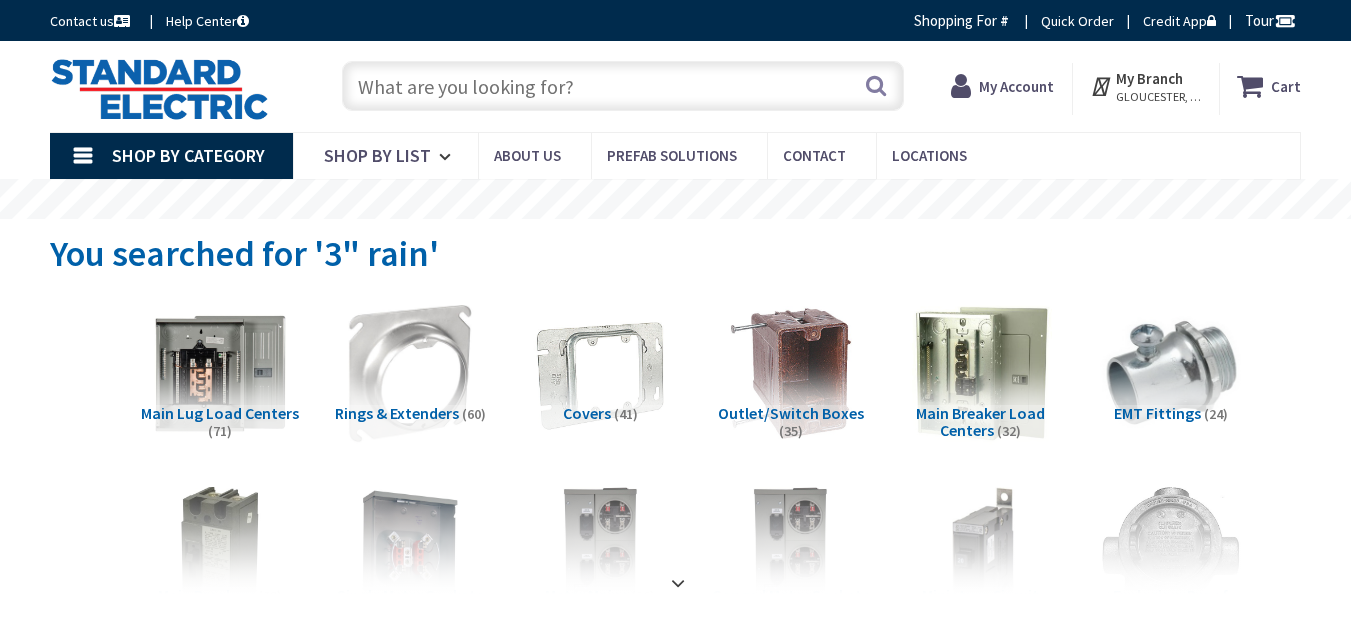 scroll, scrollTop: 0, scrollLeft: 0, axis: both 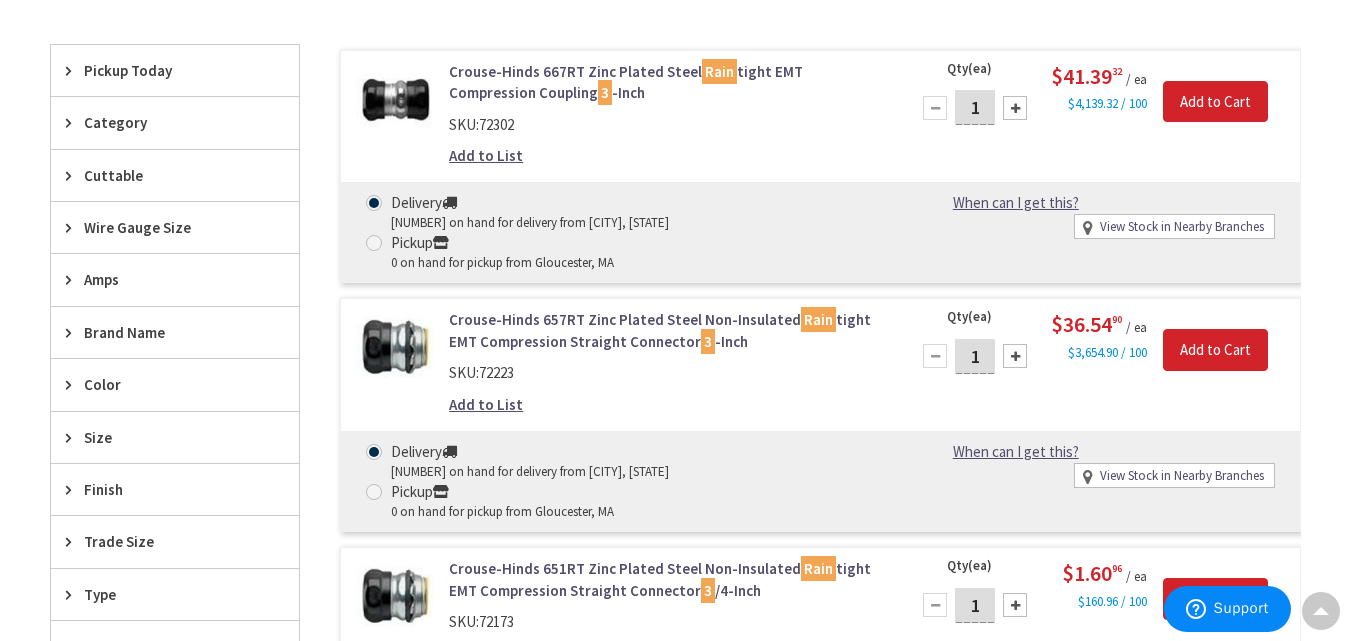 click at bounding box center (1015, 356) 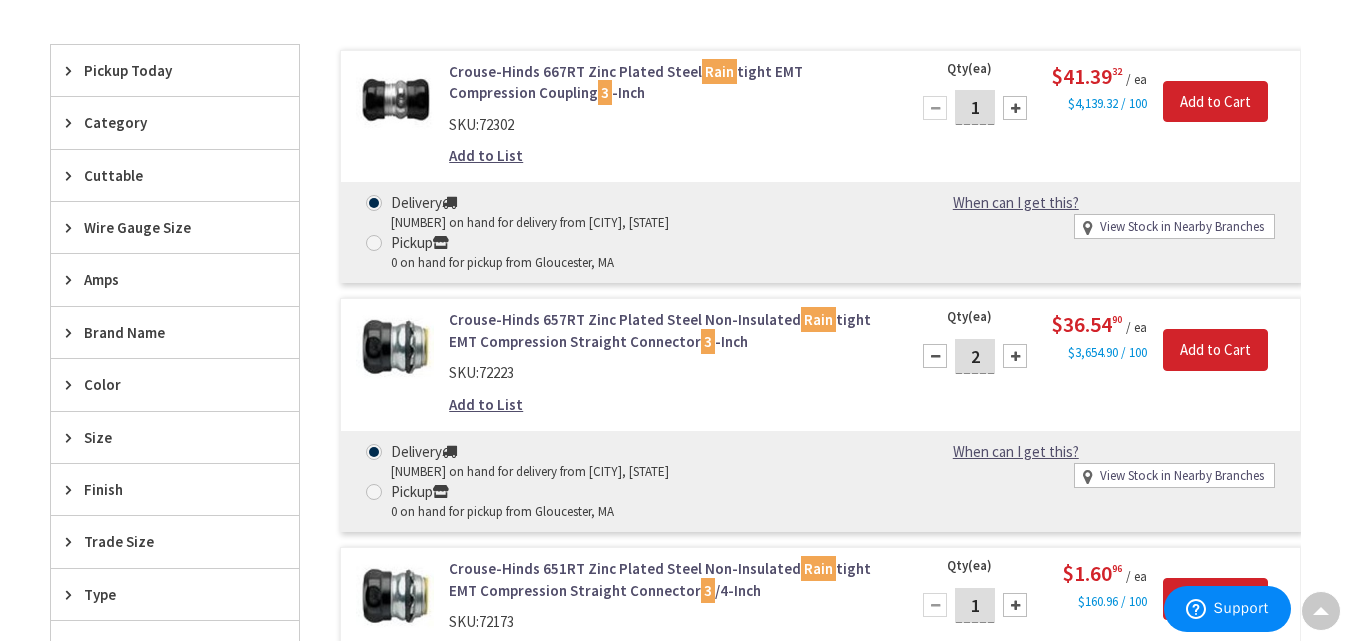 click at bounding box center [1015, 356] 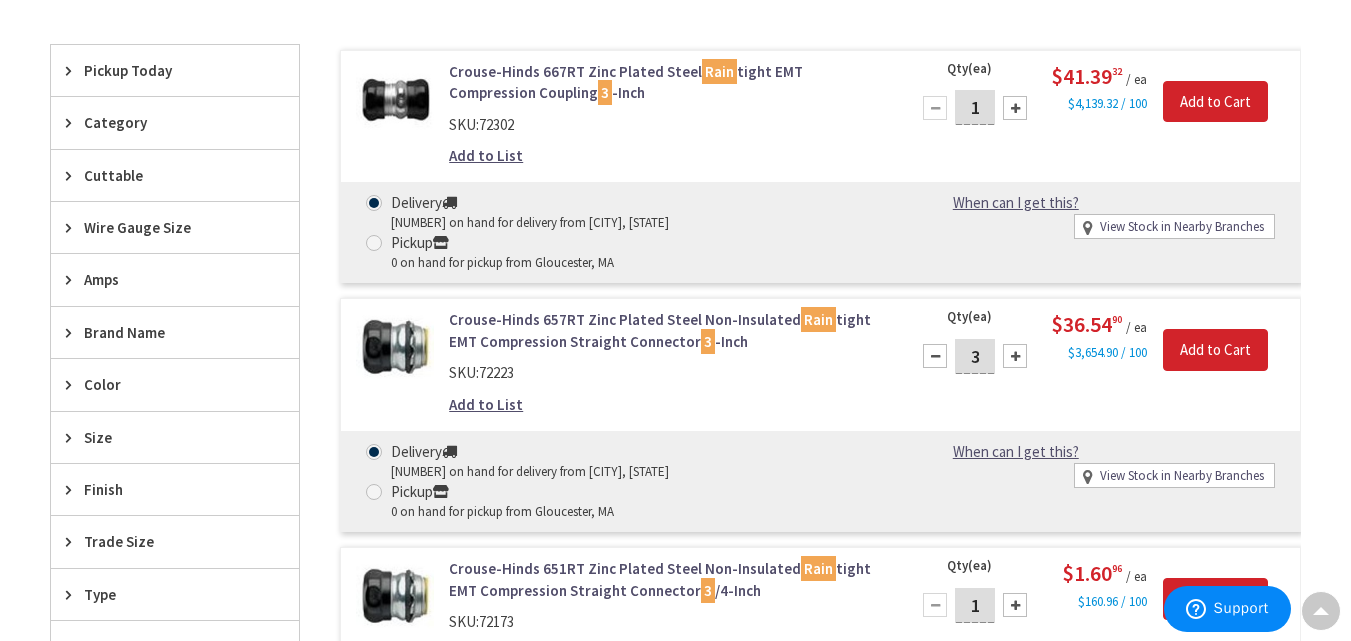 click at bounding box center [1015, 356] 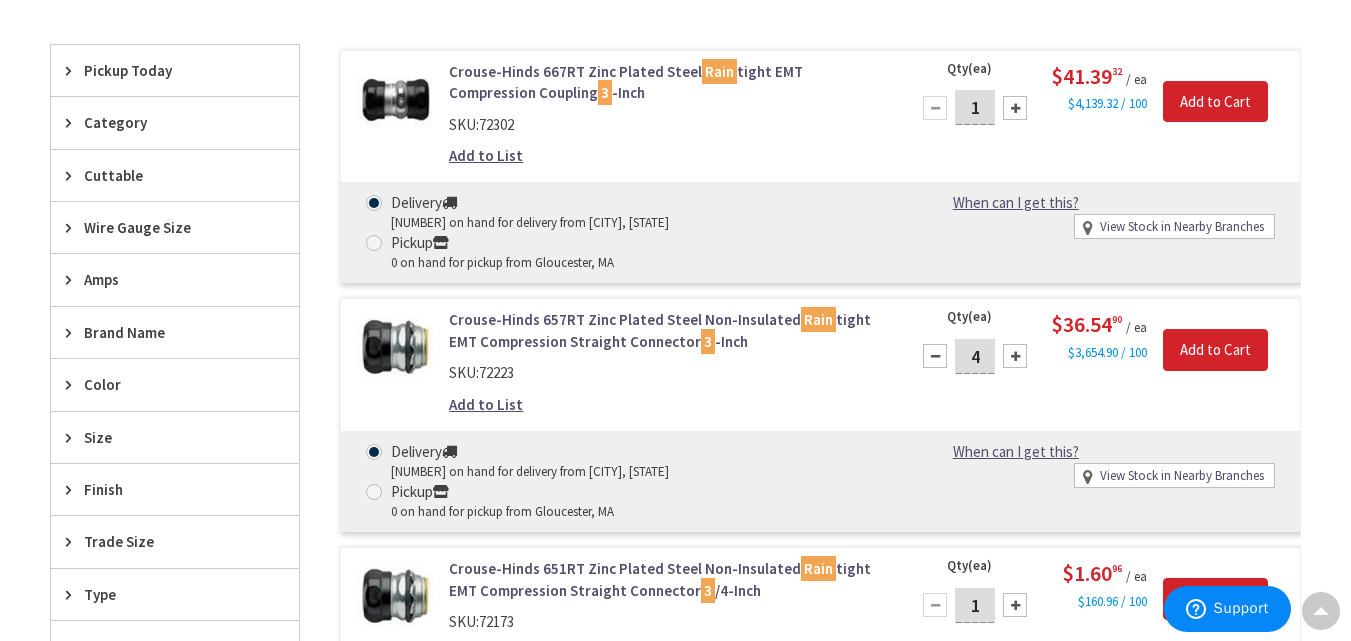 click at bounding box center (1015, 356) 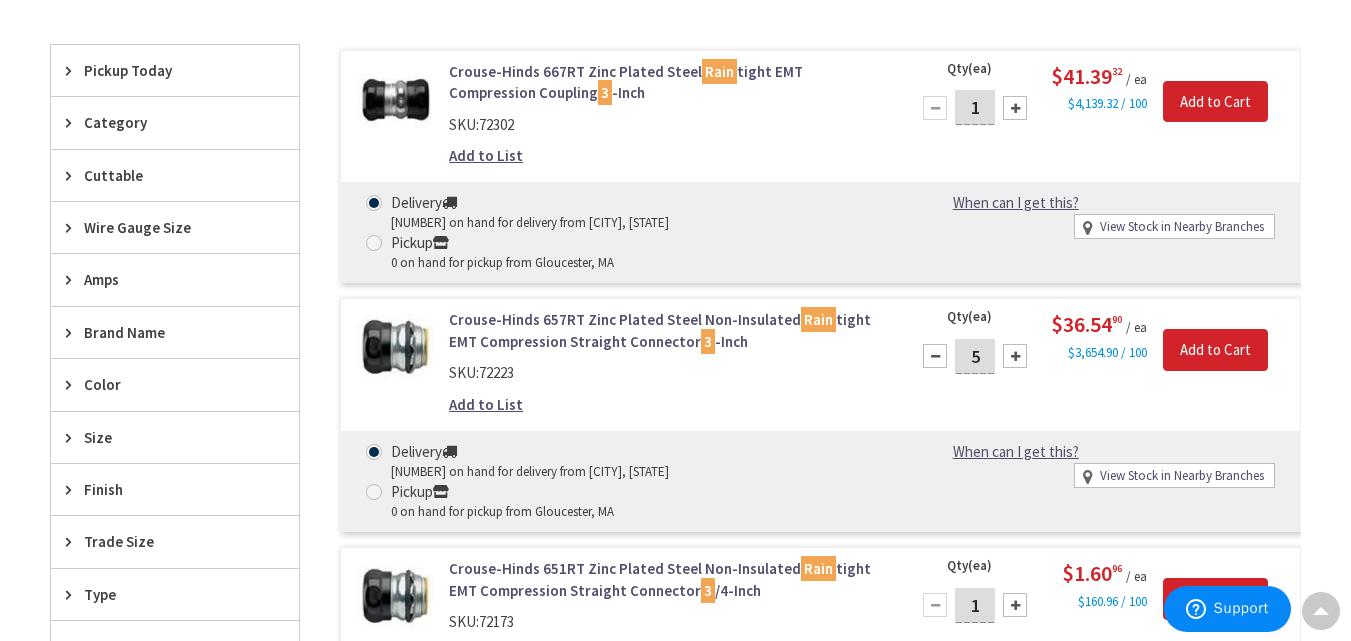 click at bounding box center (1015, 356) 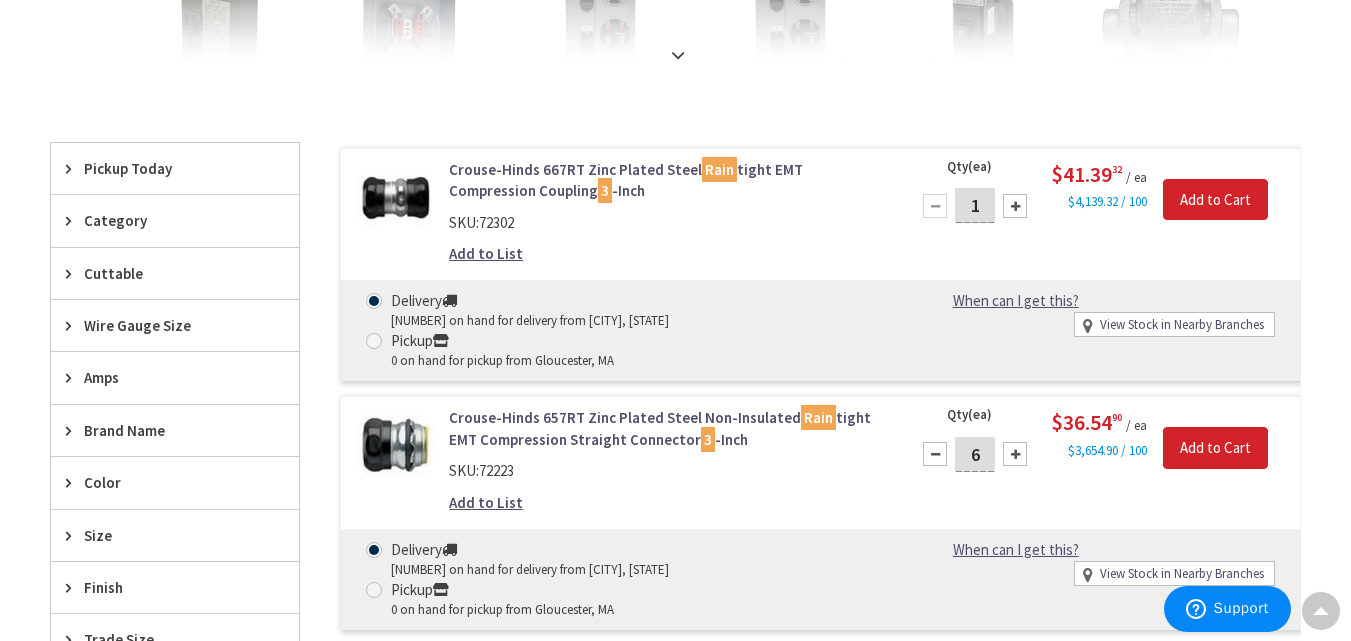 scroll, scrollTop: 528, scrollLeft: 0, axis: vertical 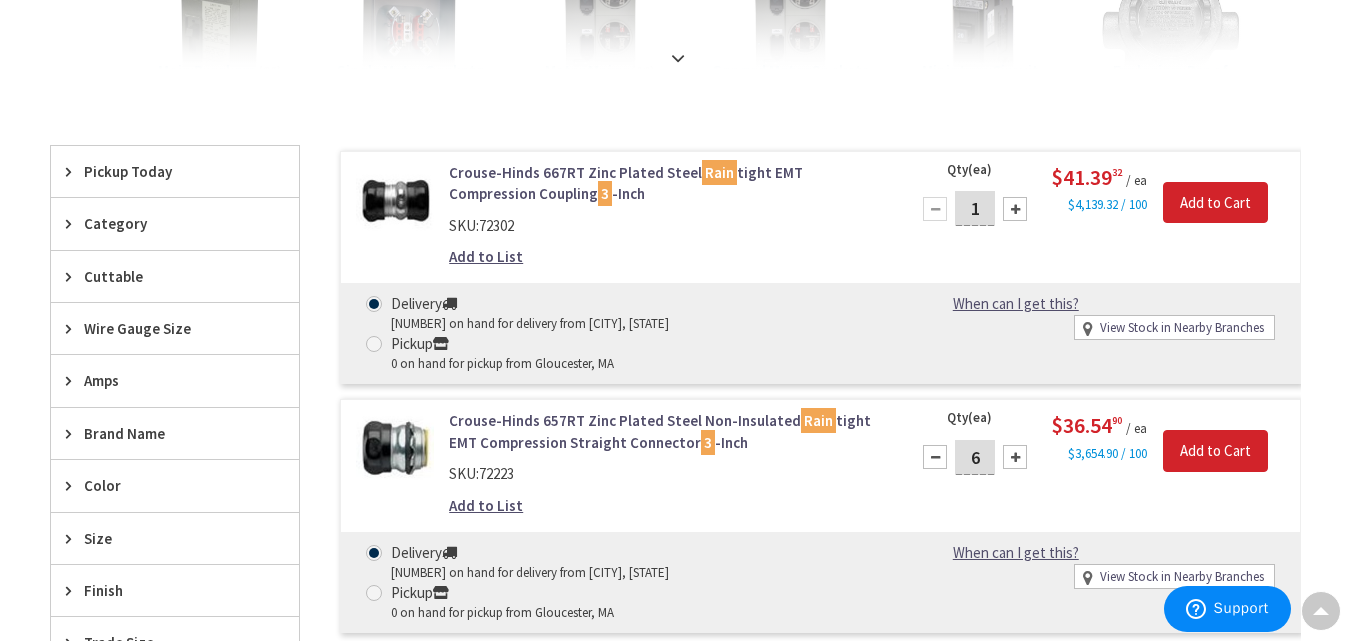 click at bounding box center [1015, 209] 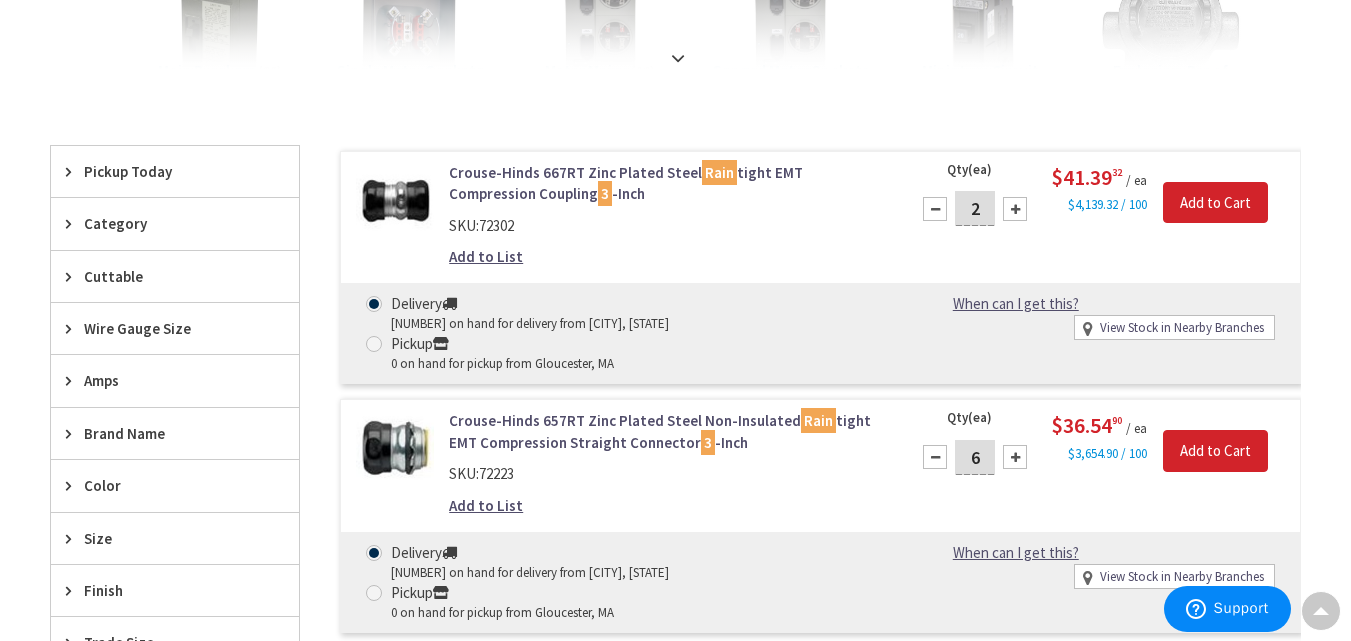 click at bounding box center (1015, 209) 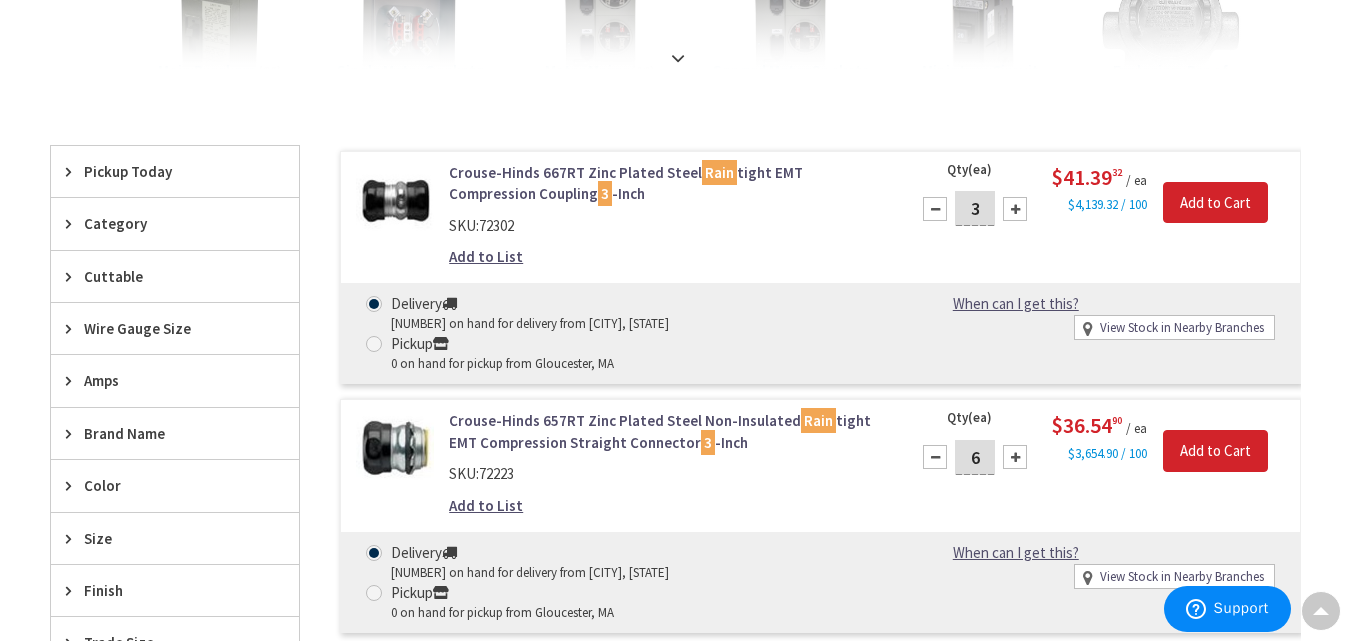 click on "Add to List" at bounding box center [486, 256] 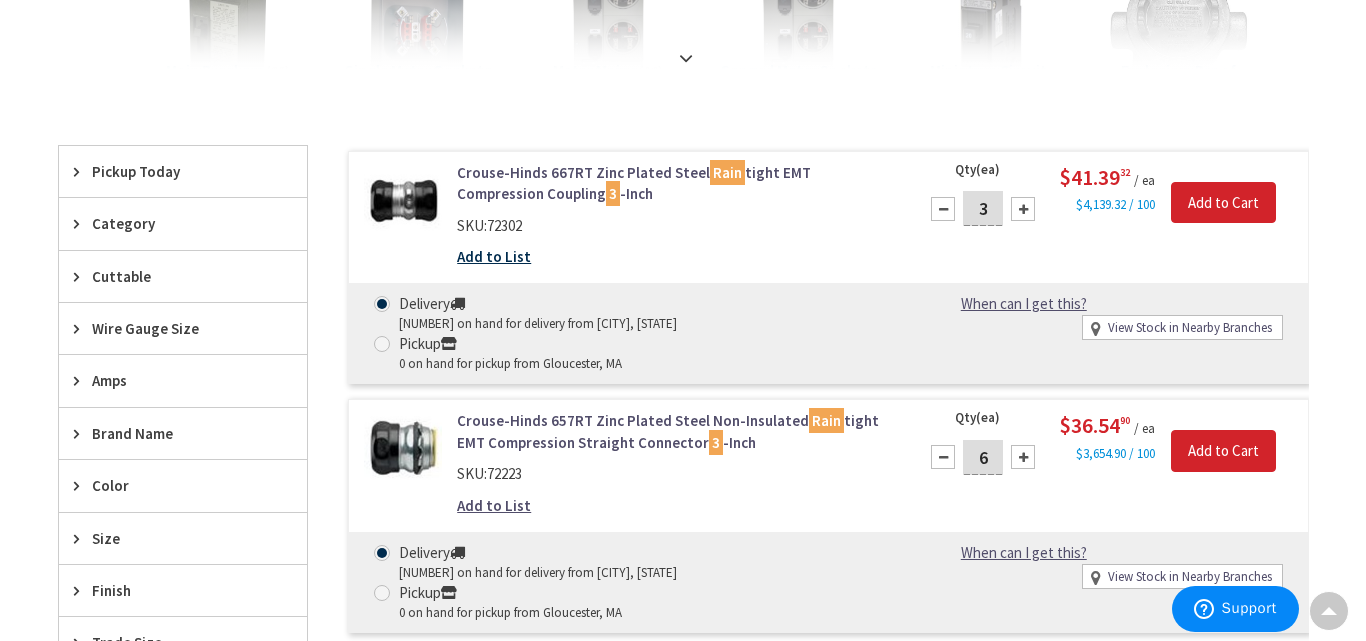 scroll, scrollTop: 527, scrollLeft: 0, axis: vertical 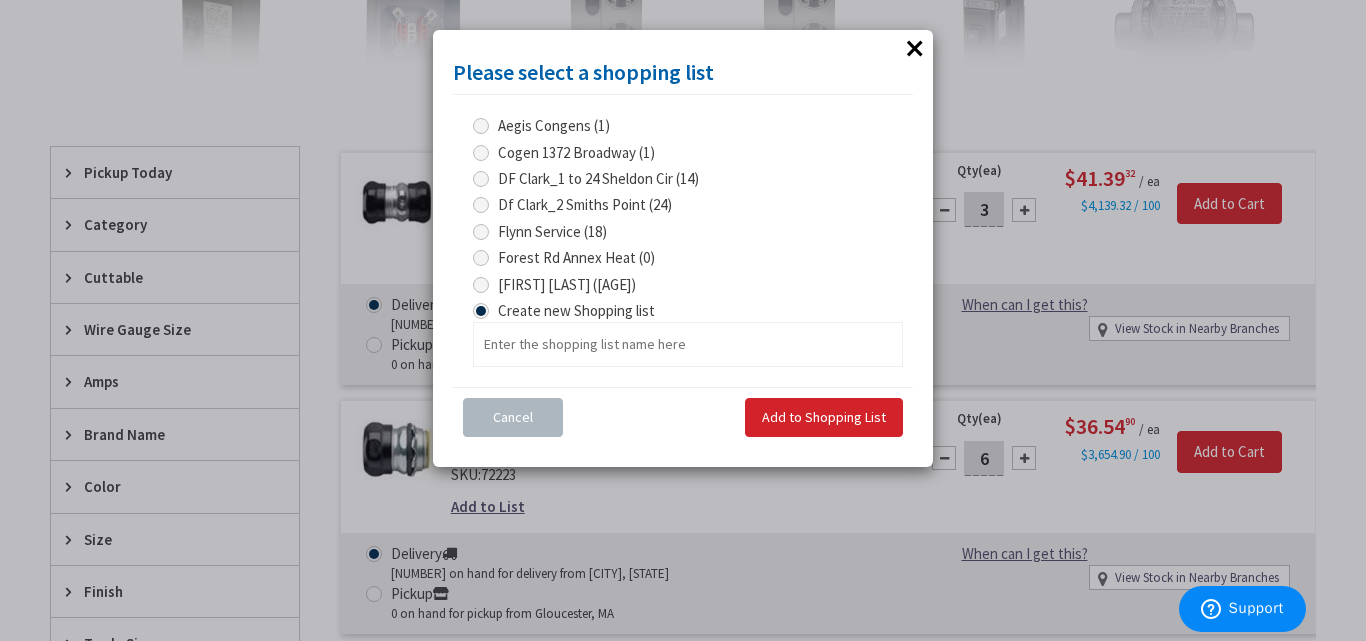 click on "Accessibility Screen-Reader Guide, Feedback, and Issue Reporting | New window
Login to Your Account
Welcome,  Aaron Conte
My Branch :  GLOUCESTER, MA
Change
Shop By Category
Shop By List
About Us
Prefab Solutions
Contact
Locations
My Lists" at bounding box center [683, 1262] 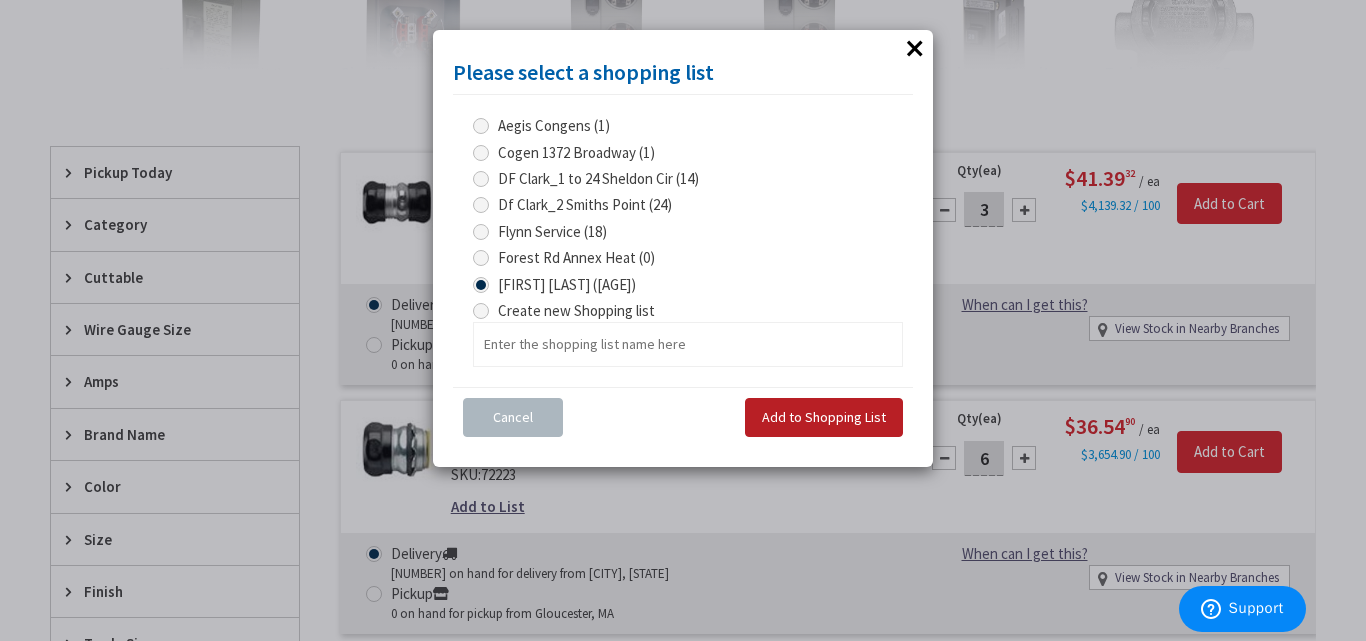 click on "Add to Shopping List" at bounding box center (824, 417) 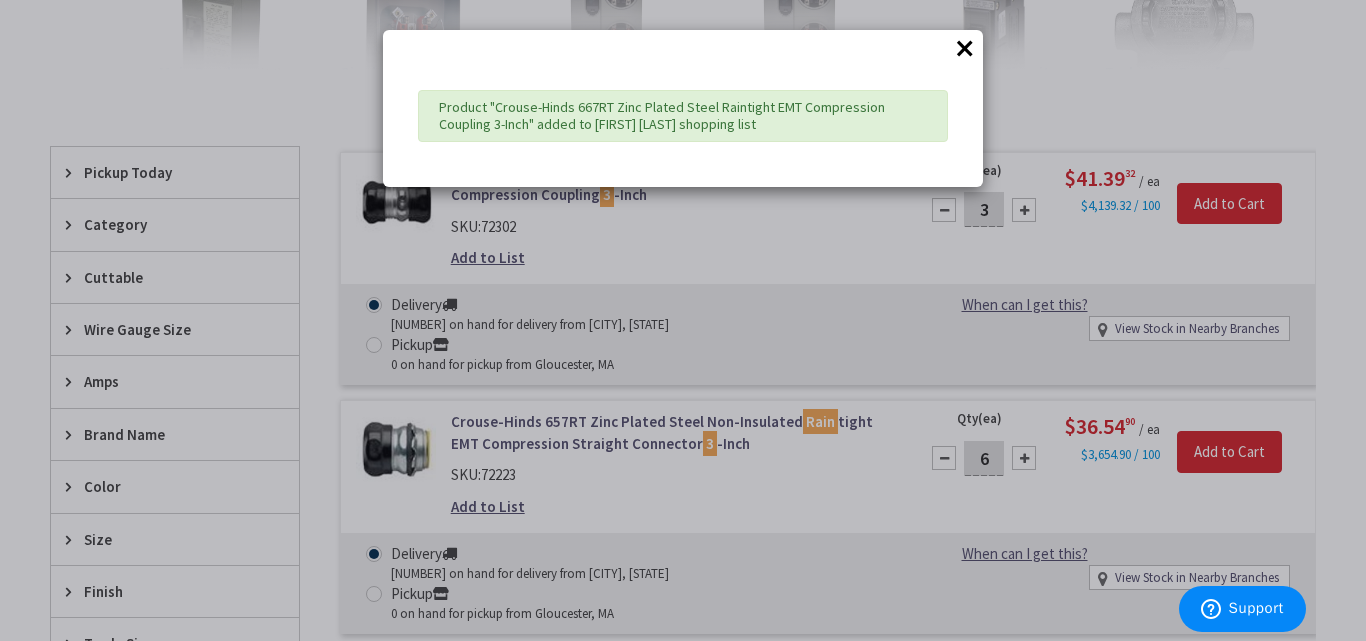 click on "×
Product "Crouse-Hinds 667RT Zinc Plated Steel Raintight EMT Compression Coupling 3-Inch" added to ST Michael Genni shopping list" at bounding box center [683, 320] 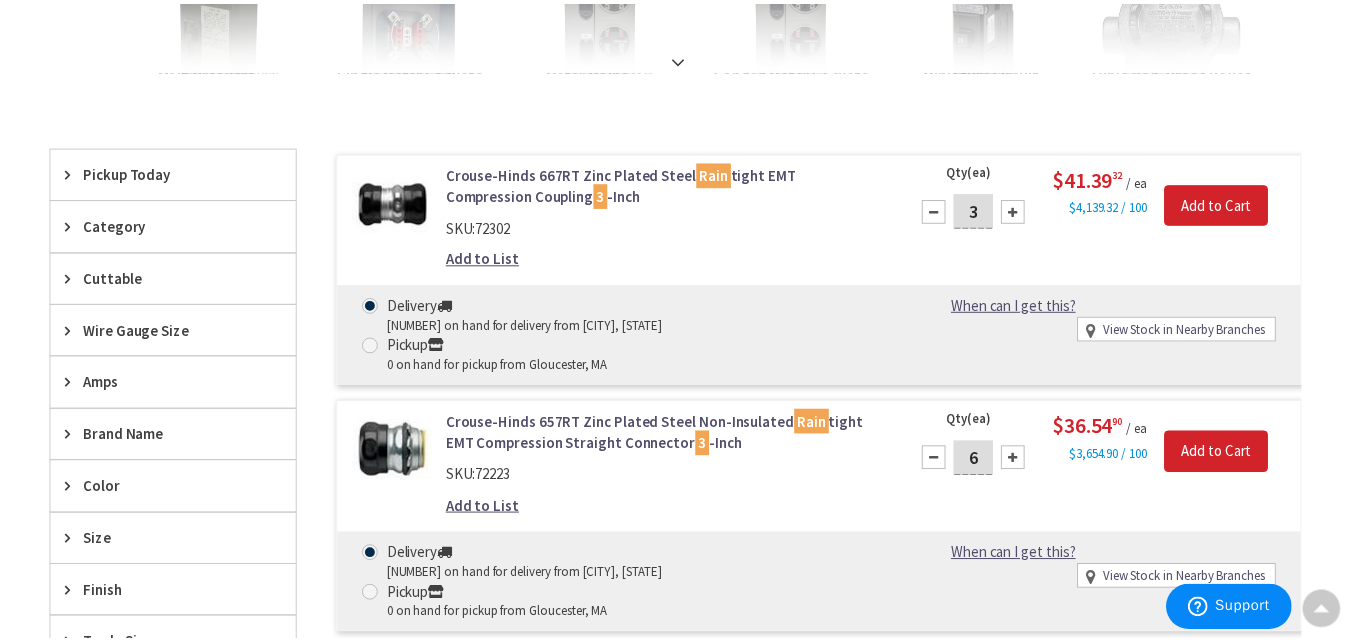 scroll, scrollTop: 528, scrollLeft: 0, axis: vertical 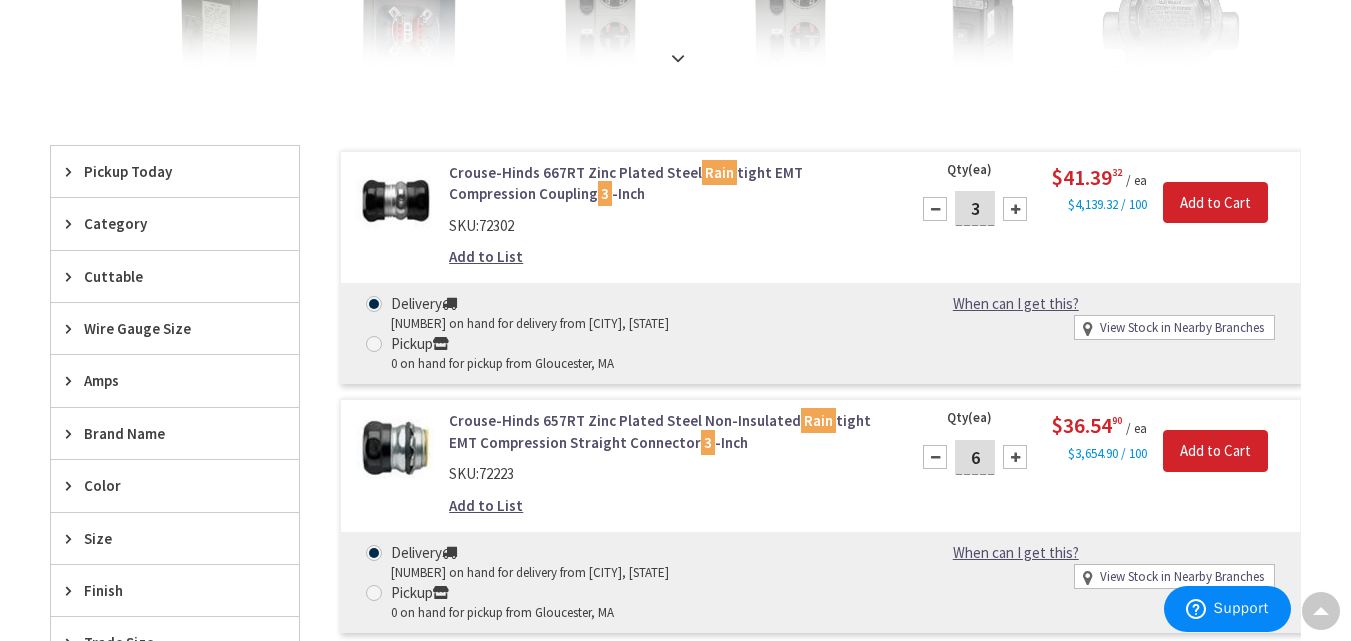 click on "Add to List" at bounding box center (486, 505) 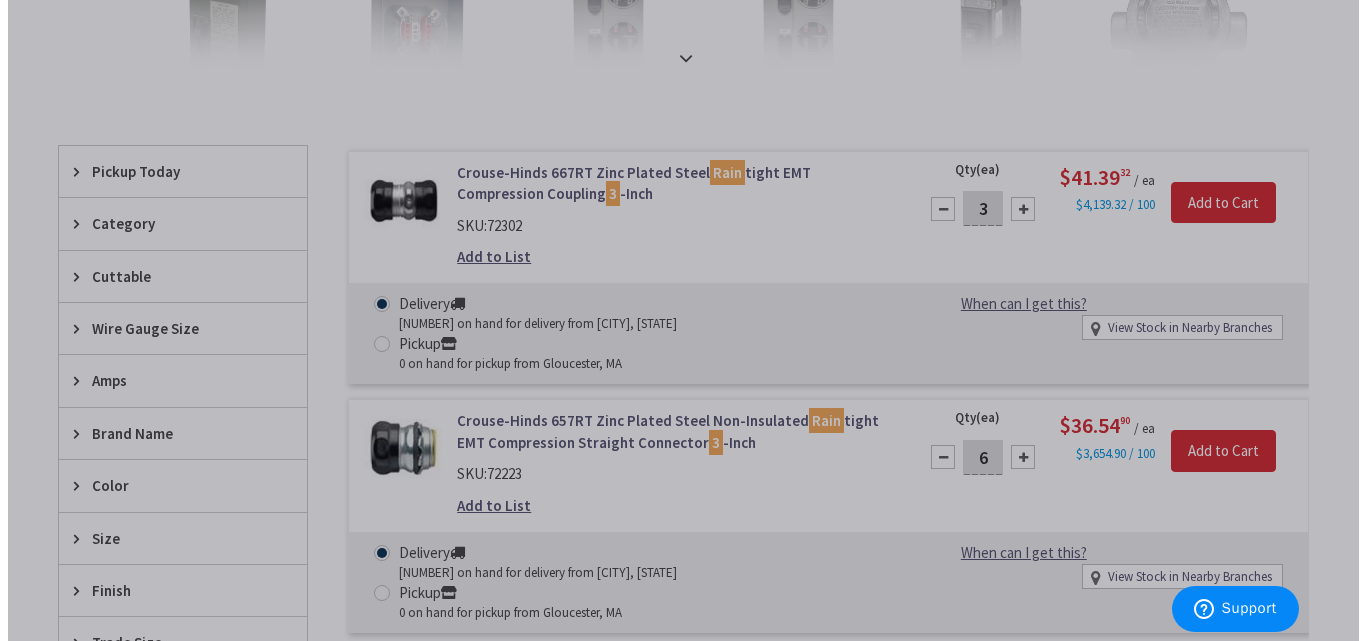 scroll, scrollTop: 527, scrollLeft: 0, axis: vertical 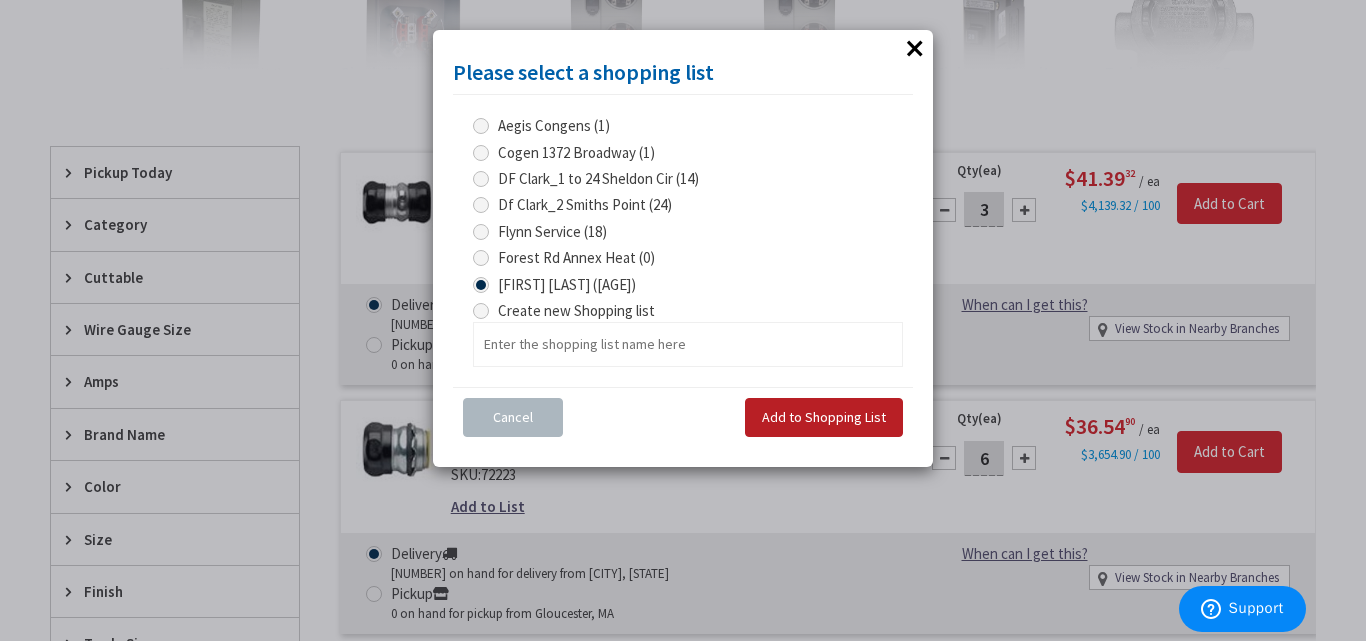 click on "Add to Shopping List" at bounding box center [824, 417] 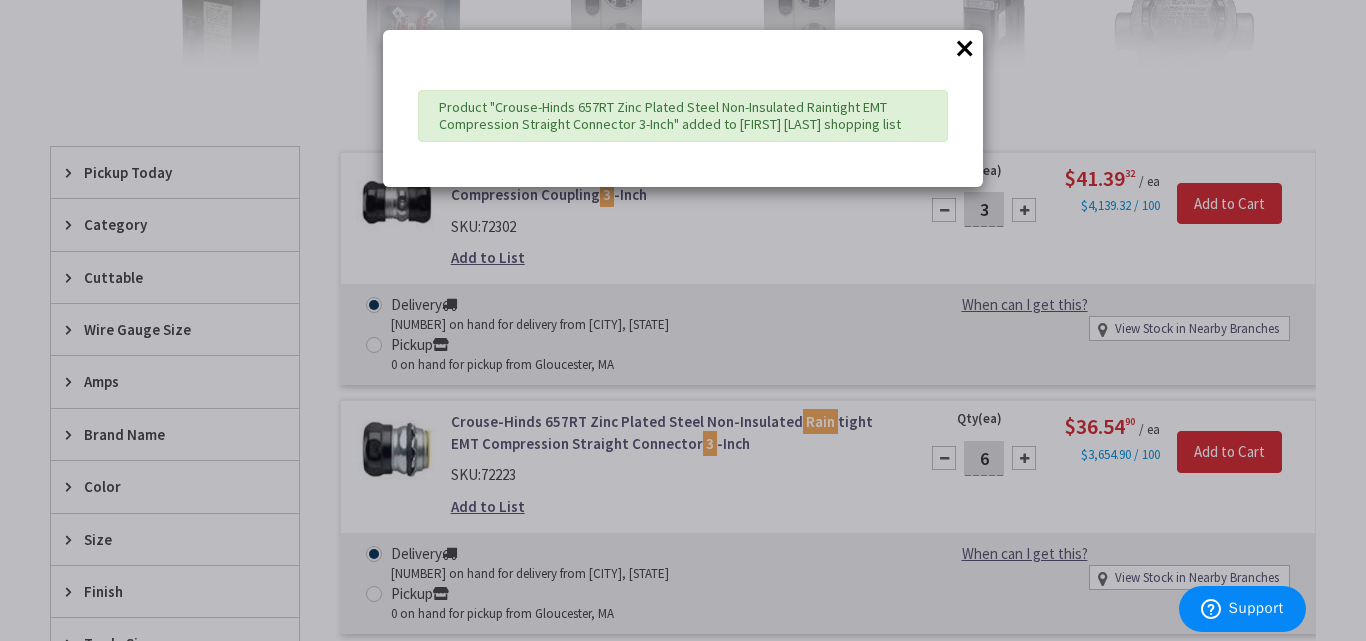 click on "×" at bounding box center (965, 48) 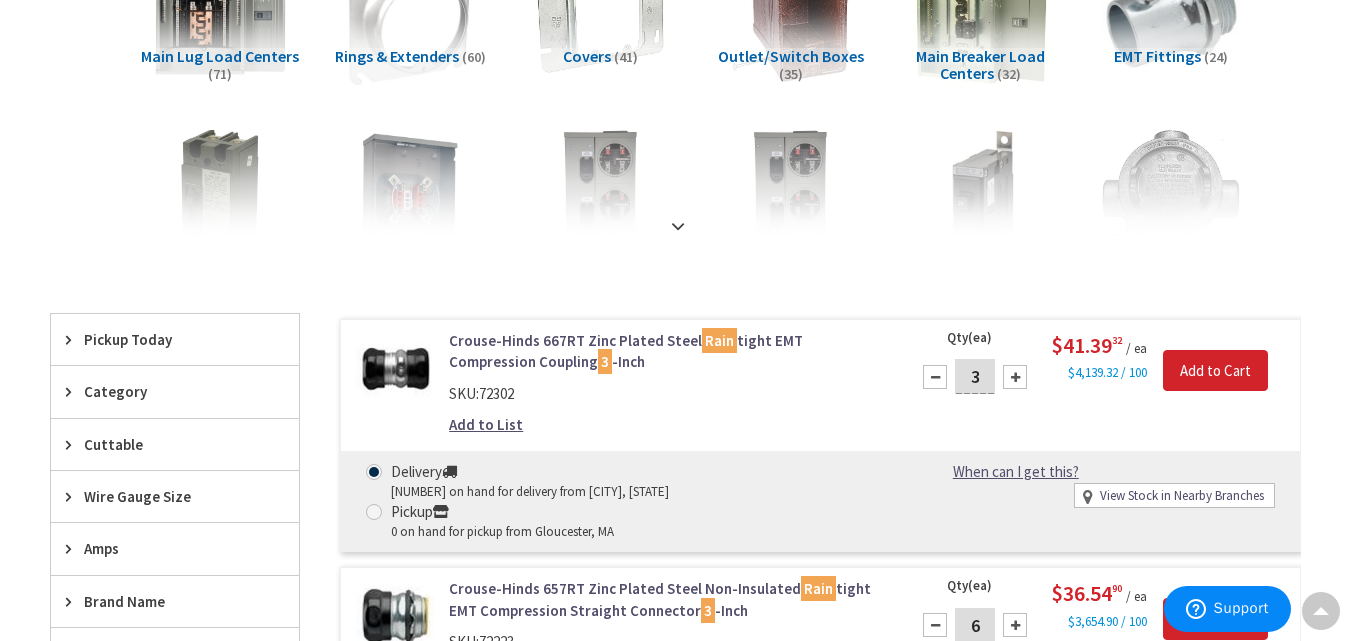 scroll, scrollTop: 0, scrollLeft: 0, axis: both 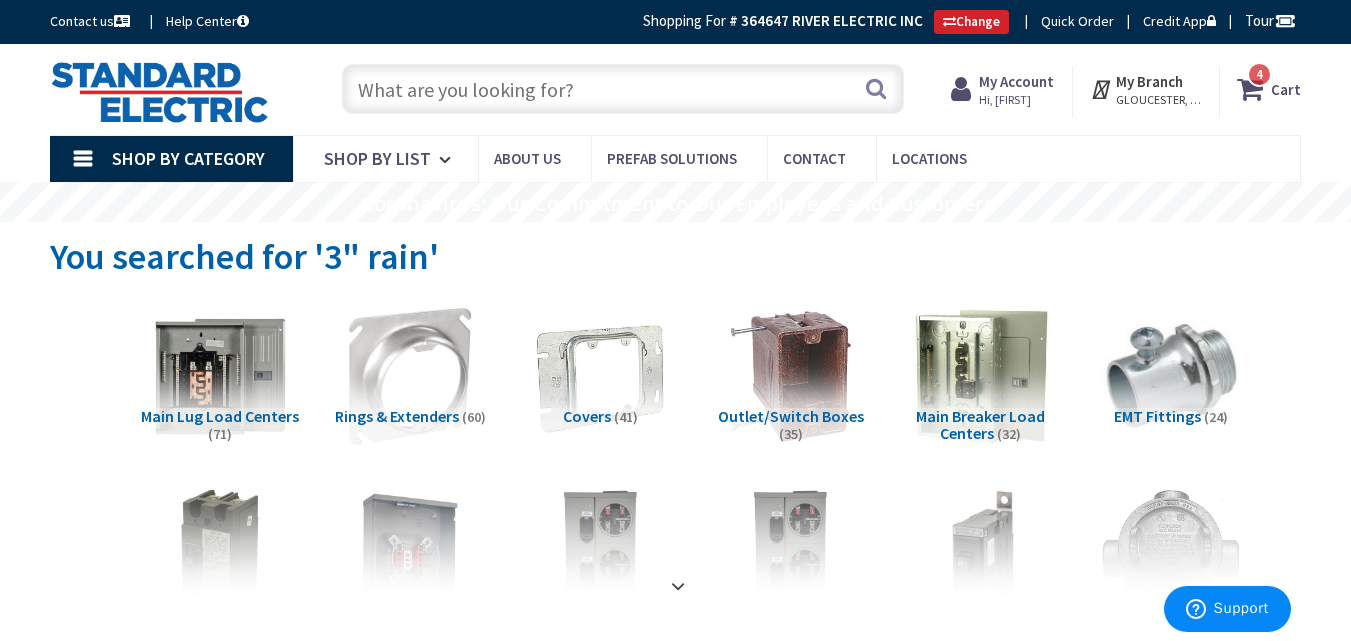 click on "My Account" at bounding box center (1016, 81) 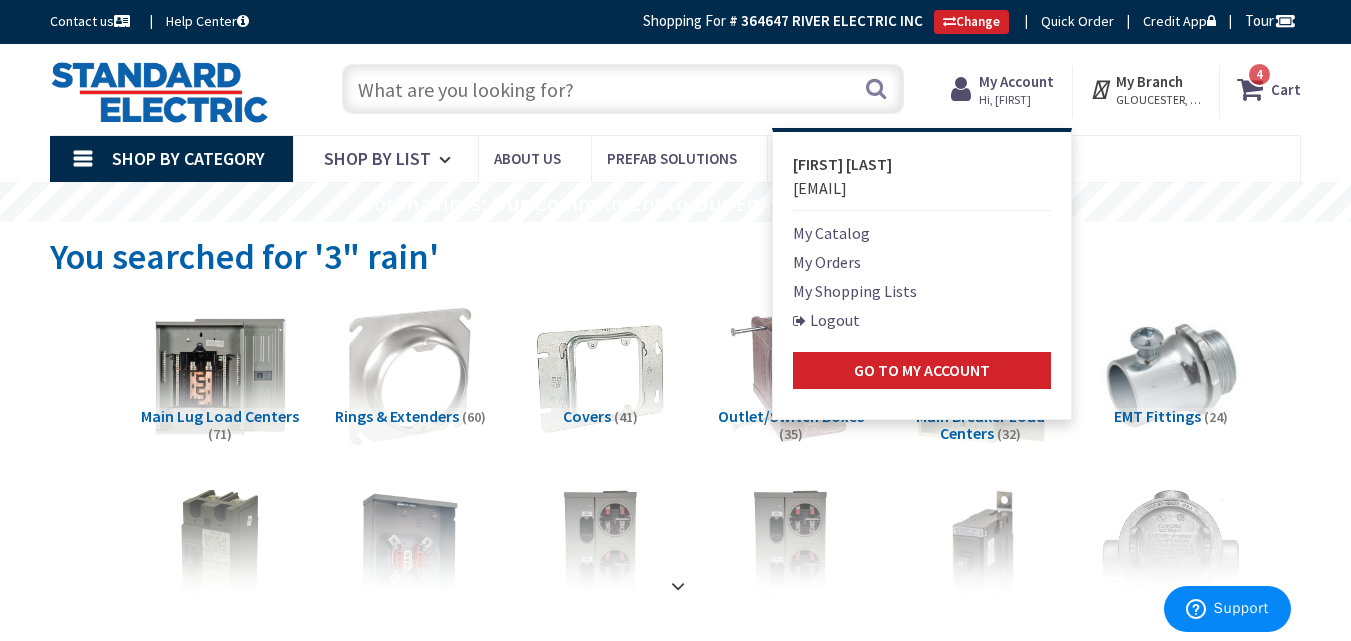 click on "My Shopping Lists" at bounding box center [855, 291] 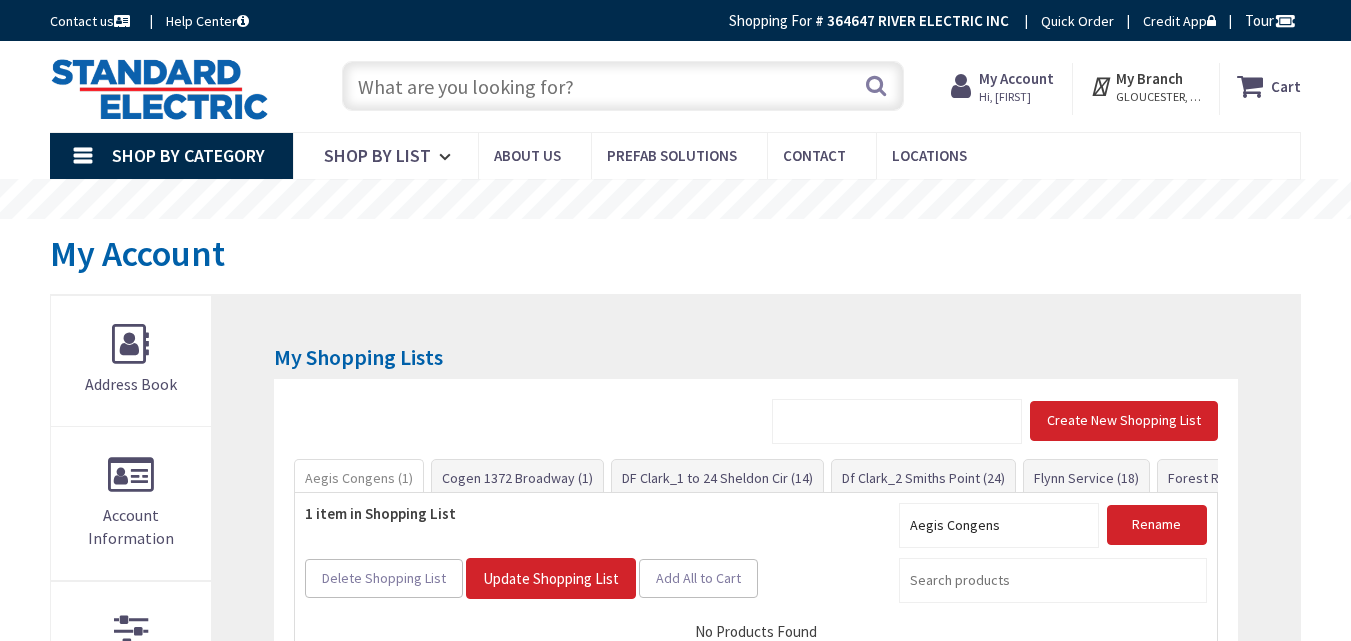 scroll, scrollTop: 0, scrollLeft: 0, axis: both 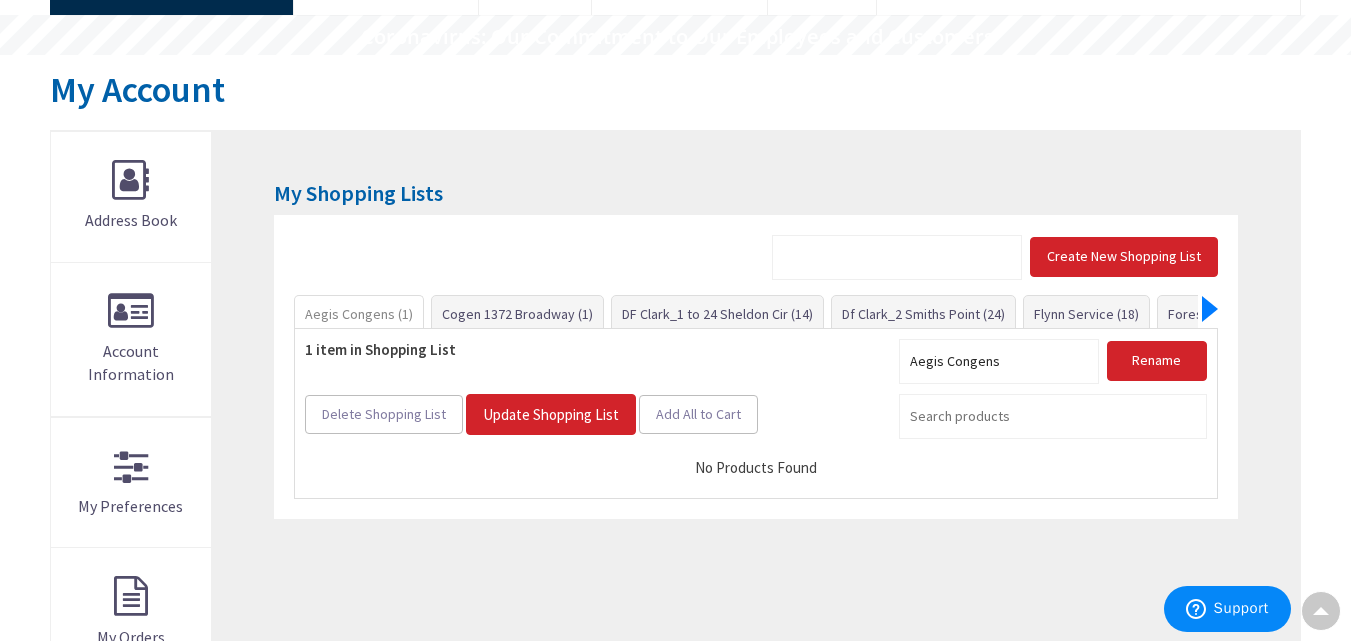 click at bounding box center (1210, 309) 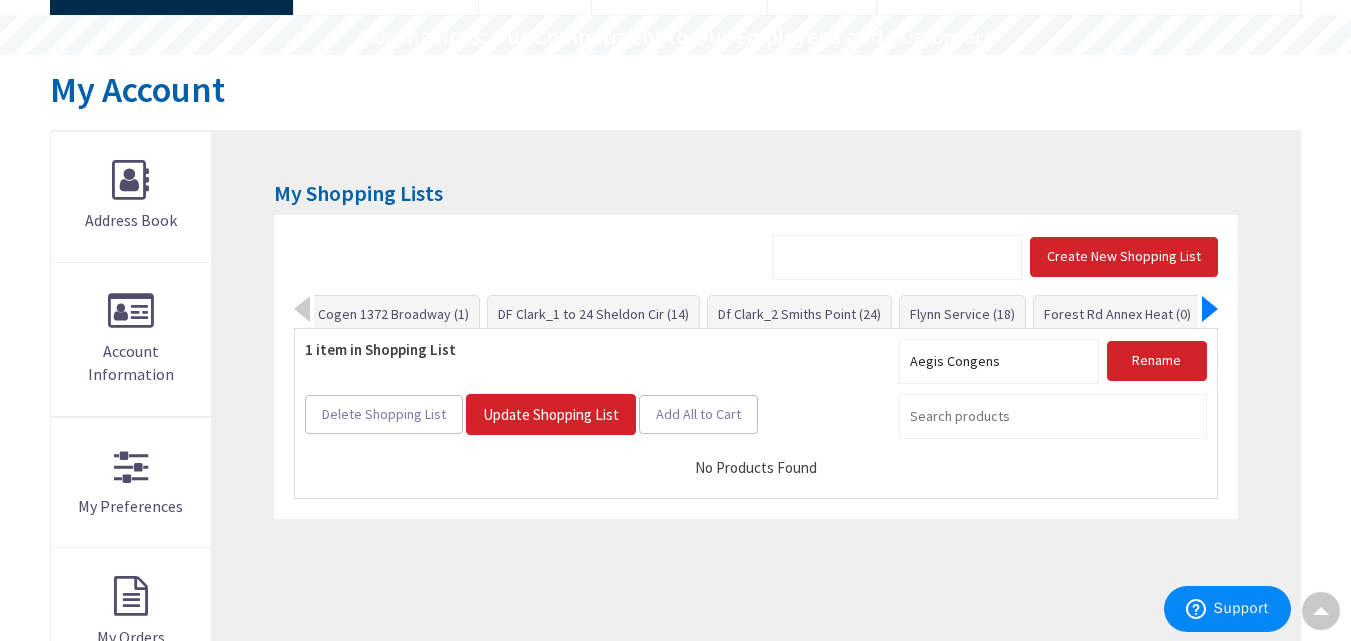 click at bounding box center [1210, 309] 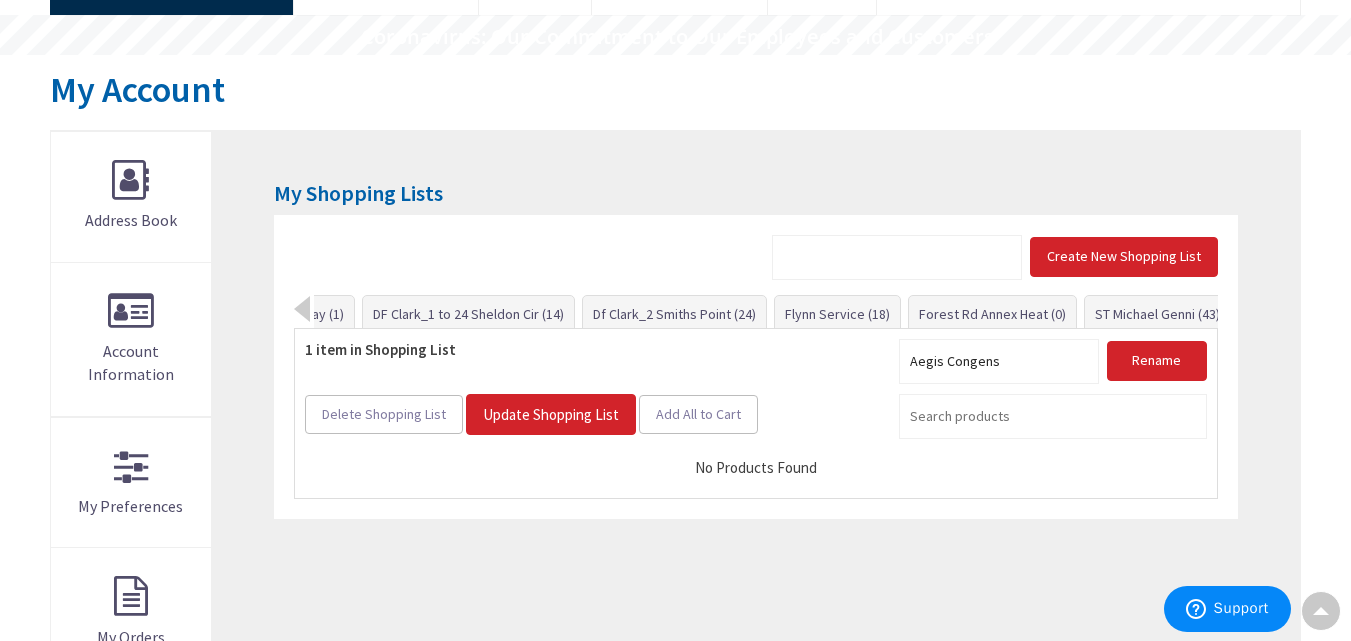 click on "Aegis Congens (1)
Cogen 1372 Broadway (1)
DF Clark_1 to 24 Sheldon Cir (14)" at bounding box center (755, 312) 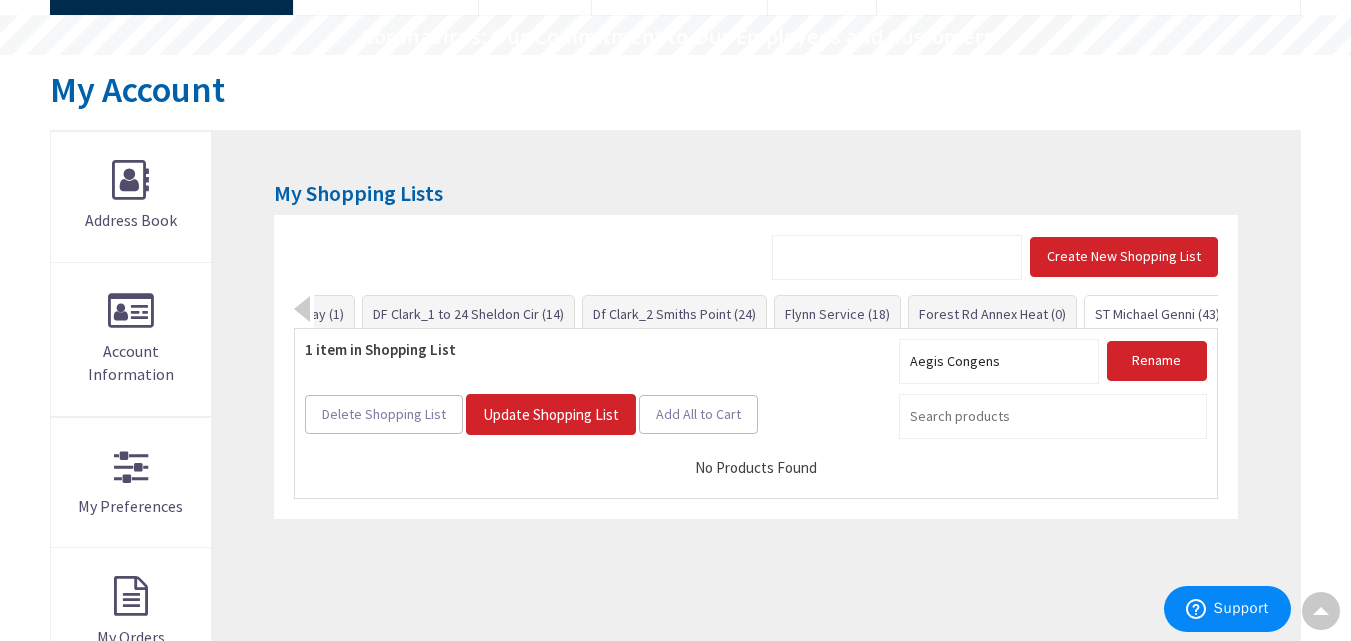 click on "ST Michael Genni (43)" at bounding box center [1157, 314] 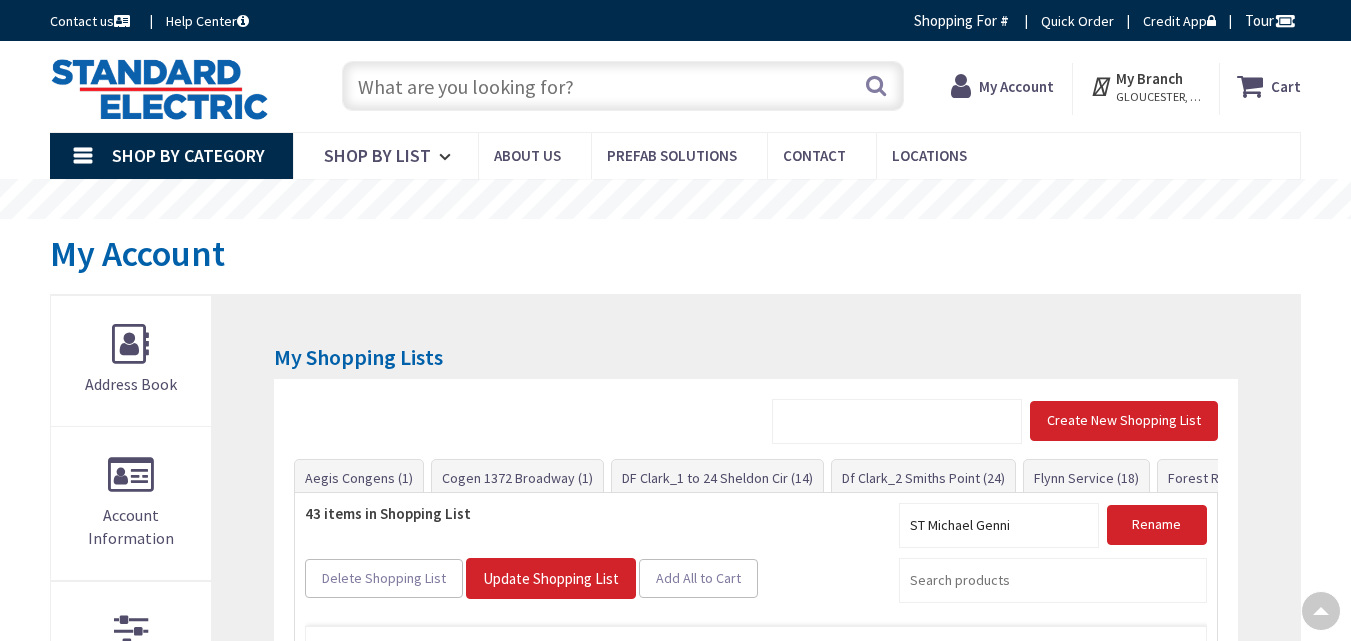 scroll, scrollTop: 418, scrollLeft: 0, axis: vertical 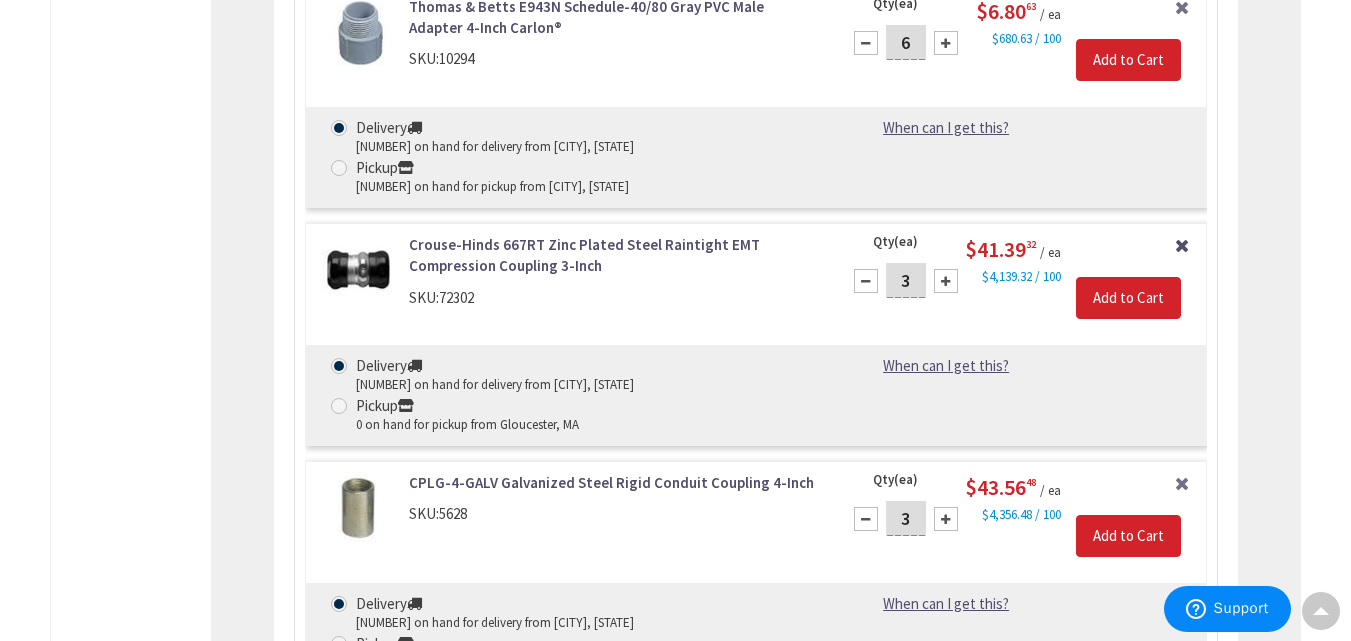 click on "Remove Item" at bounding box center [1182, 243] 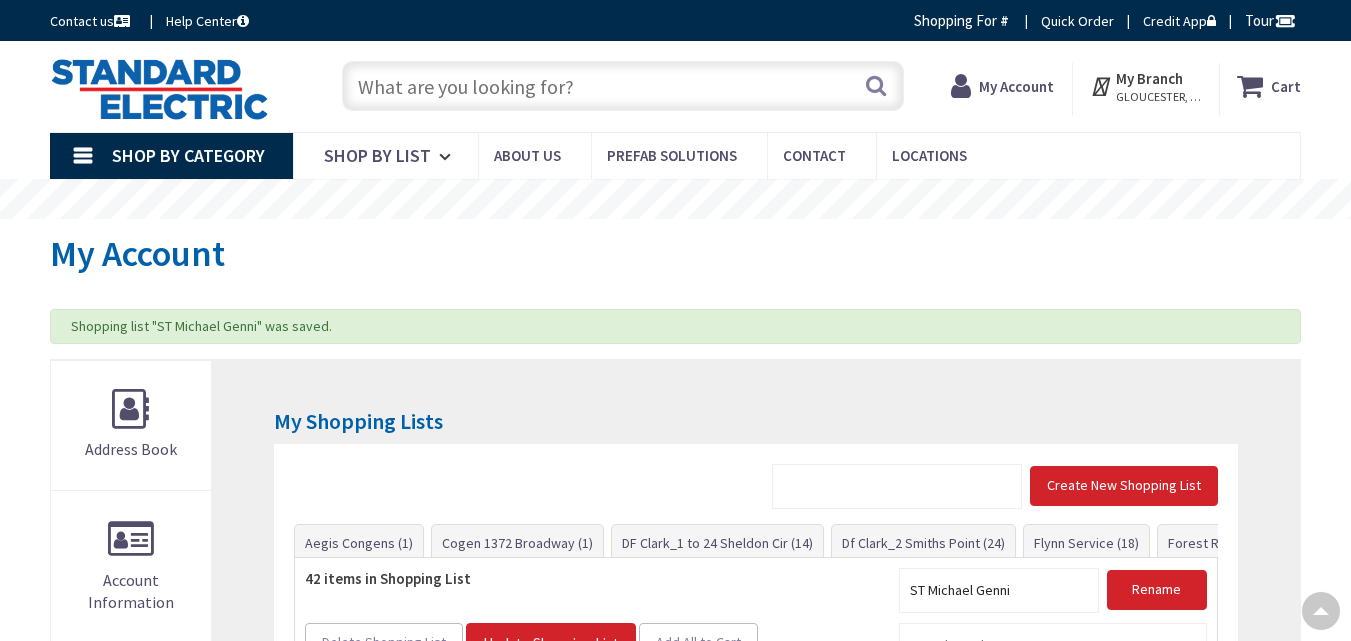 scroll, scrollTop: 490, scrollLeft: 0, axis: vertical 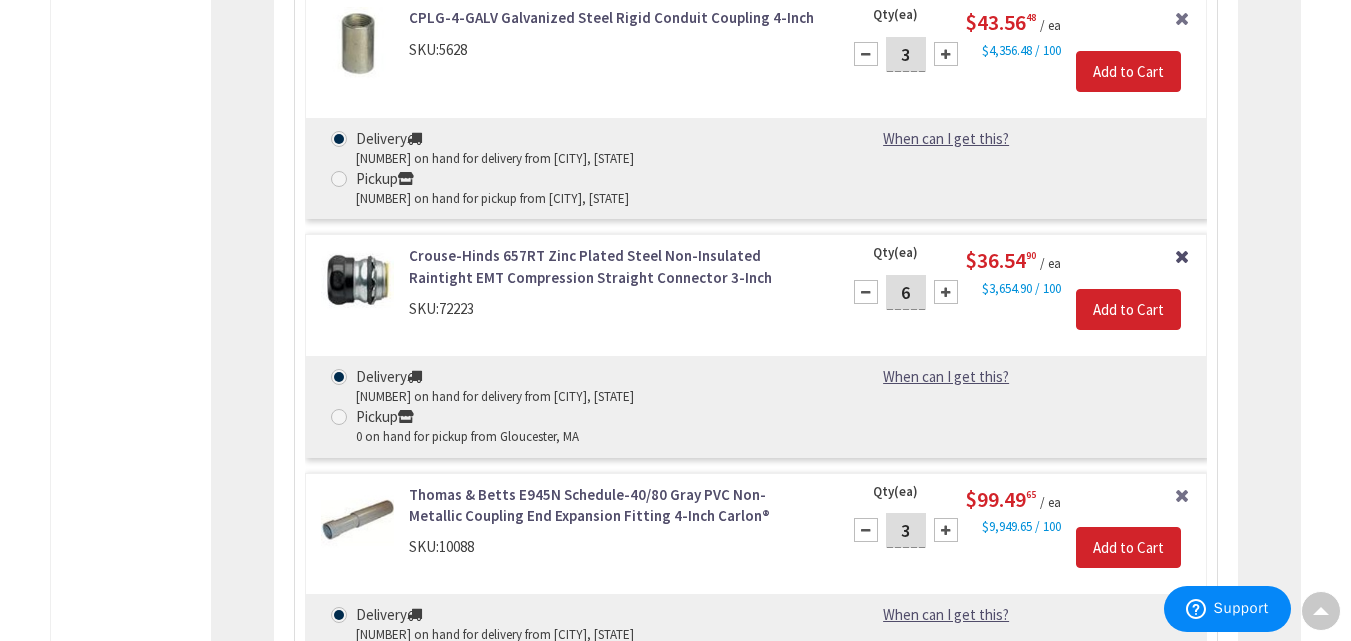 click on "Remove Item" at bounding box center (1182, 254) 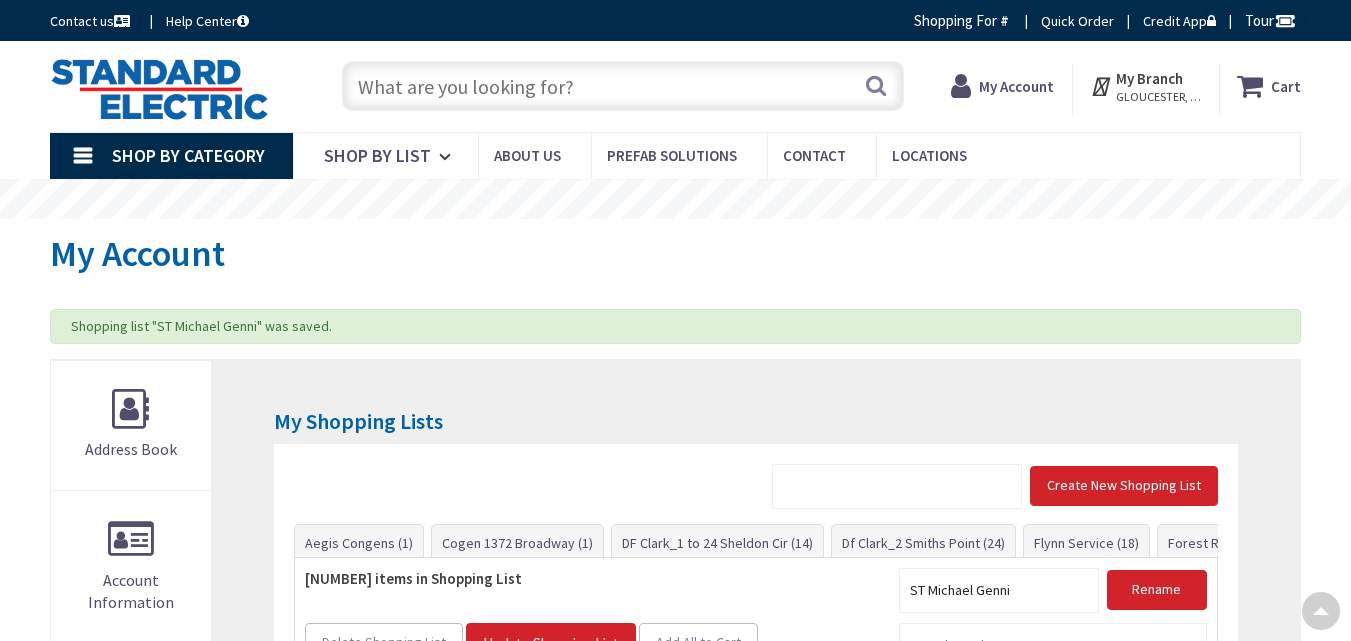 scroll, scrollTop: 418, scrollLeft: 0, axis: vertical 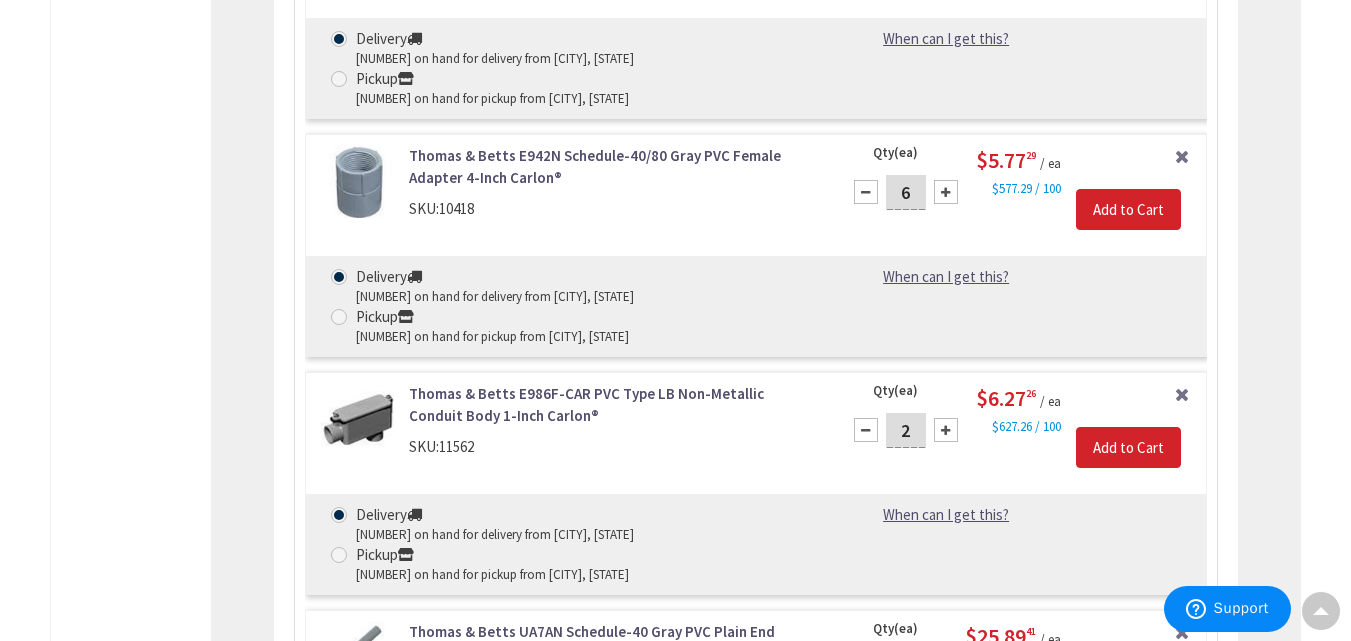 click on "6" at bounding box center (906, 192) 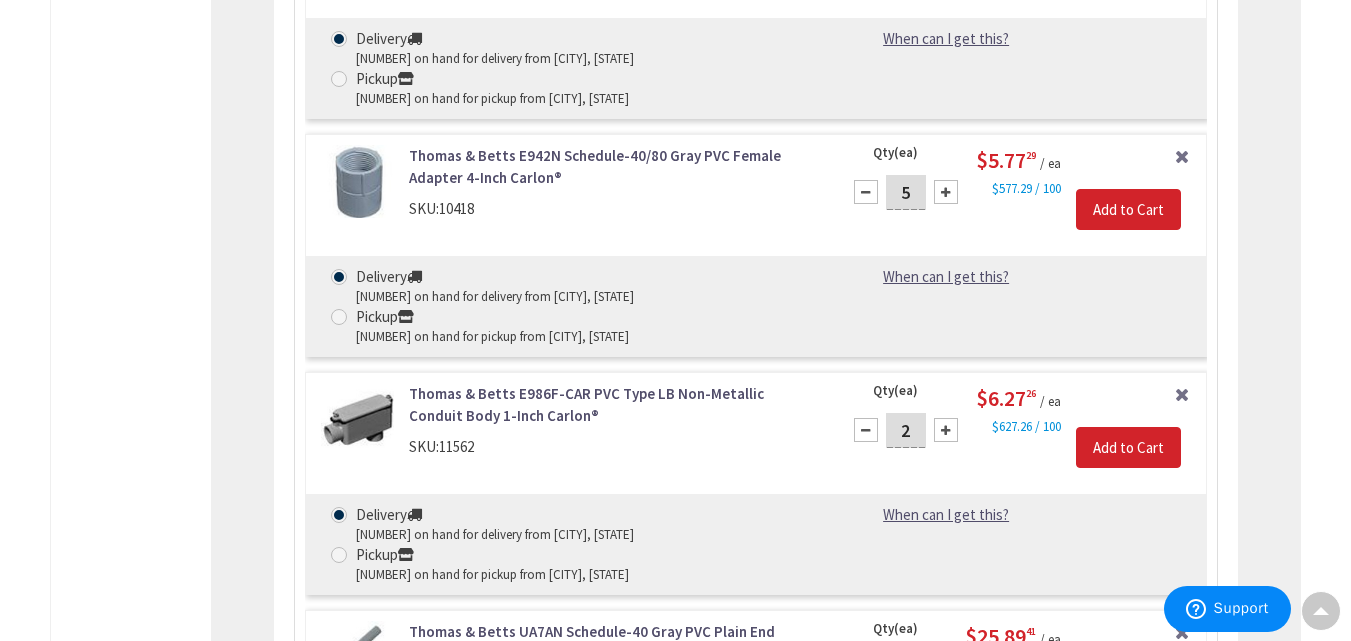 click at bounding box center (866, 192) 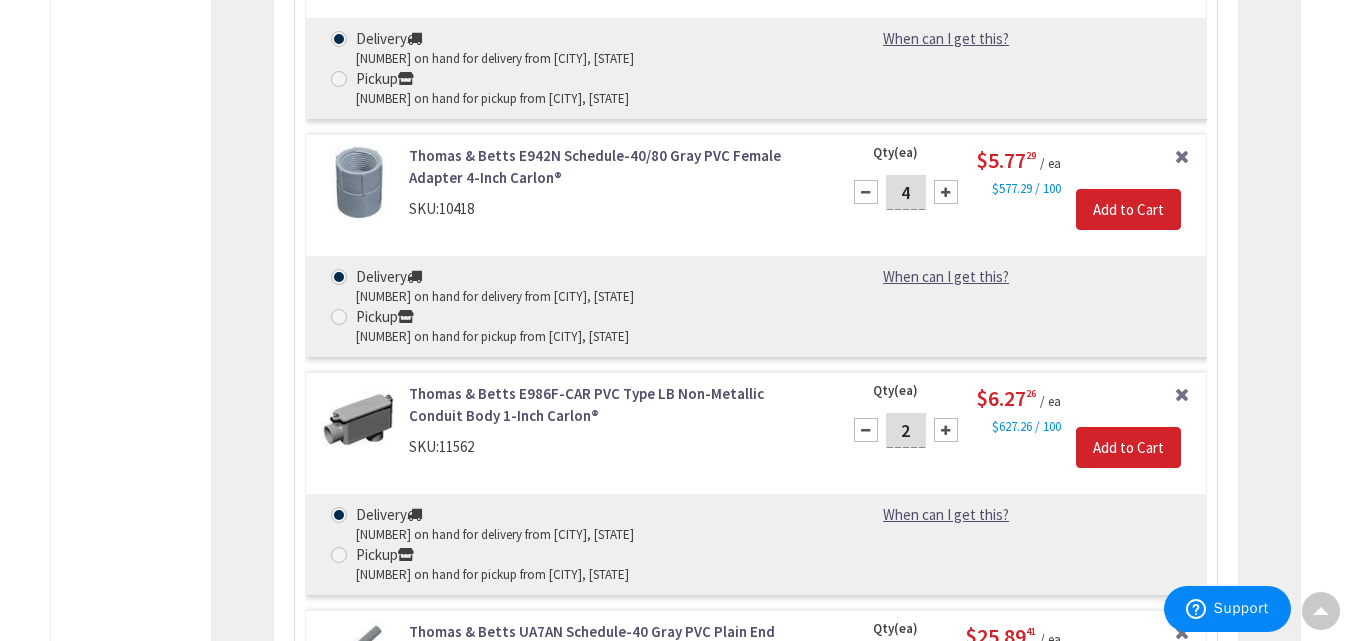 click on "4" at bounding box center (906, 192) 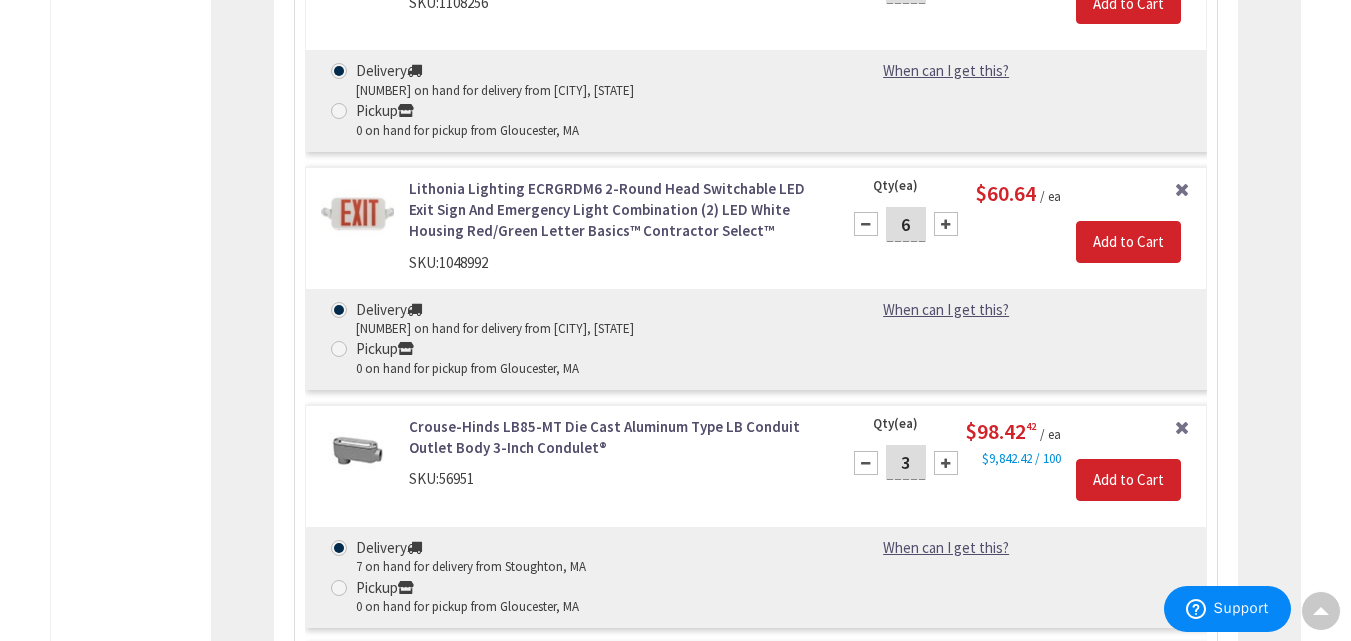 scroll, scrollTop: 9868, scrollLeft: 0, axis: vertical 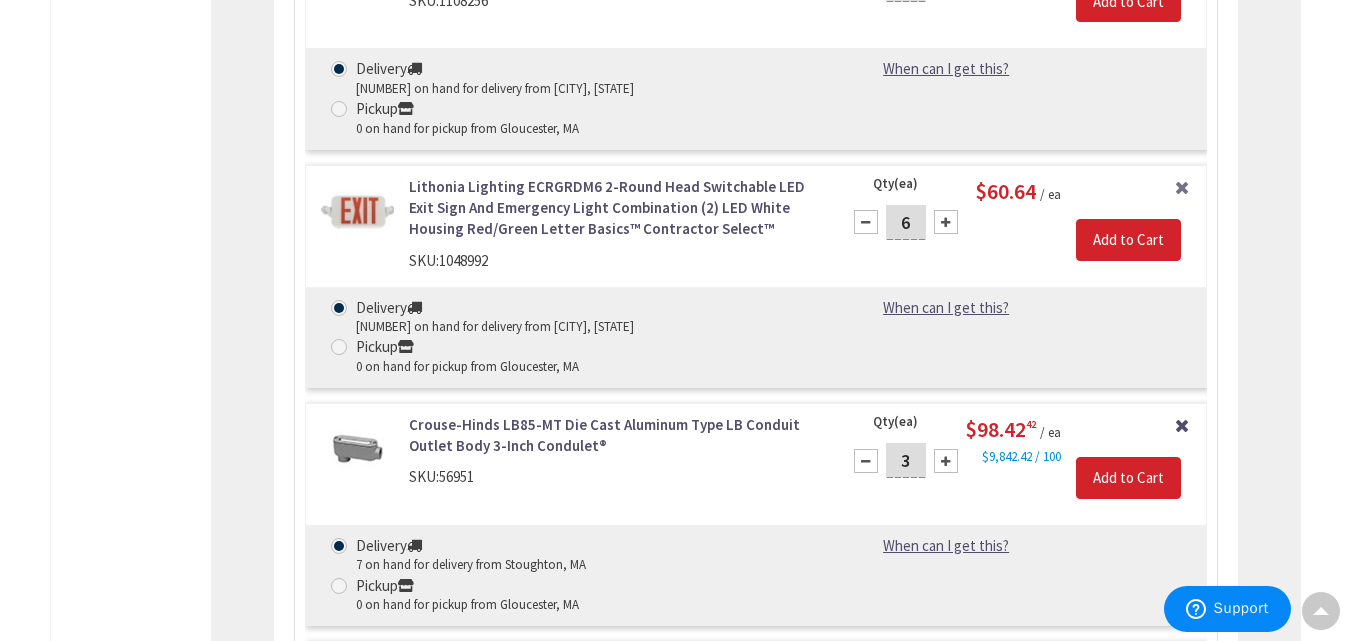 click on "Remove Item" at bounding box center [1182, 423] 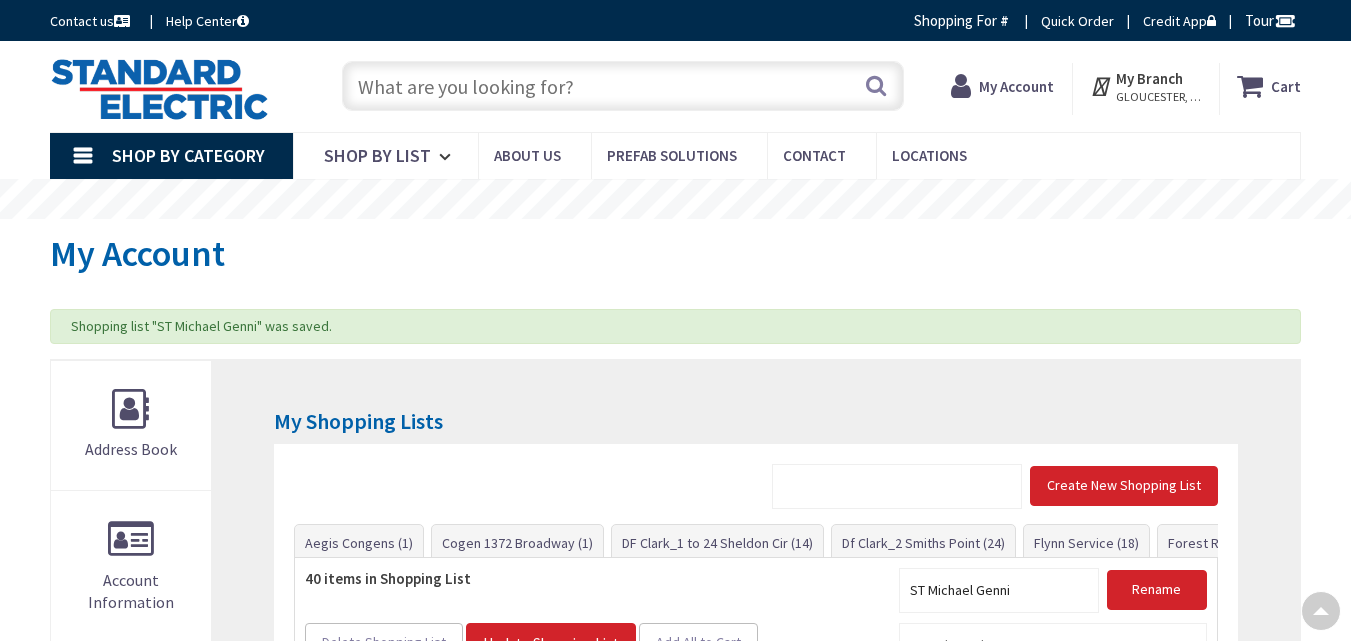 scroll, scrollTop: 418, scrollLeft: 0, axis: vertical 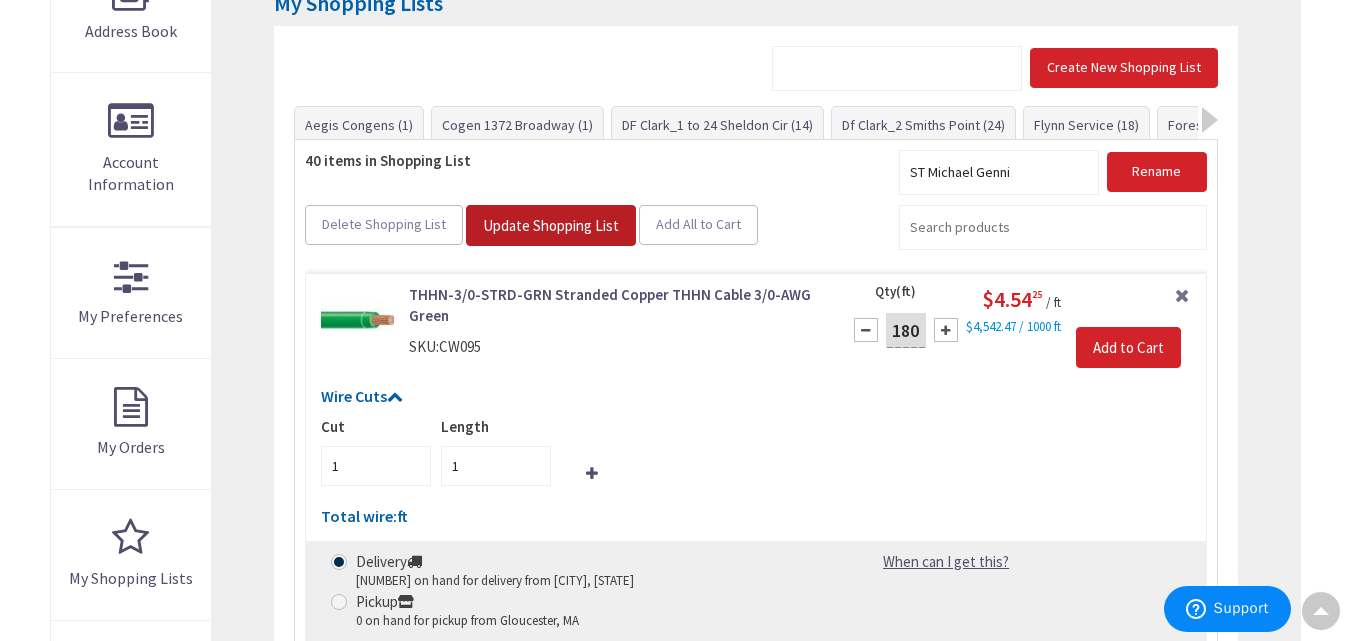 click on "Update Shopping List" at bounding box center (551, 225) 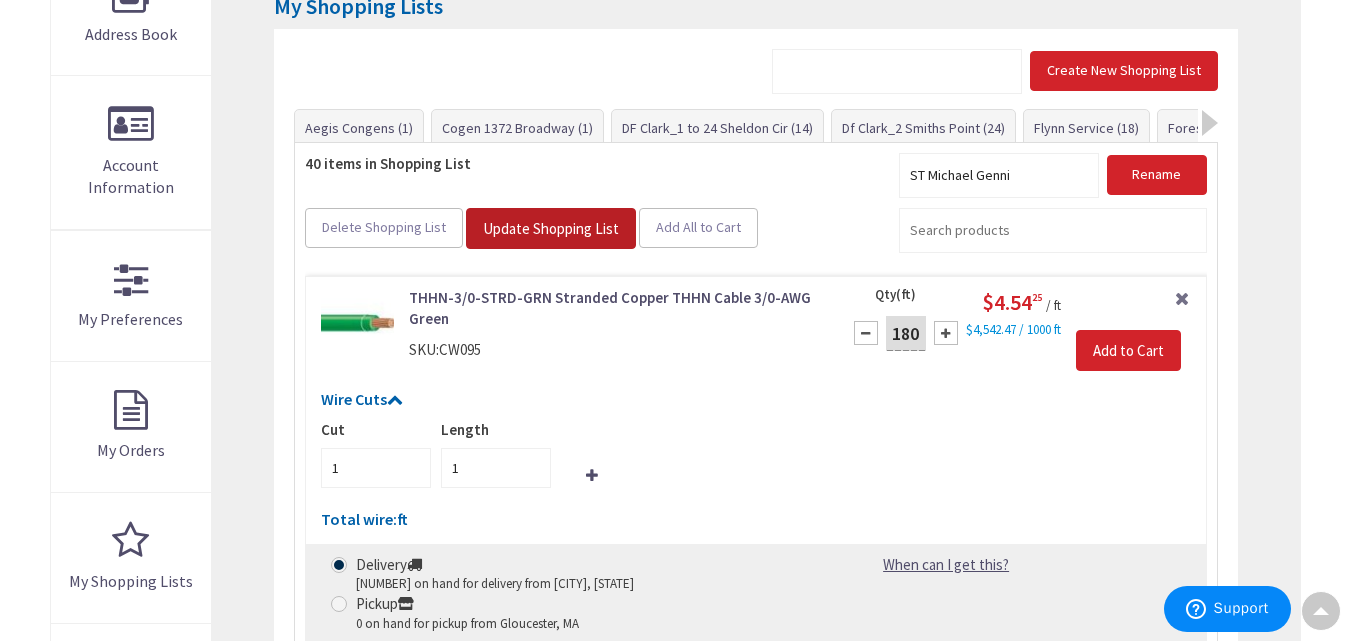 scroll, scrollTop: 421, scrollLeft: 0, axis: vertical 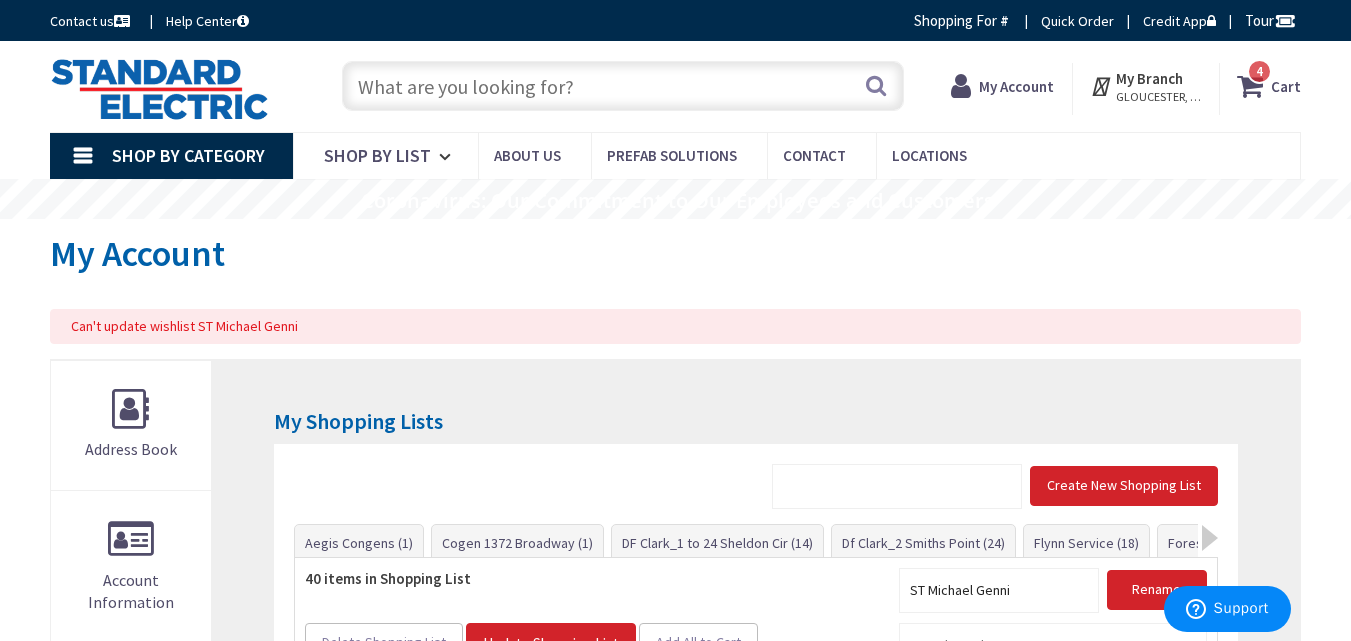 click at bounding box center (623, 86) 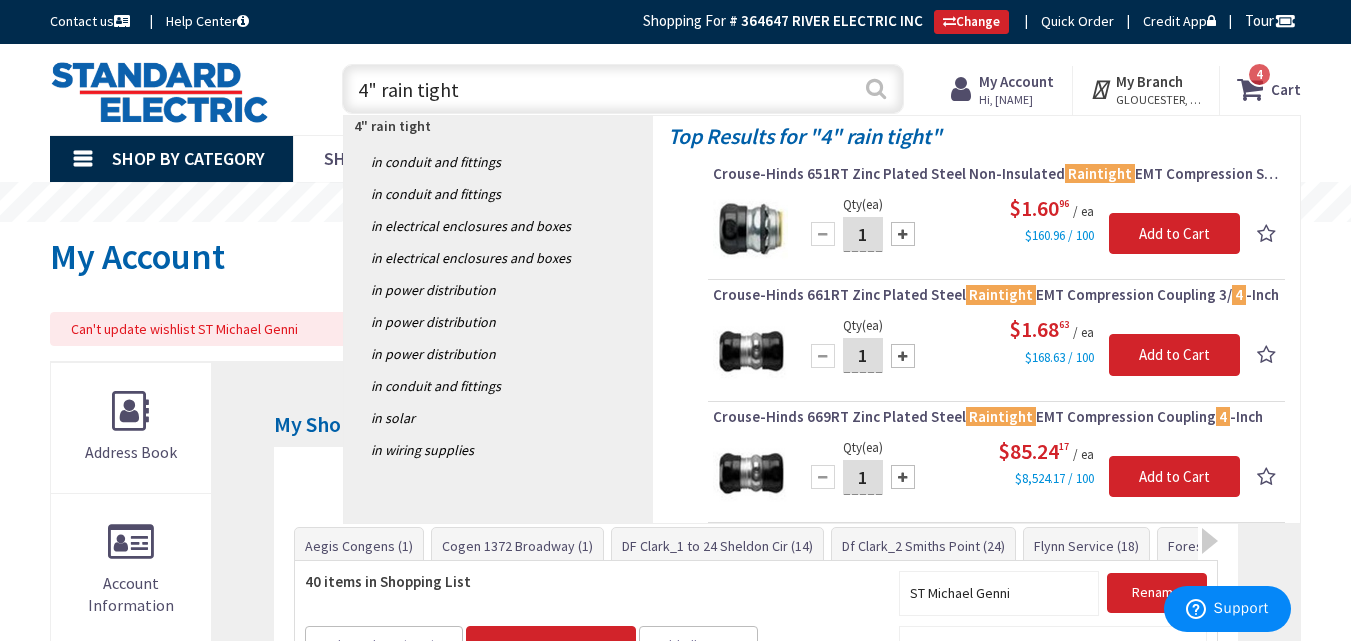 type on "4" rain tight" 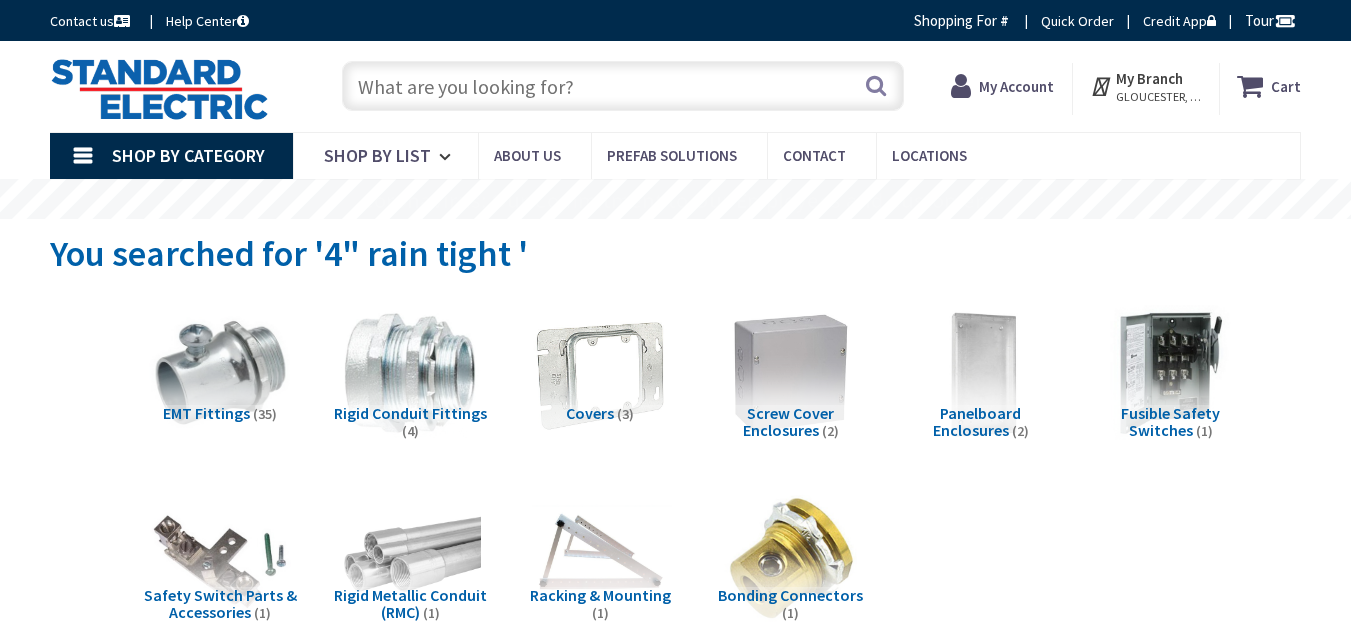 scroll, scrollTop: 0, scrollLeft: 0, axis: both 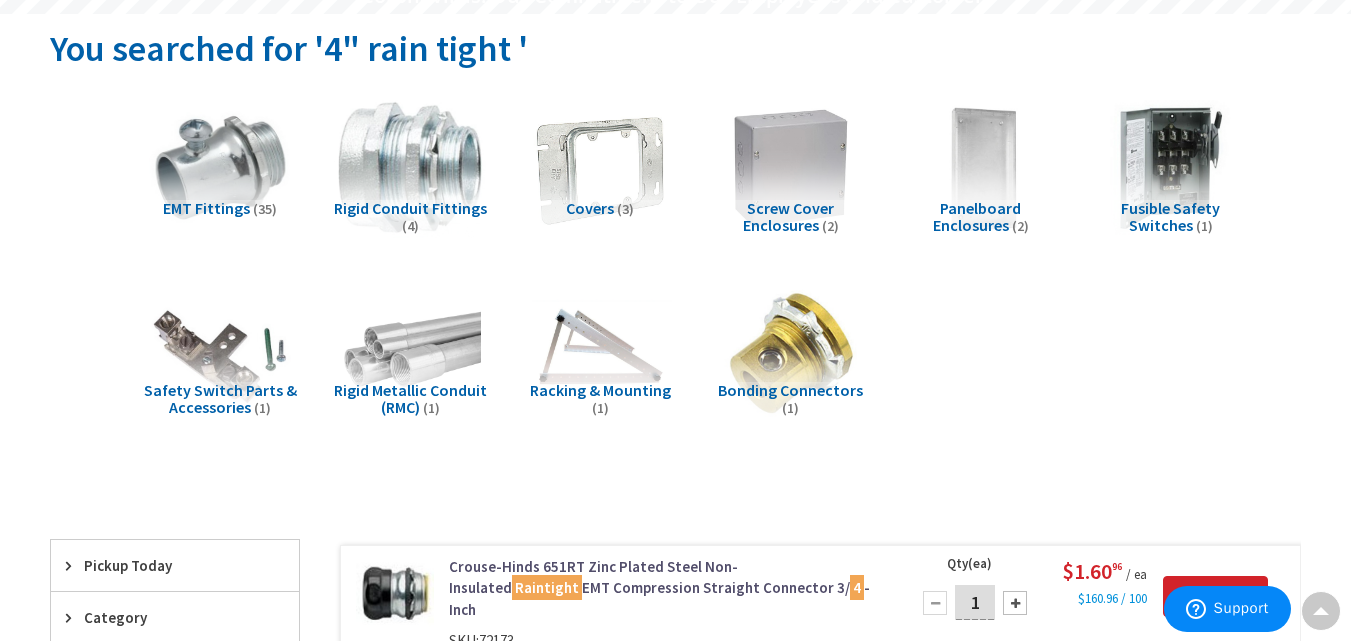 click at bounding box center [410, 168] 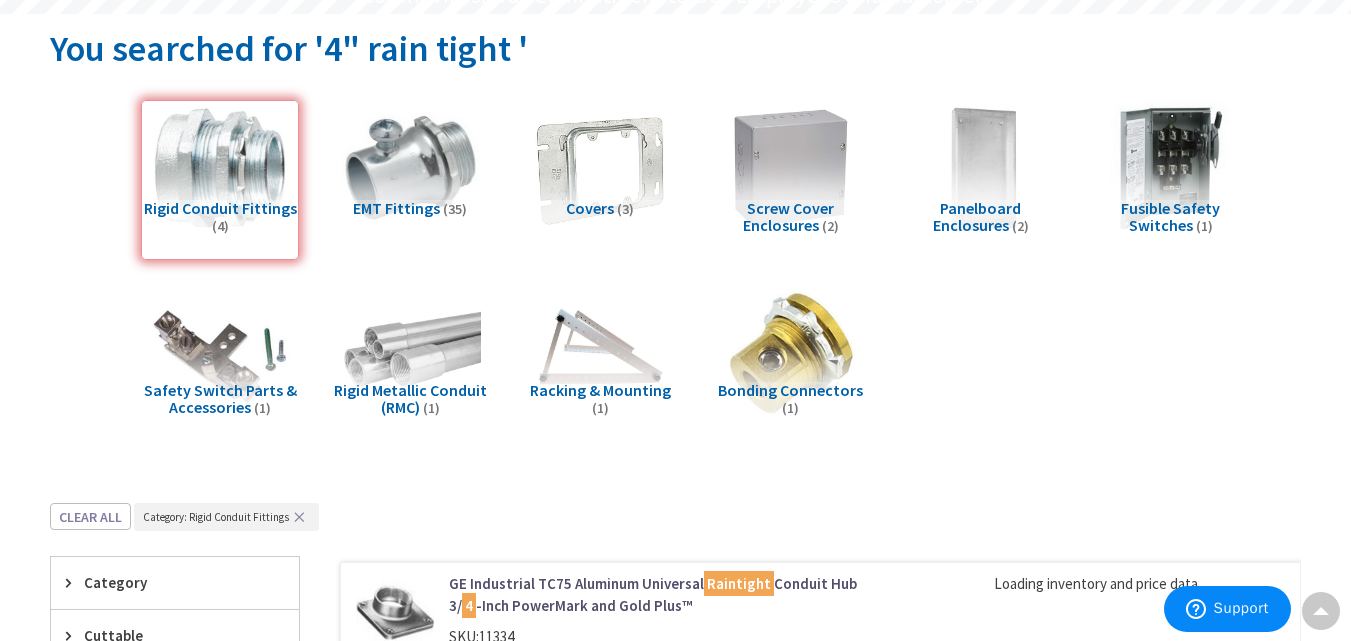 scroll, scrollTop: 711, scrollLeft: 0, axis: vertical 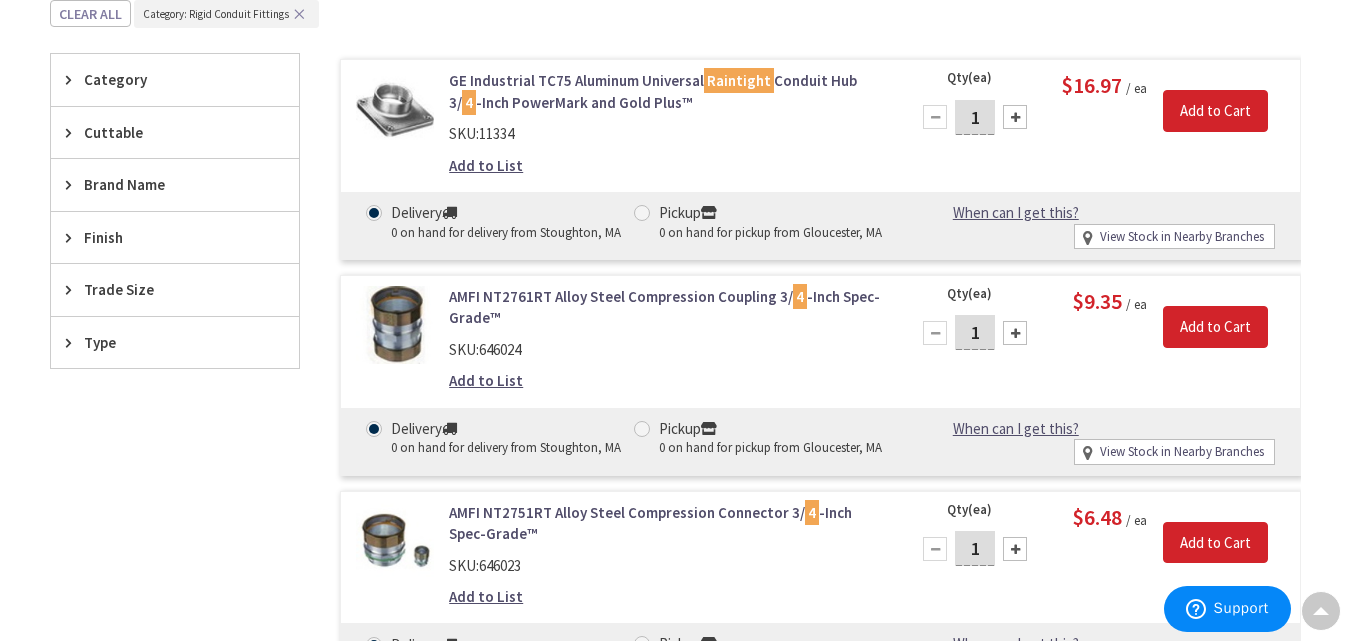 click on "Trade Size" at bounding box center [165, 289] 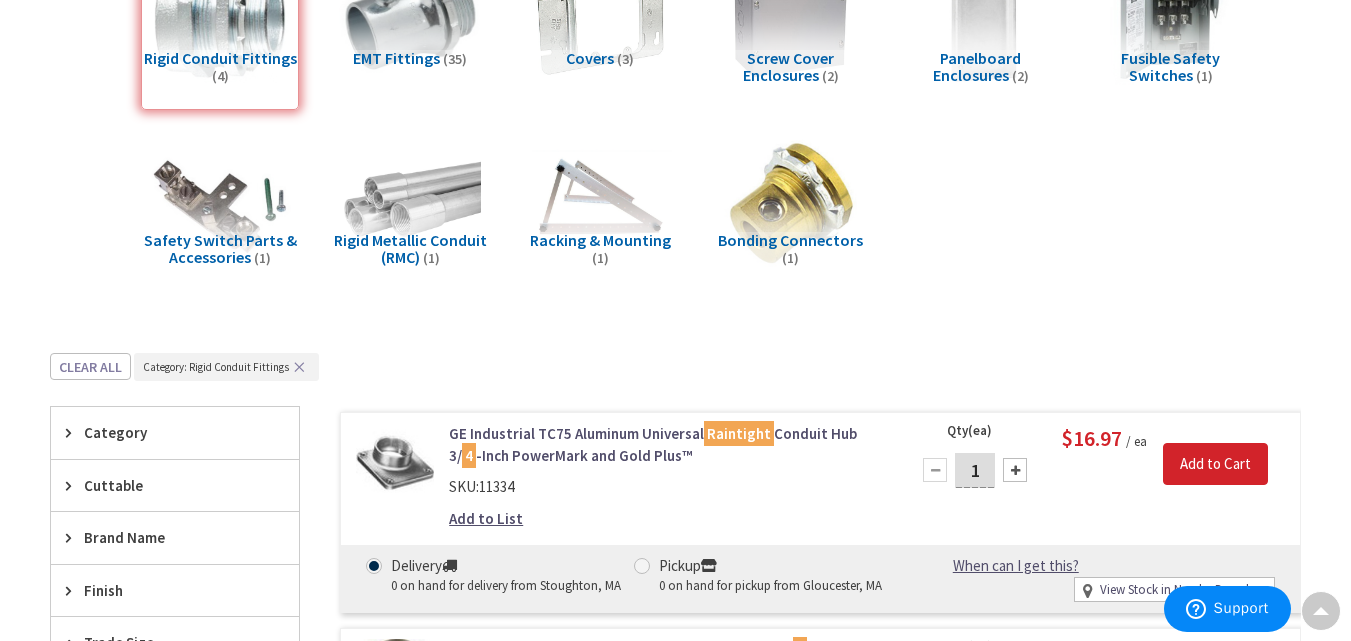 scroll, scrollTop: 0, scrollLeft: 0, axis: both 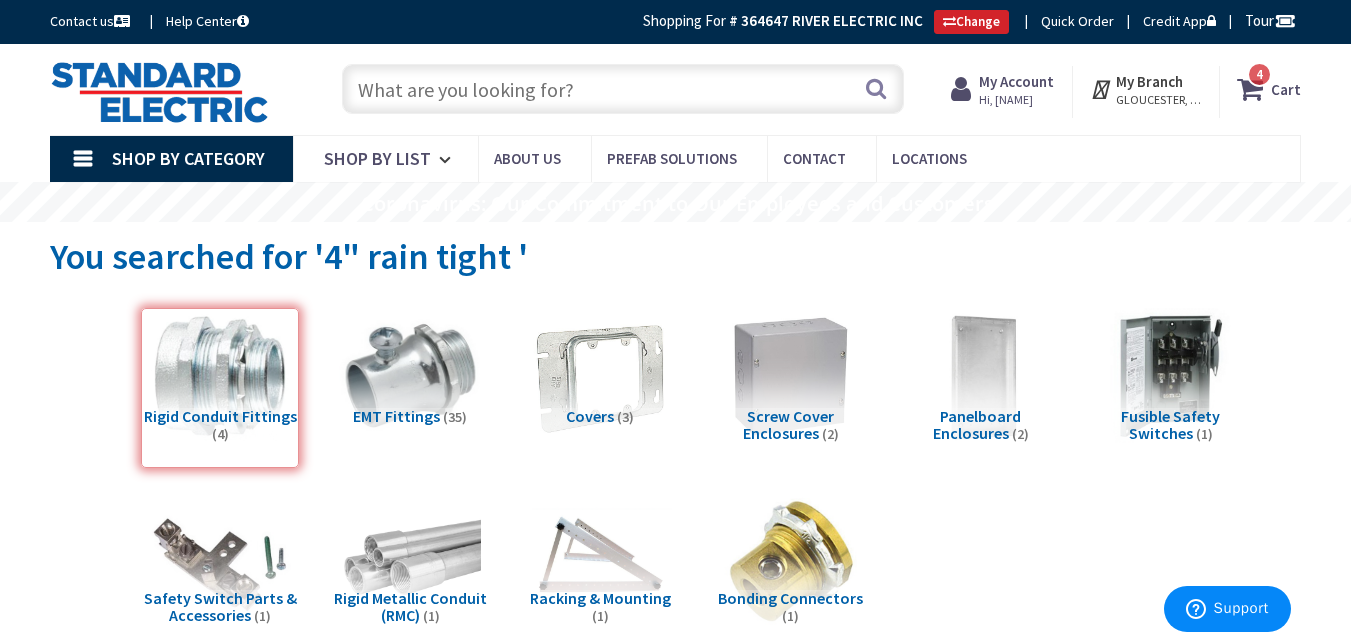 click at bounding box center [623, 89] 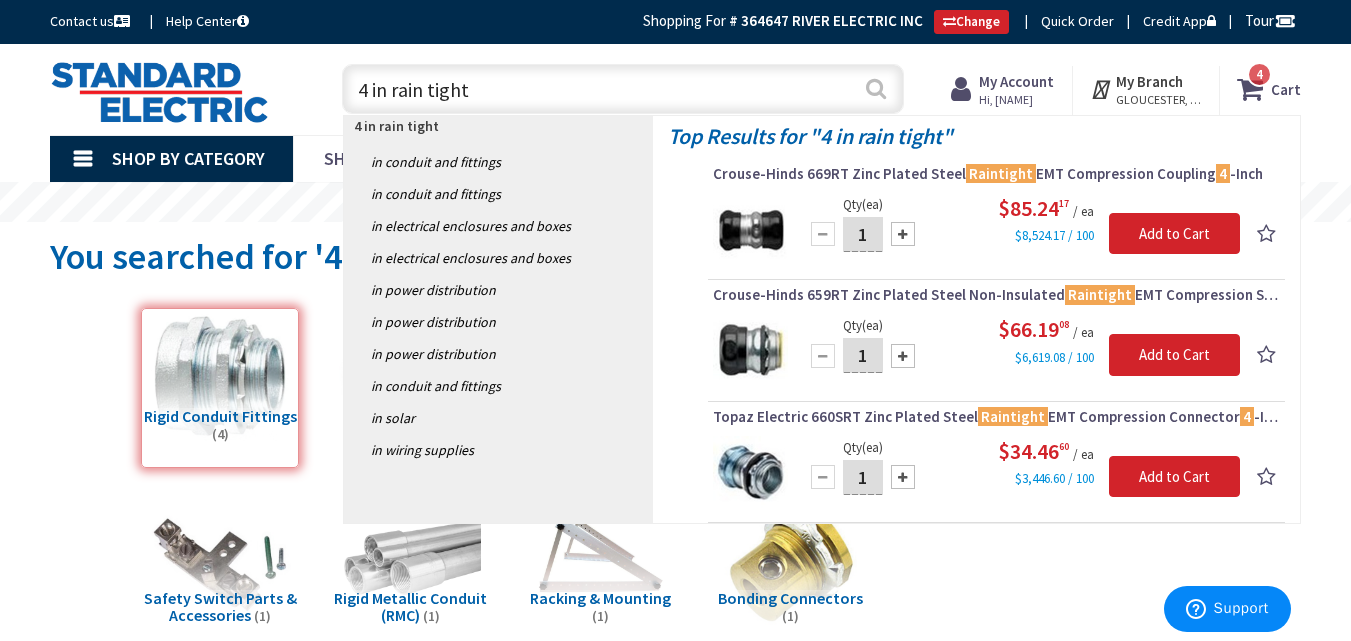 type on "4 in rain tight" 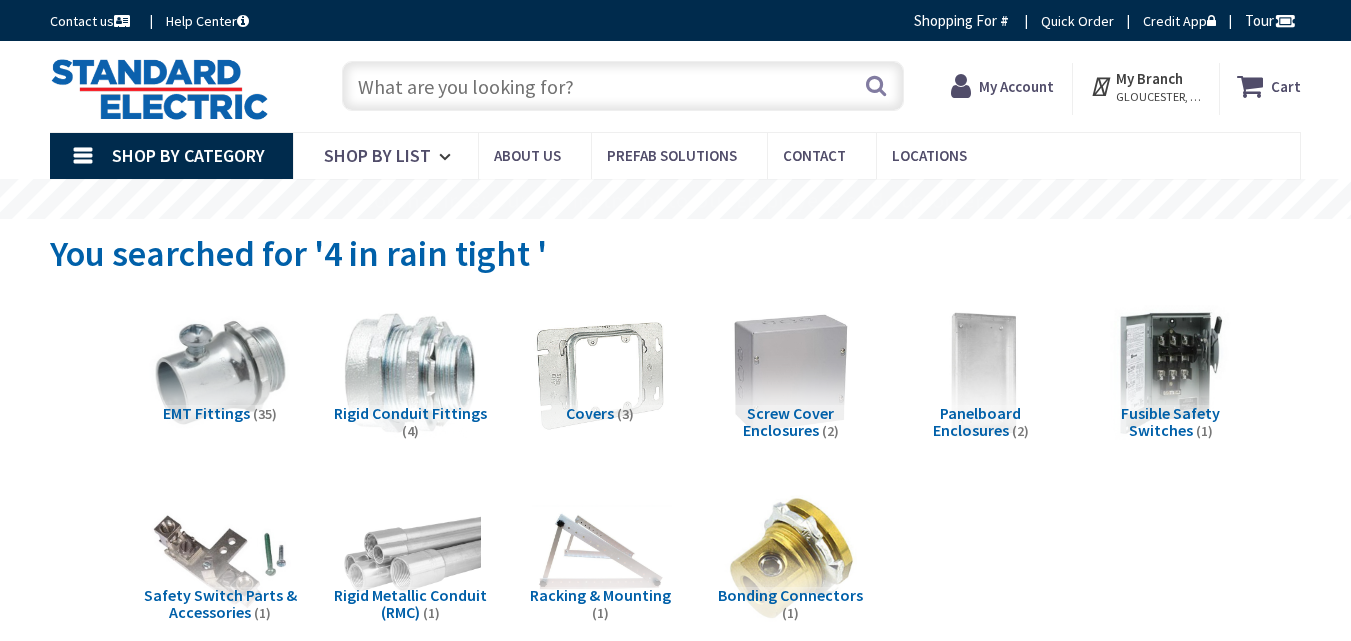 scroll, scrollTop: 0, scrollLeft: 0, axis: both 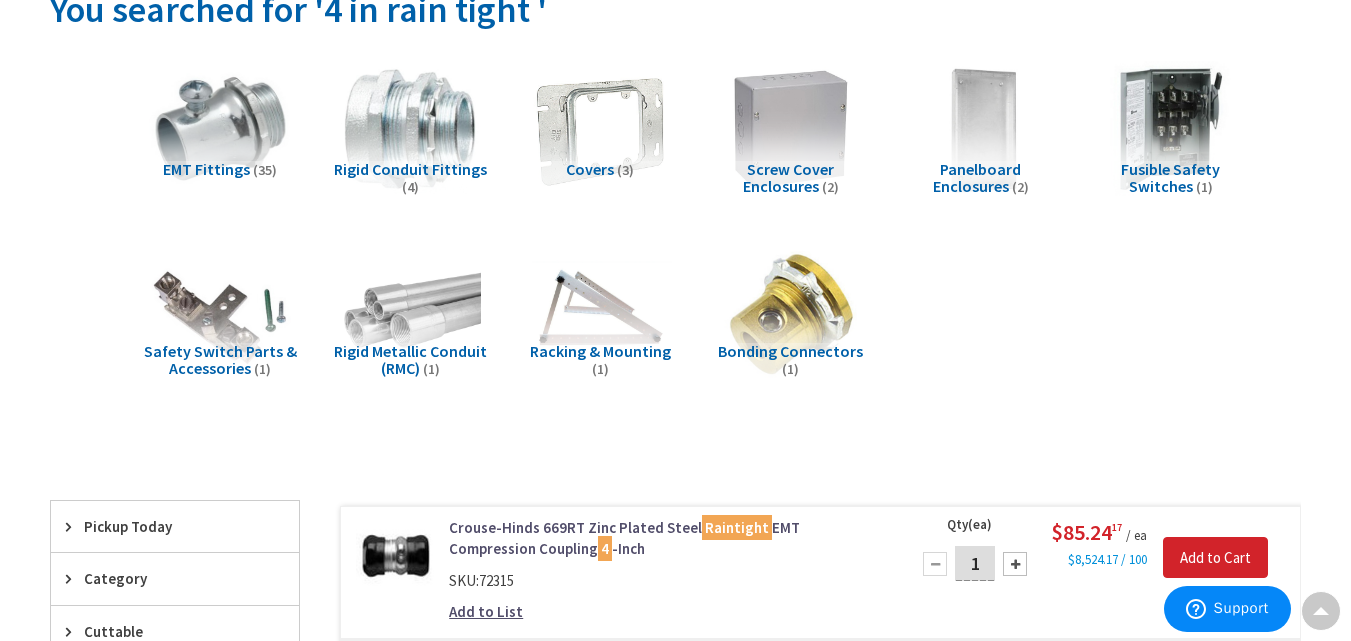 click on "Rigid Metallic Conduit (RMC)" at bounding box center [410, 360] 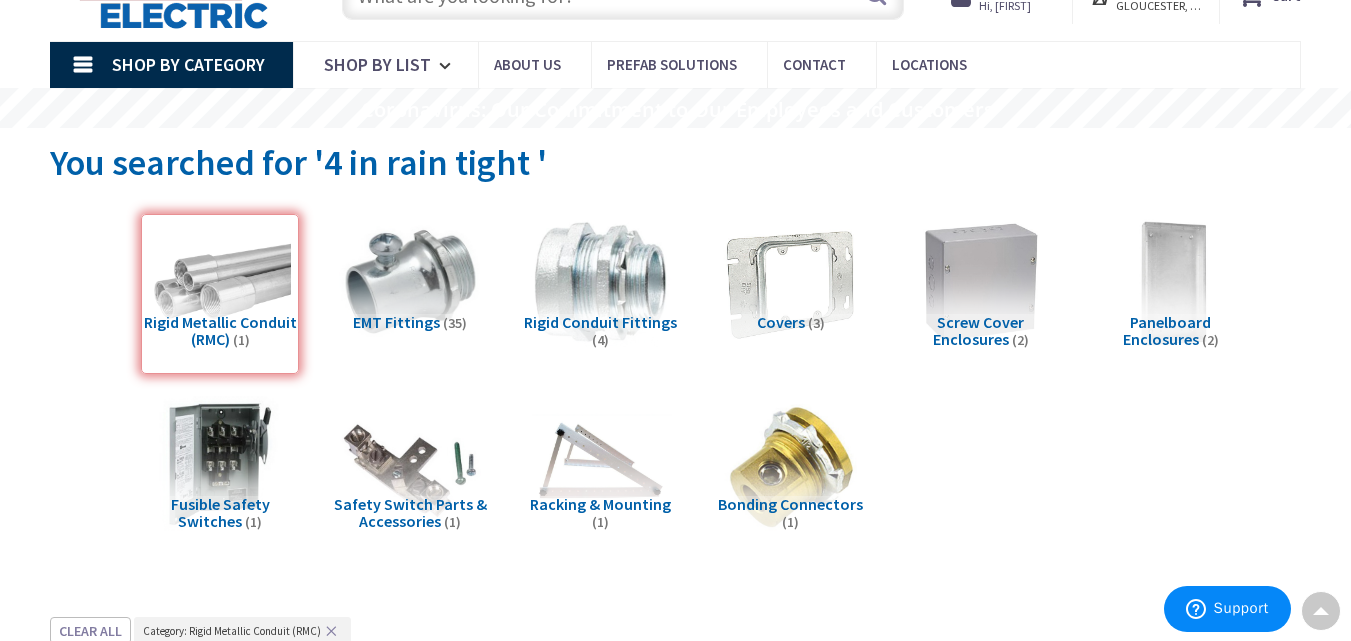 scroll, scrollTop: 0, scrollLeft: 0, axis: both 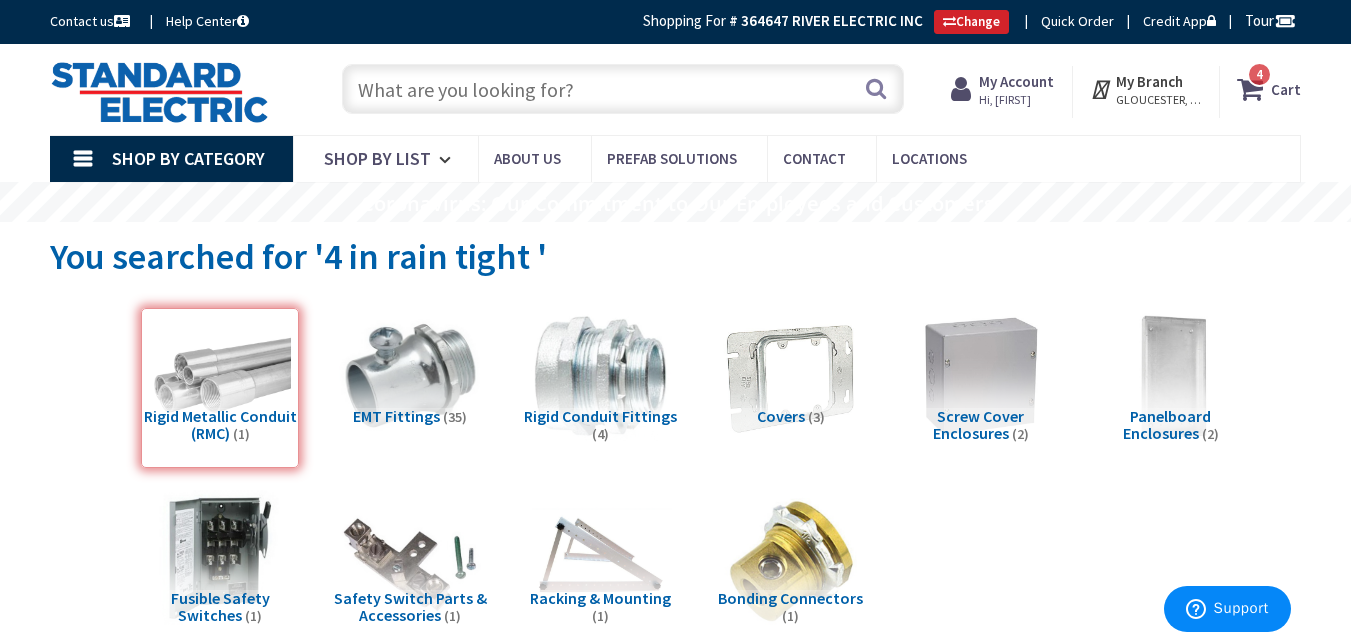 click at bounding box center (623, 89) 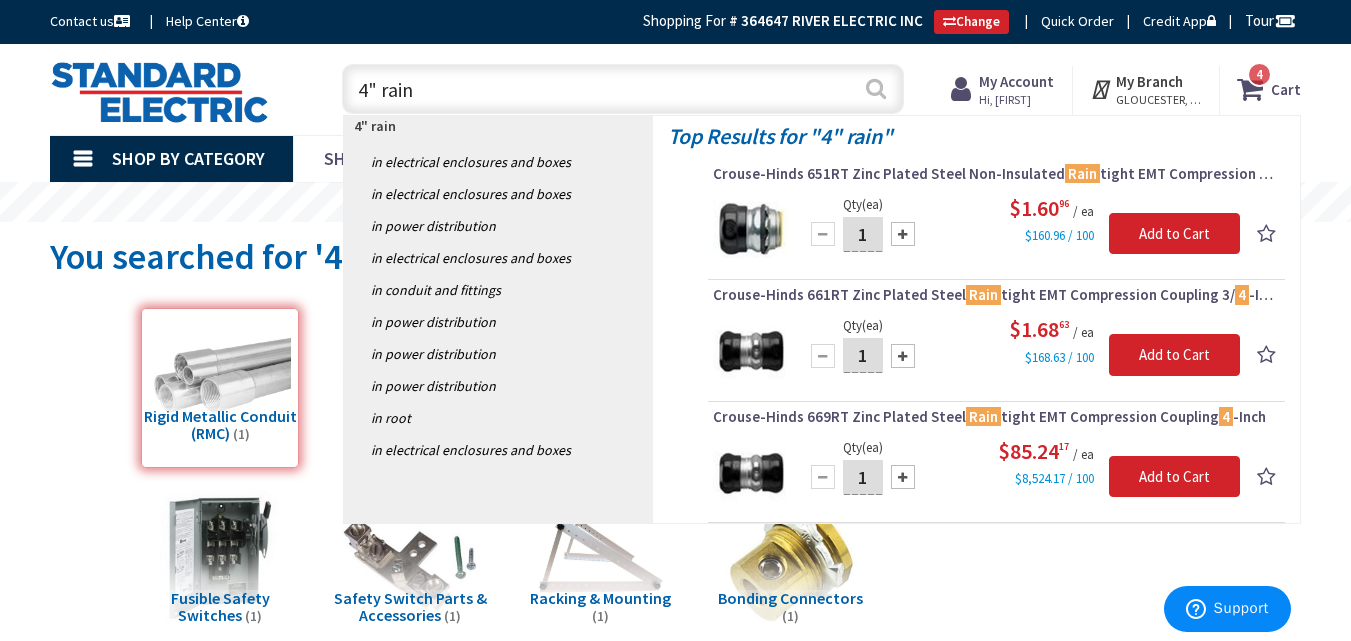 type on "4" rain" 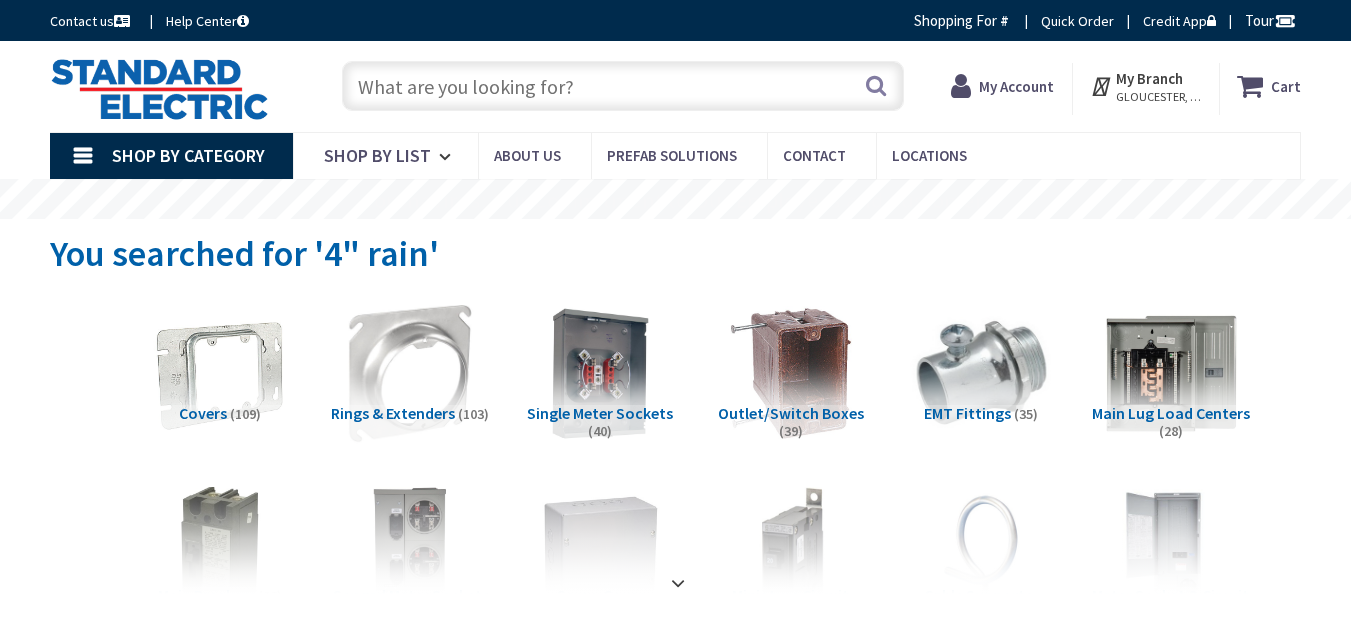 scroll, scrollTop: 0, scrollLeft: 0, axis: both 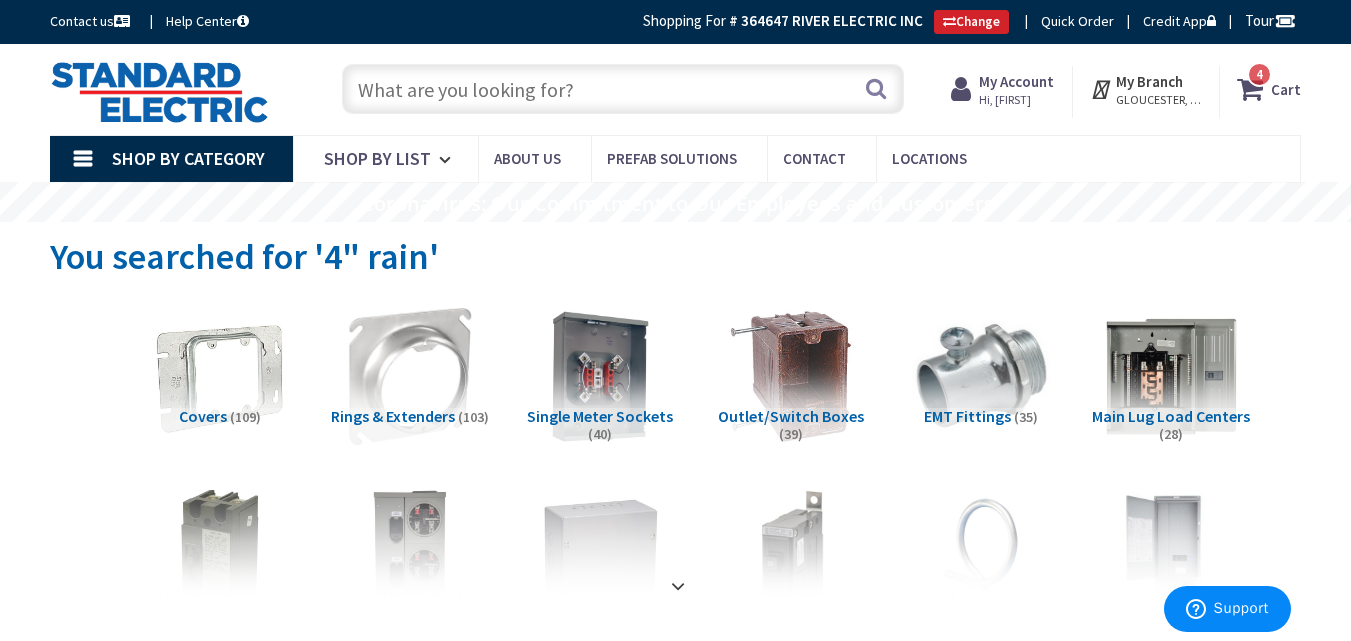 click at bounding box center (623, 89) 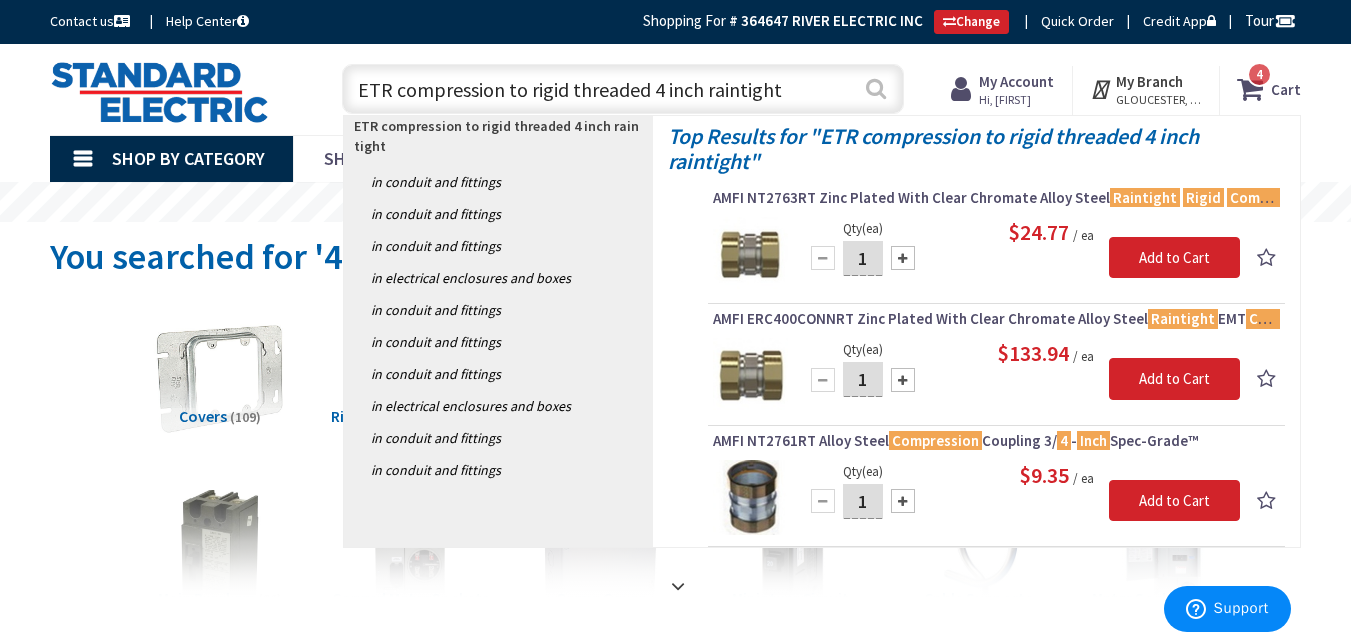 type on "ETRcompression to rigid threaded 4 inch raintight" 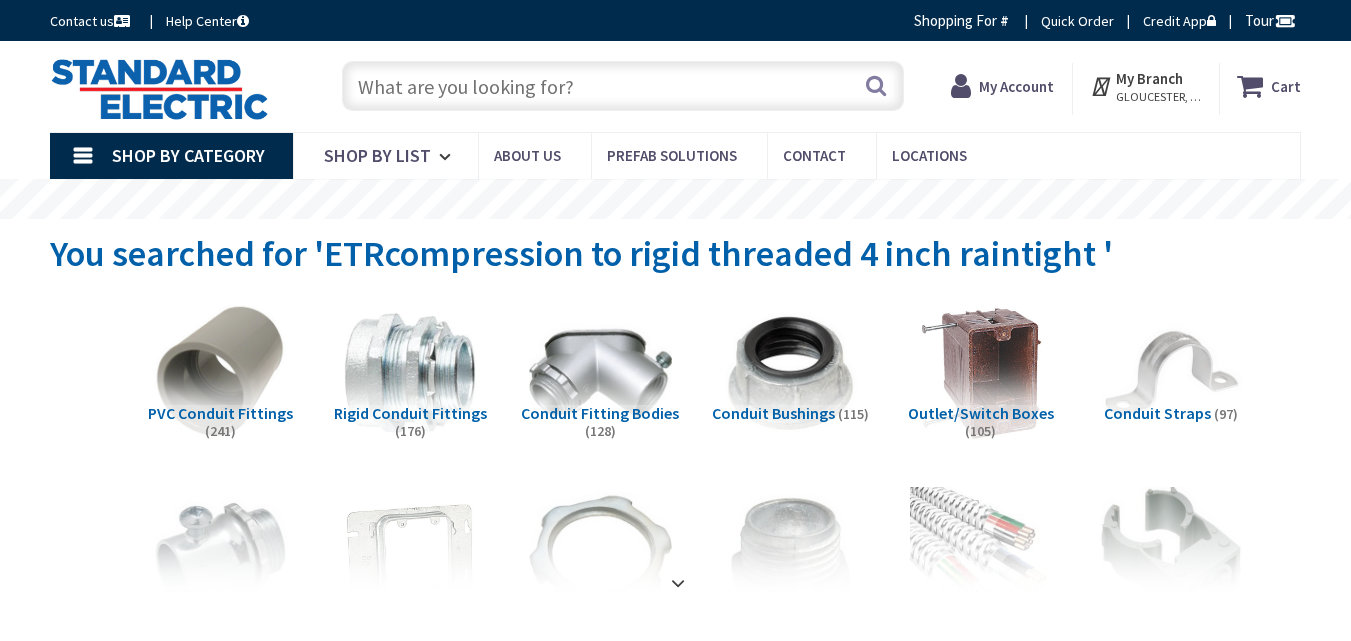 scroll, scrollTop: 0, scrollLeft: 0, axis: both 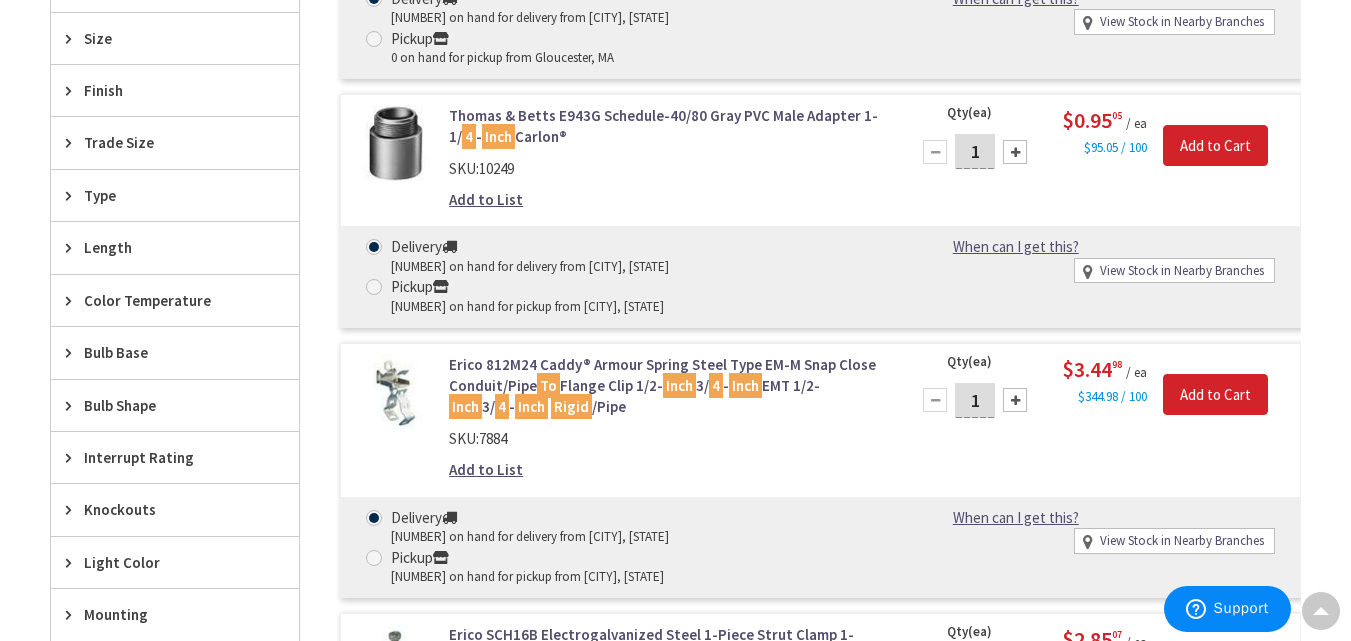 click on "Trade Size" at bounding box center [165, 142] 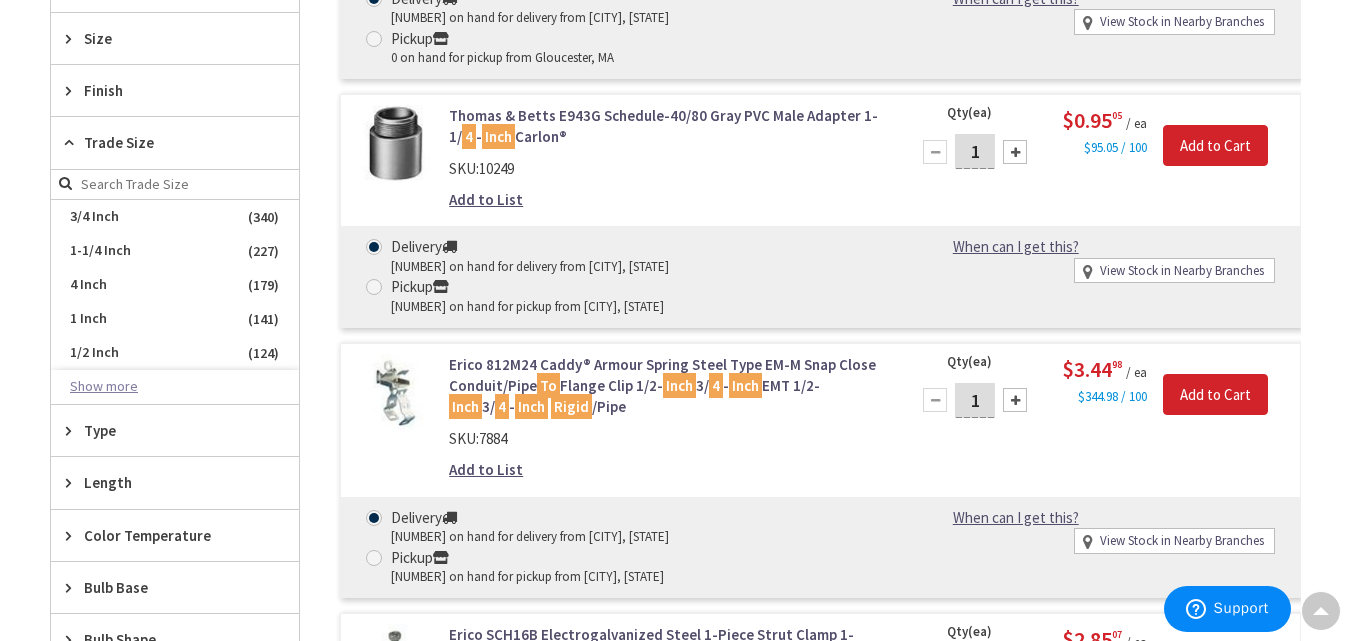 click on "Show more" at bounding box center (175, 387) 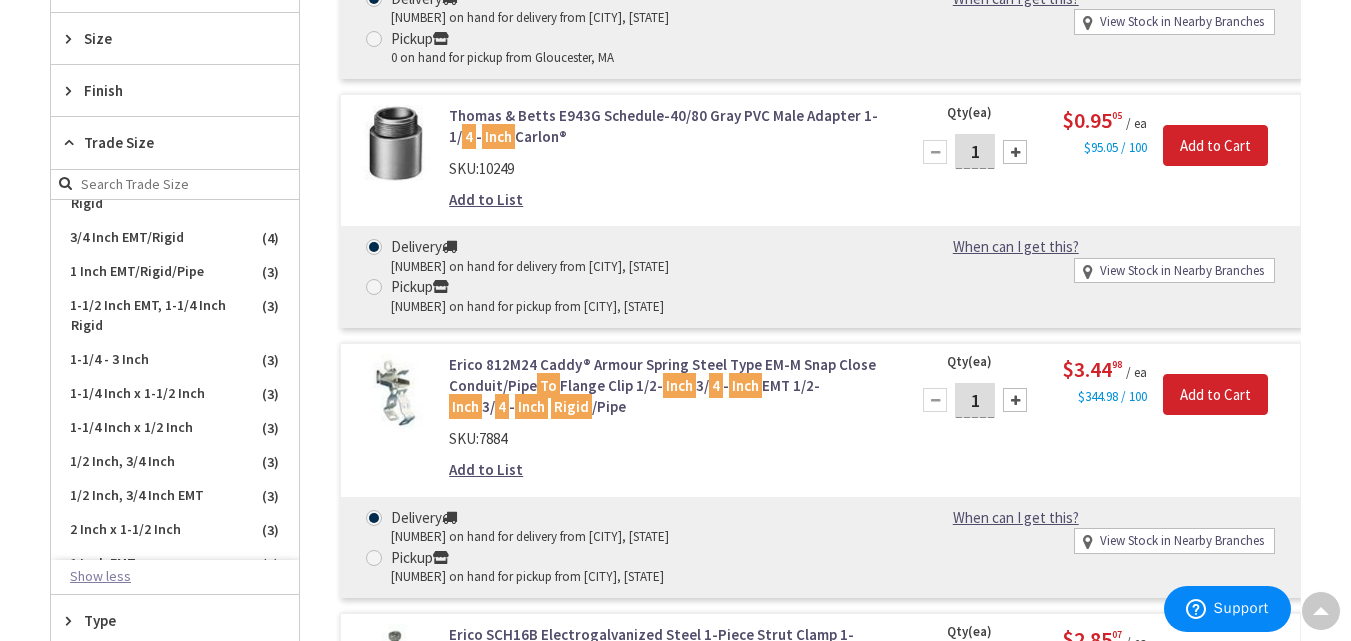 scroll, scrollTop: 1118, scrollLeft: 0, axis: vertical 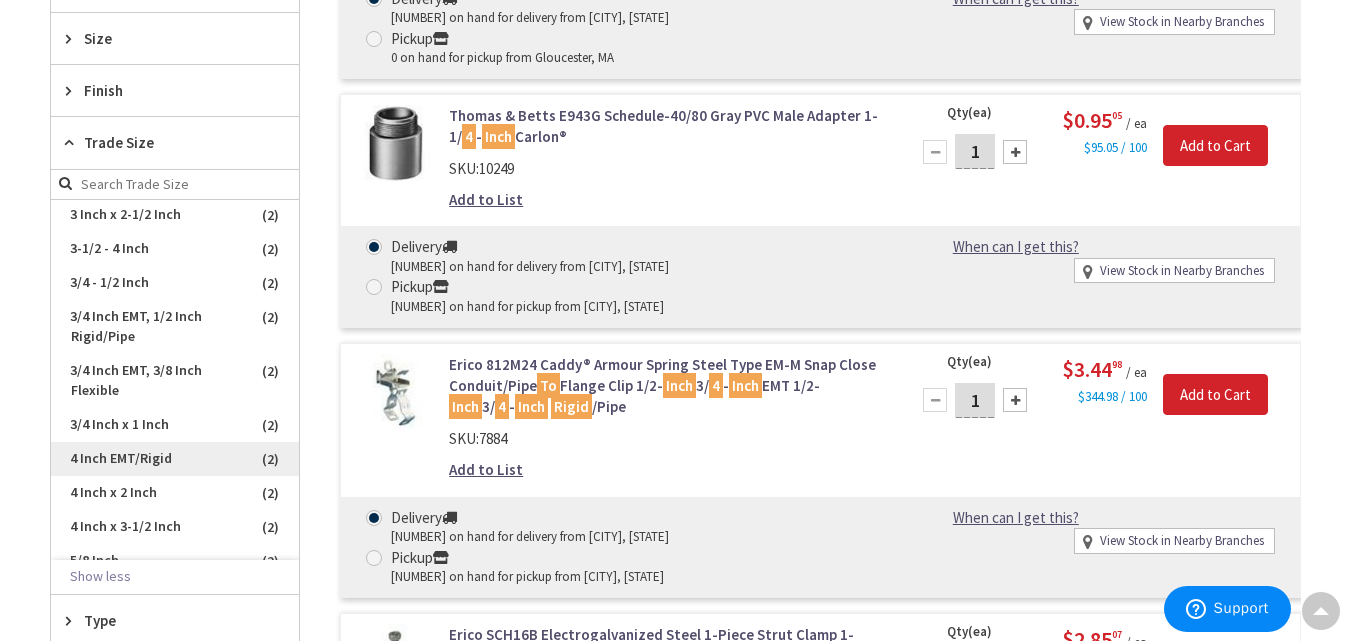 click on "4 Inch EMT/Rigid" at bounding box center (175, 459) 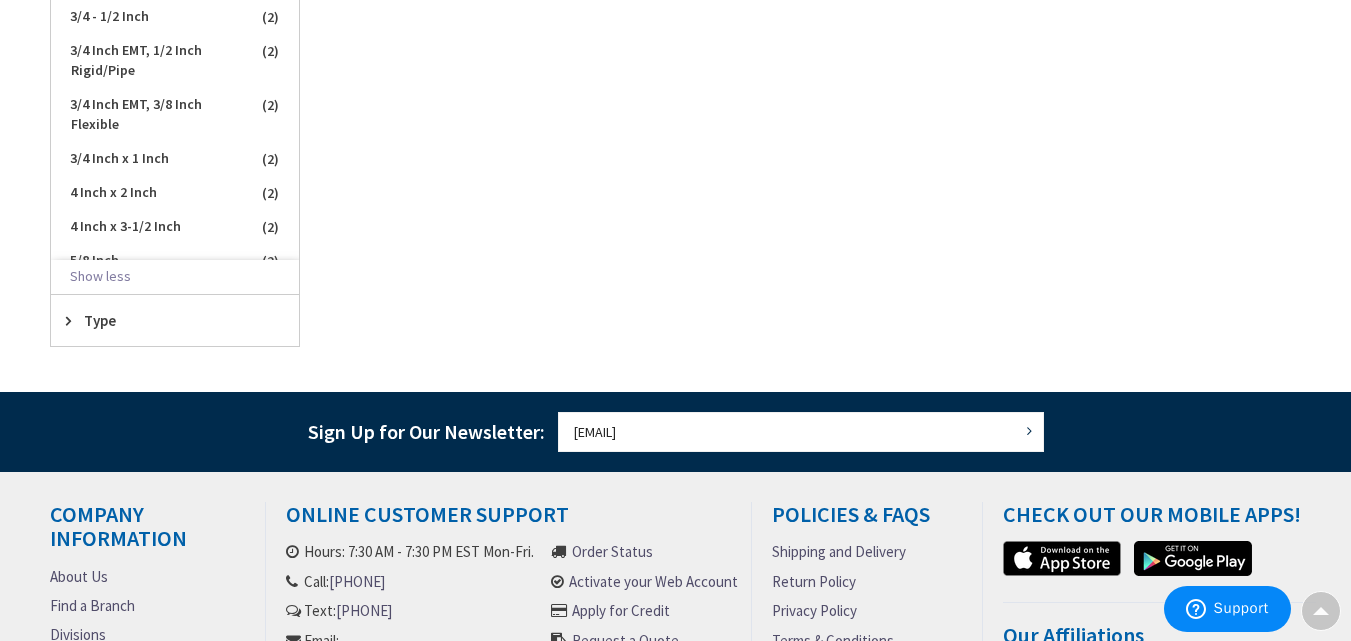 scroll, scrollTop: 728, scrollLeft: 0, axis: vertical 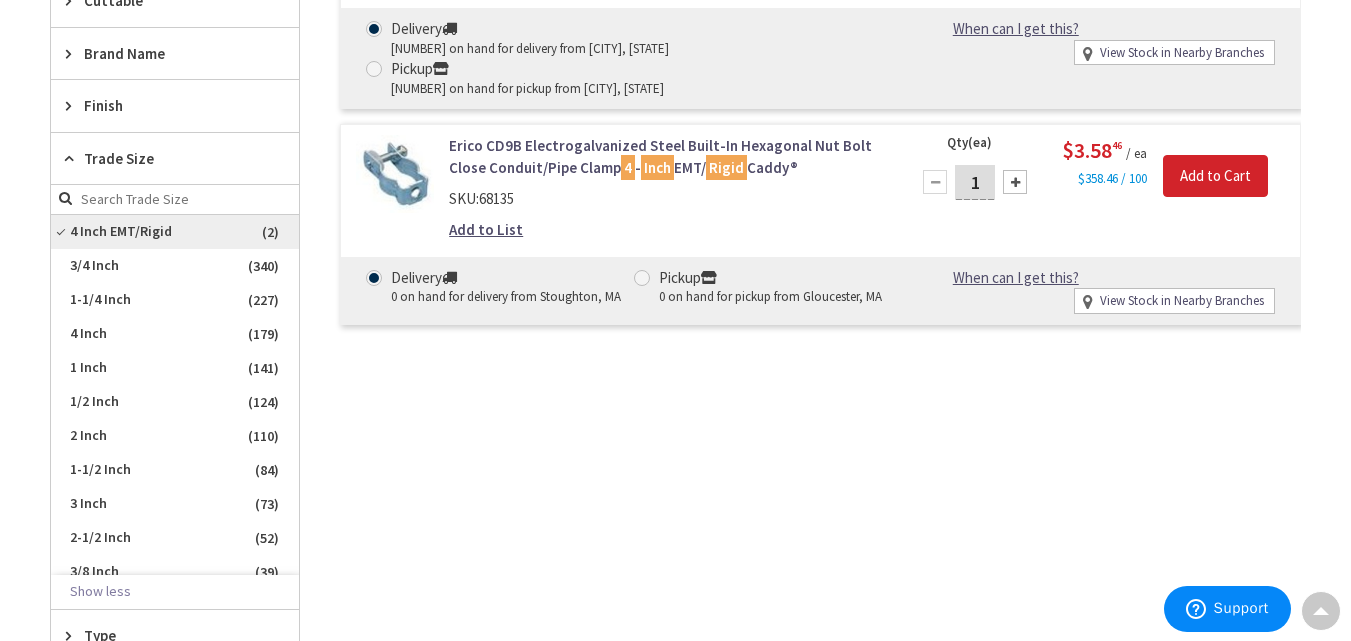 click on "4 Inch EMT/Rigid" at bounding box center [175, 232] 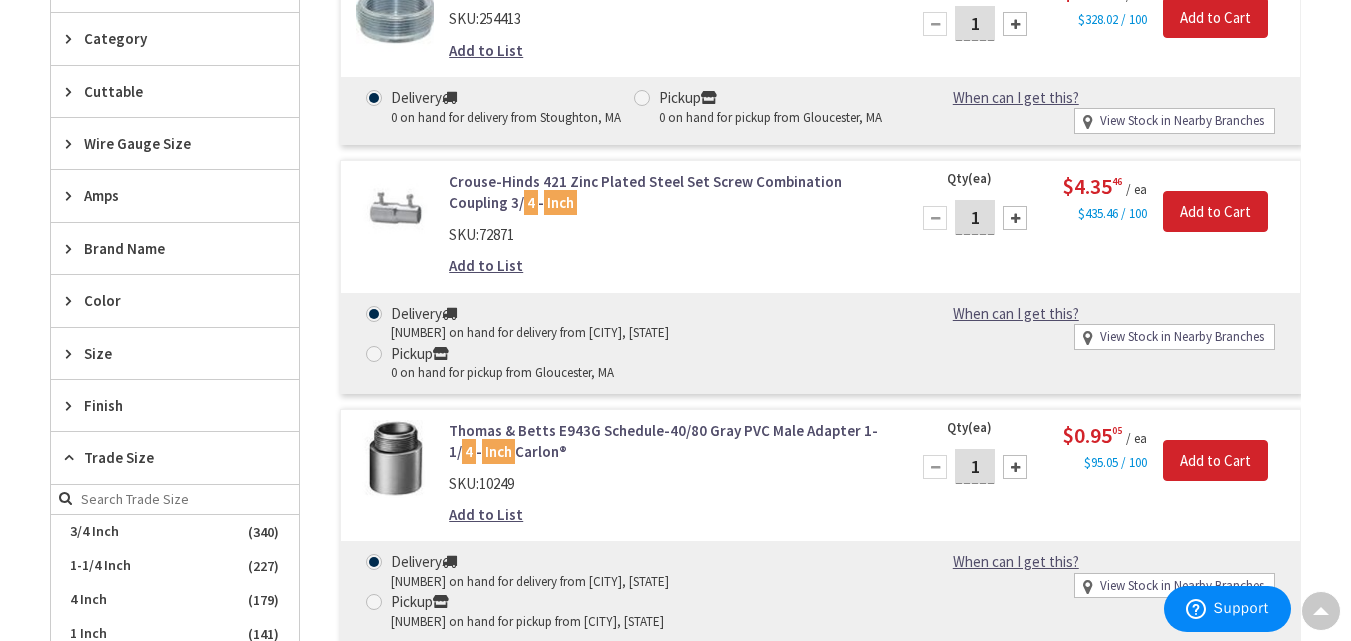 scroll, scrollTop: 804, scrollLeft: 0, axis: vertical 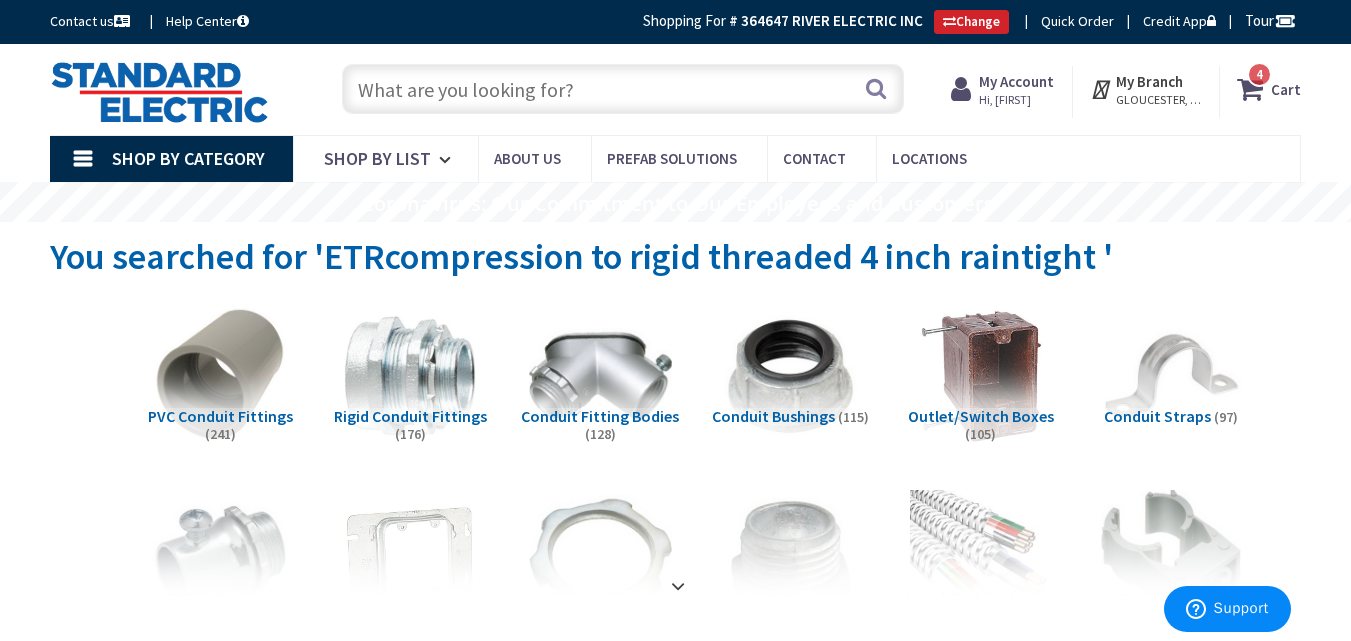 click at bounding box center (623, 89) 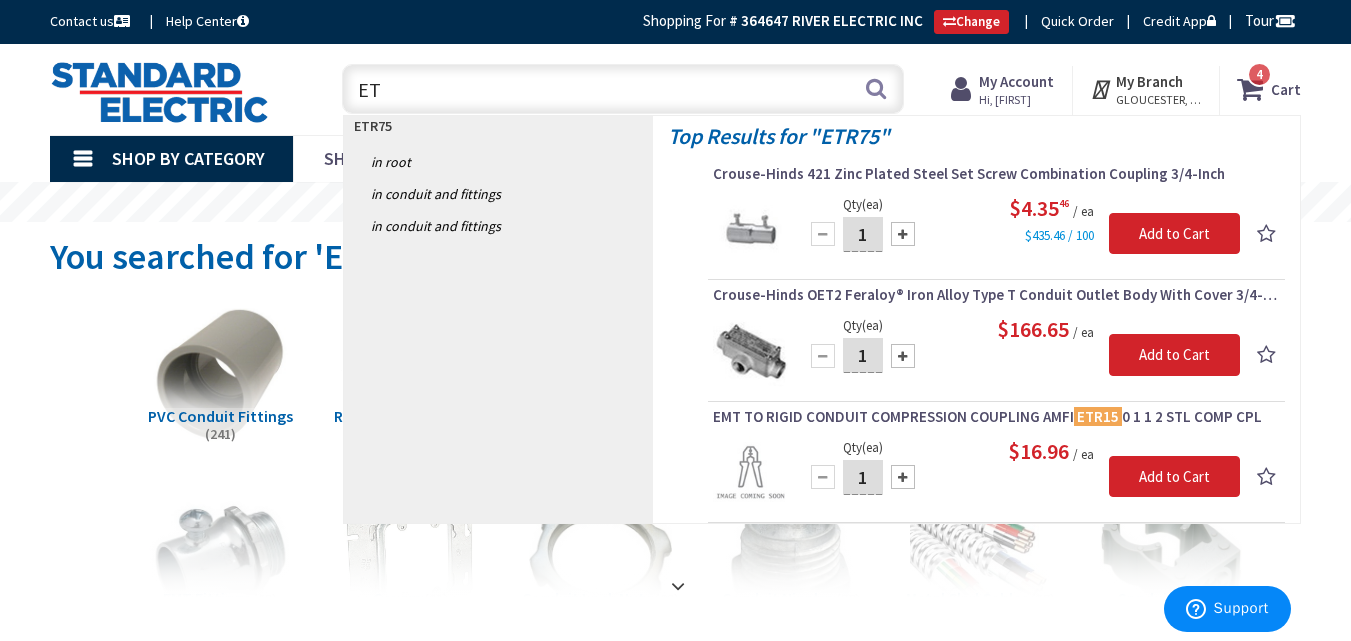 type on "E" 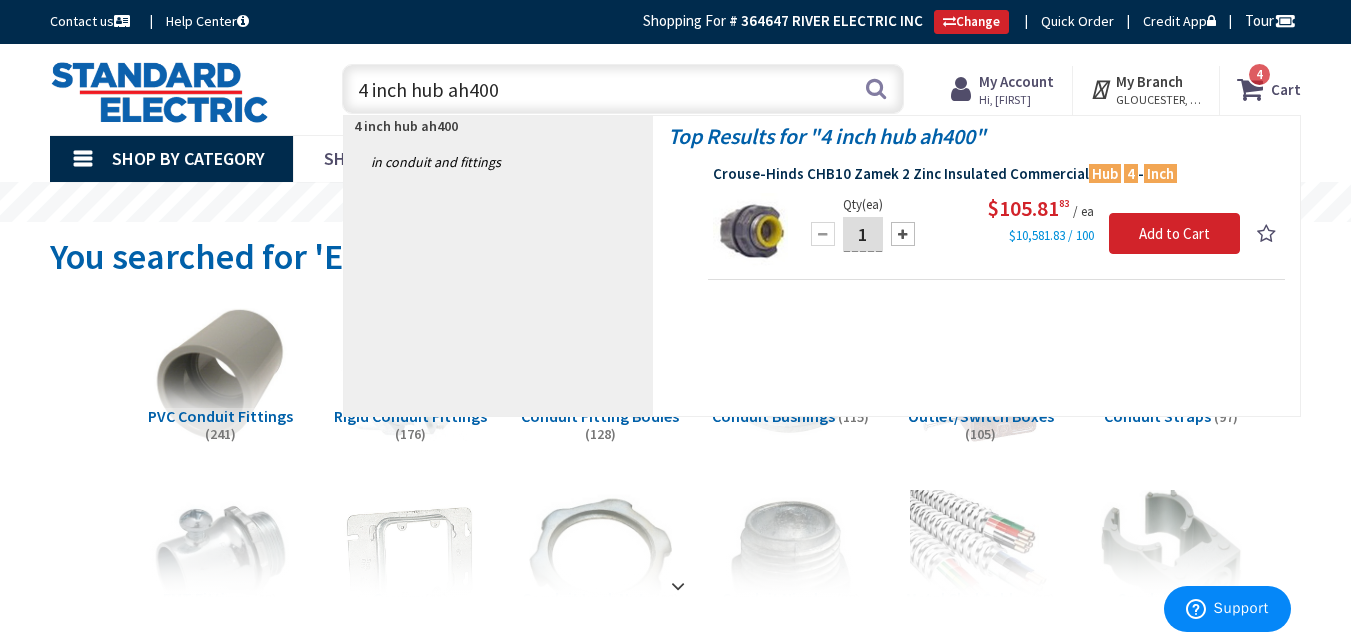 drag, startPoint x: 363, startPoint y: 94, endPoint x: 772, endPoint y: 173, distance: 416.55972 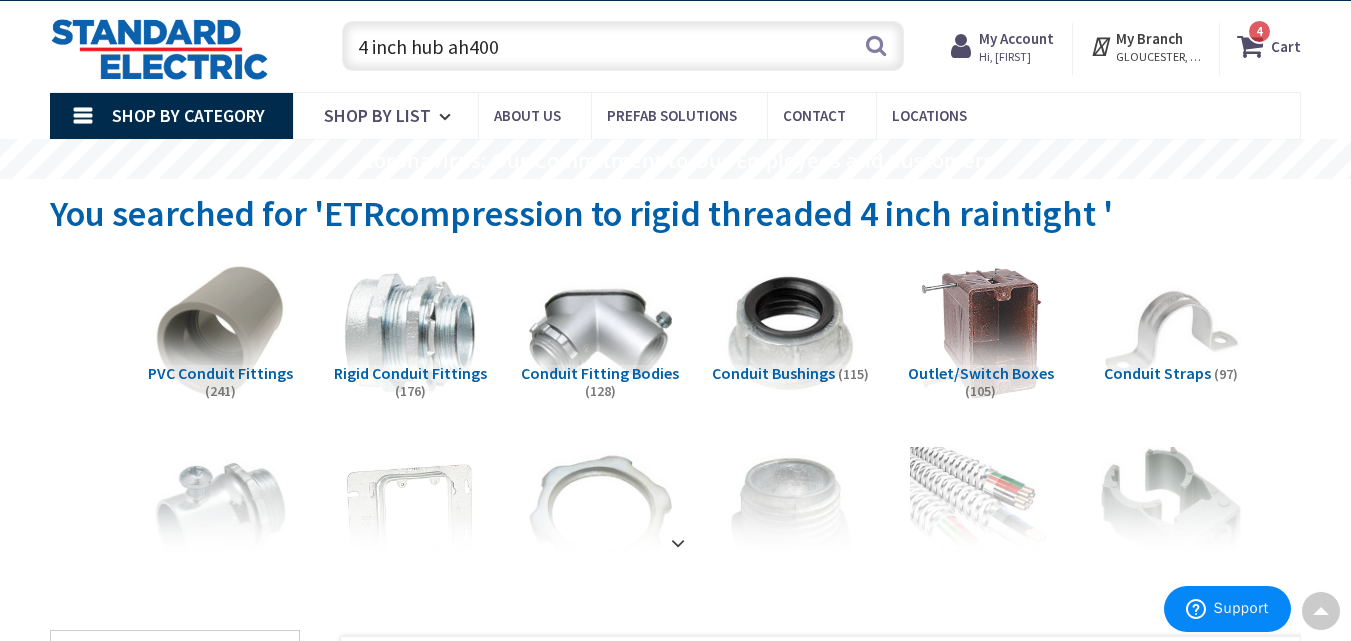 scroll, scrollTop: 0, scrollLeft: 0, axis: both 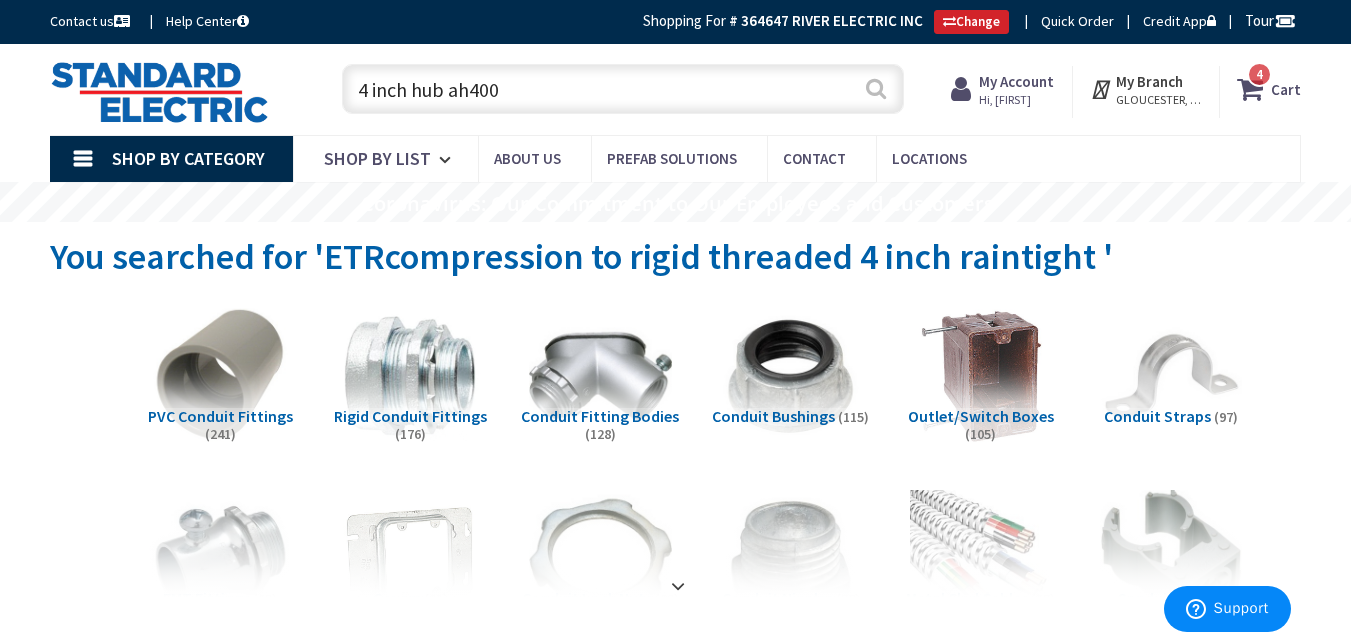 type on "4 inch hub ah400" 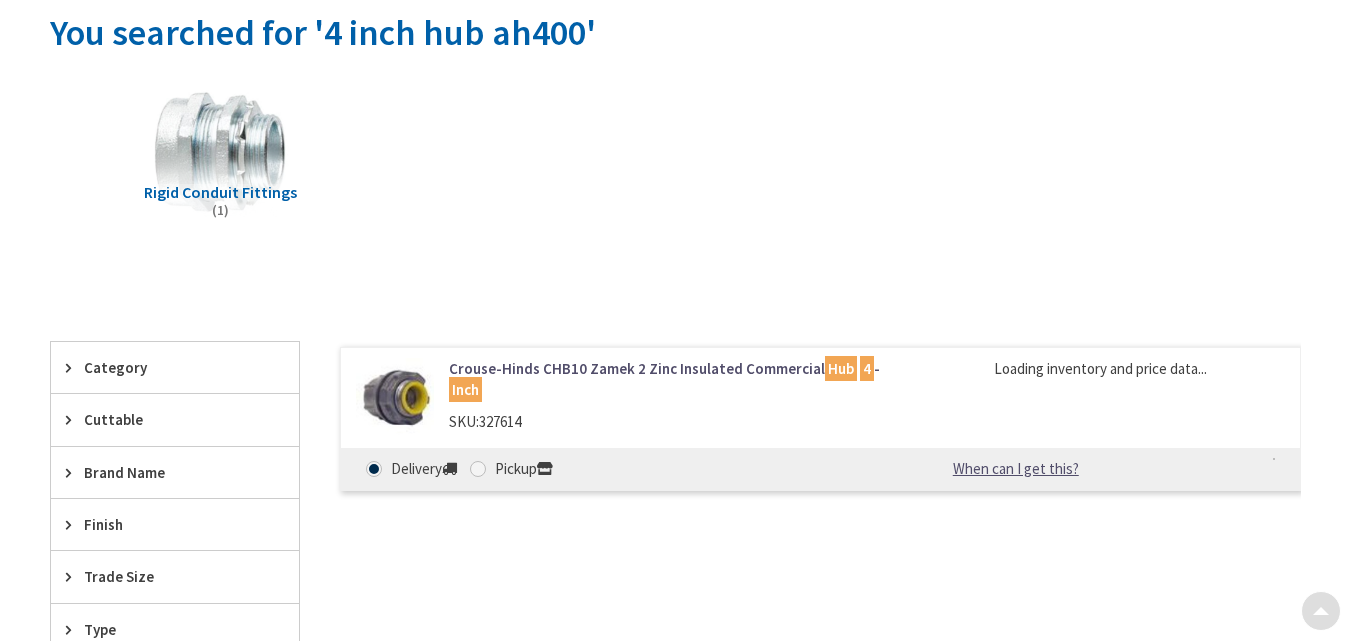 scroll, scrollTop: 666, scrollLeft: 0, axis: vertical 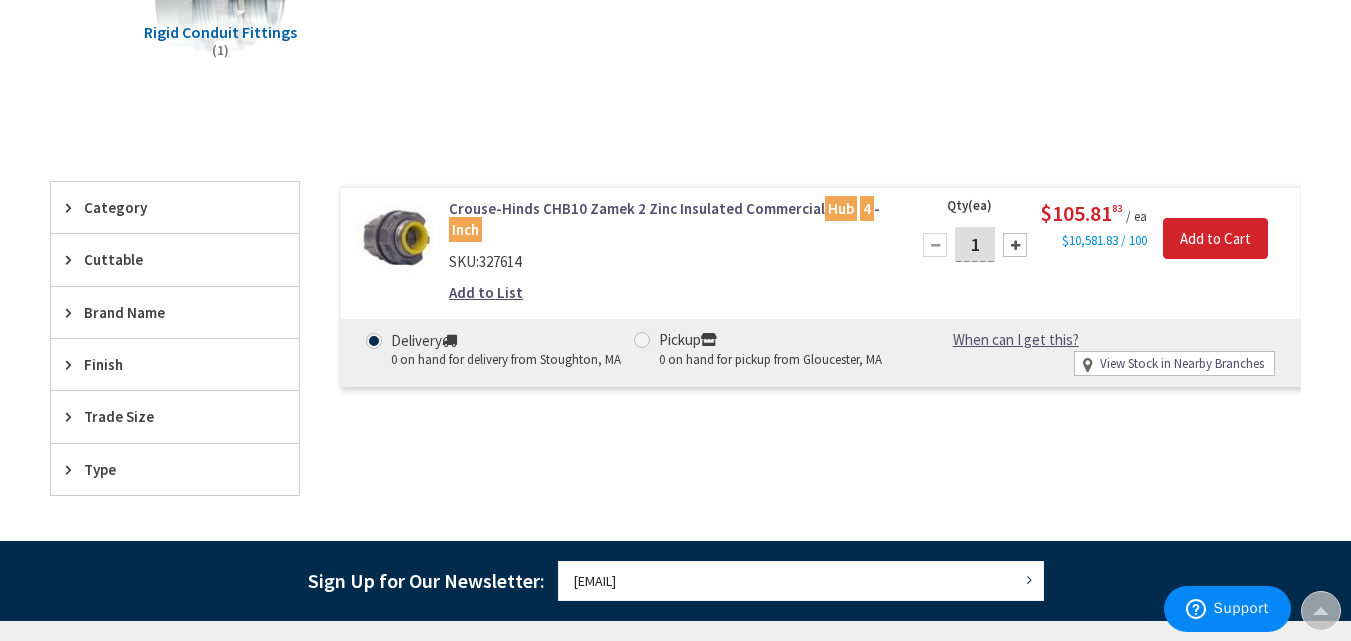 click at bounding box center (395, 237) 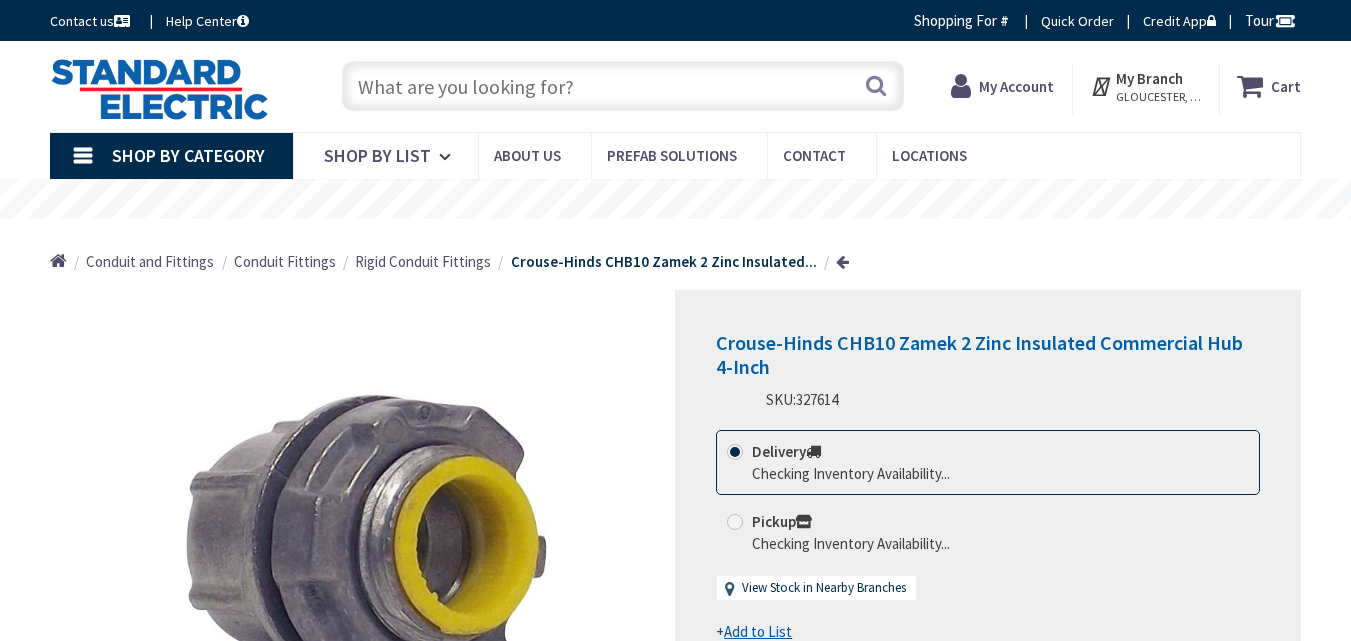 scroll, scrollTop: 0, scrollLeft: 0, axis: both 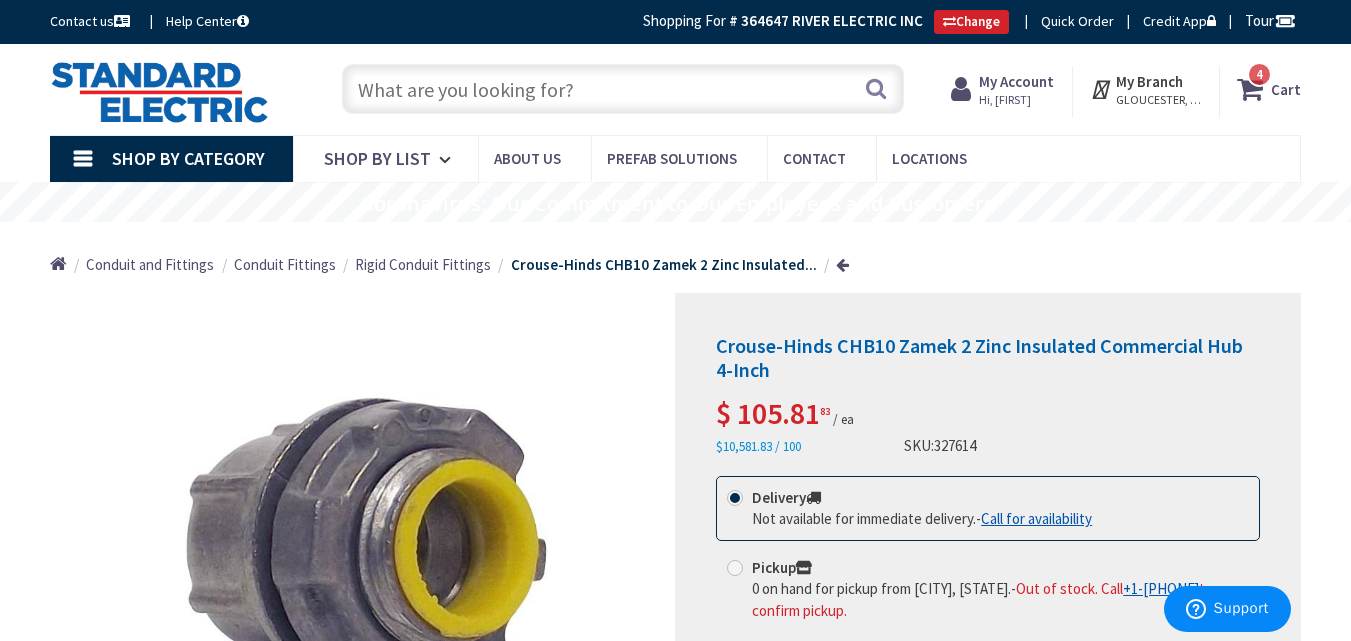 click at bounding box center (623, 89) 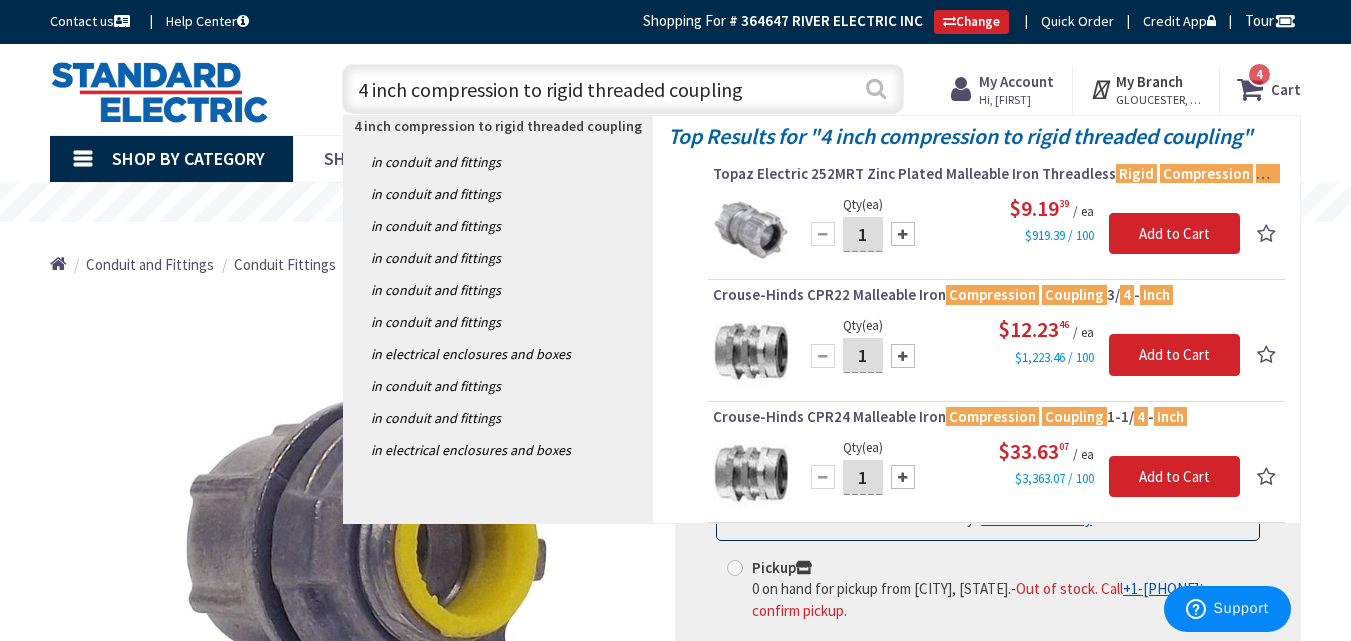 type on "4 inch compression to rigid threaded coupling" 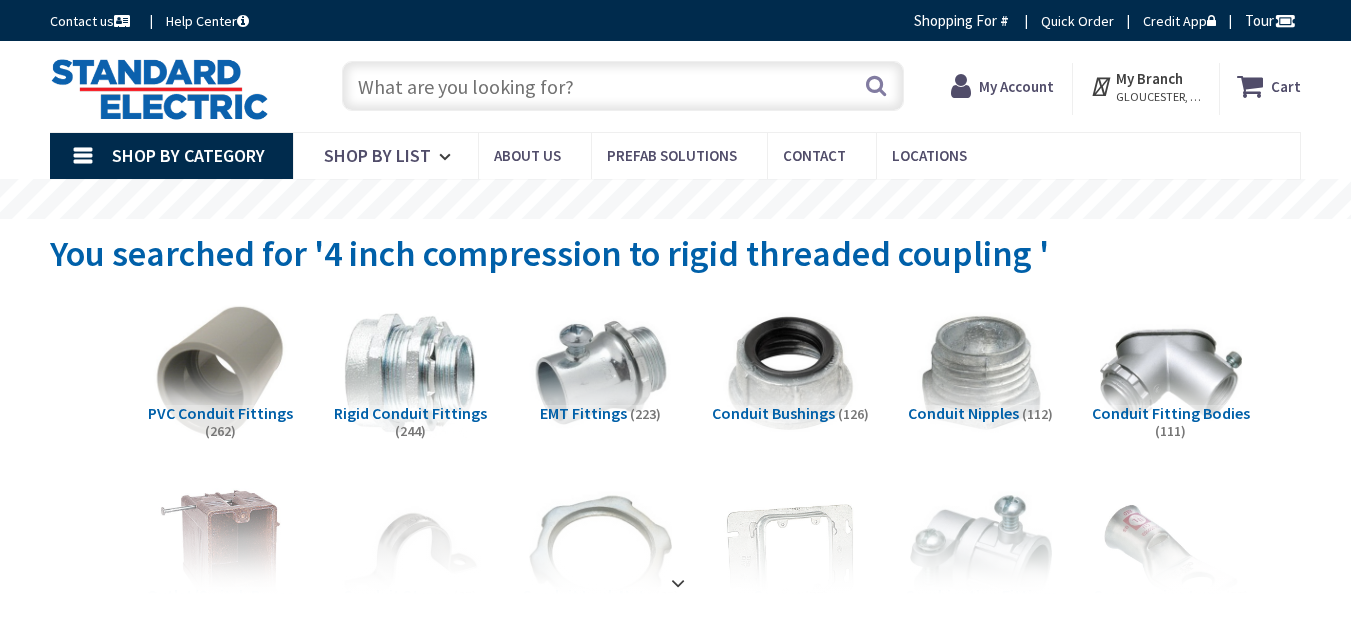 scroll, scrollTop: 0, scrollLeft: 0, axis: both 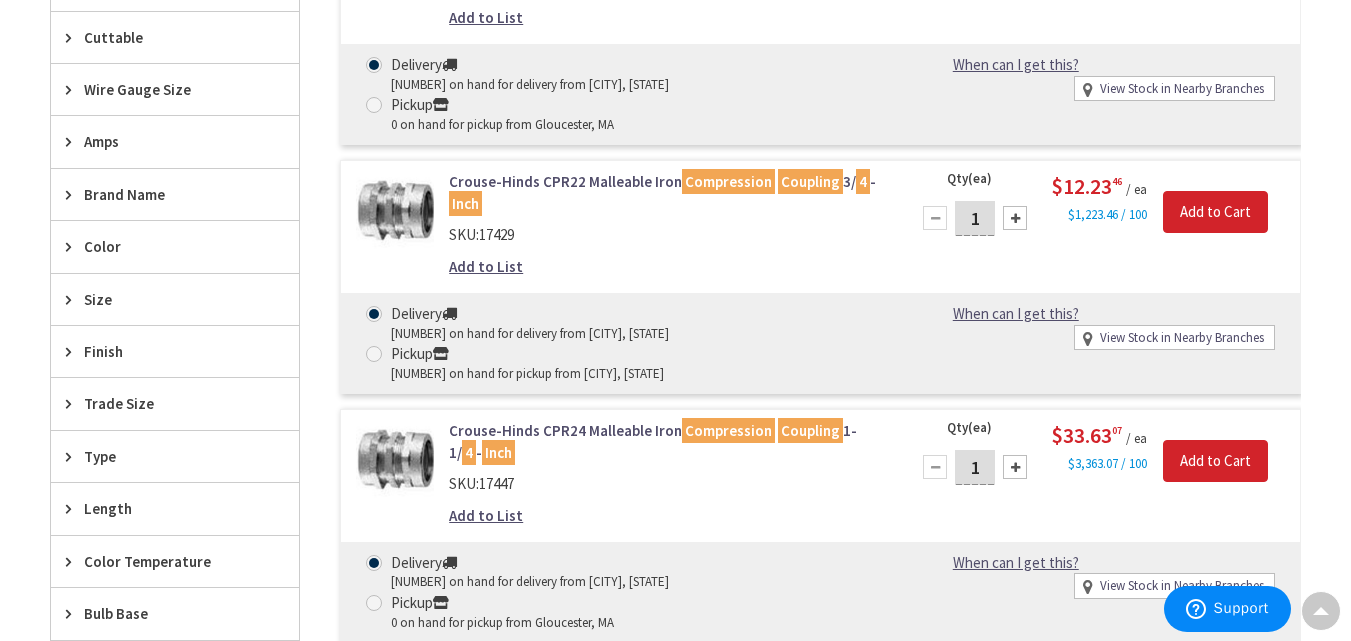 click on "Trade Size" at bounding box center (165, 403) 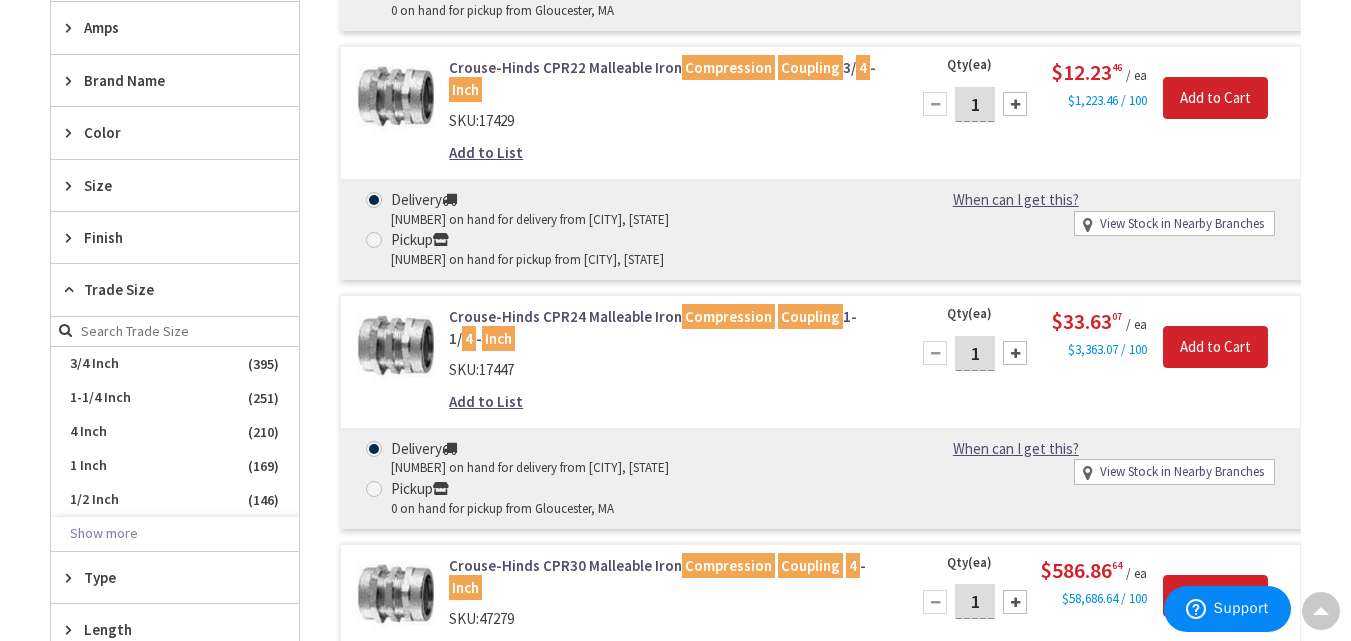 scroll, scrollTop: 886, scrollLeft: 0, axis: vertical 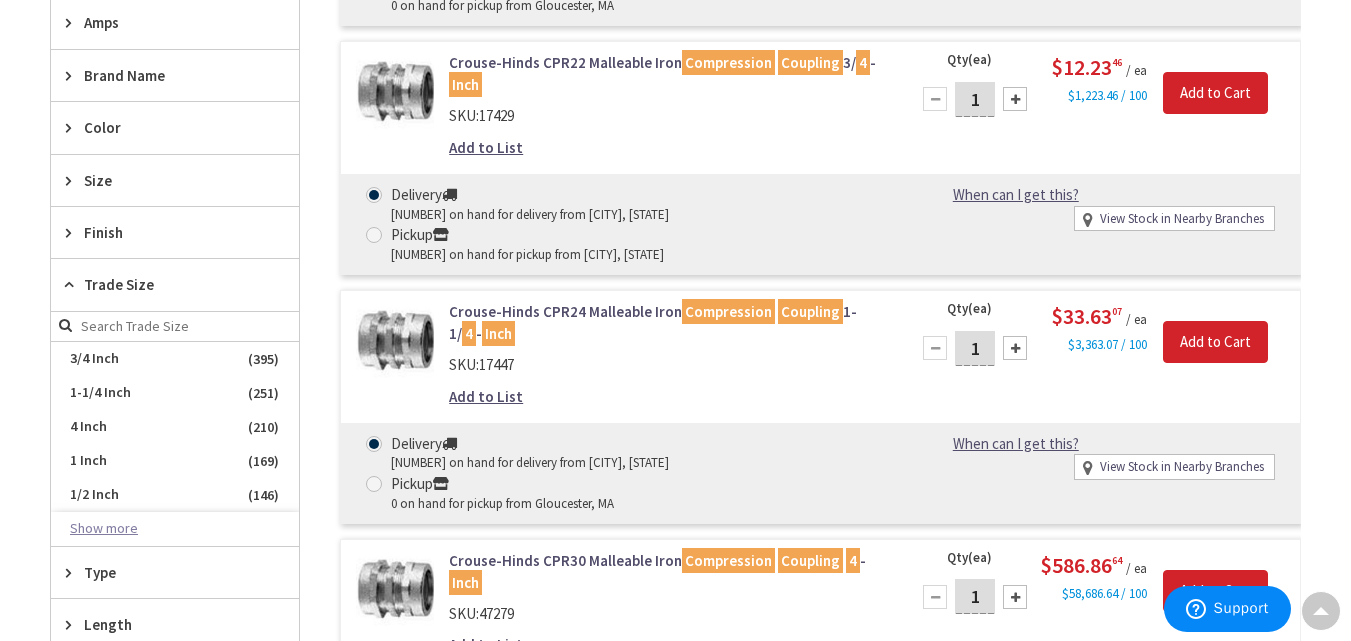 click on "Show more" at bounding box center (175, 529) 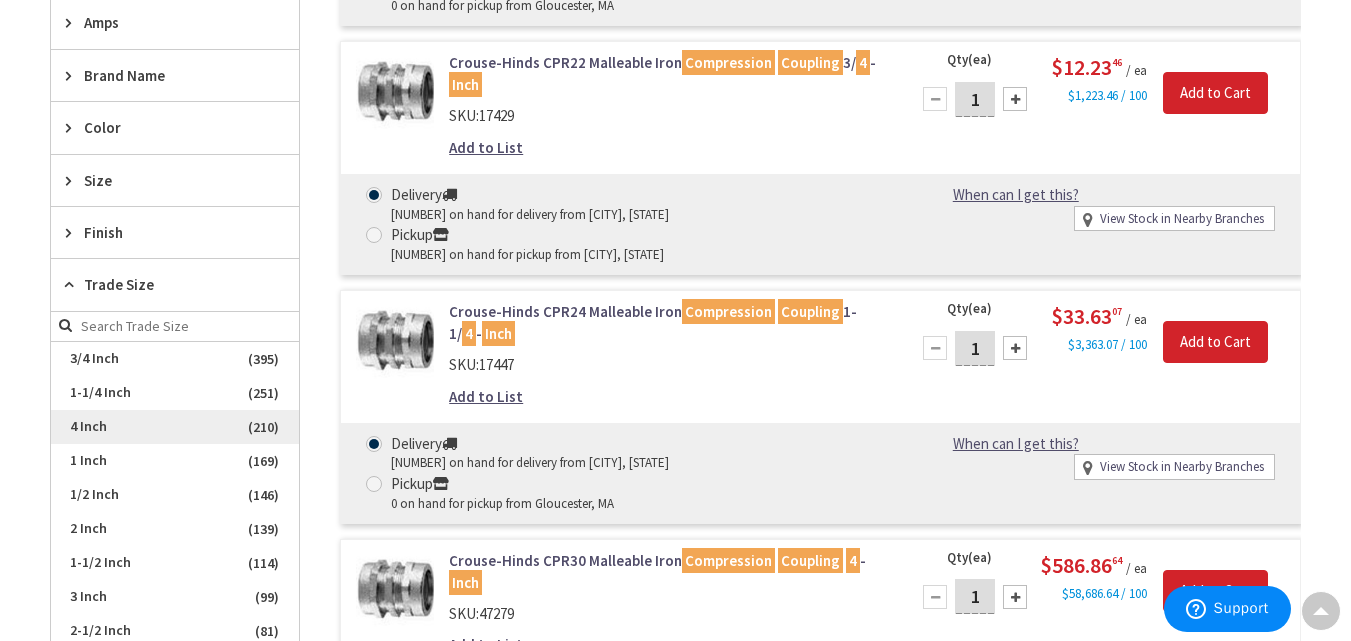click on "4 Inch" at bounding box center (175, 427) 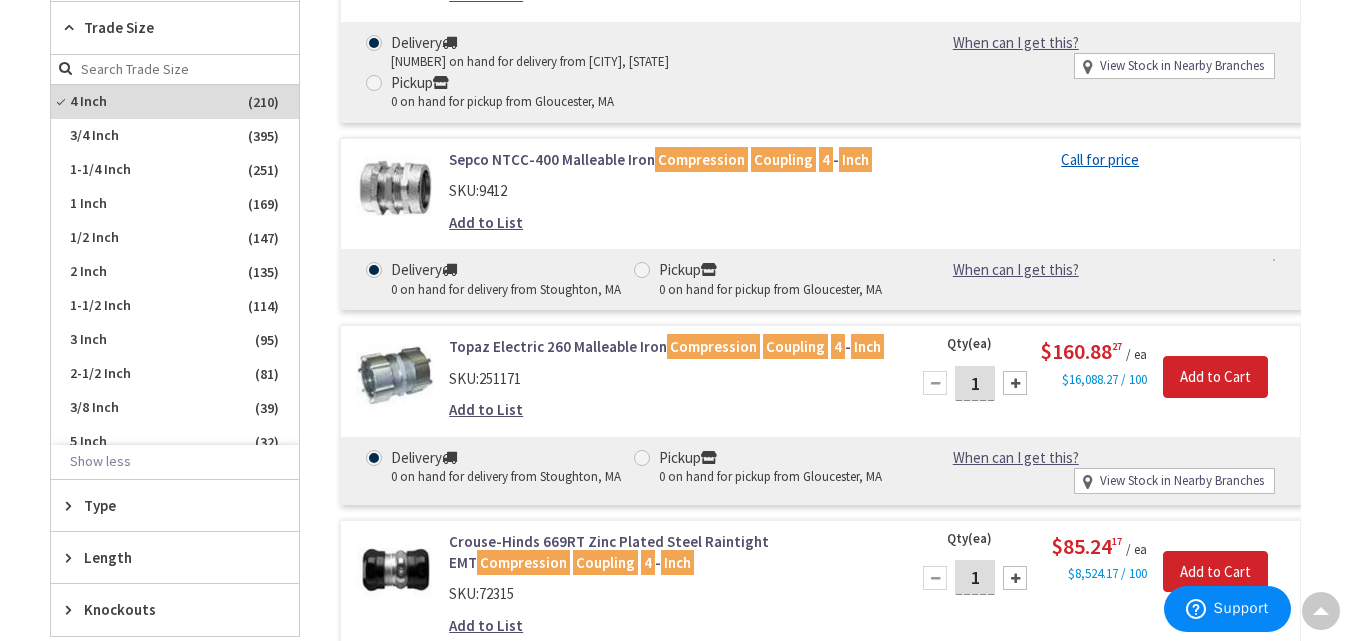 scroll, scrollTop: 1055, scrollLeft: 0, axis: vertical 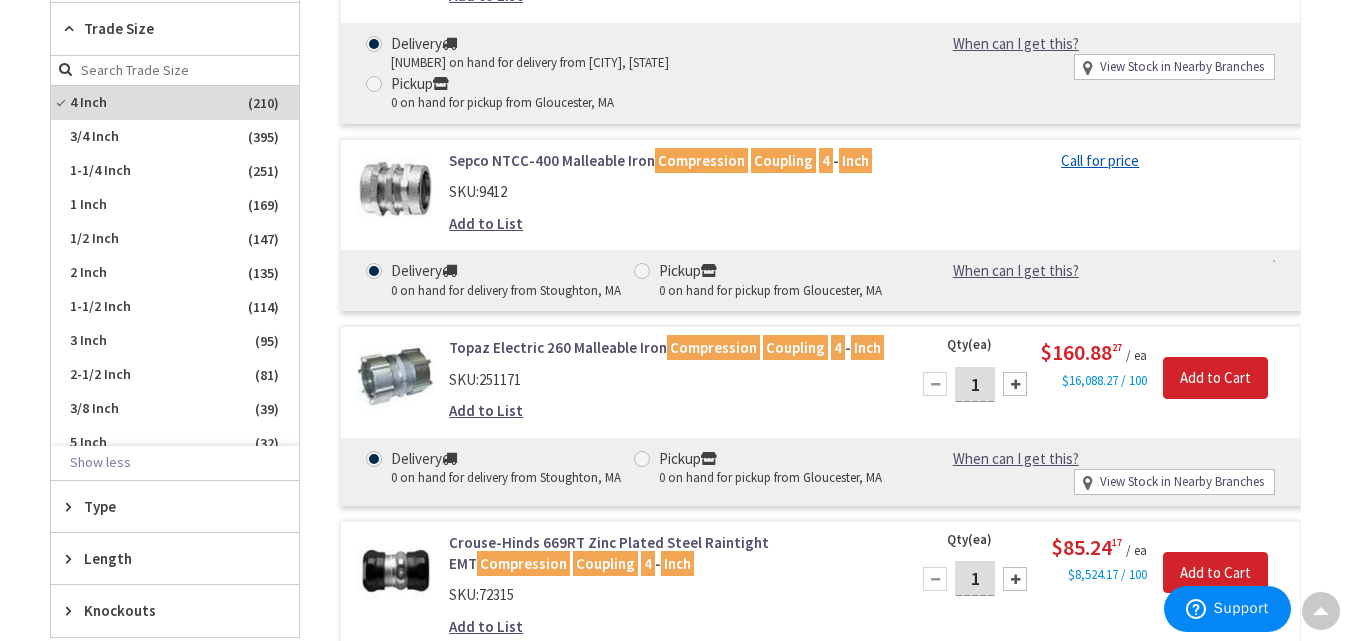 click at bounding box center (73, 506) 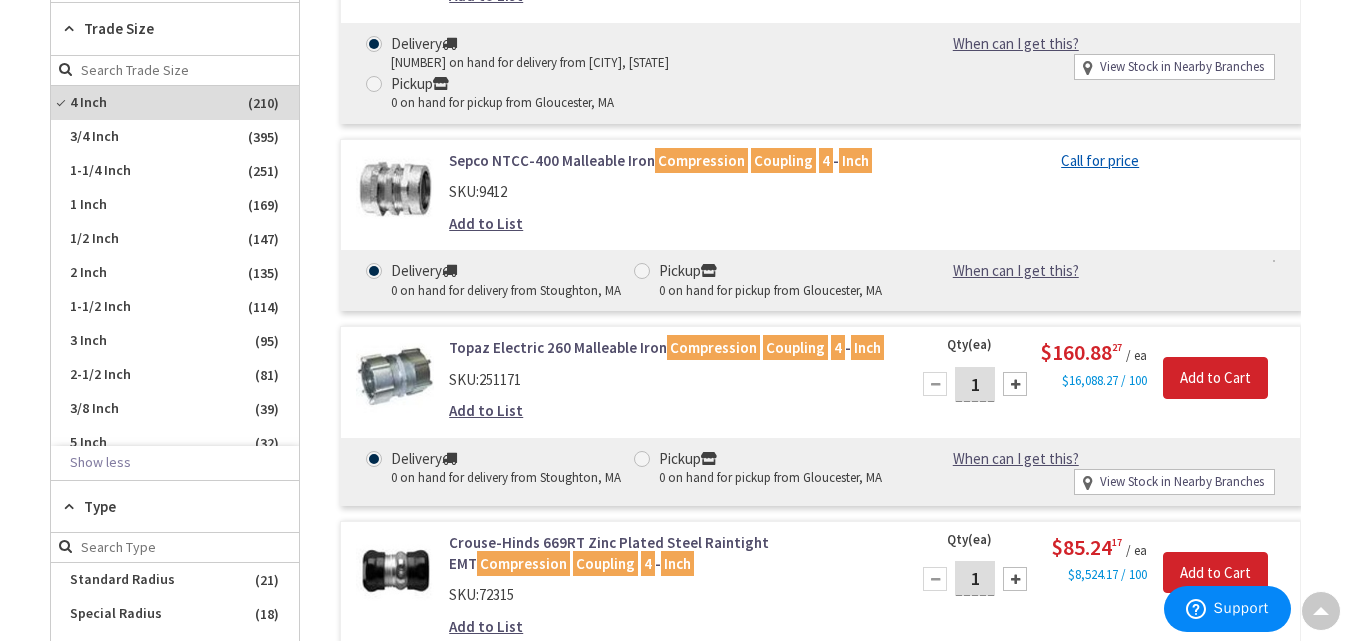 click at bounding box center [73, 506] 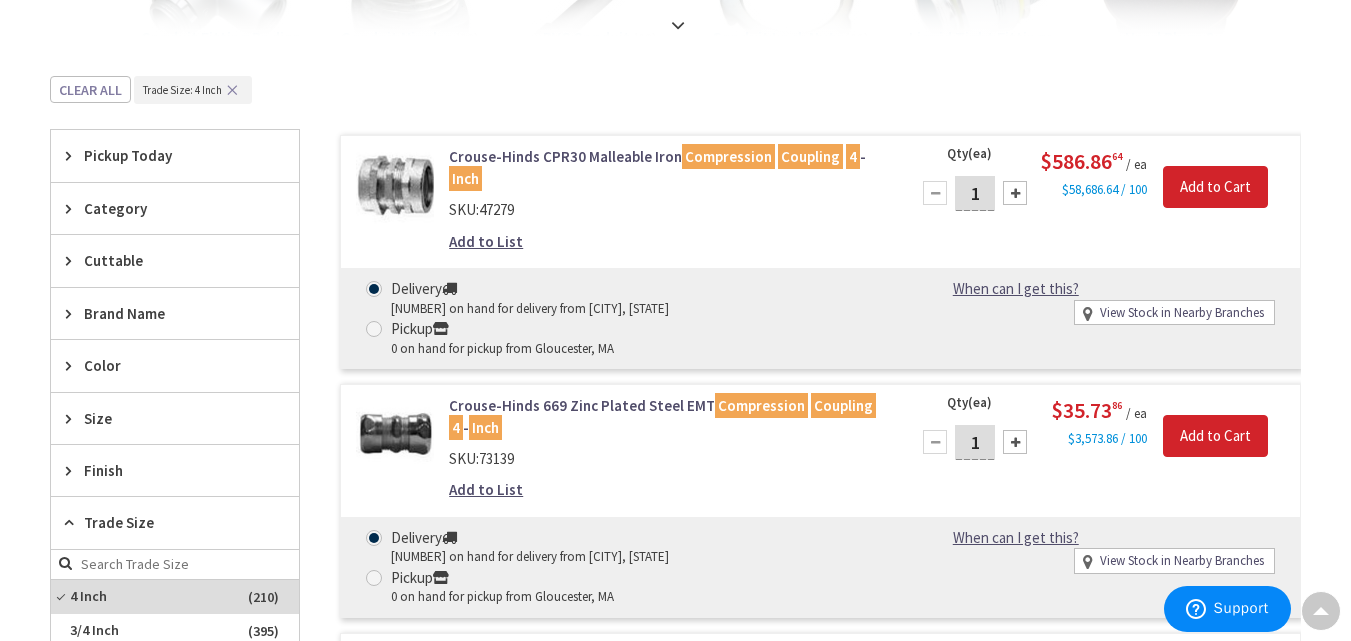 scroll, scrollTop: 554, scrollLeft: 0, axis: vertical 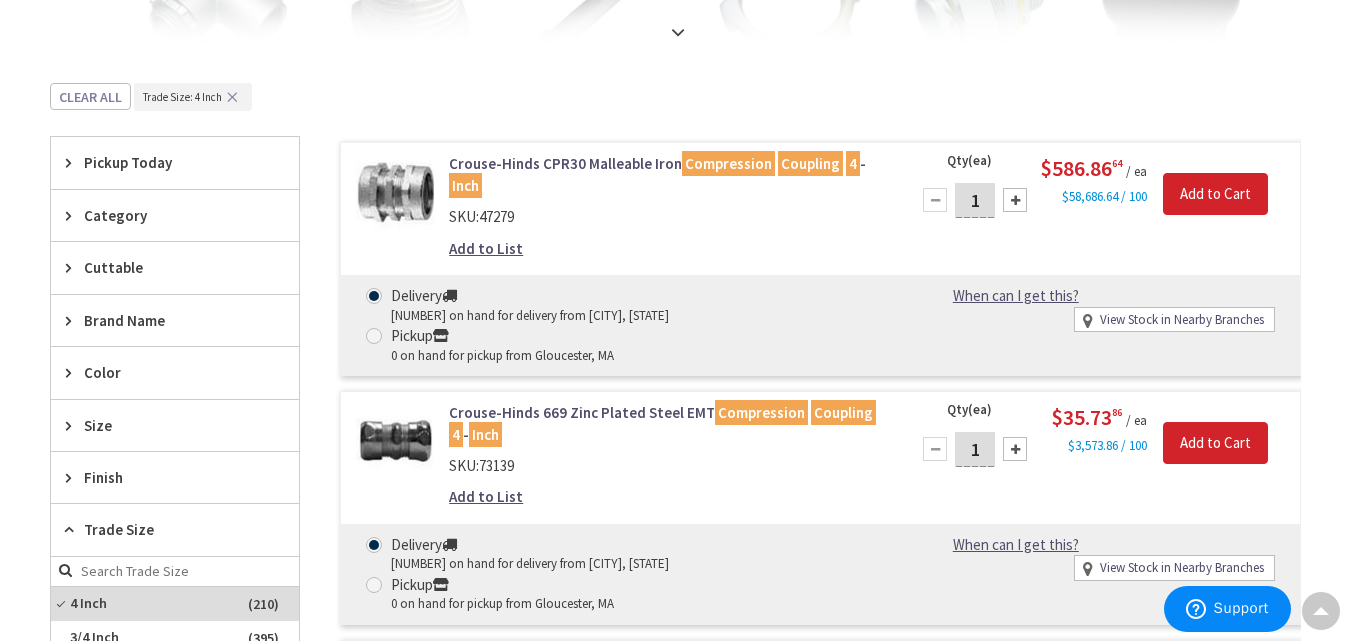 click on "Category" at bounding box center (175, 215) 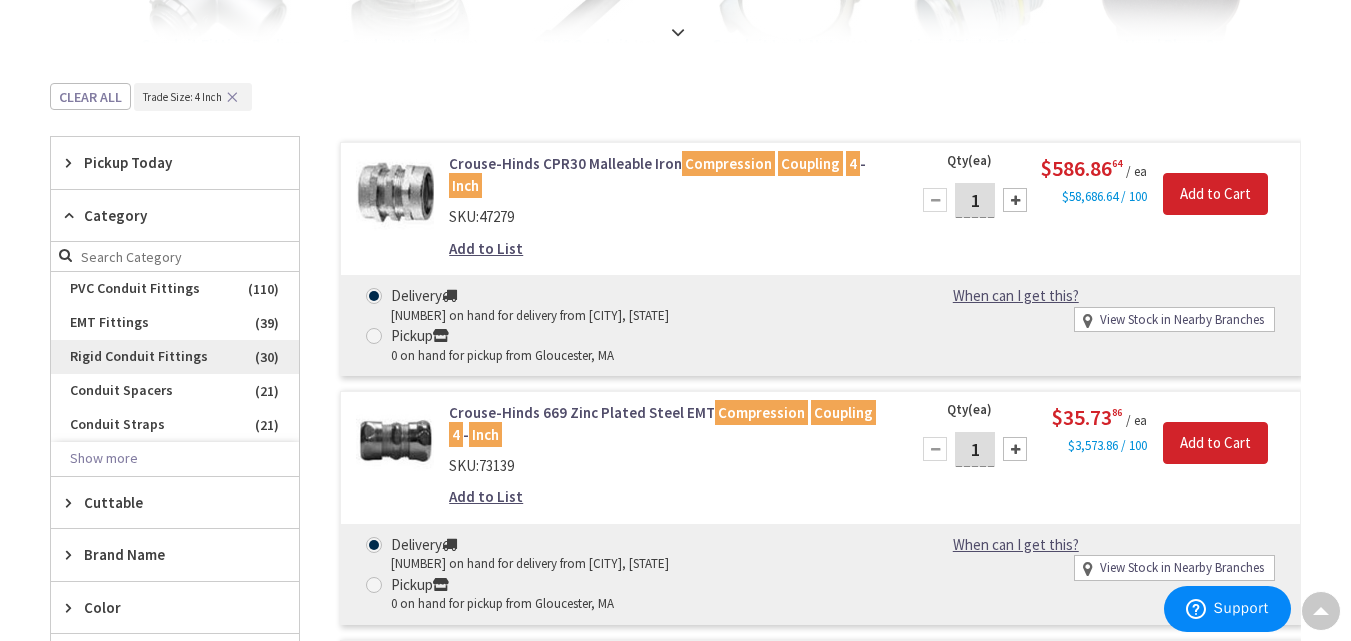 click on "Rigid Conduit Fittings" at bounding box center [175, 357] 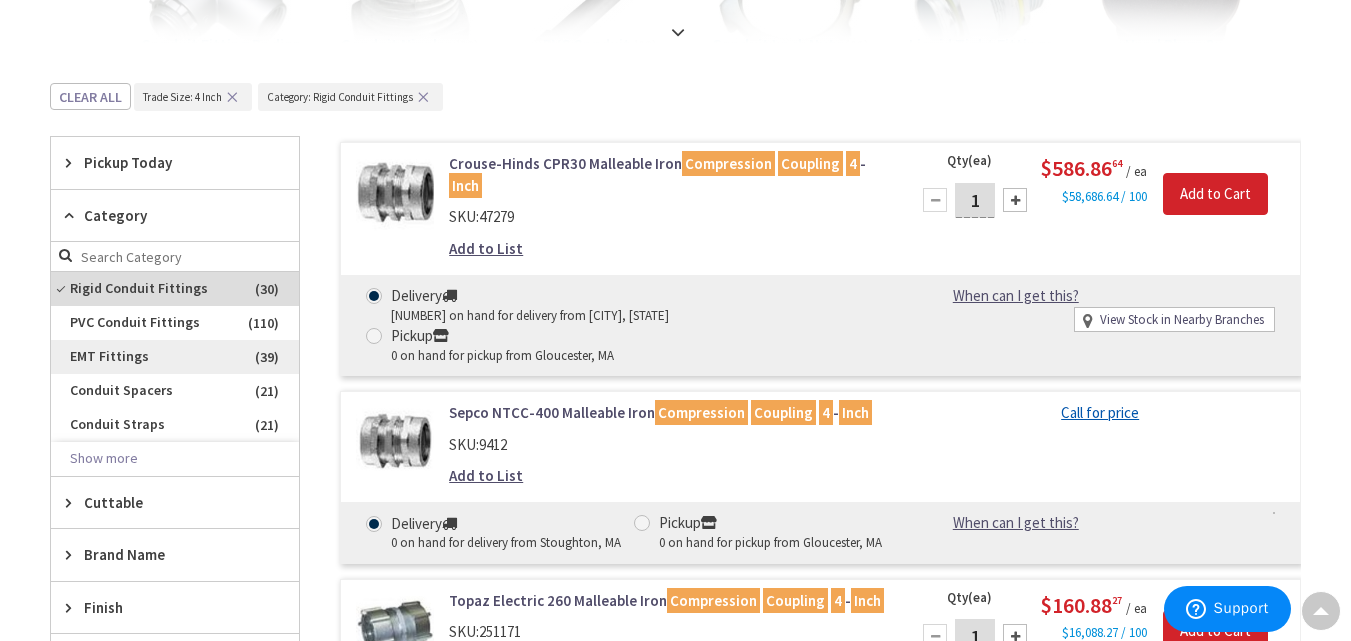 click on "EMT Fittings" at bounding box center [175, 357] 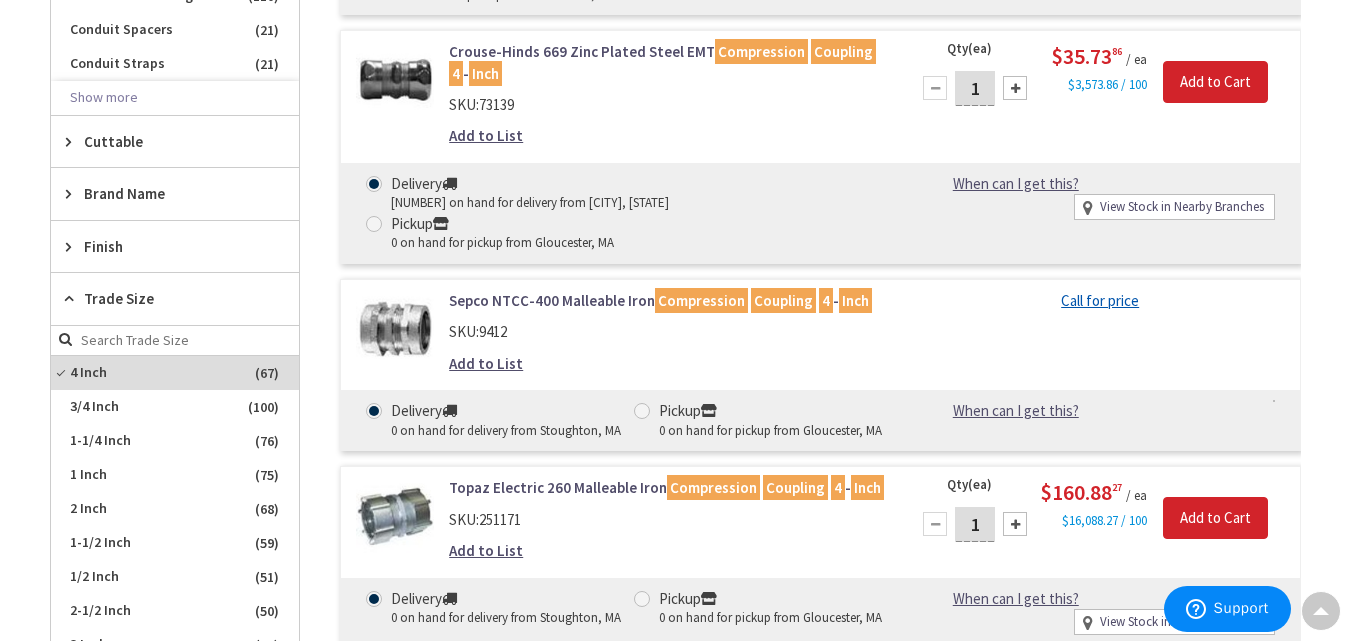 scroll, scrollTop: 910, scrollLeft: 0, axis: vertical 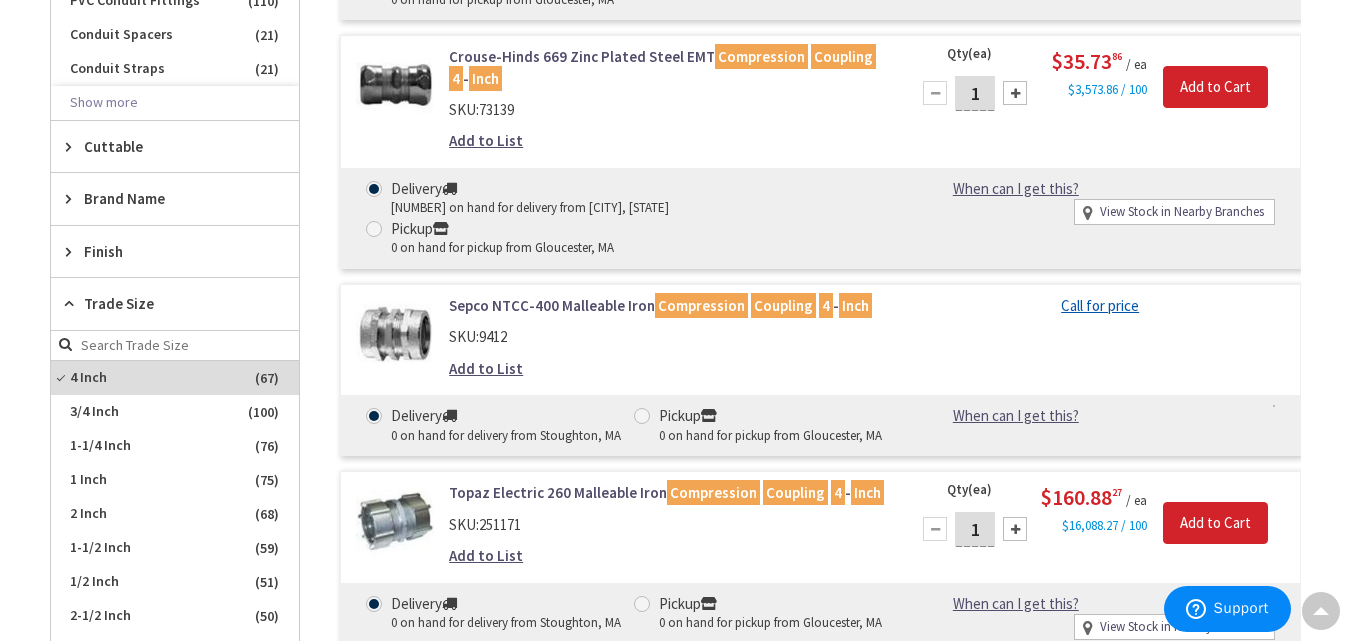 click on "Finish" at bounding box center (165, 251) 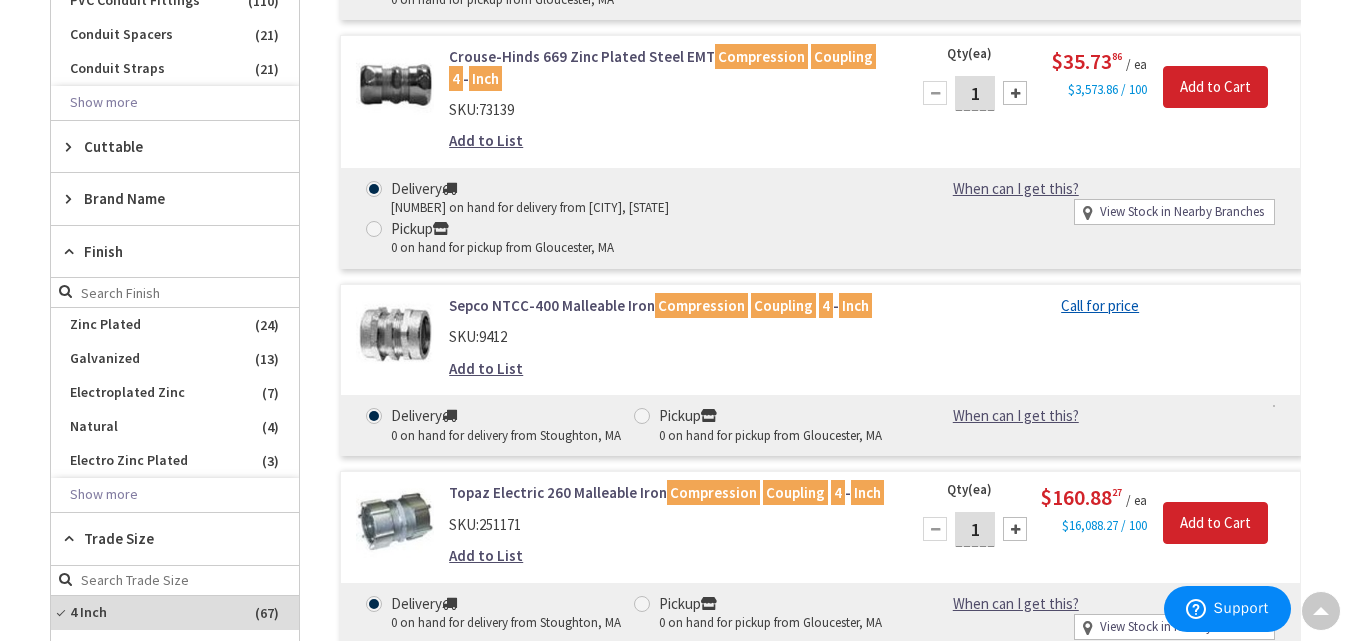 click on "You searched for '4 inch compression to rigid threaded coupling '
View Subcategories
EMT Fittings
(39)
Rigid Conduit Fittings
(30)
PVC Conduit Fittings
(110)
Conduit Spacers" at bounding box center [675, 226] 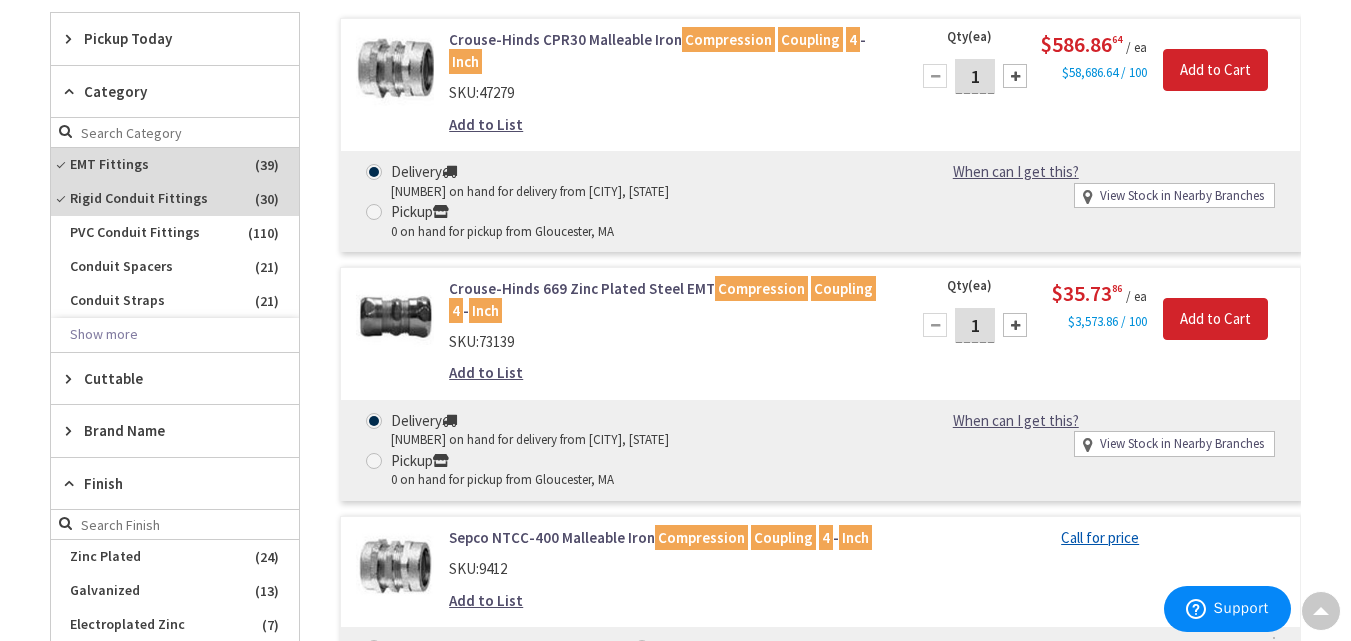scroll, scrollTop: 652, scrollLeft: 0, axis: vertical 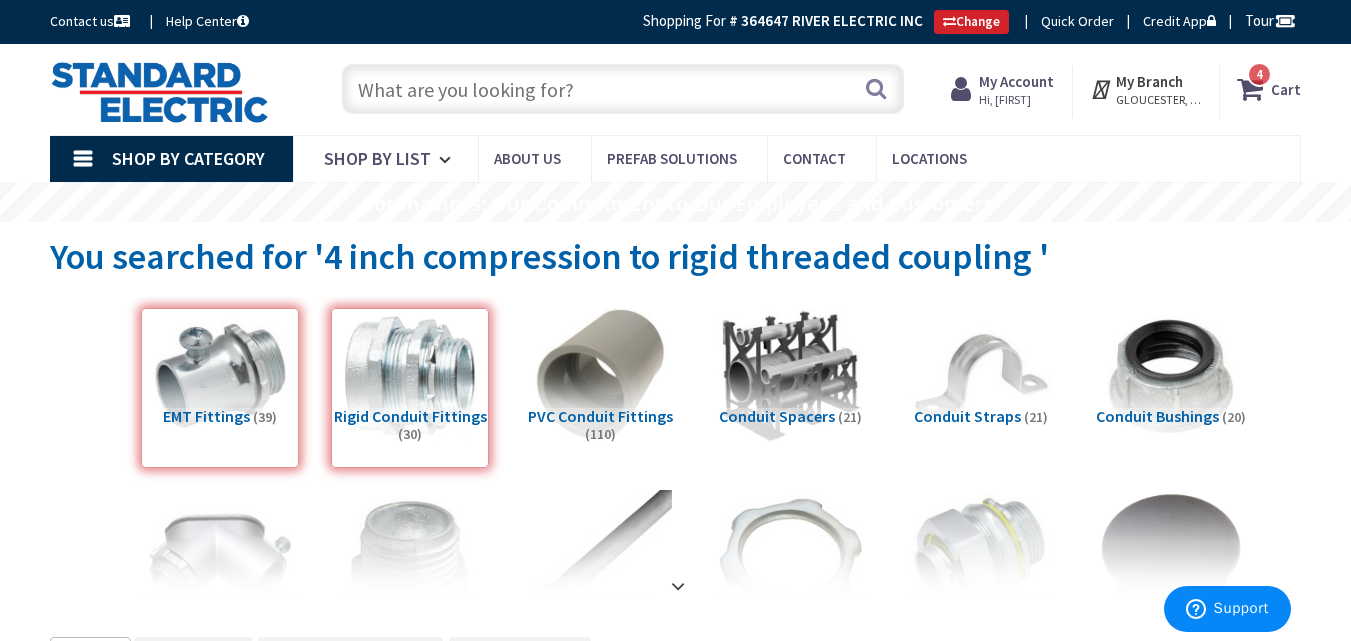click at bounding box center (623, 89) 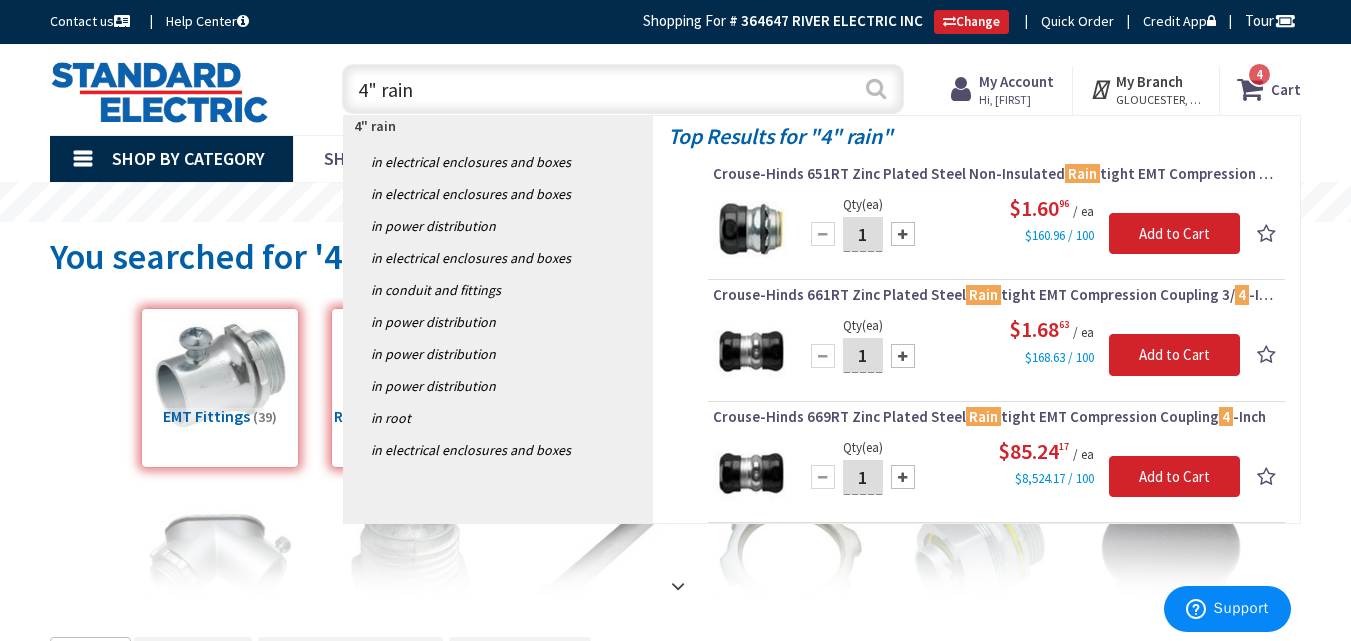 type on "4" rain" 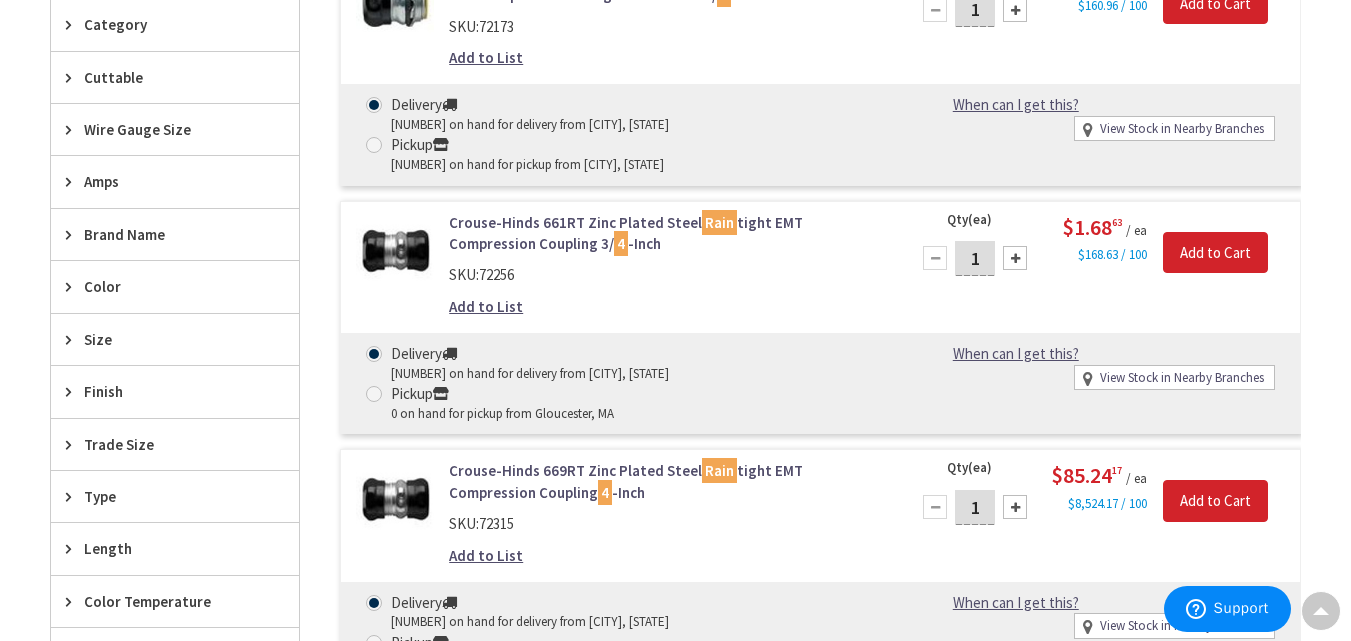 scroll, scrollTop: 686, scrollLeft: 0, axis: vertical 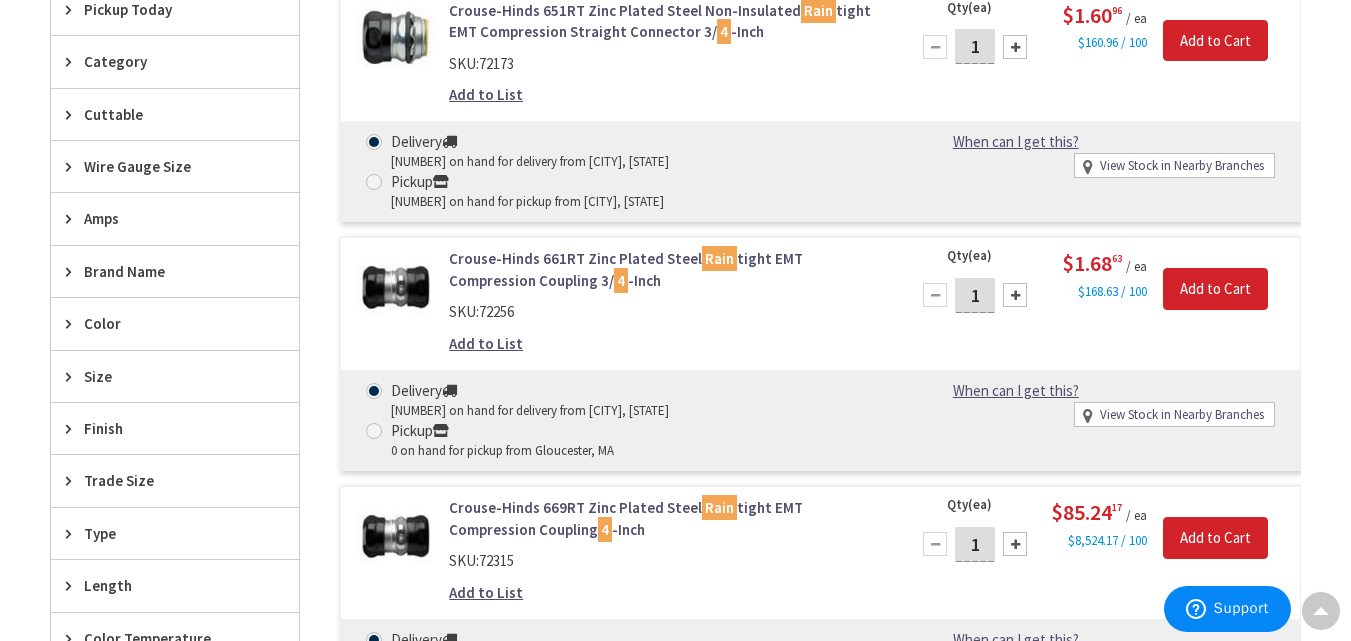 click on "Trade Size" at bounding box center [165, 480] 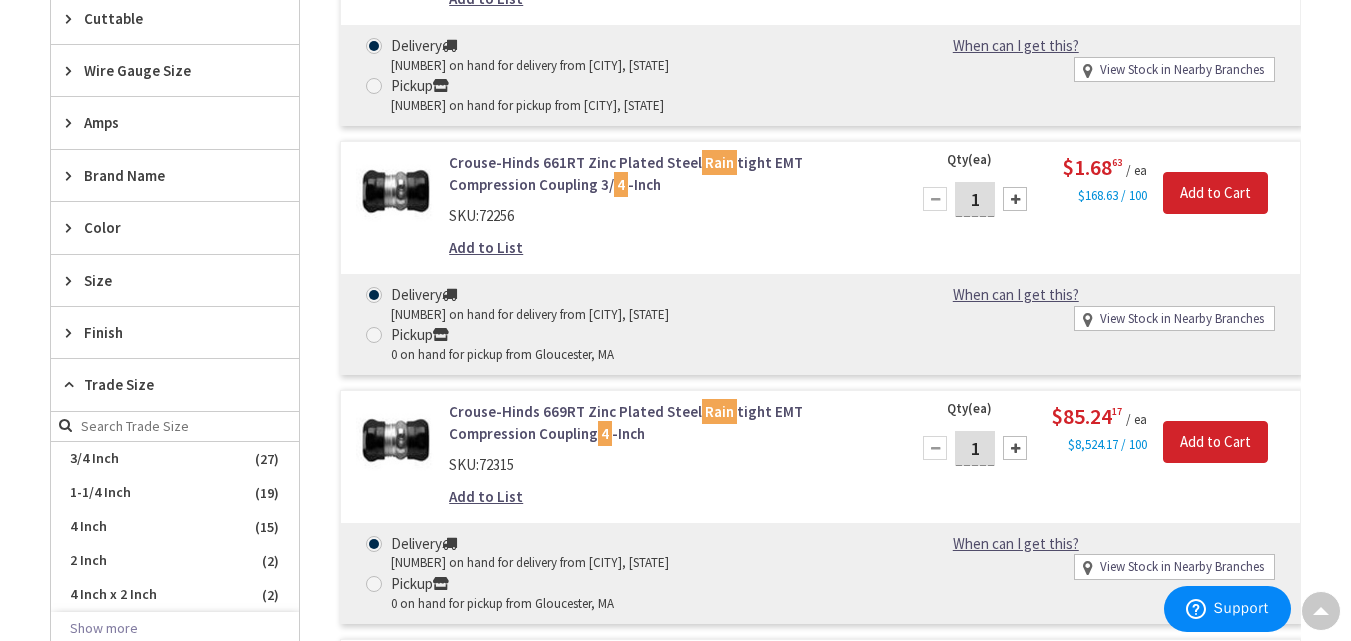 scroll, scrollTop: 798, scrollLeft: 0, axis: vertical 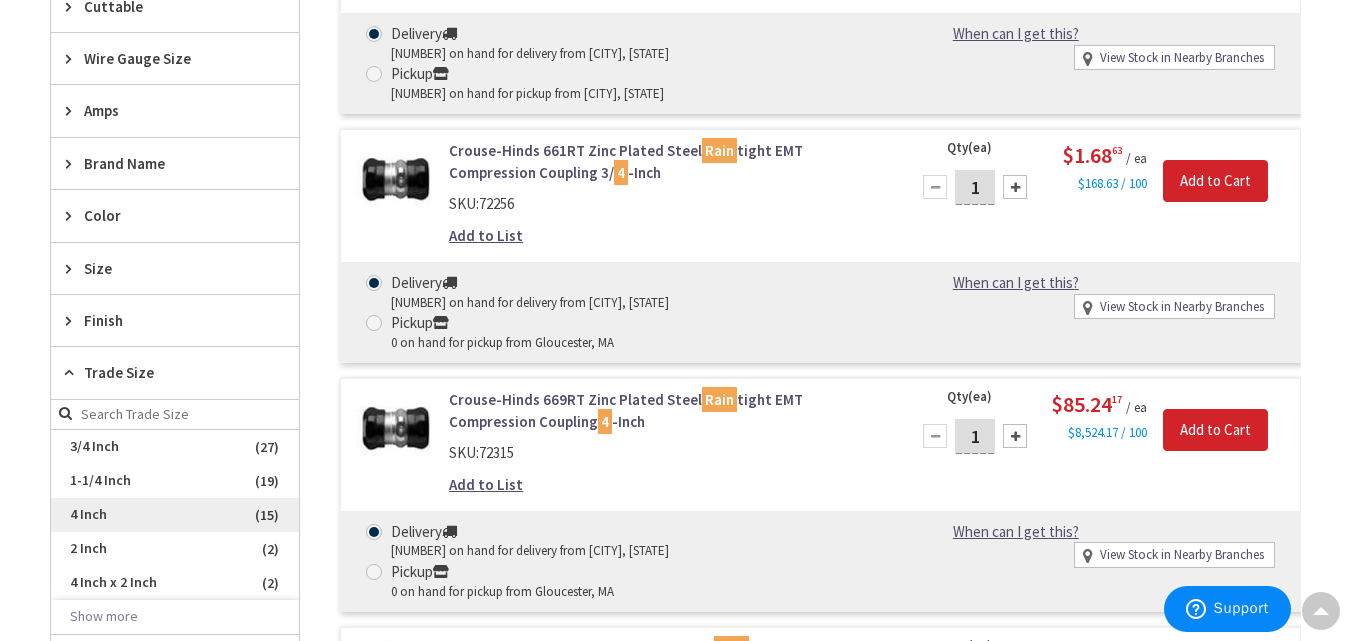 click on "4 Inch" at bounding box center [175, 515] 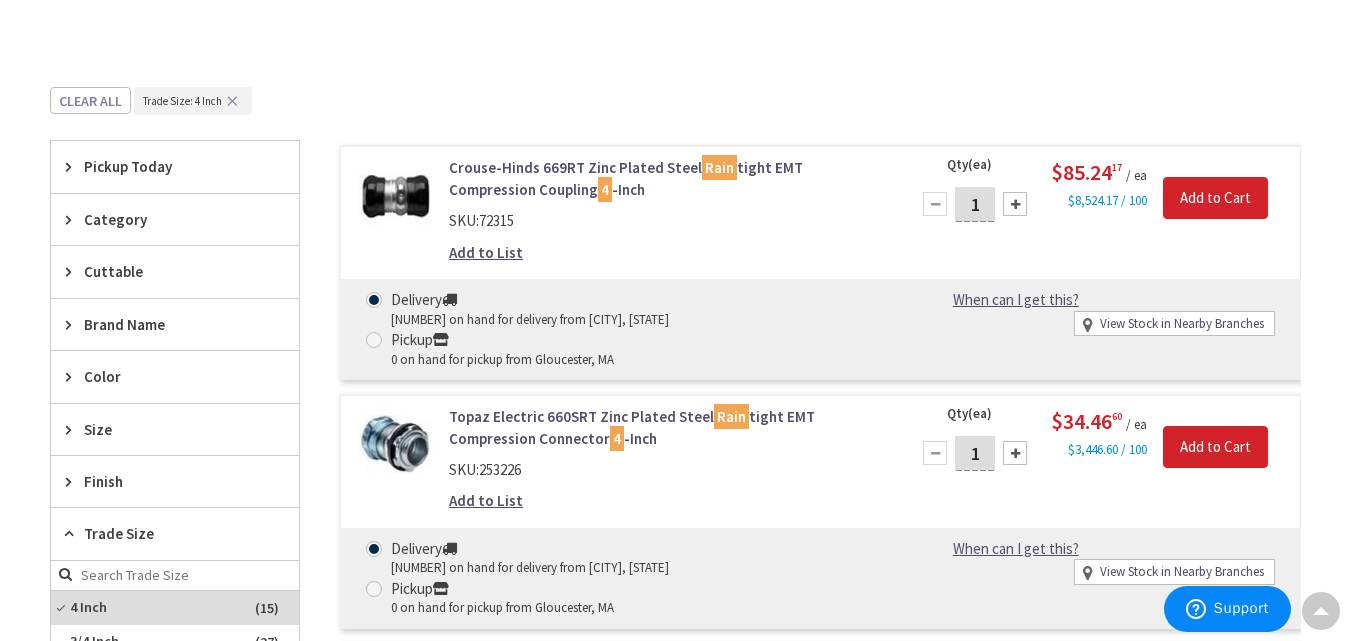 scroll, scrollTop: 441, scrollLeft: 0, axis: vertical 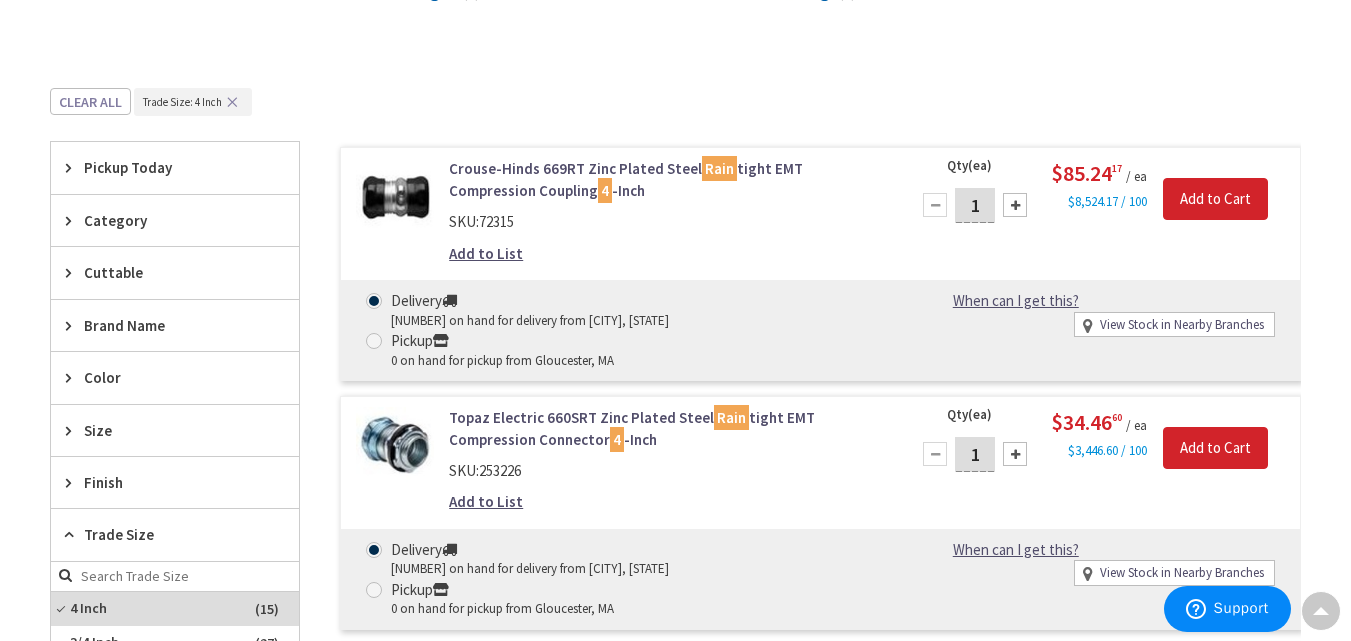 click at bounding box center [1015, 205] 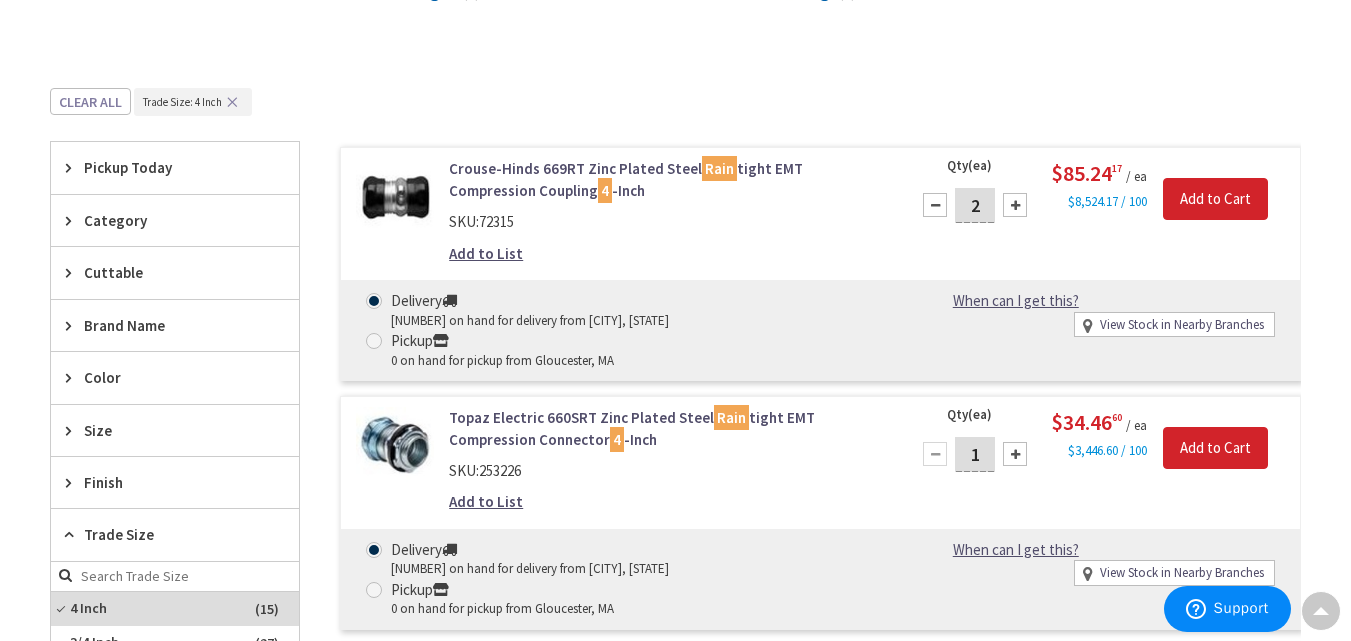 click at bounding box center [1015, 205] 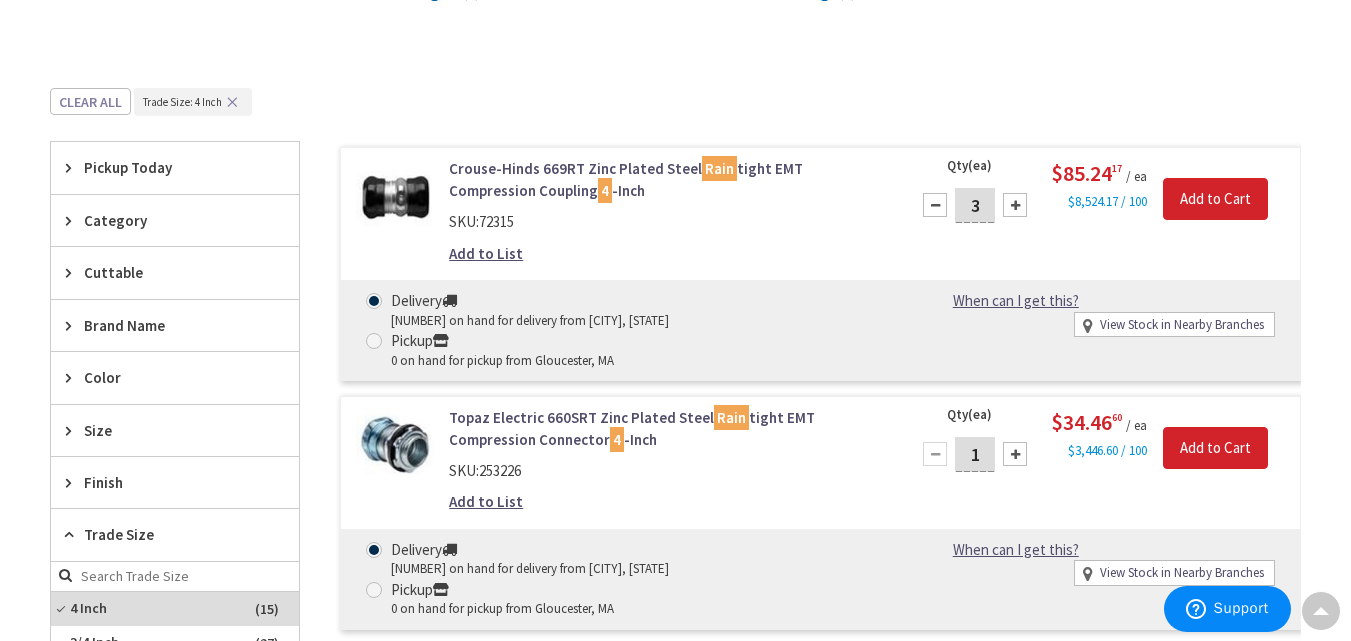click on "Add to List" at bounding box center [486, 253] 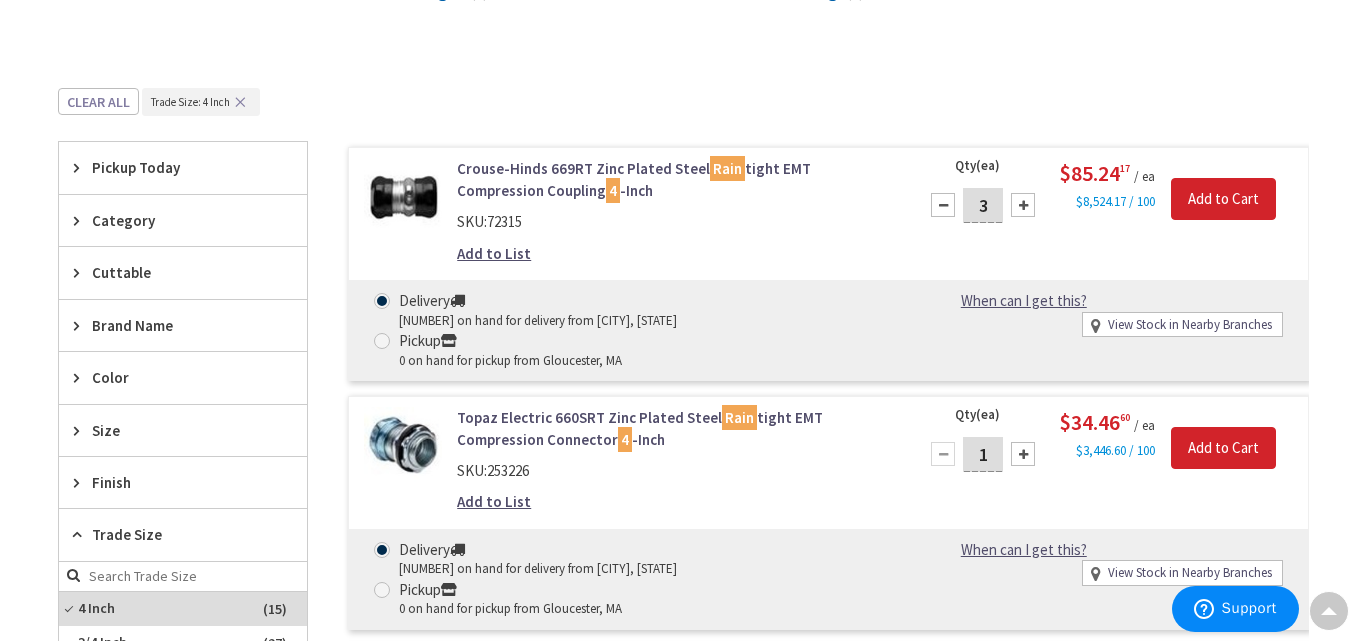 scroll, scrollTop: 440, scrollLeft: 0, axis: vertical 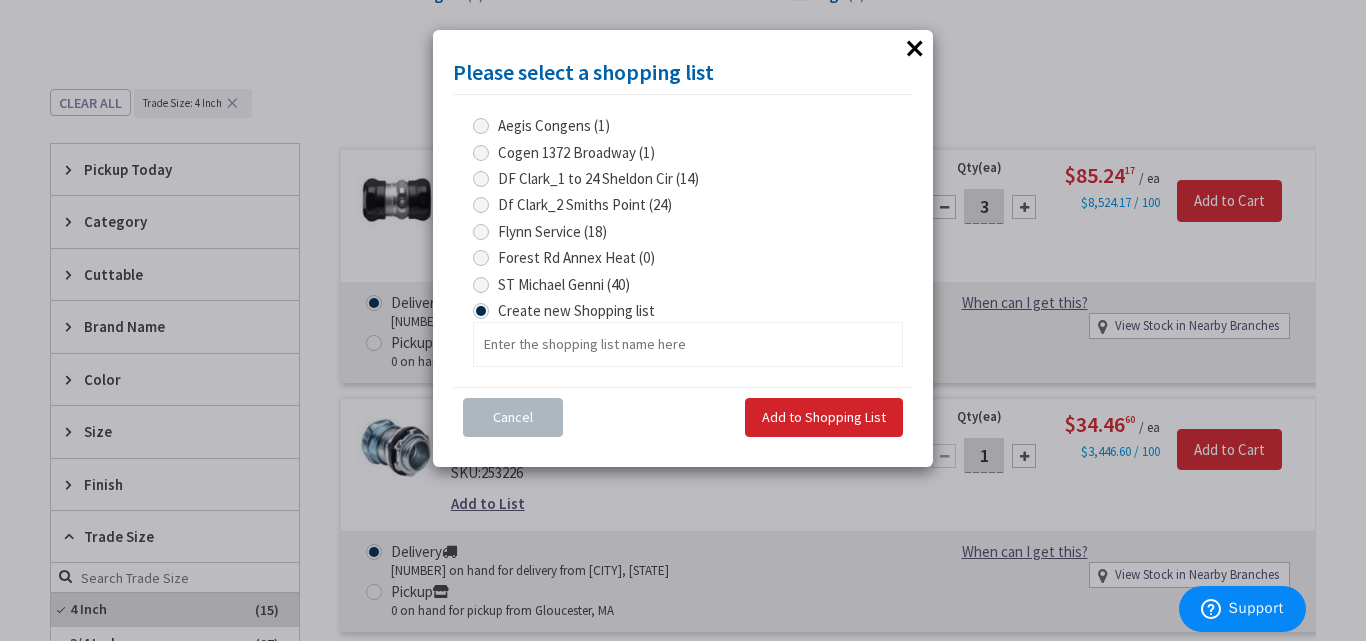 click at bounding box center [481, 285] 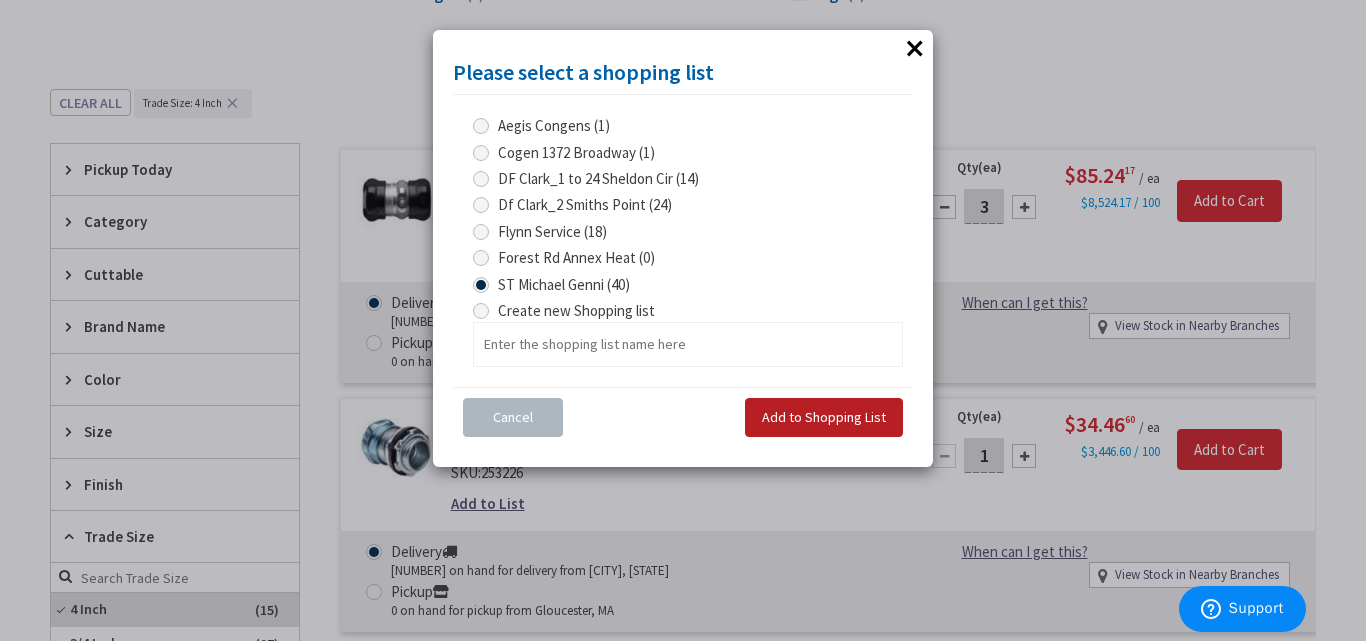 click on "Add to Shopping List" at bounding box center (824, 417) 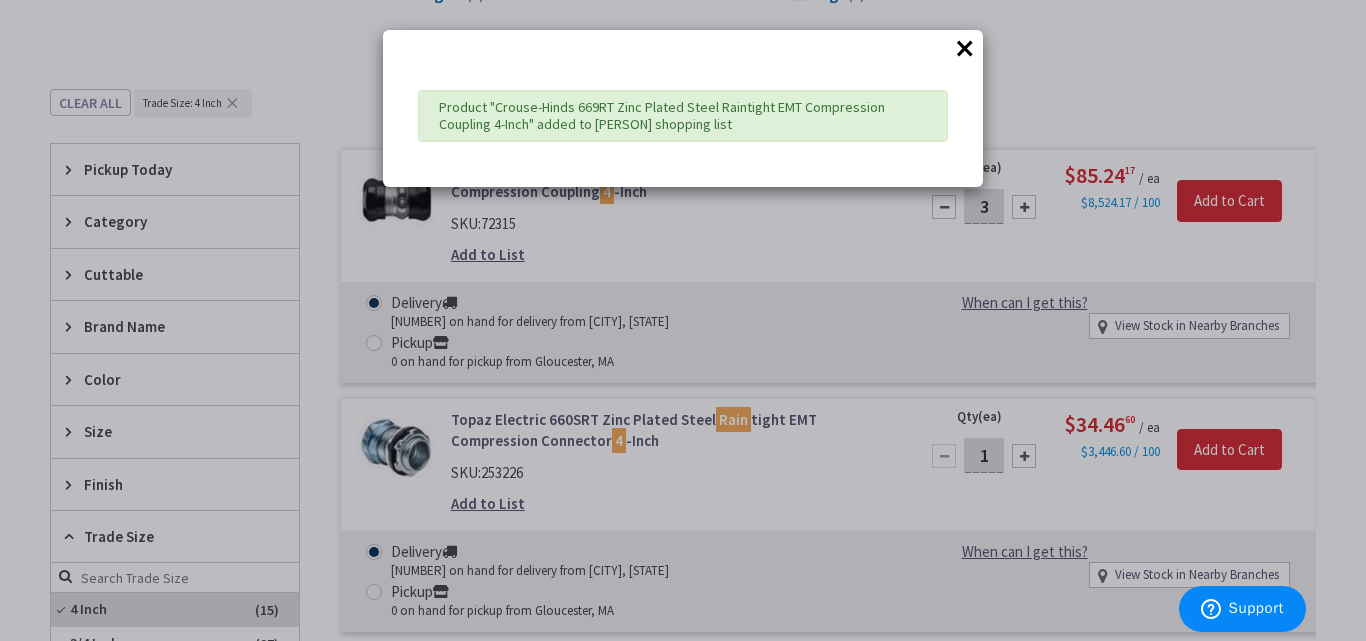 click on "×" at bounding box center [965, 48] 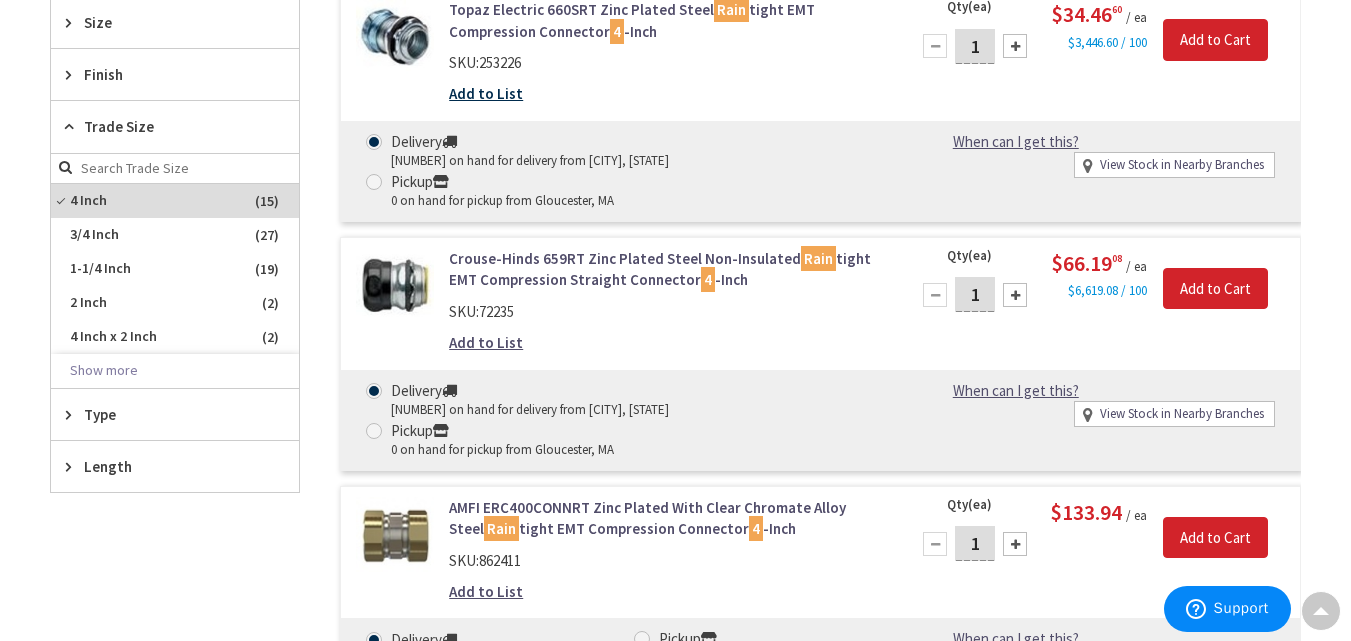scroll, scrollTop: 851, scrollLeft: 0, axis: vertical 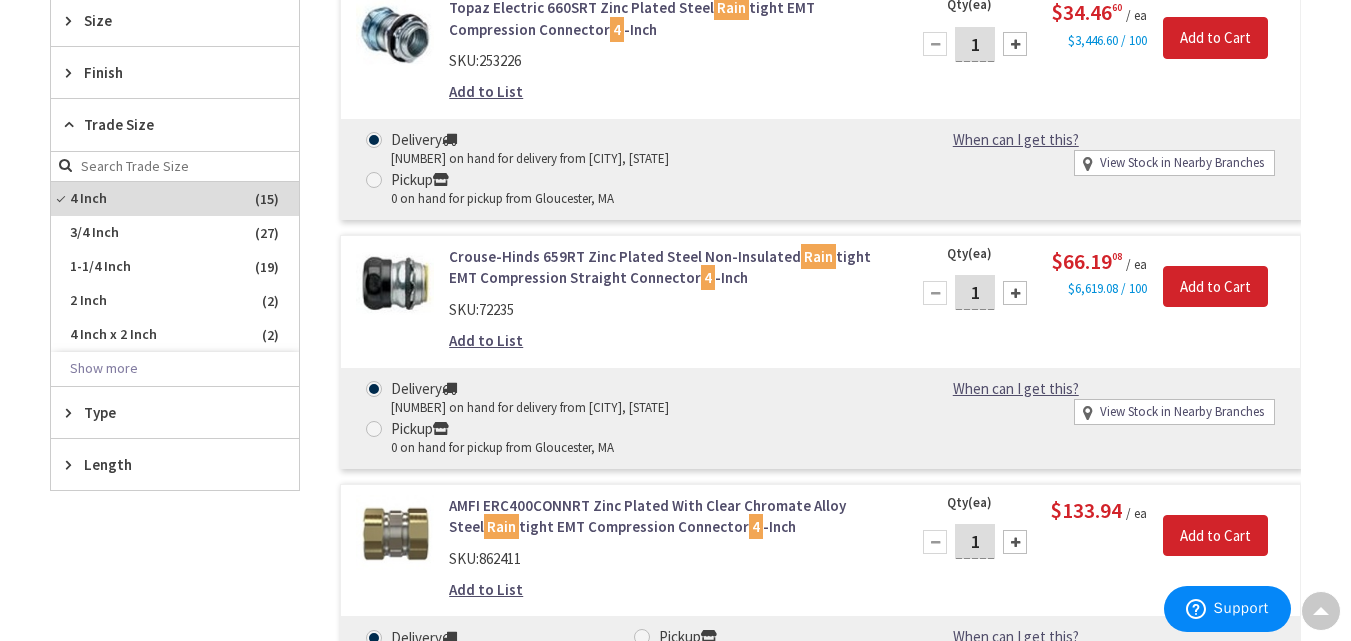 click at bounding box center (1015, 293) 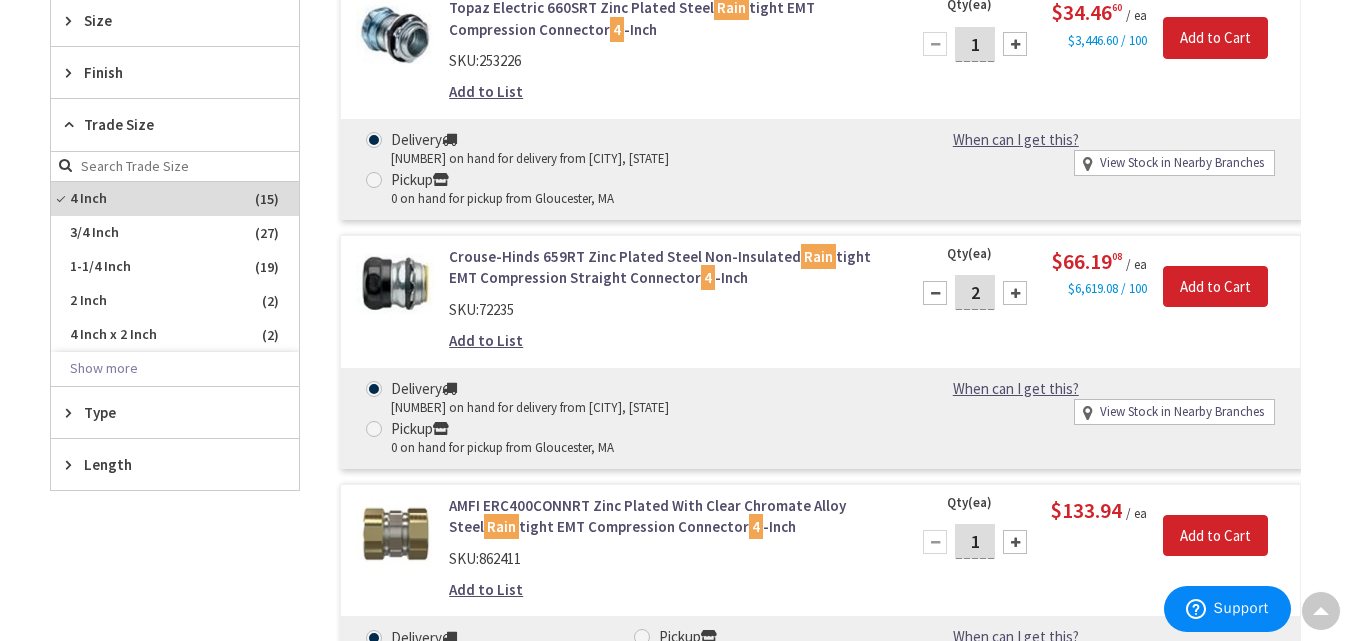 click at bounding box center [1015, 293] 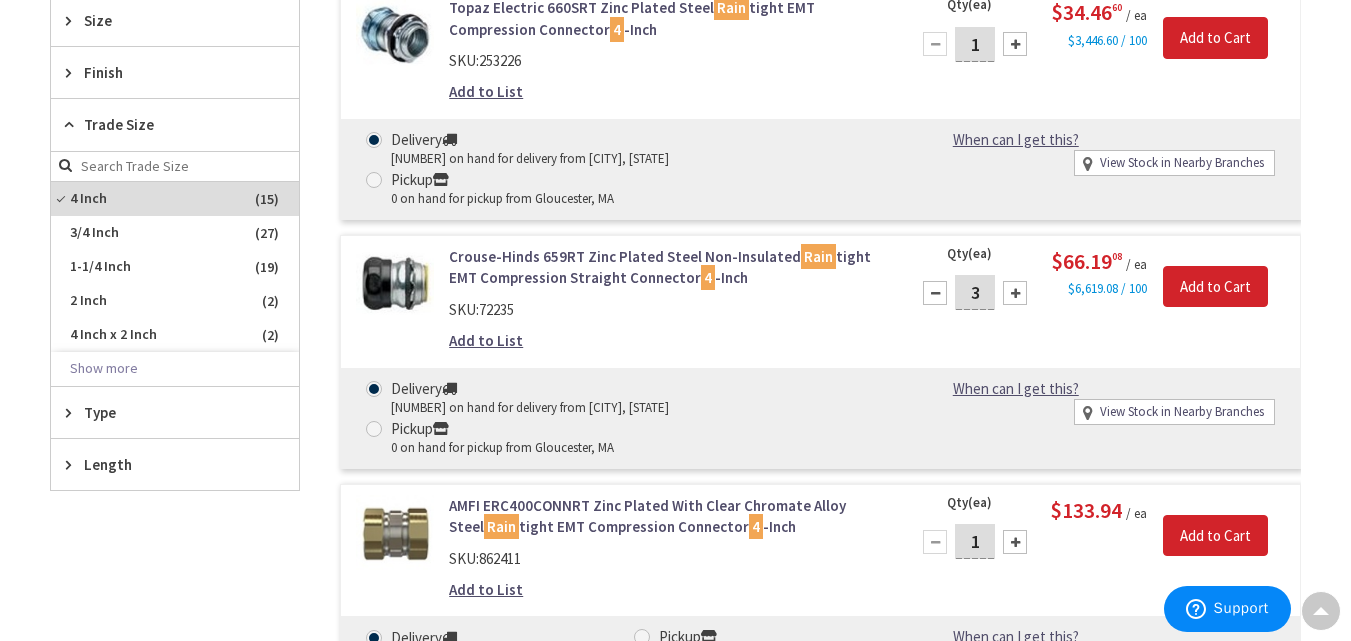 click at bounding box center [1015, 293] 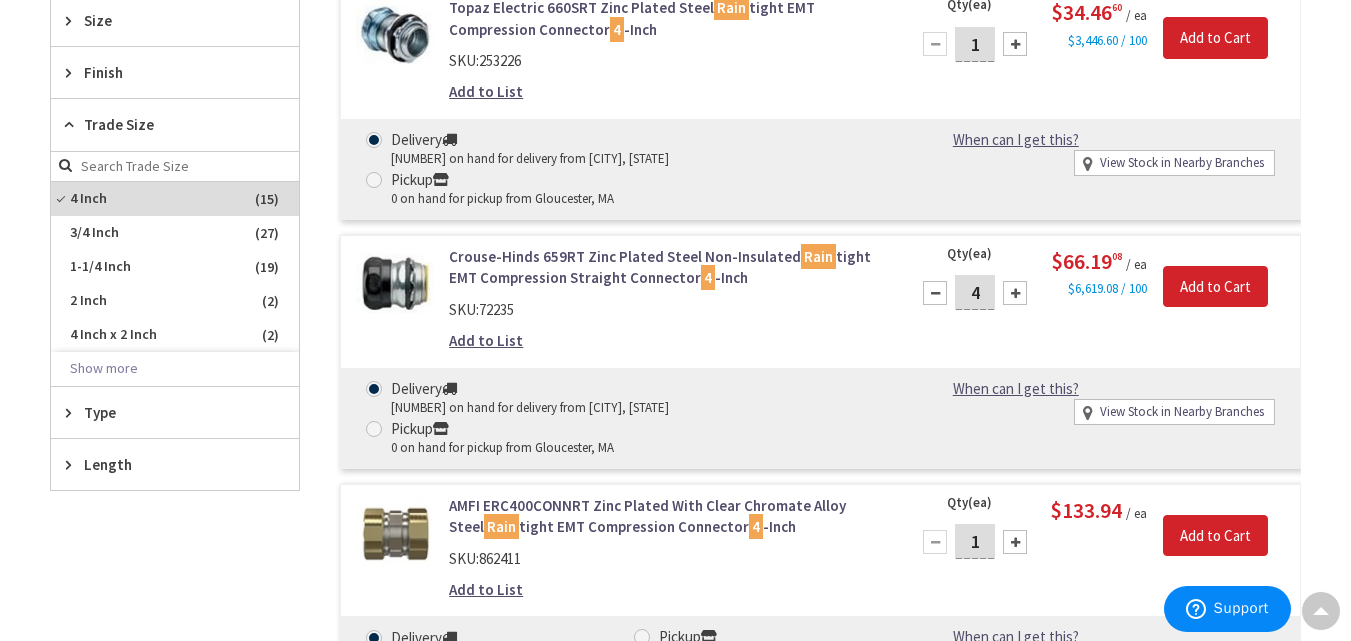 click at bounding box center [1015, 293] 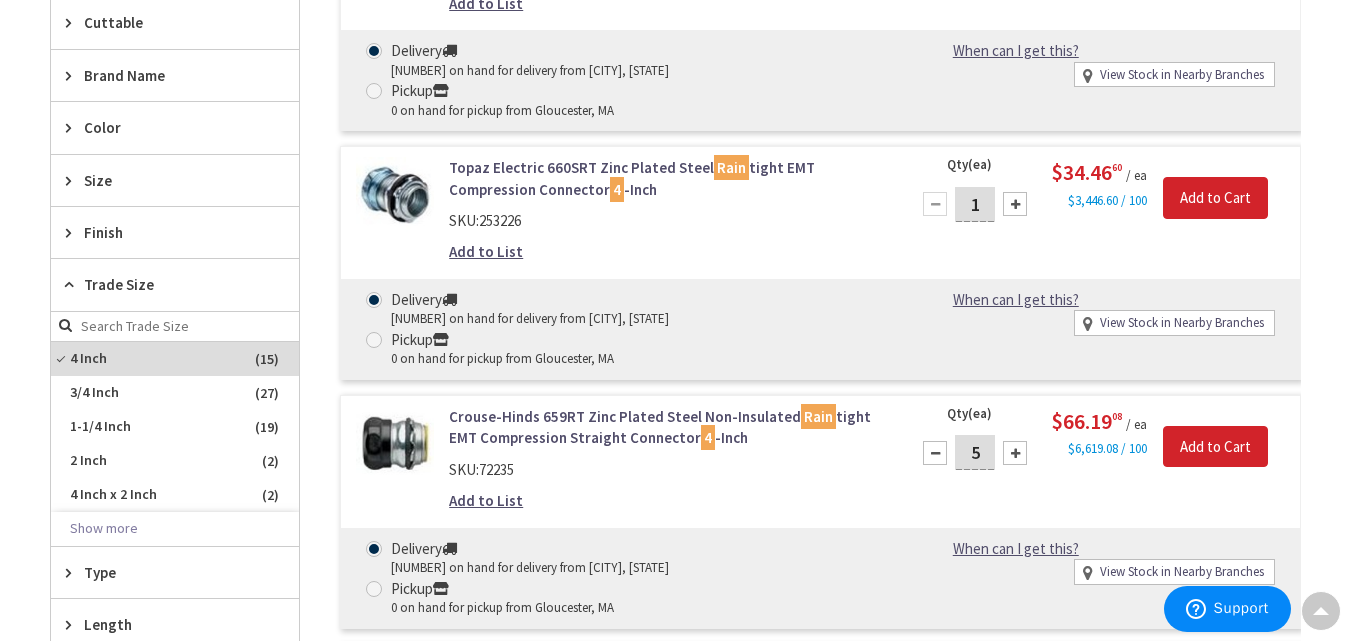scroll, scrollTop: 690, scrollLeft: 0, axis: vertical 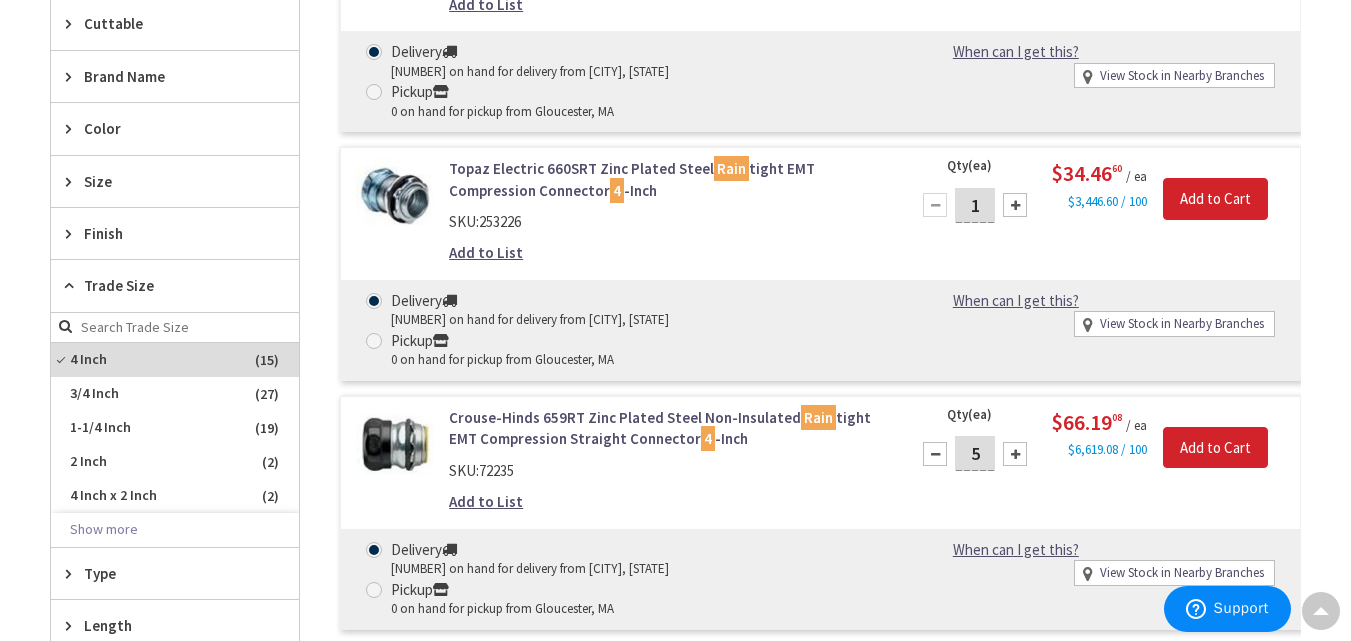 click at bounding box center (935, 454) 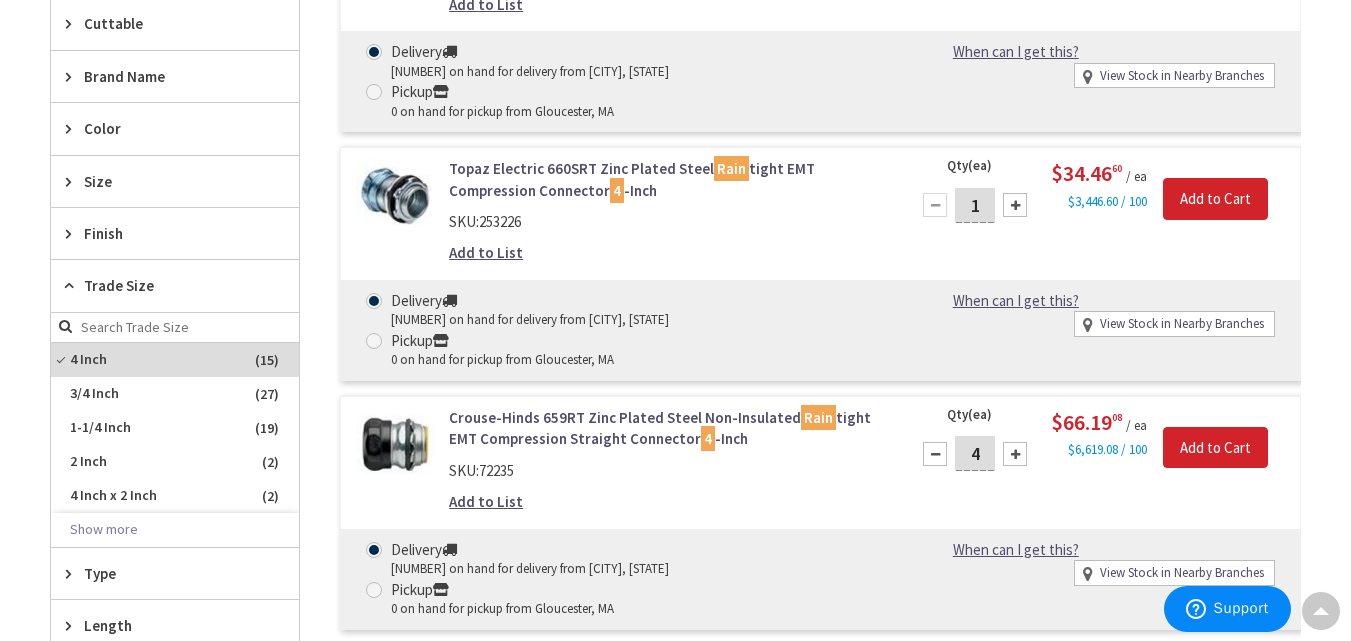 click at bounding box center [935, 454] 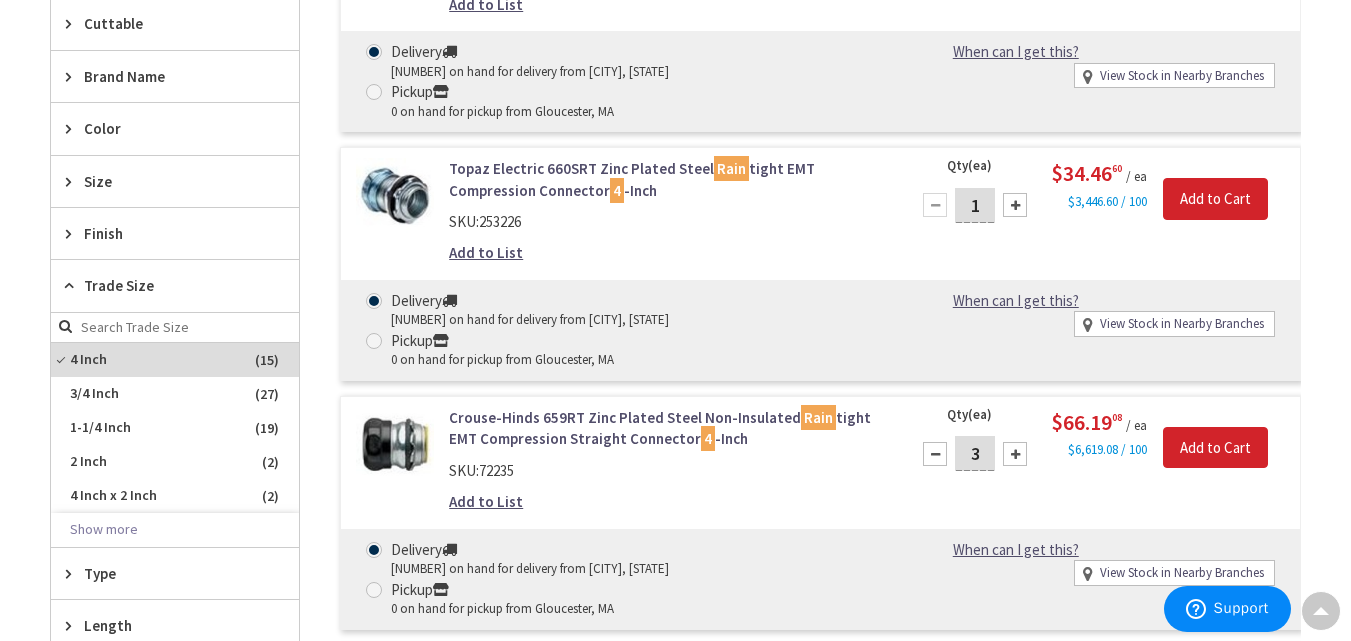 click at bounding box center [935, 454] 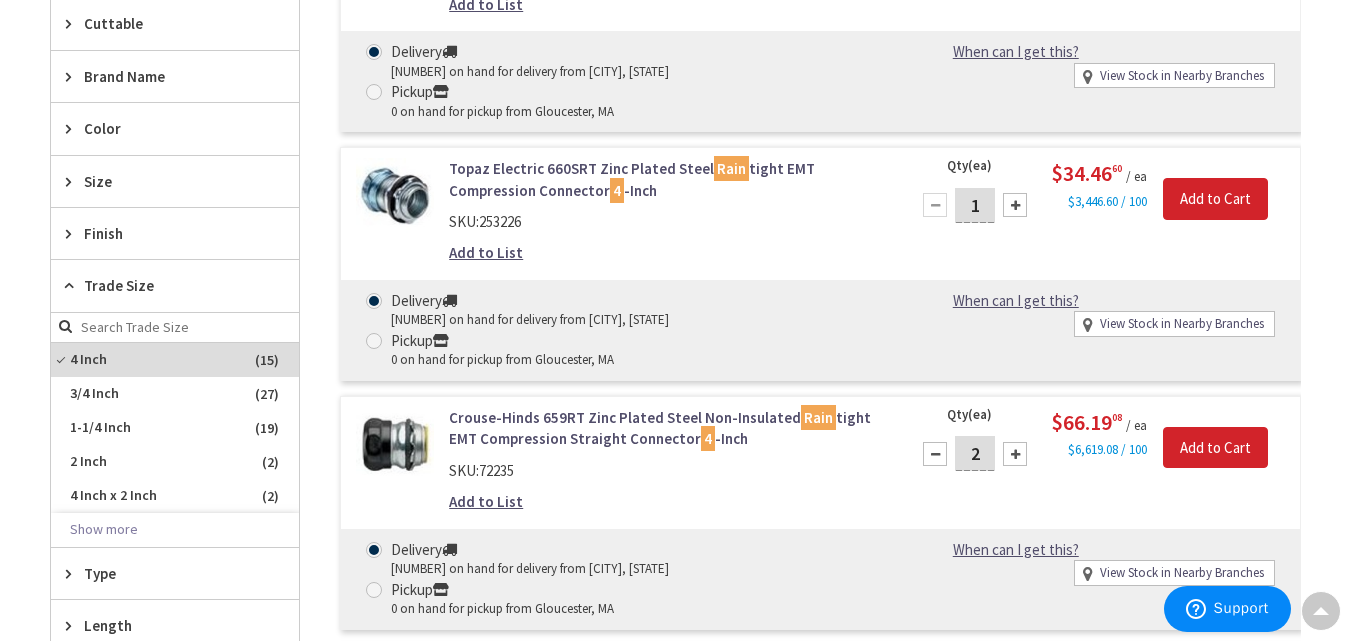 click at bounding box center (935, 454) 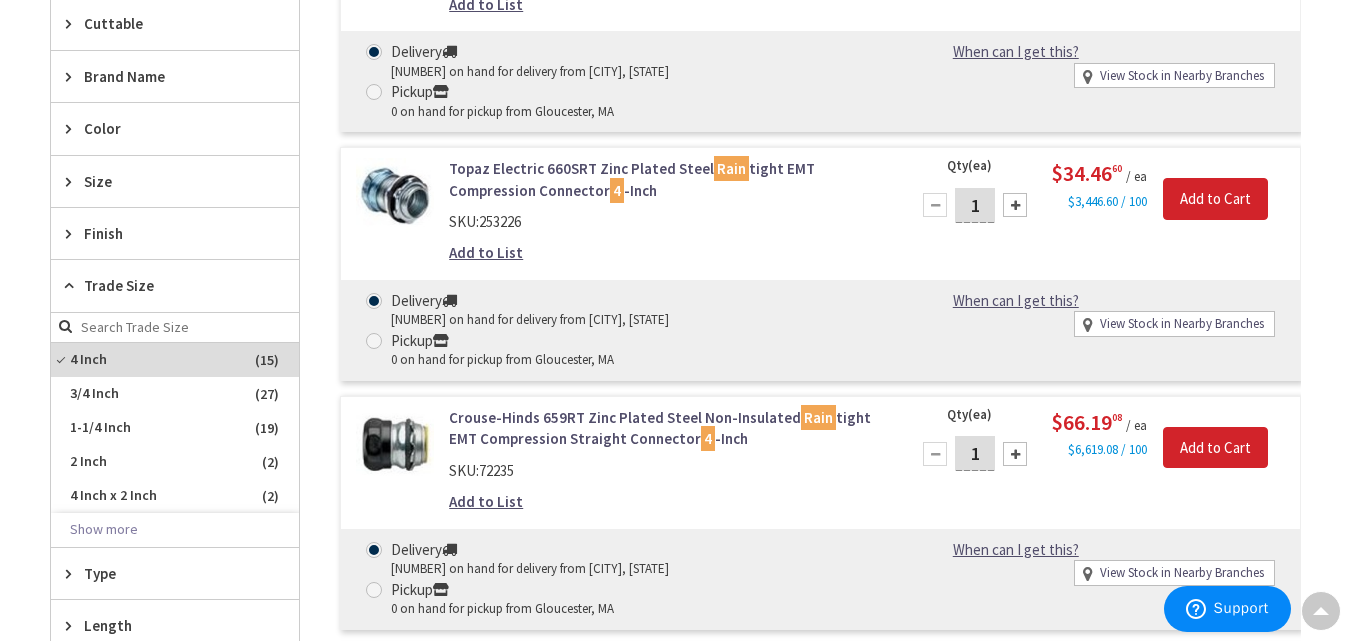 click at bounding box center (935, 454) 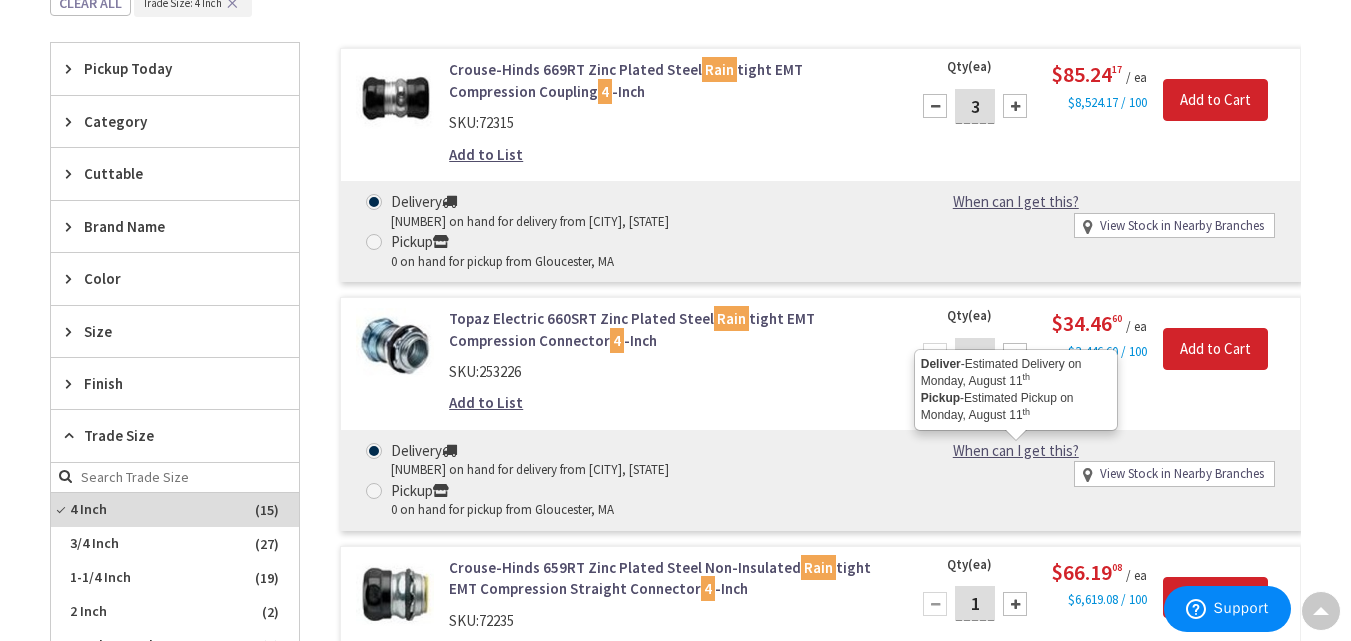 scroll, scrollTop: 539, scrollLeft: 0, axis: vertical 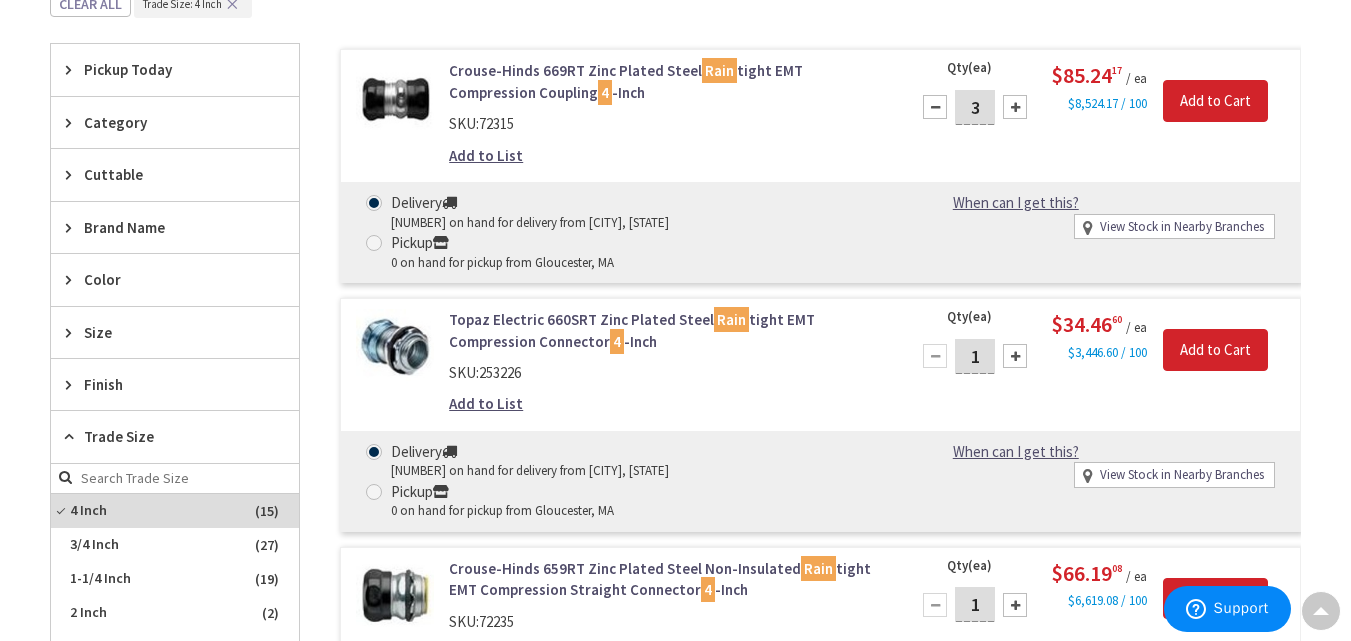 click on "Add to List" at bounding box center (667, 403) 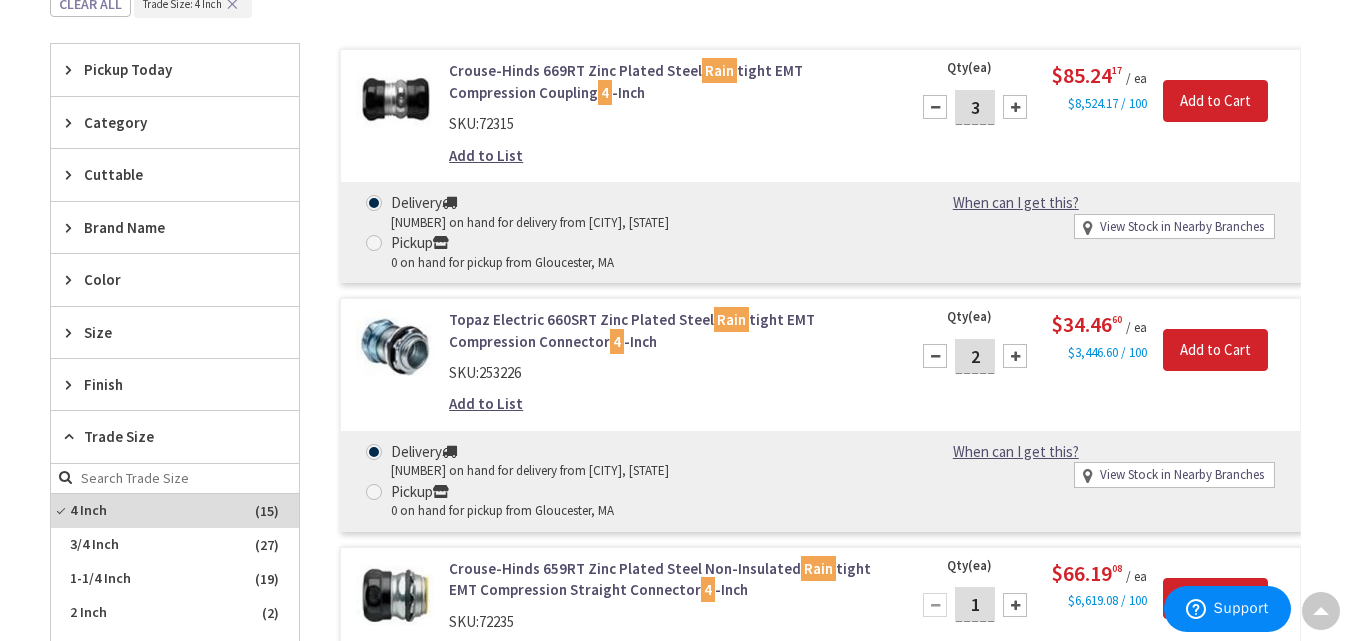 click at bounding box center [1015, 356] 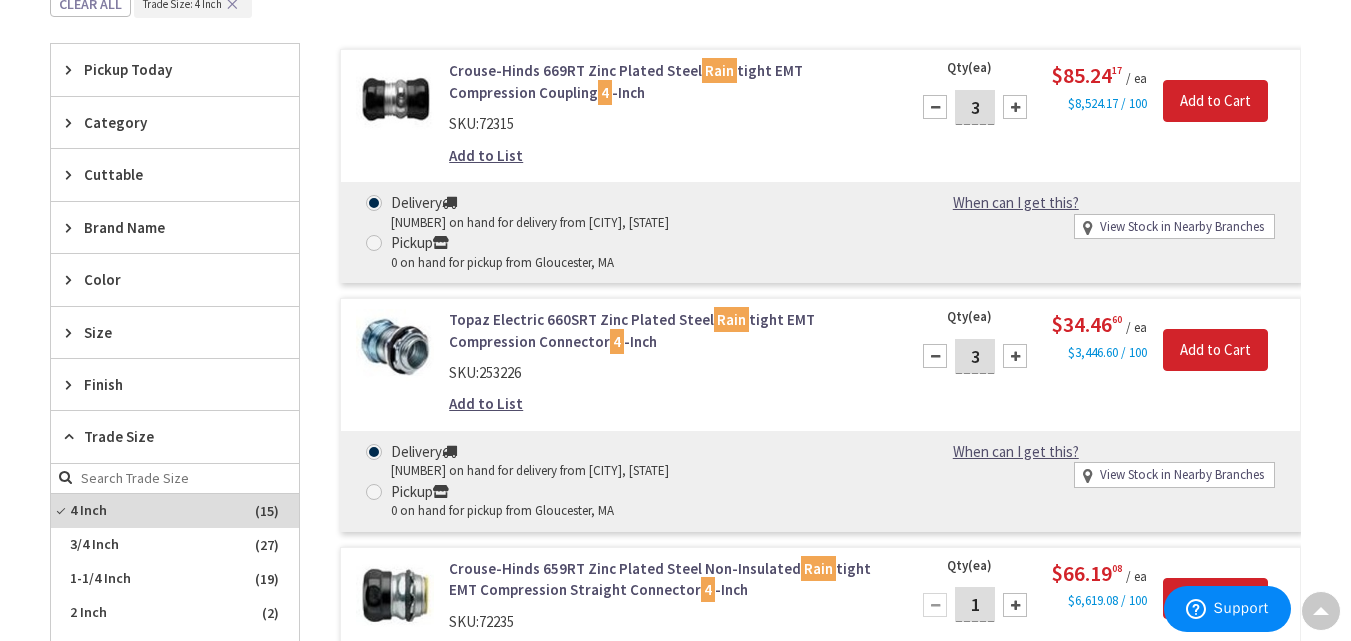 click at bounding box center [1015, 356] 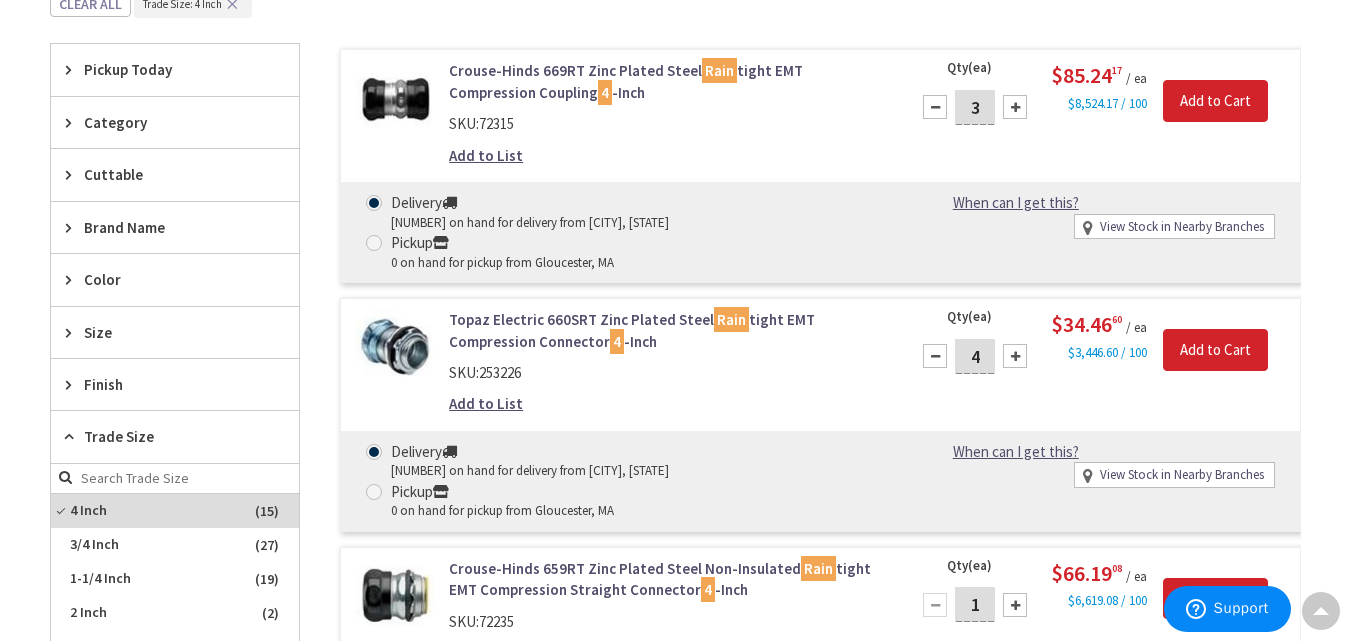 click at bounding box center (935, 356) 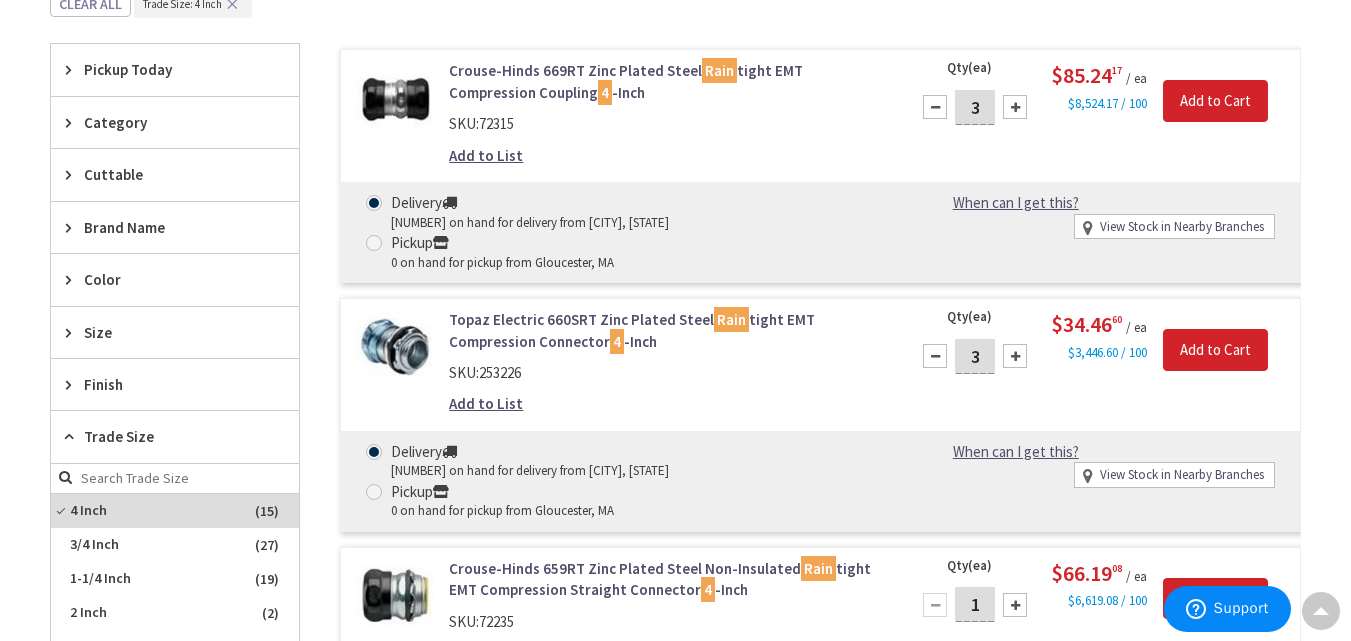 click at bounding box center [935, 356] 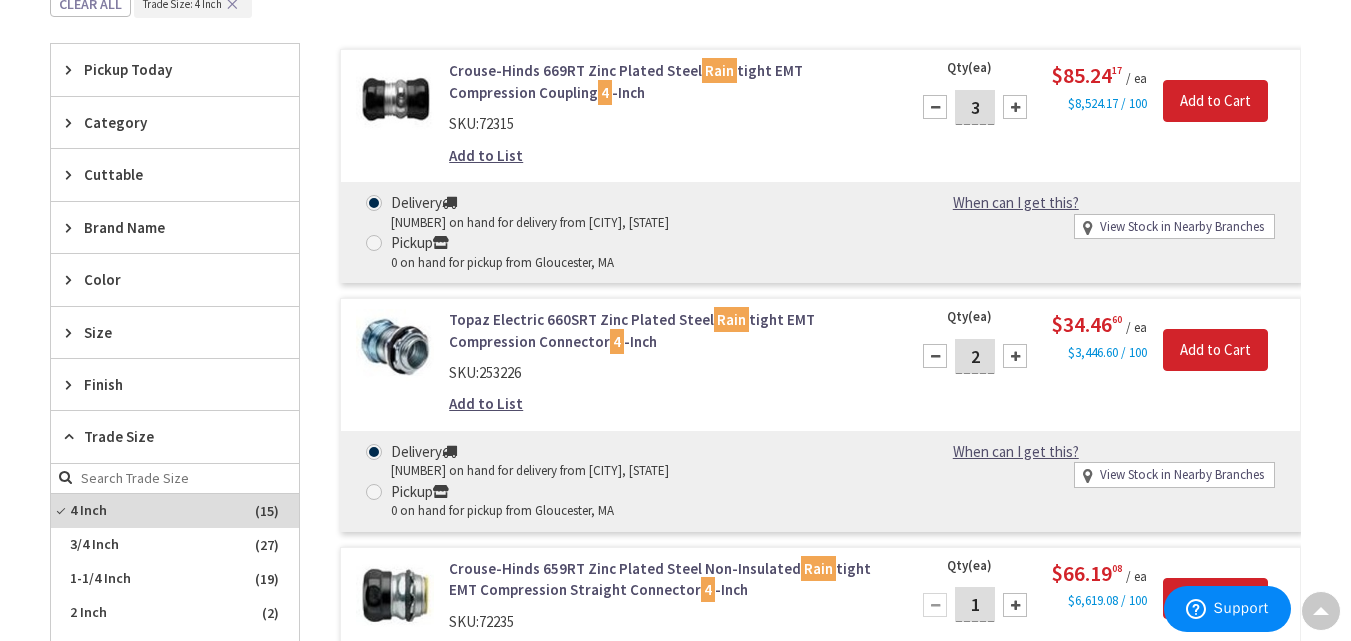 click at bounding box center [935, 356] 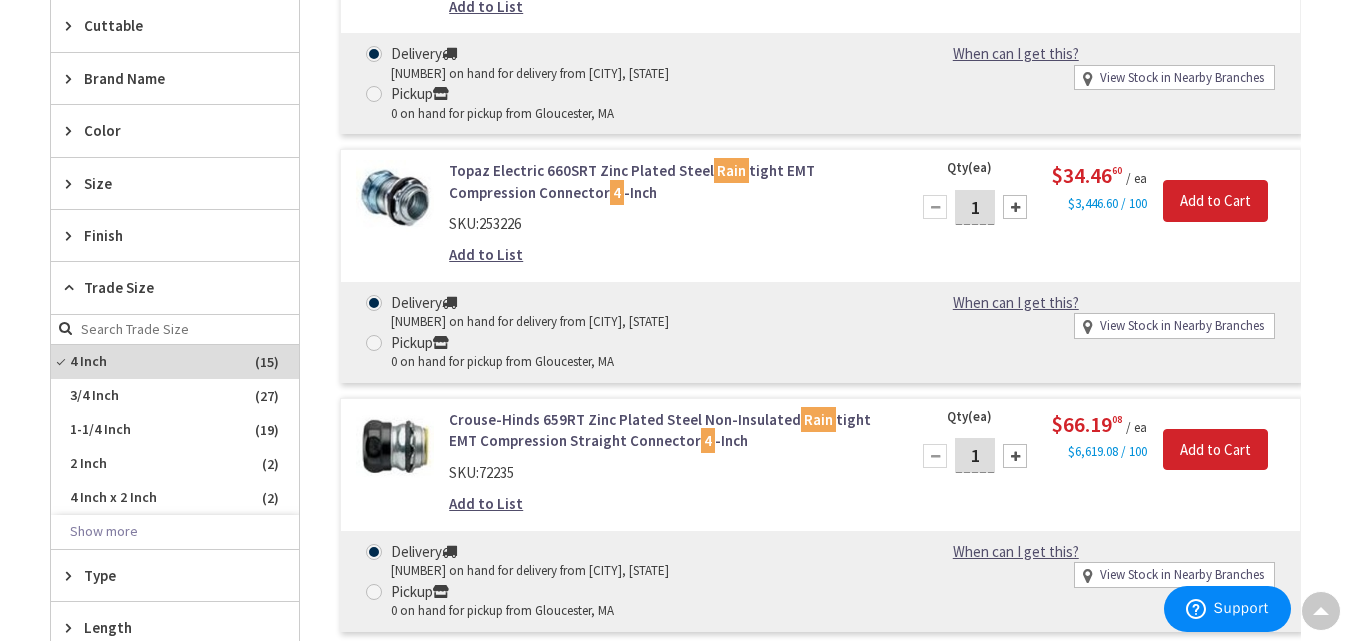 scroll, scrollTop: 692, scrollLeft: 0, axis: vertical 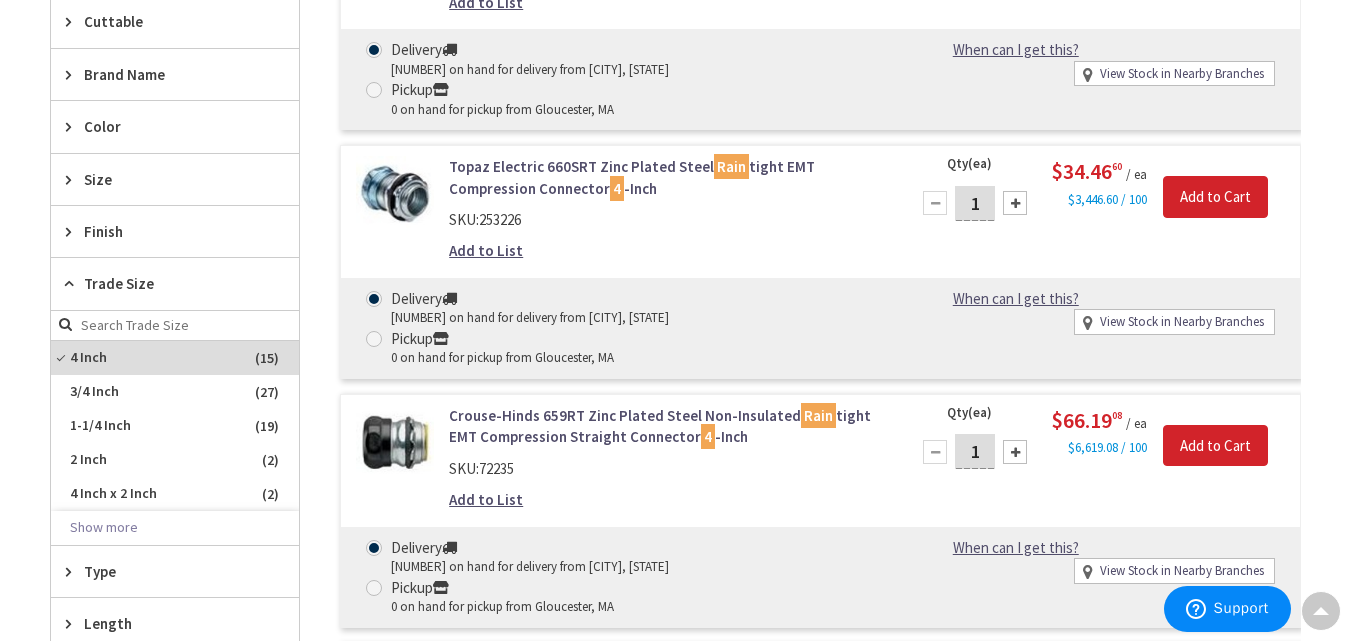 click at bounding box center [1015, 452] 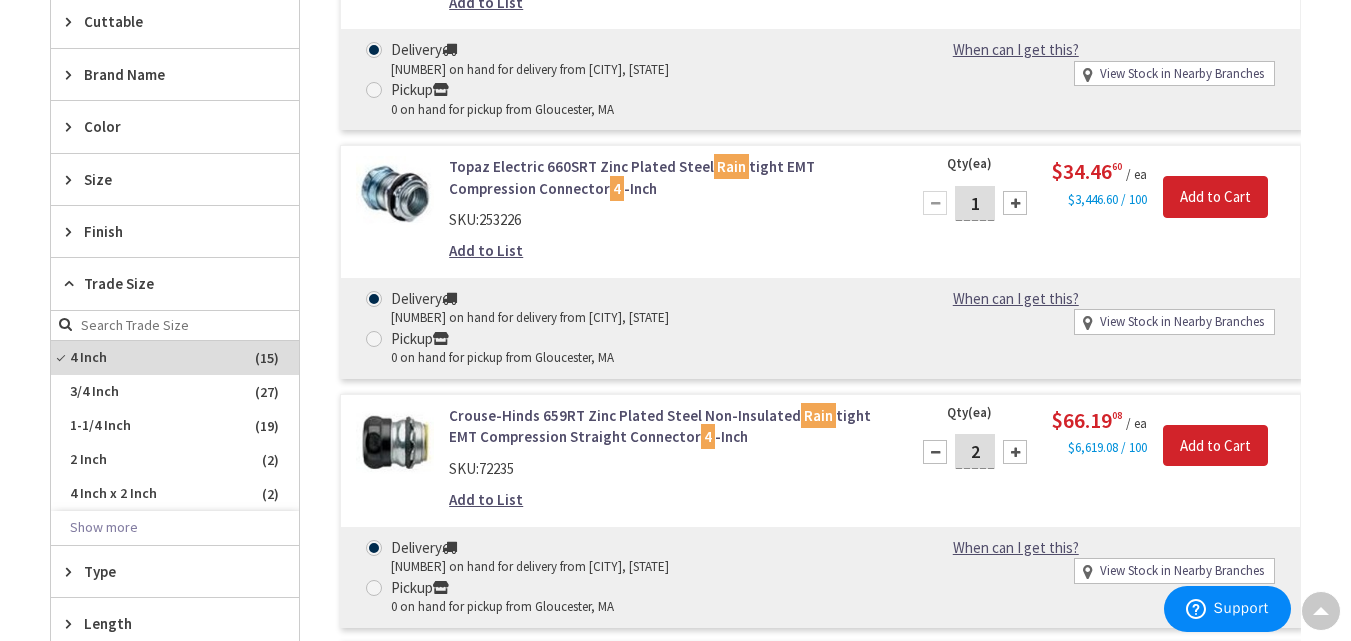 click at bounding box center [1015, 452] 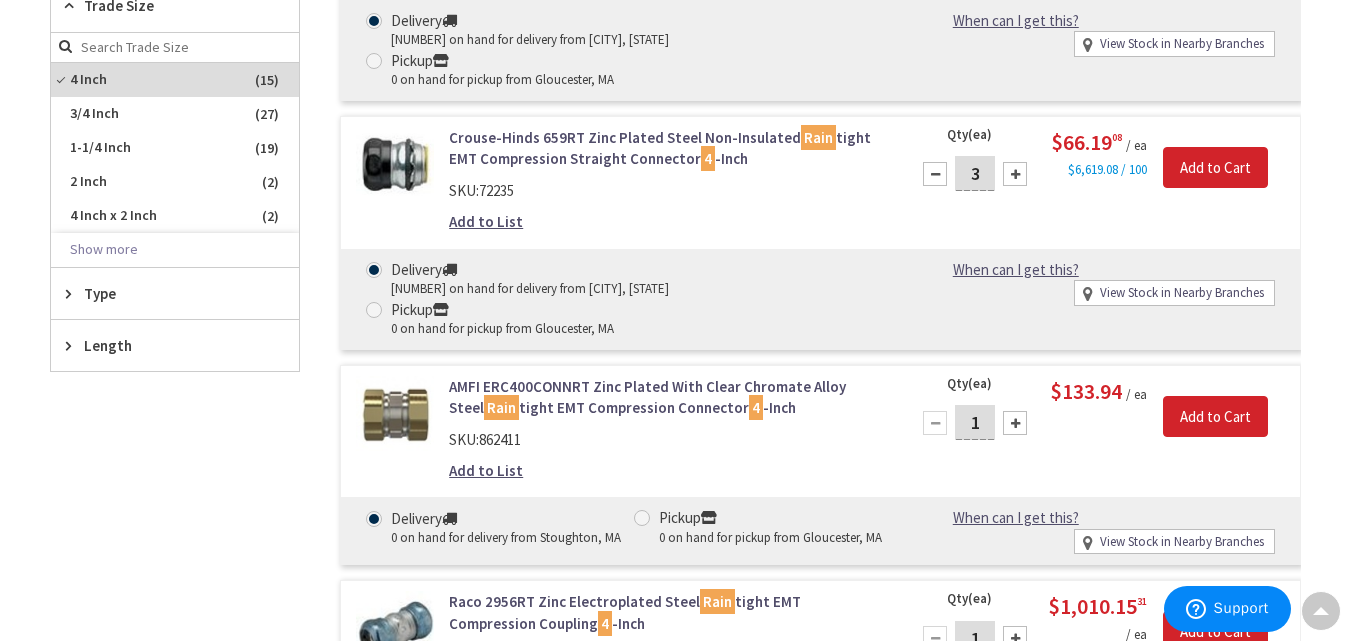 scroll, scrollTop: 942, scrollLeft: 0, axis: vertical 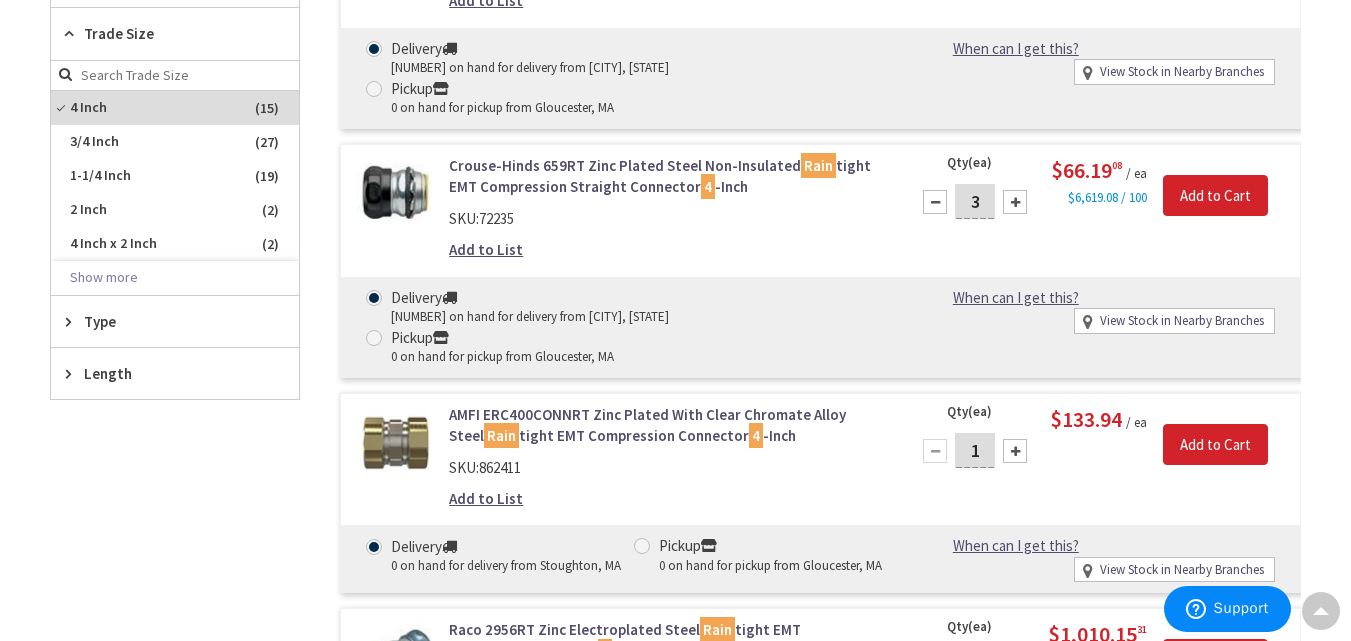 click at bounding box center (1015, 202) 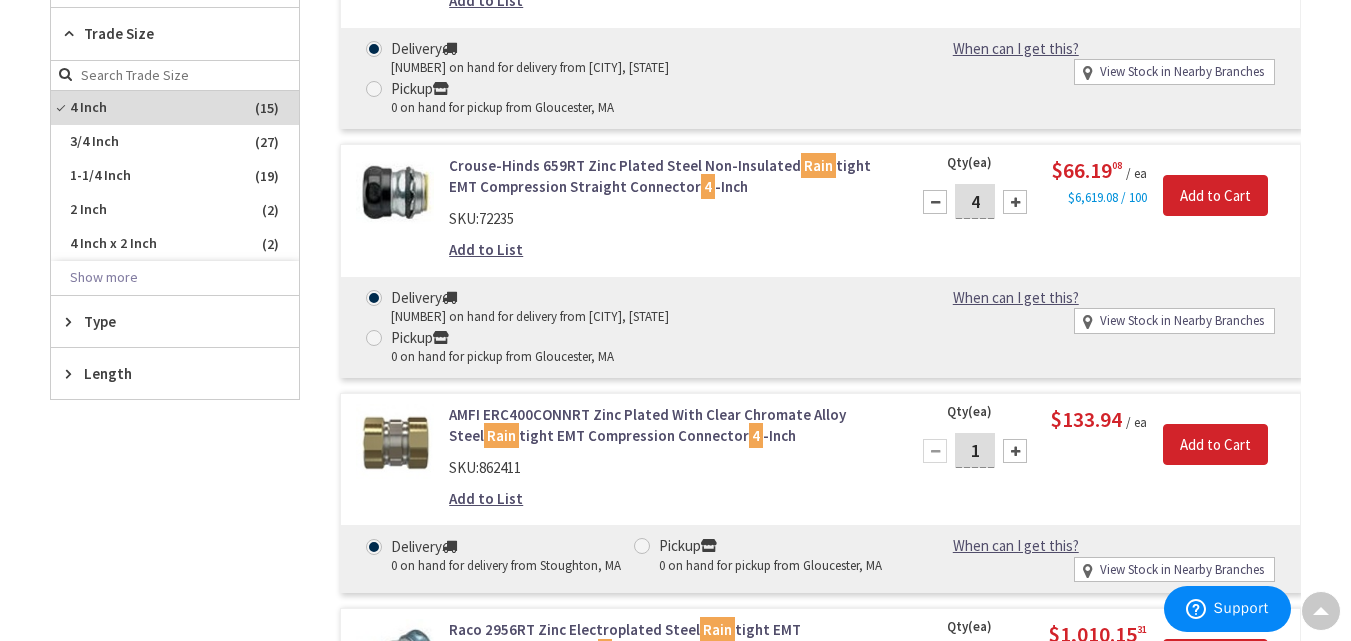 click at bounding box center (1015, 202) 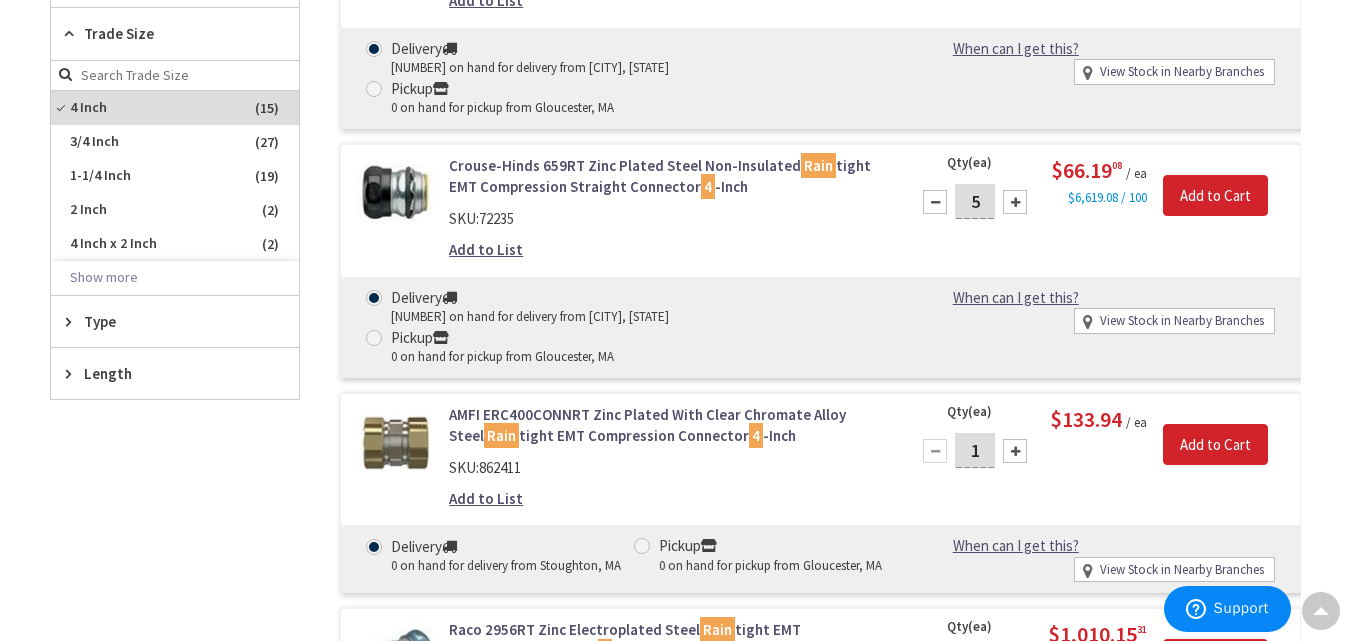 click at bounding box center [1015, 202] 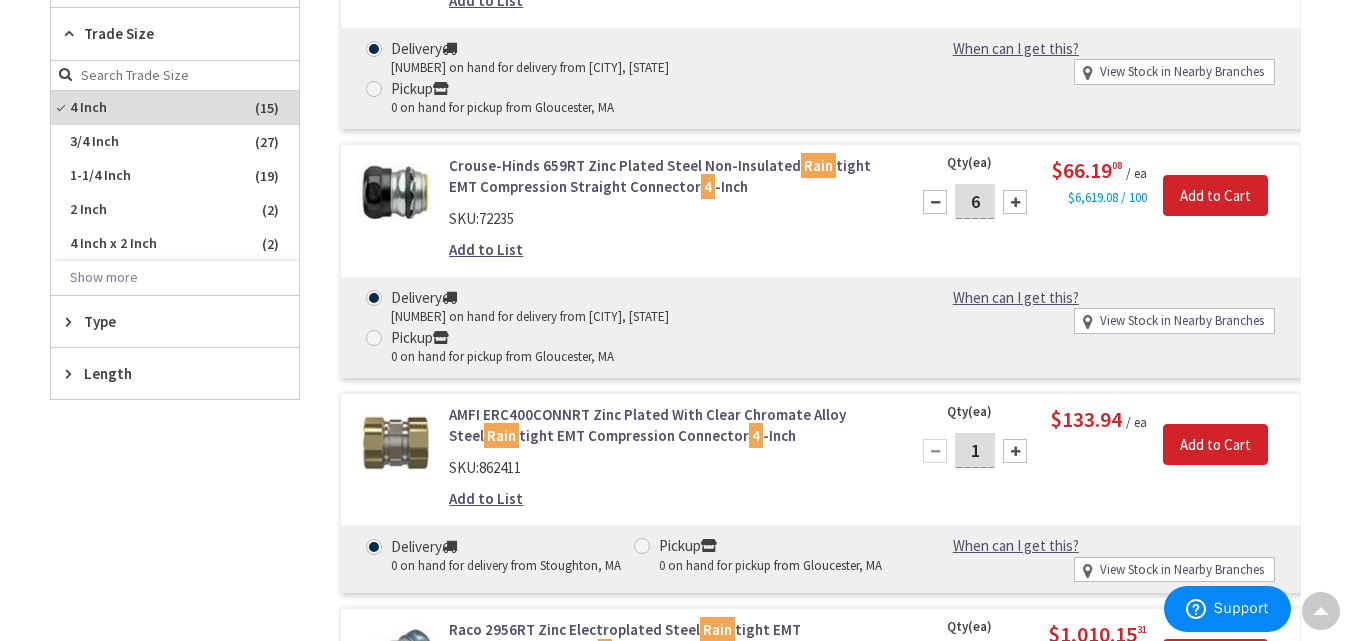click on "Add to List" at bounding box center (486, 249) 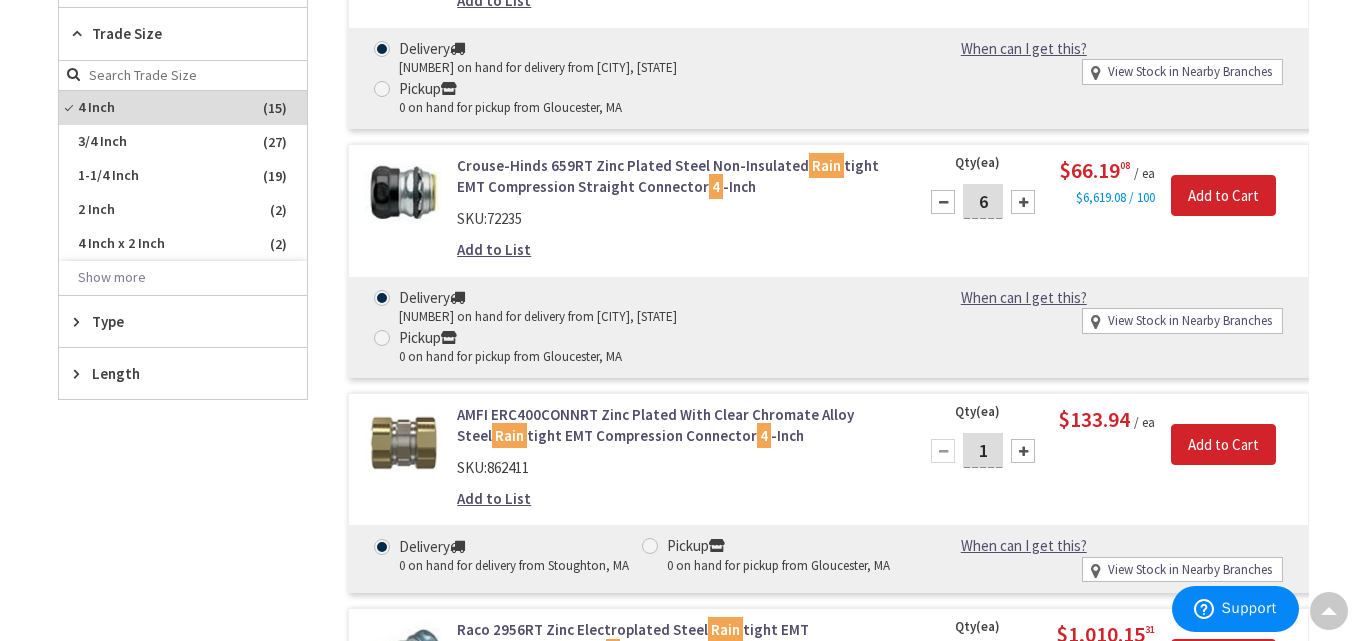 scroll, scrollTop: 943, scrollLeft: 0, axis: vertical 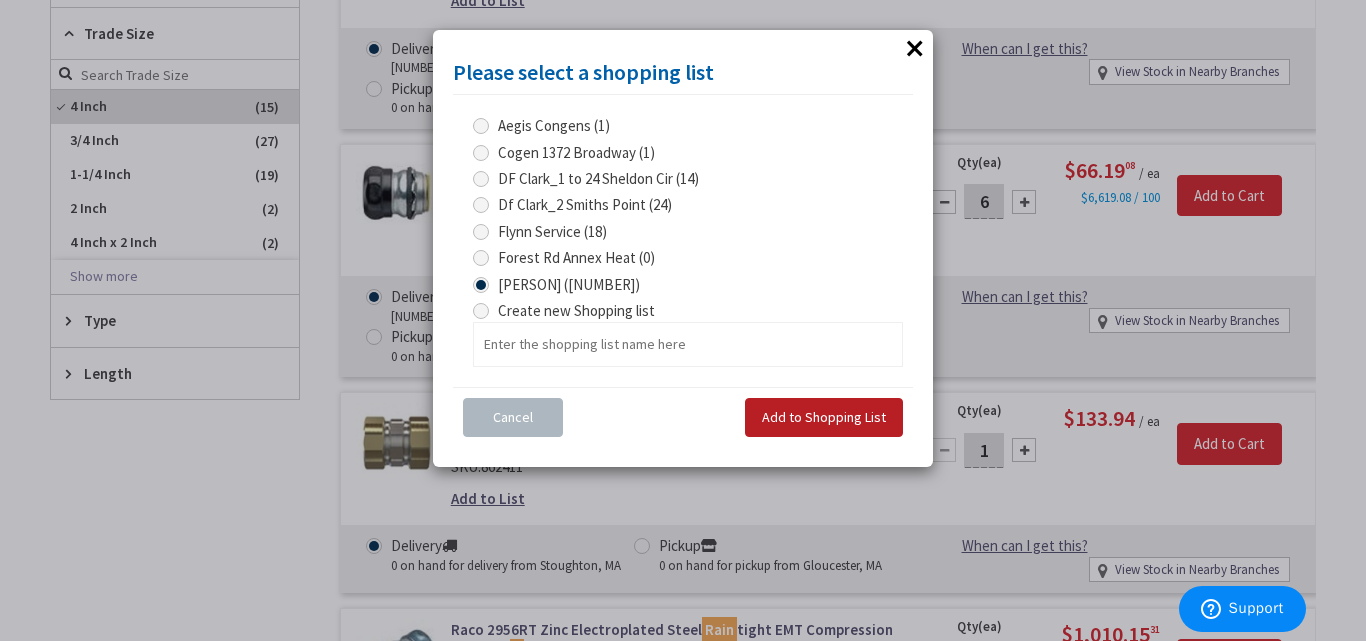 click on "Add to Shopping List" at bounding box center (824, 417) 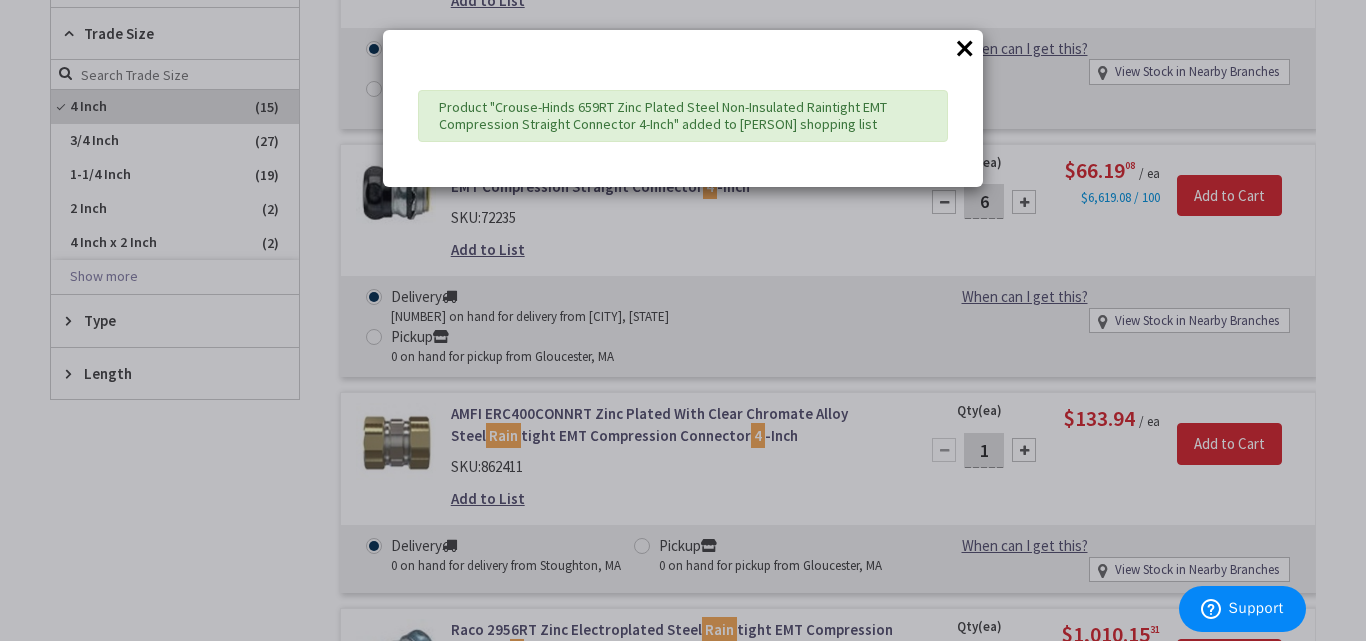 click on "×" at bounding box center (965, 48) 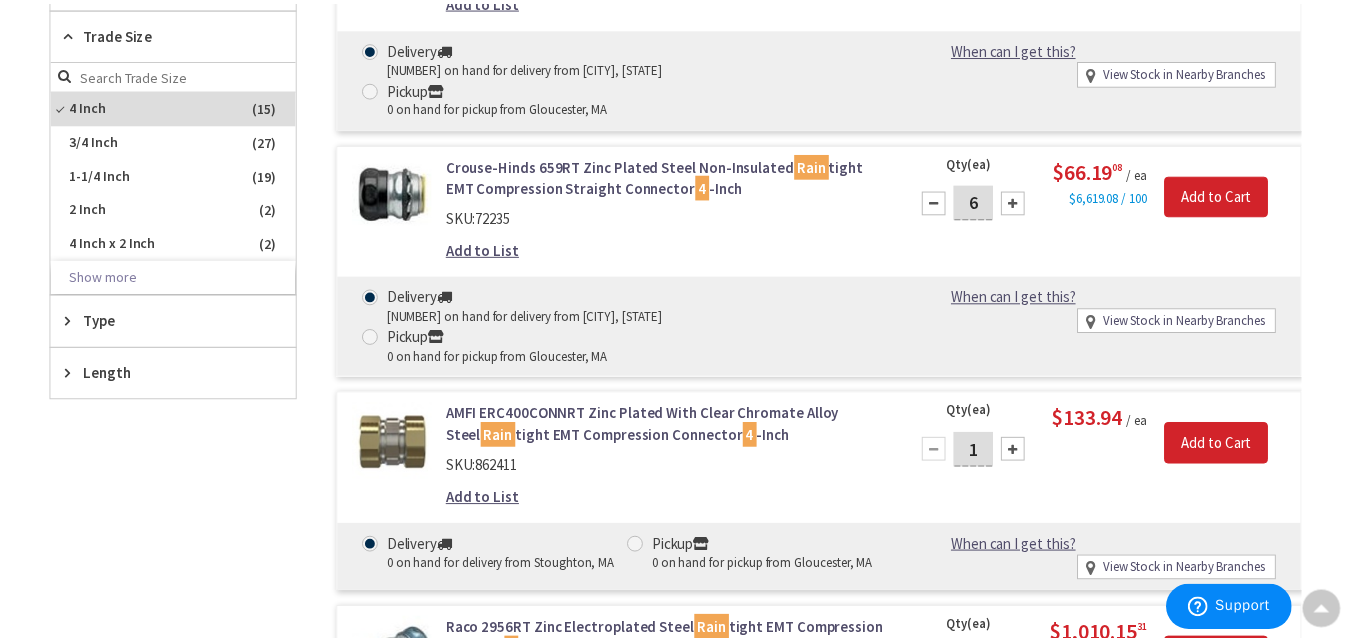 scroll, scrollTop: 942, scrollLeft: 0, axis: vertical 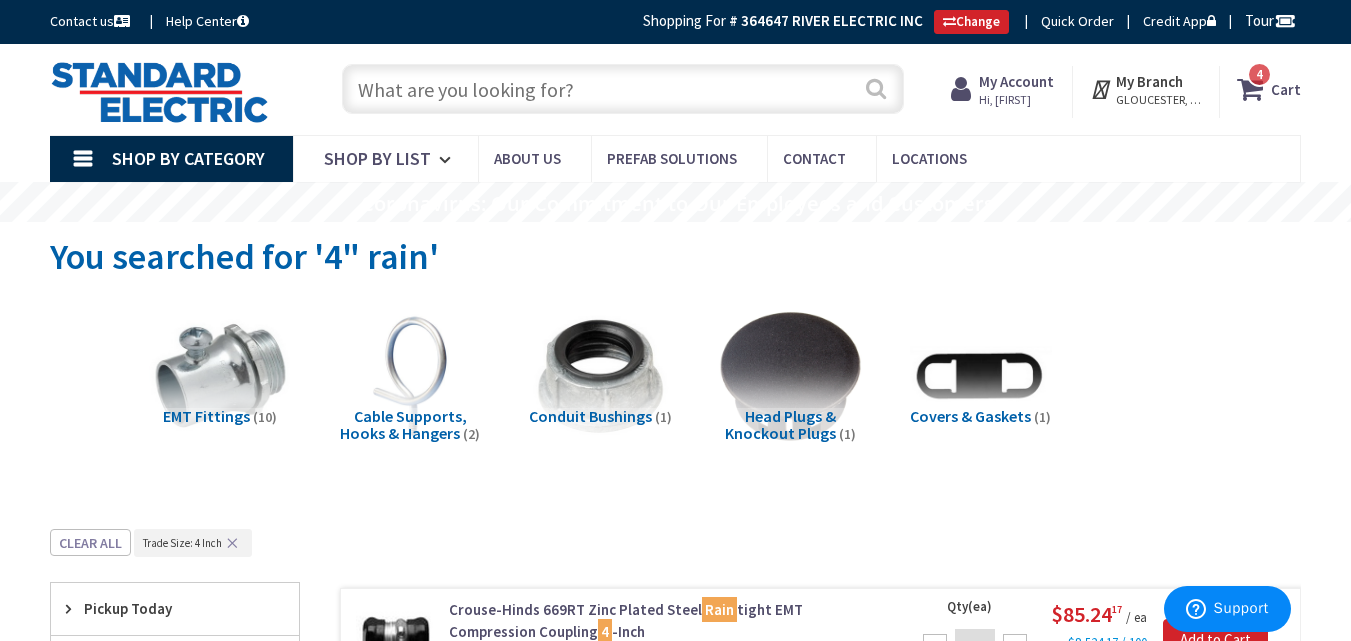 click on "Search" at bounding box center (876, 88) 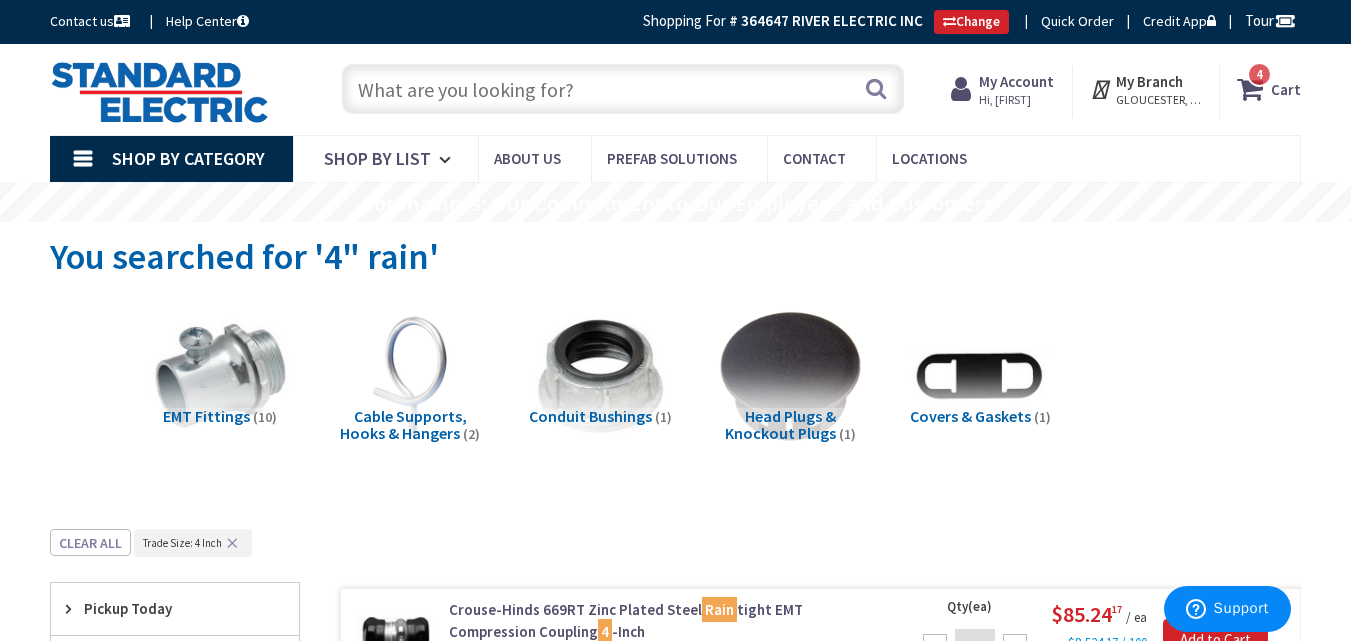 click at bounding box center [623, 89] 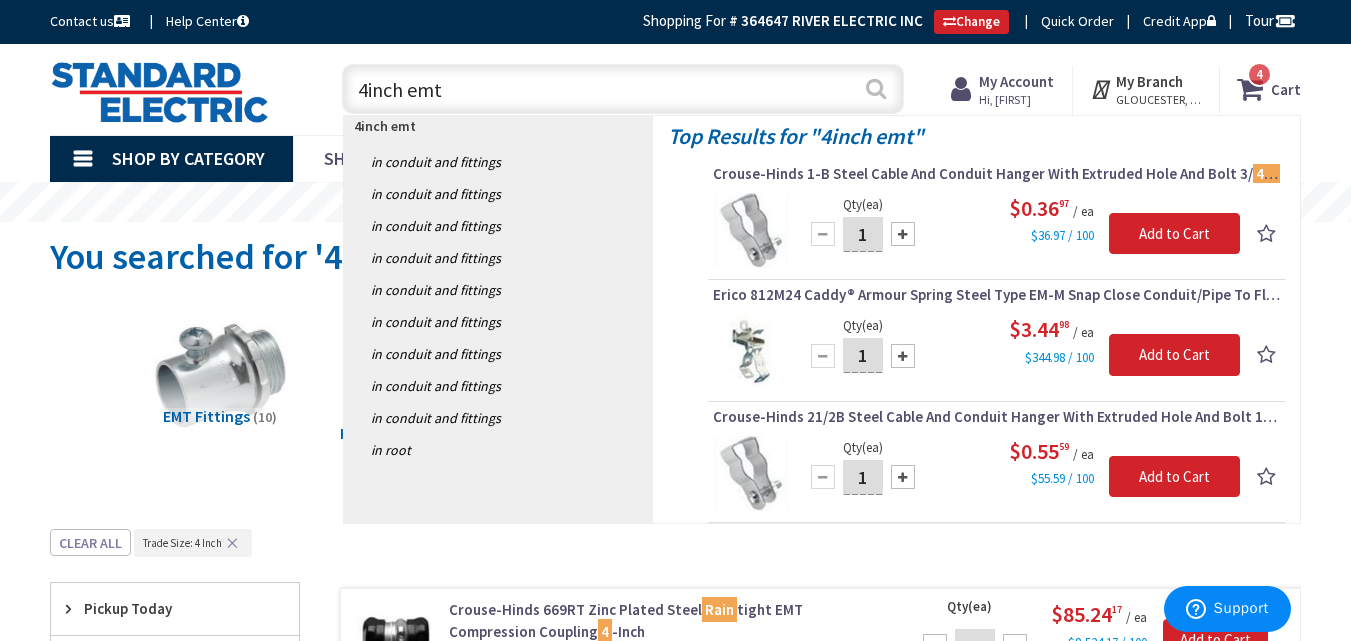 type on "4inch emt" 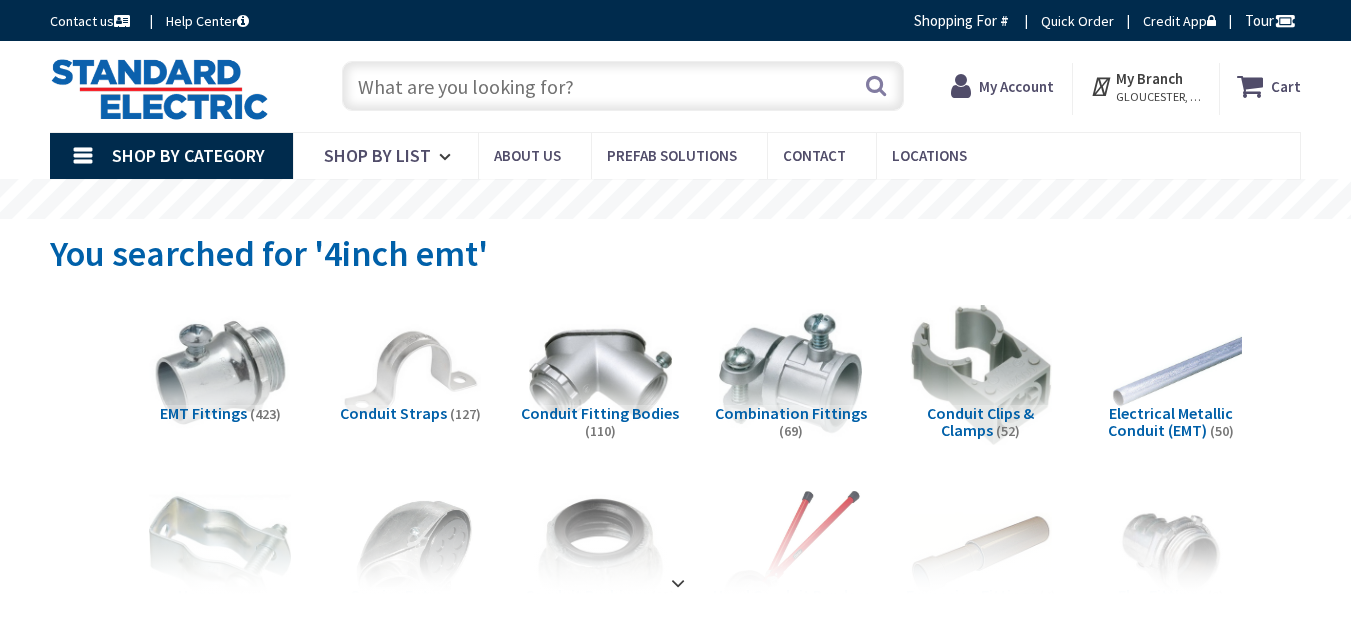 scroll, scrollTop: 0, scrollLeft: 0, axis: both 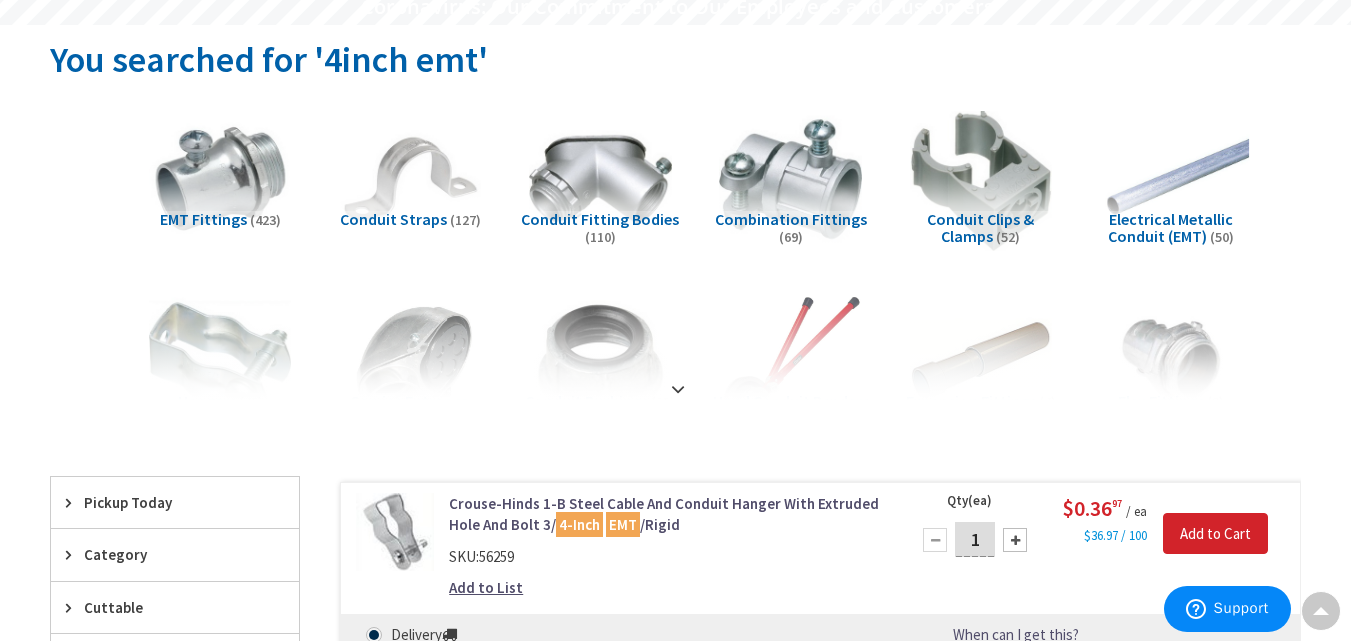 click at bounding box center [1171, 179] 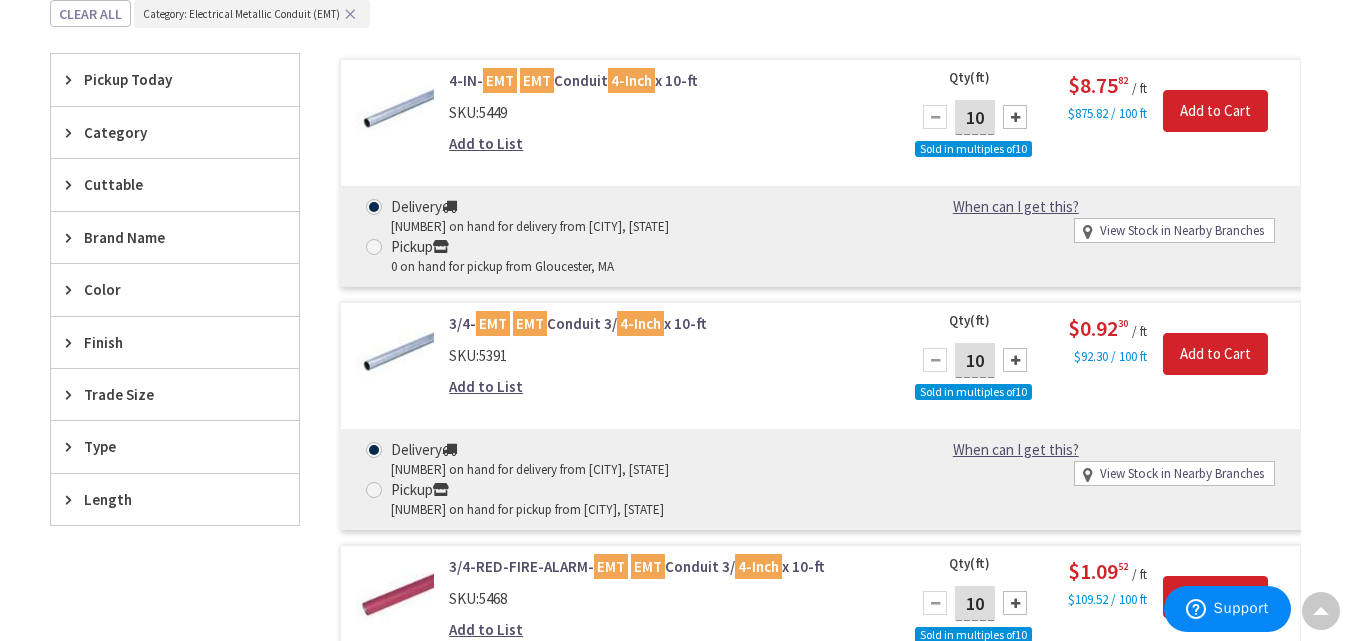scroll, scrollTop: 637, scrollLeft: 0, axis: vertical 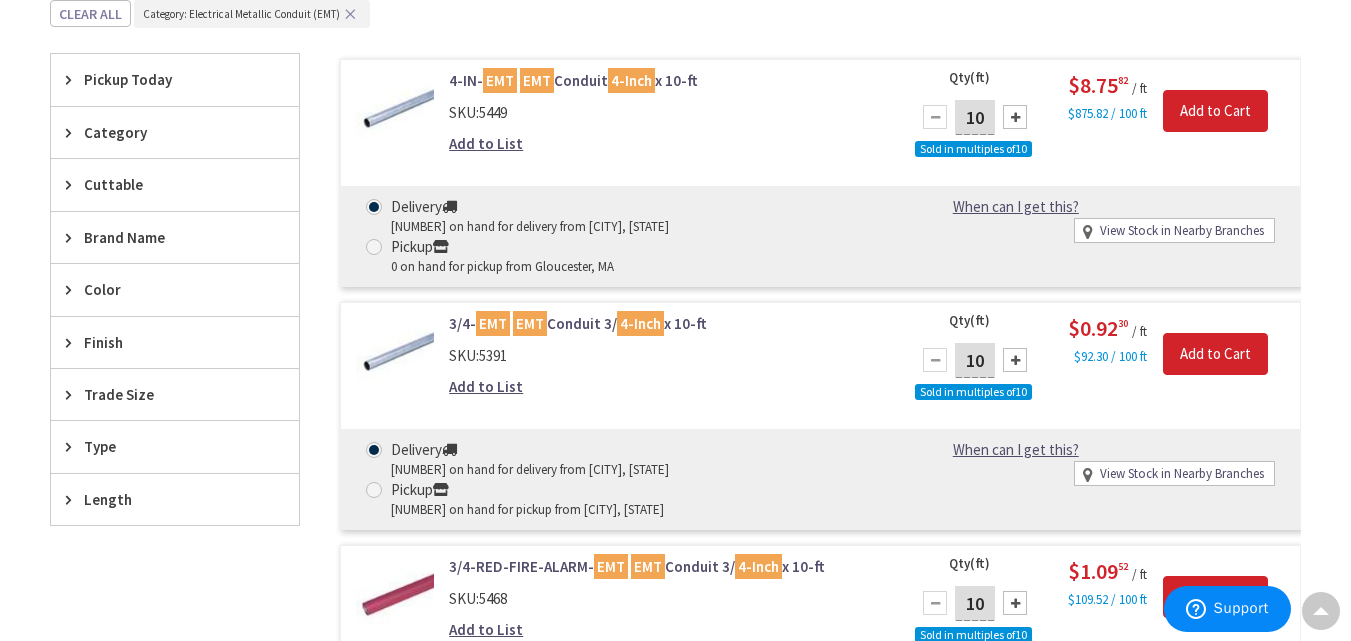 click at bounding box center (1015, 117) 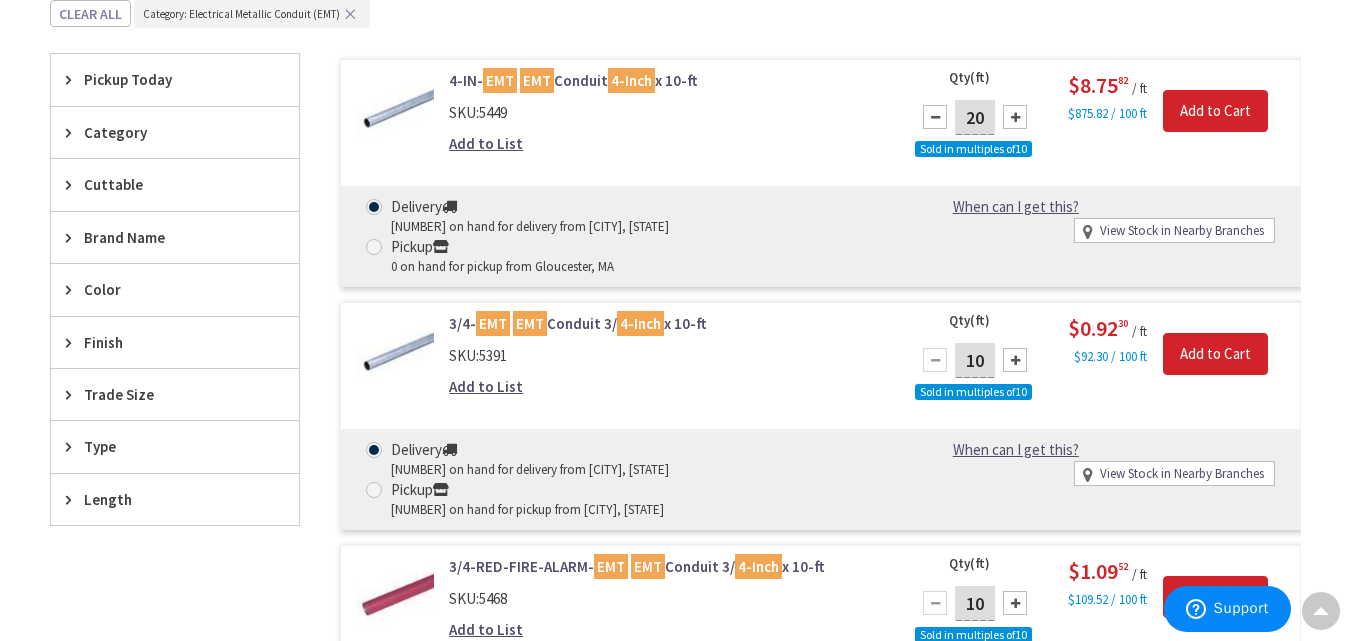 click at bounding box center (1015, 117) 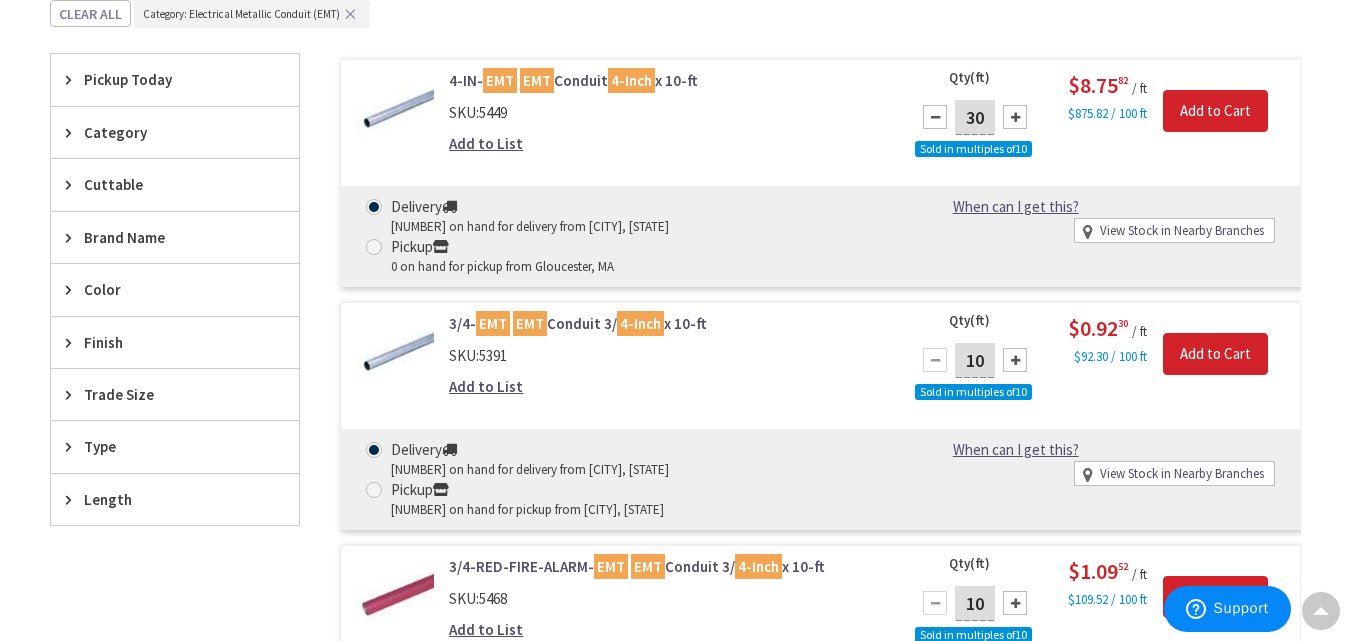 click at bounding box center (1015, 117) 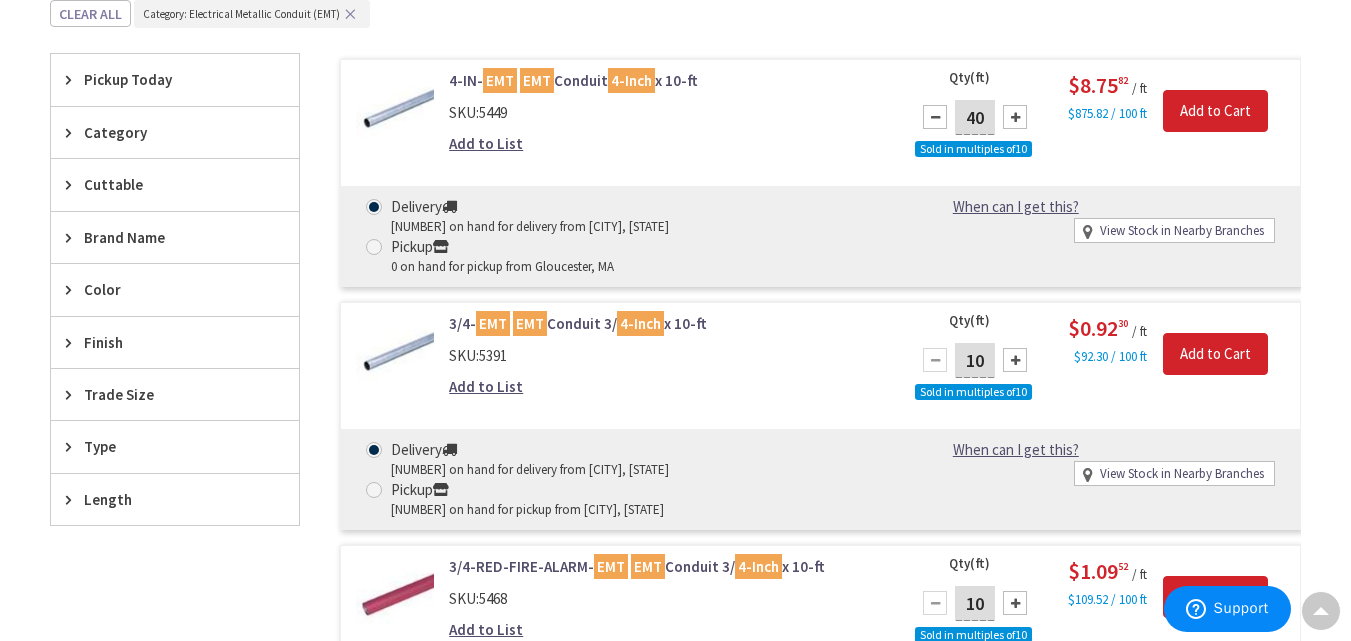 click at bounding box center (1015, 117) 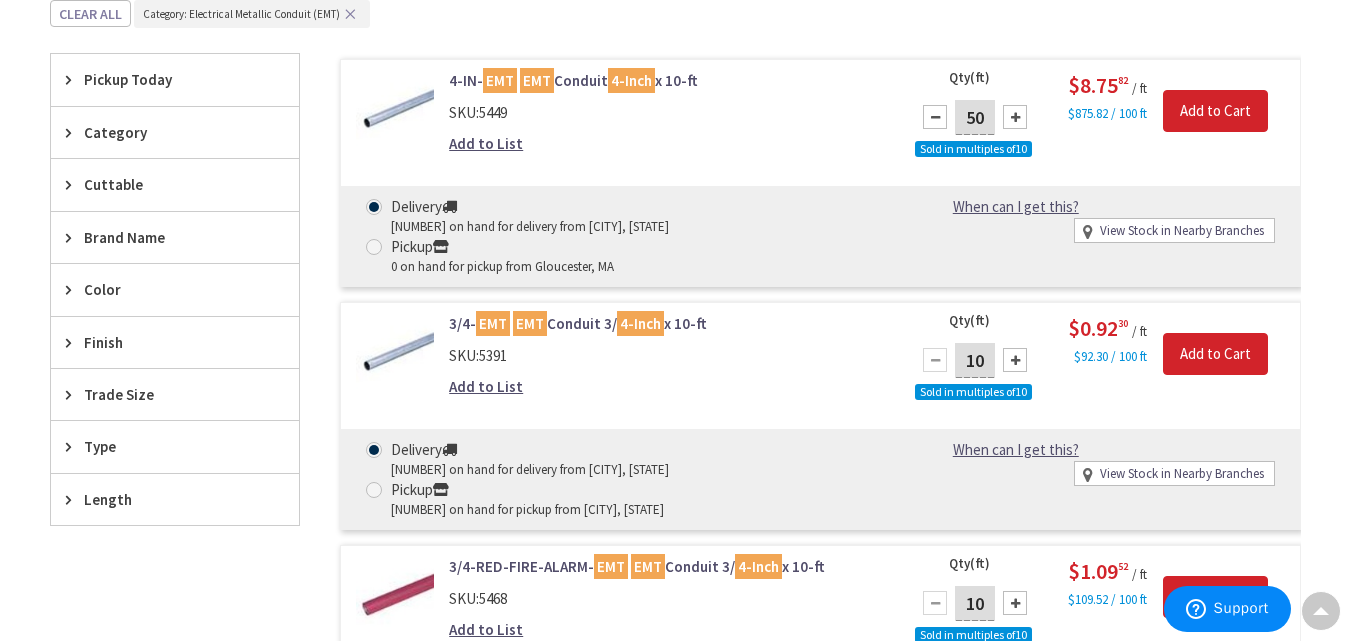 click at bounding box center [1015, 117] 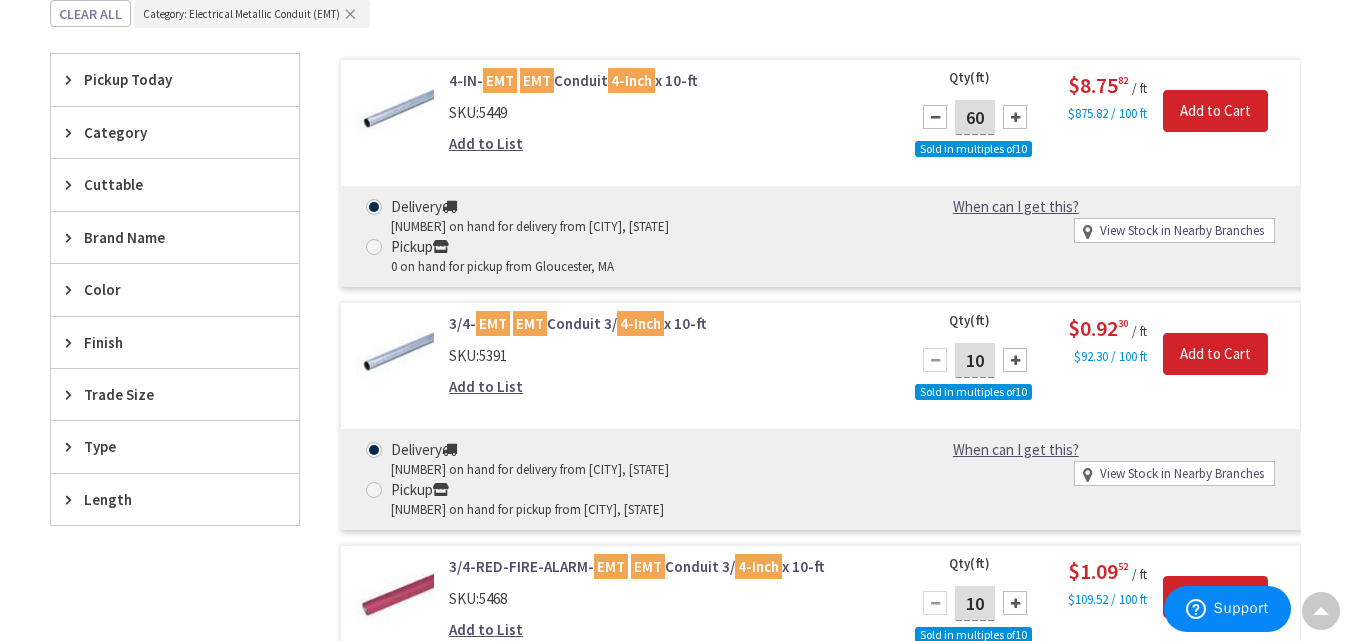 click on "Add to List" at bounding box center [486, 143] 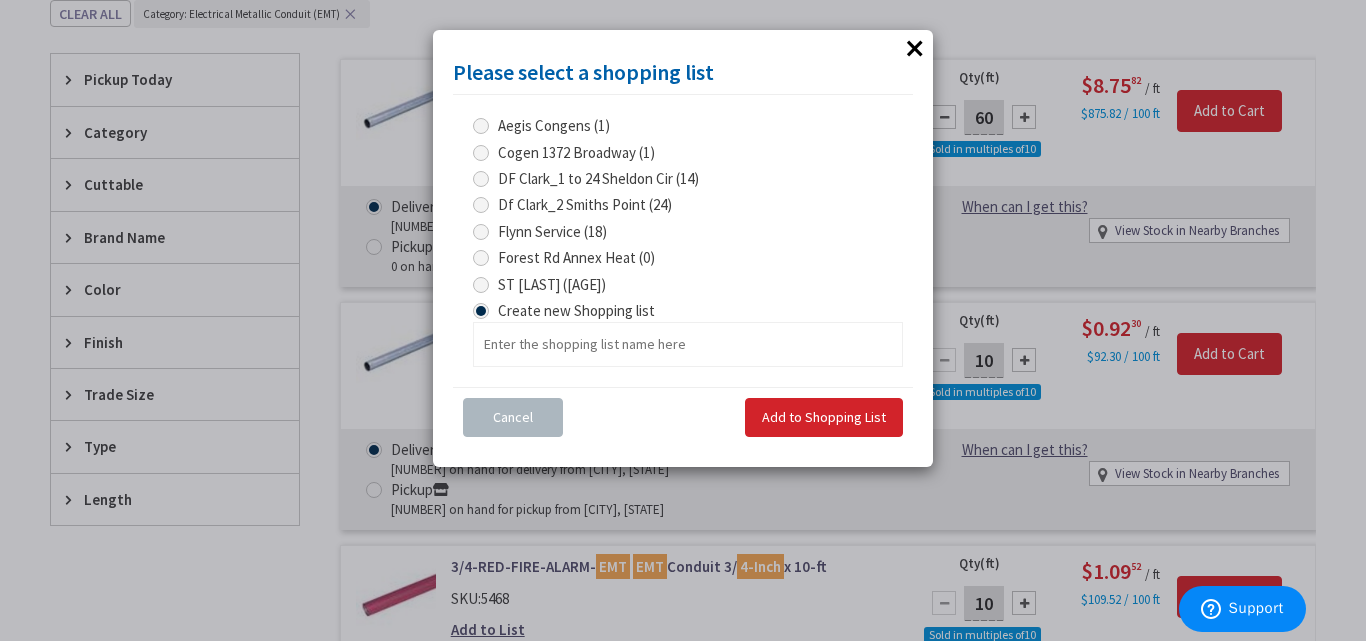 click at bounding box center [481, 285] 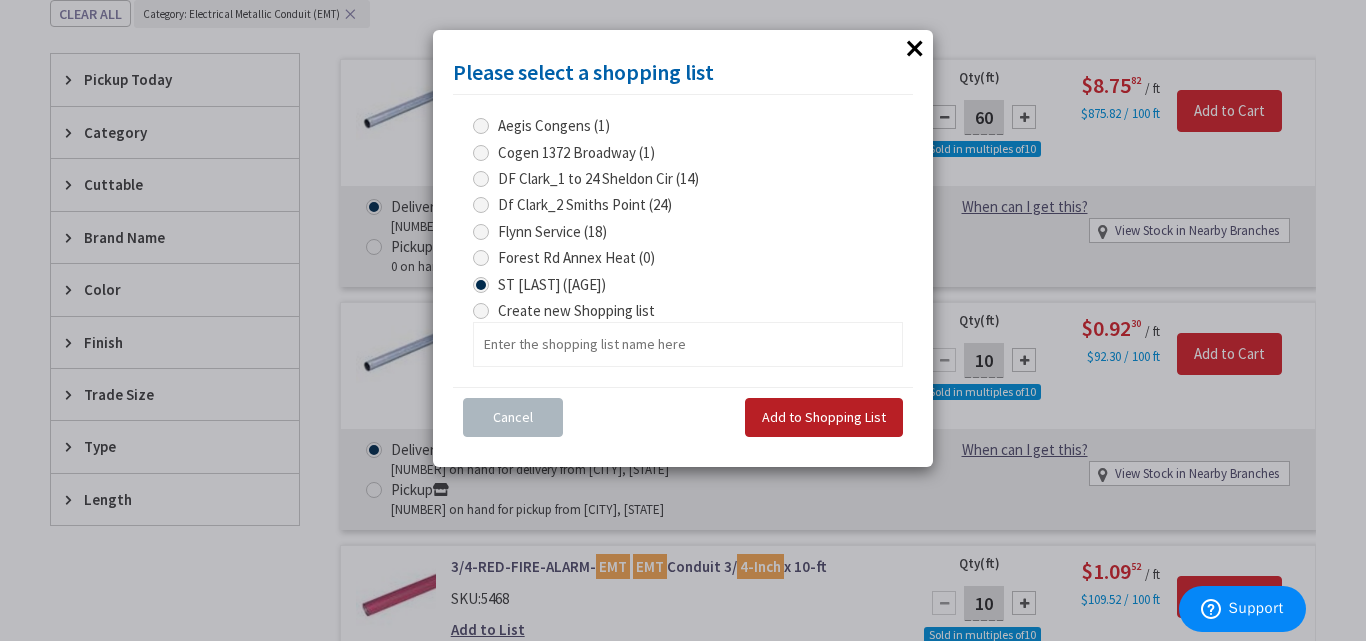 click on "Add to Shopping List" at bounding box center (824, 417) 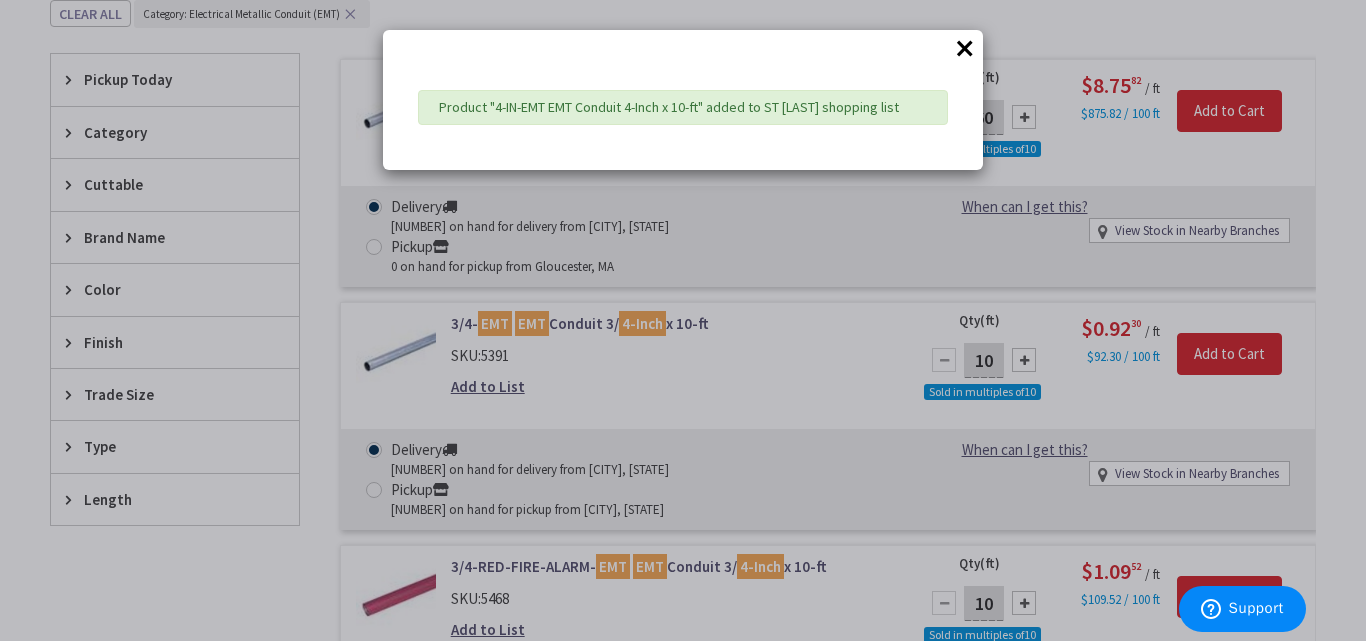 click on "×" at bounding box center [965, 48] 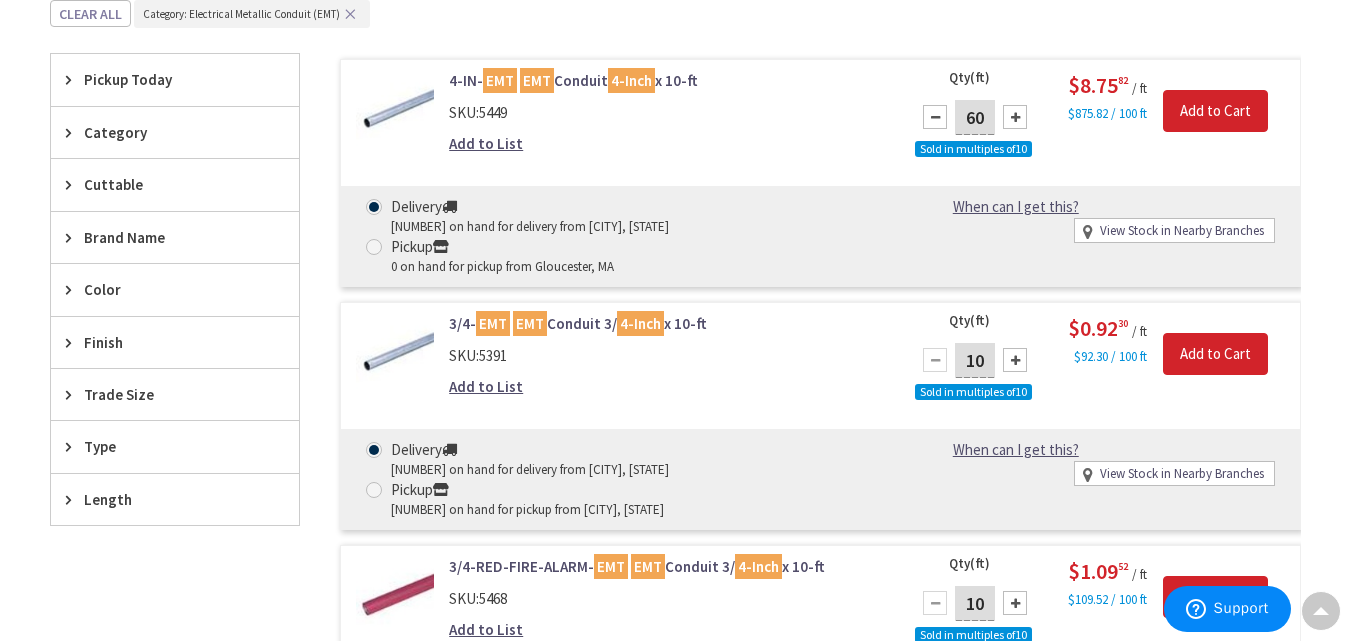 click on "Category: Electrical Metallic Conduit (EMT)" at bounding box center (241, 14) 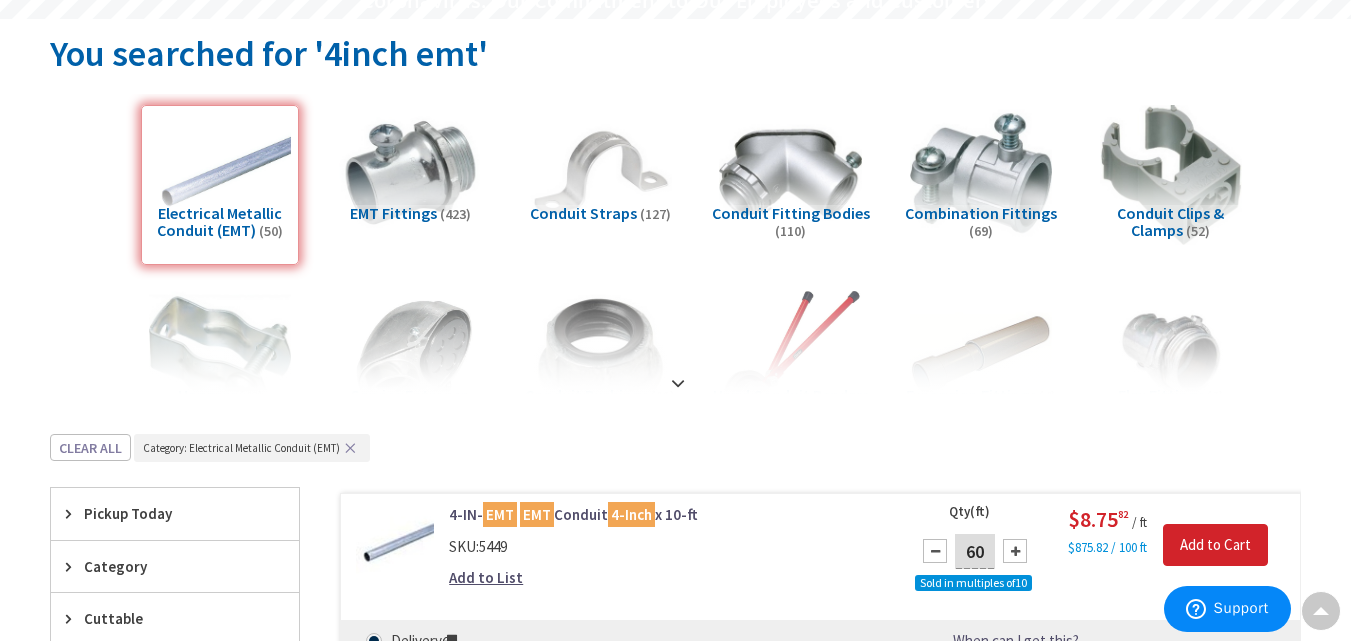 scroll, scrollTop: 191, scrollLeft: 0, axis: vertical 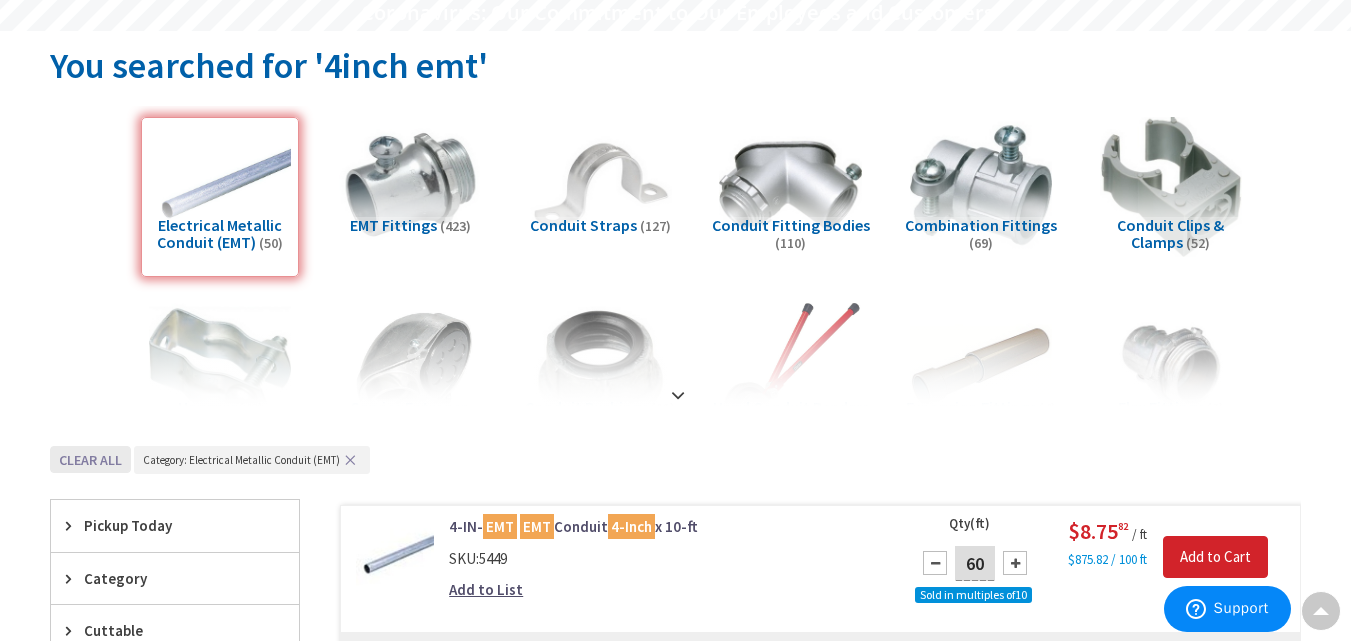 click on "Clear all" at bounding box center [90, 459] 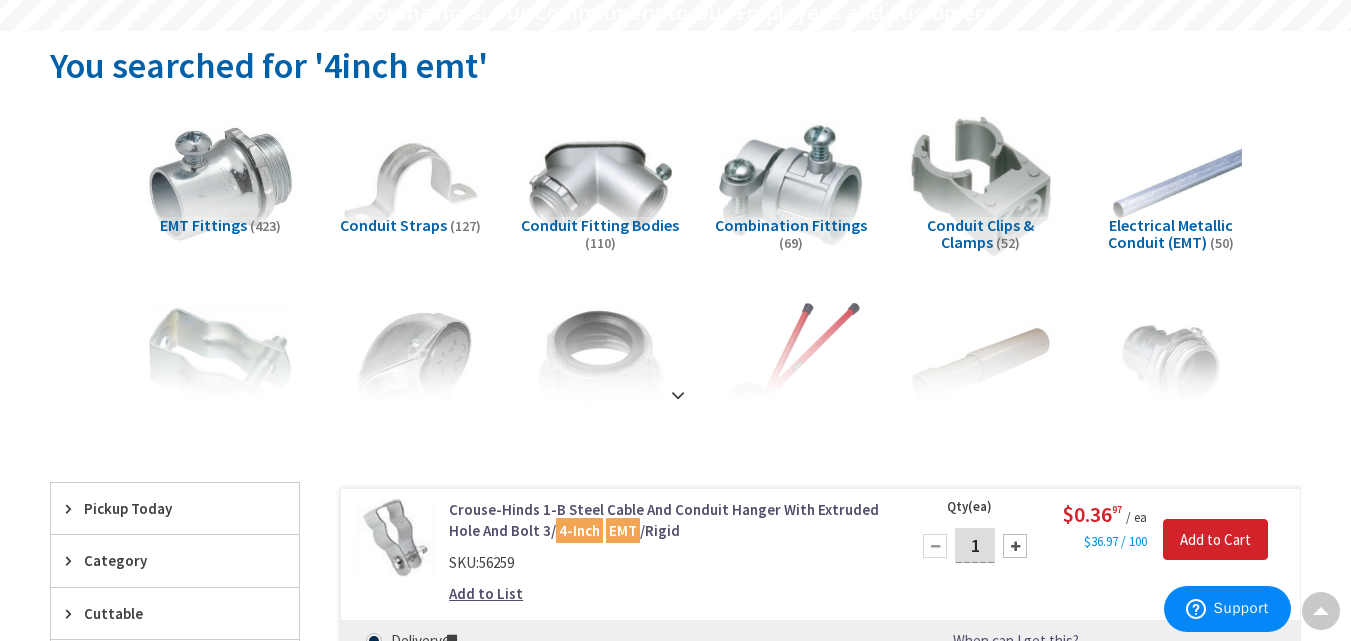 click at bounding box center (220, 185) 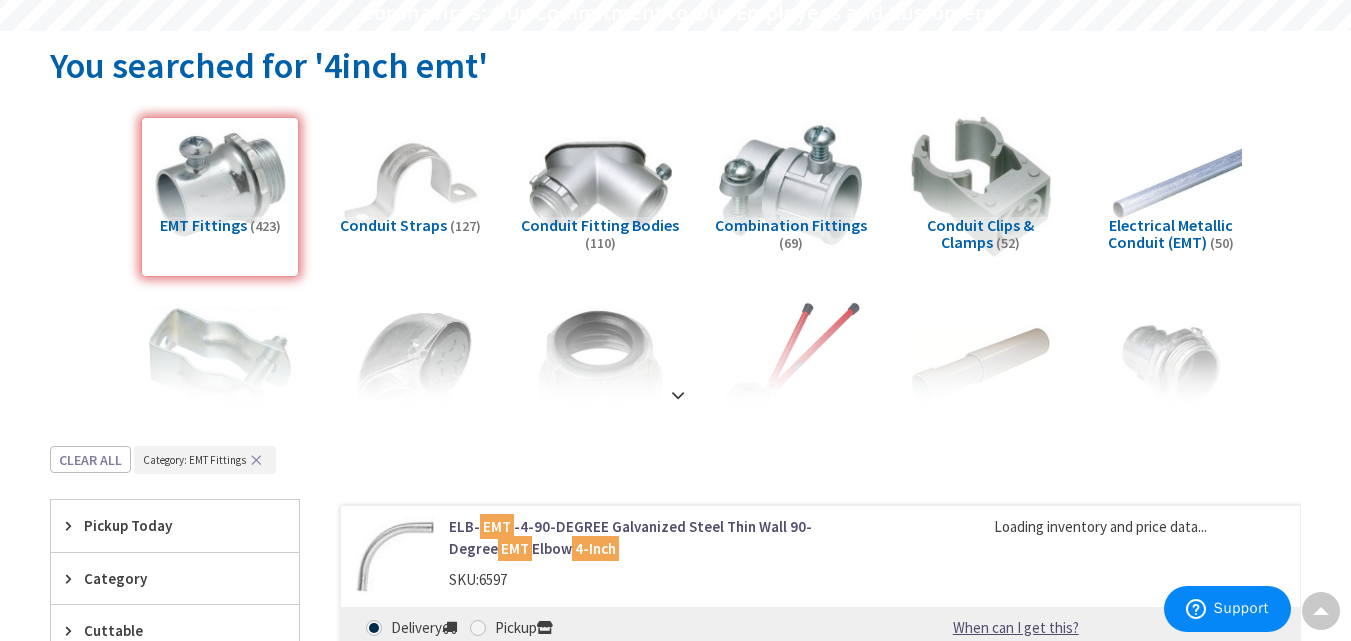scroll, scrollTop: 637, scrollLeft: 0, axis: vertical 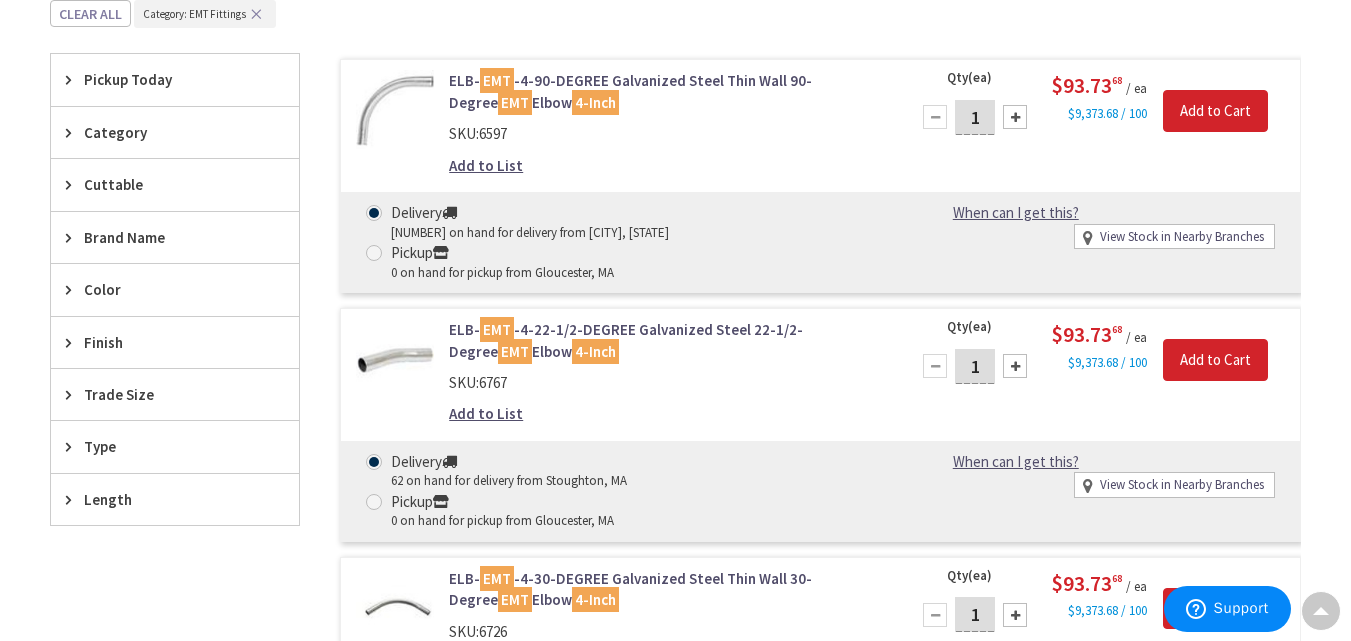 click at bounding box center [1015, 117] 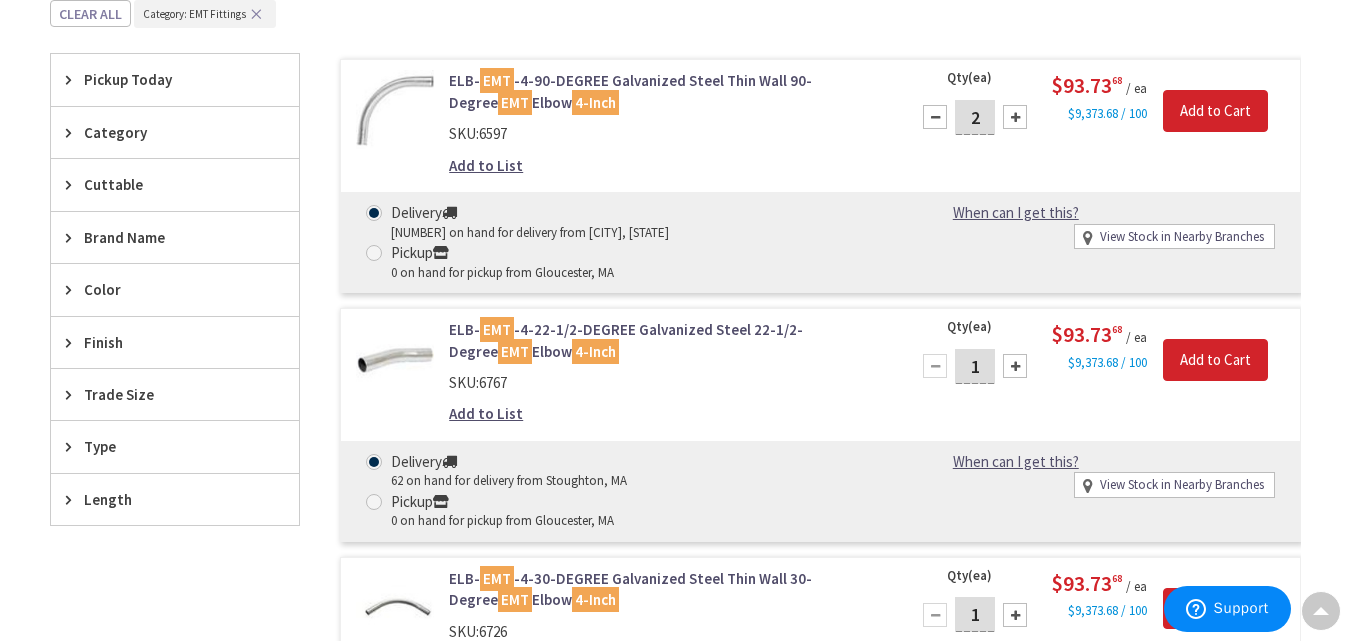 click at bounding box center [1015, 117] 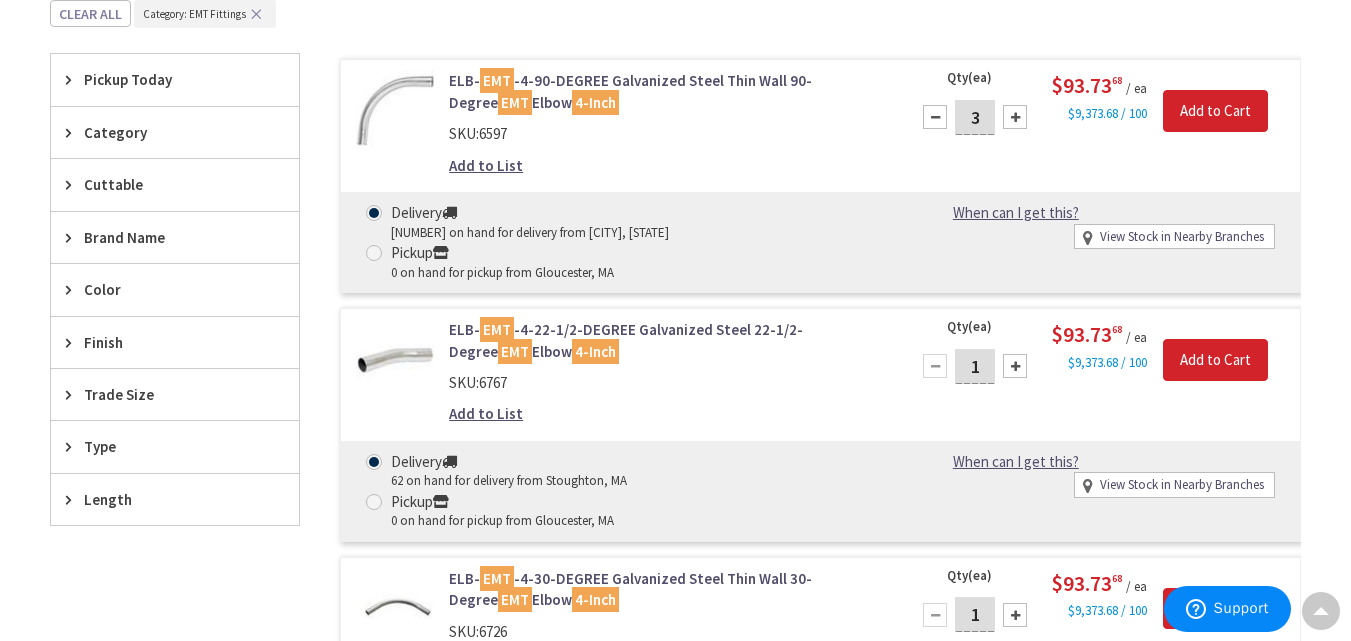 click at bounding box center (935, 117) 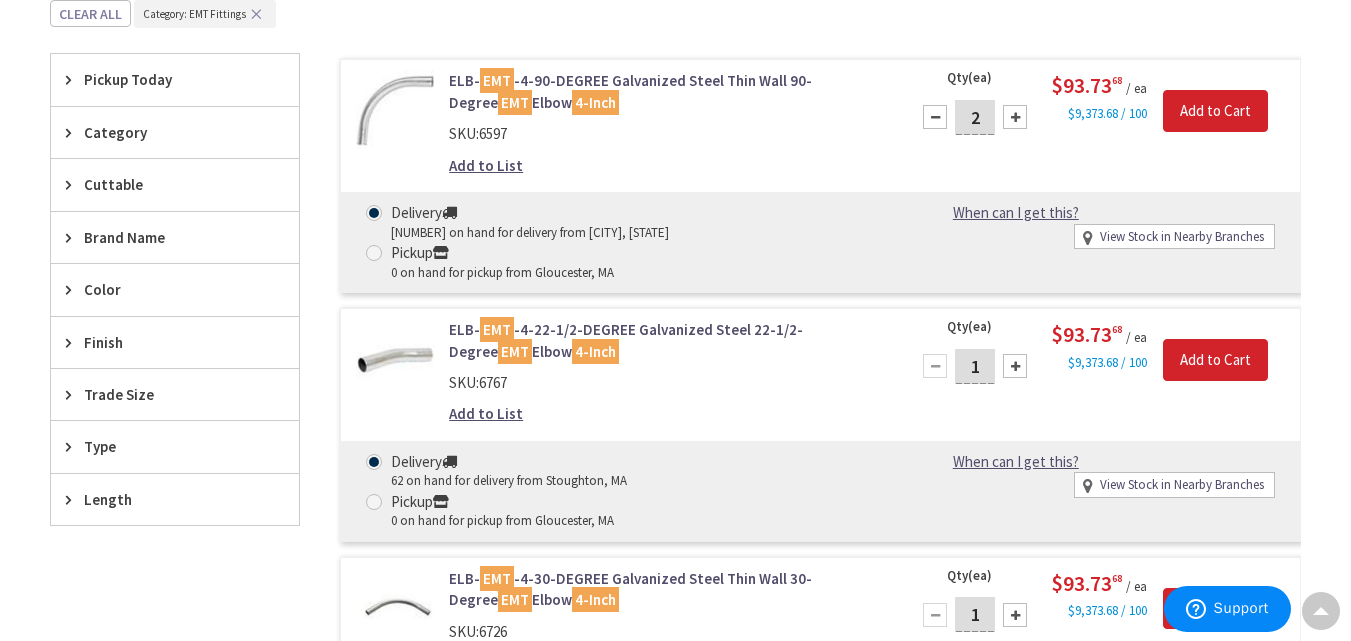 click at bounding box center [935, 117] 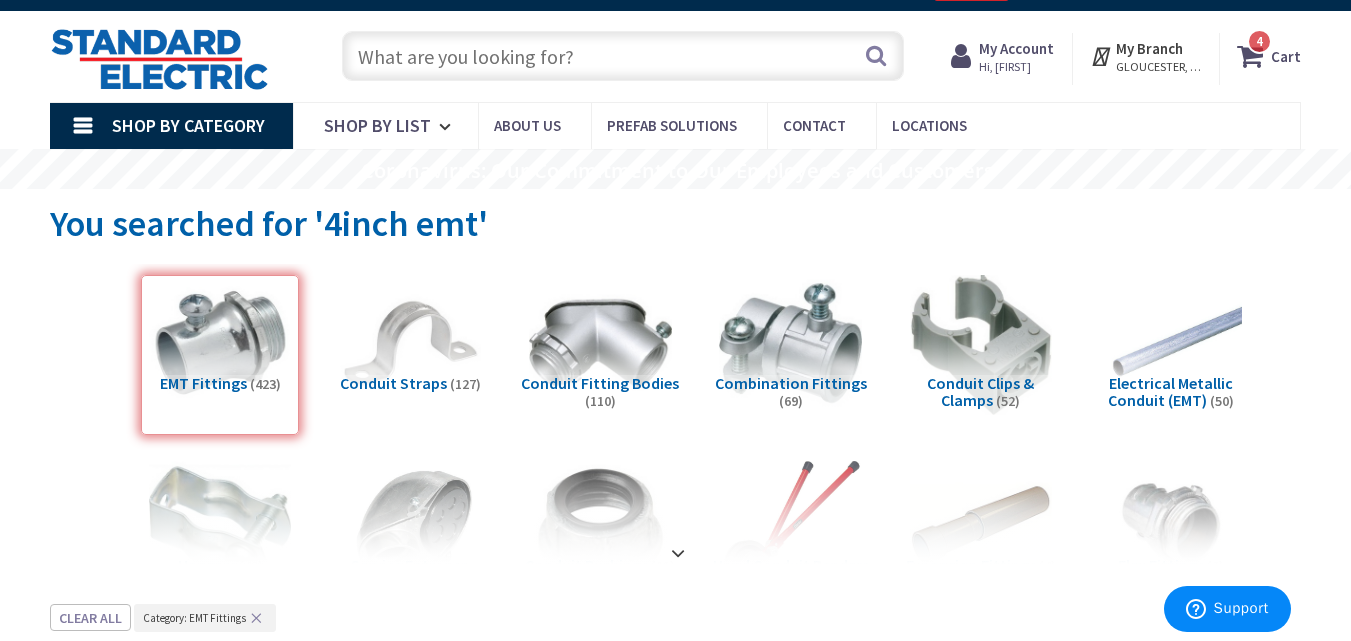 scroll, scrollTop: 0, scrollLeft: 0, axis: both 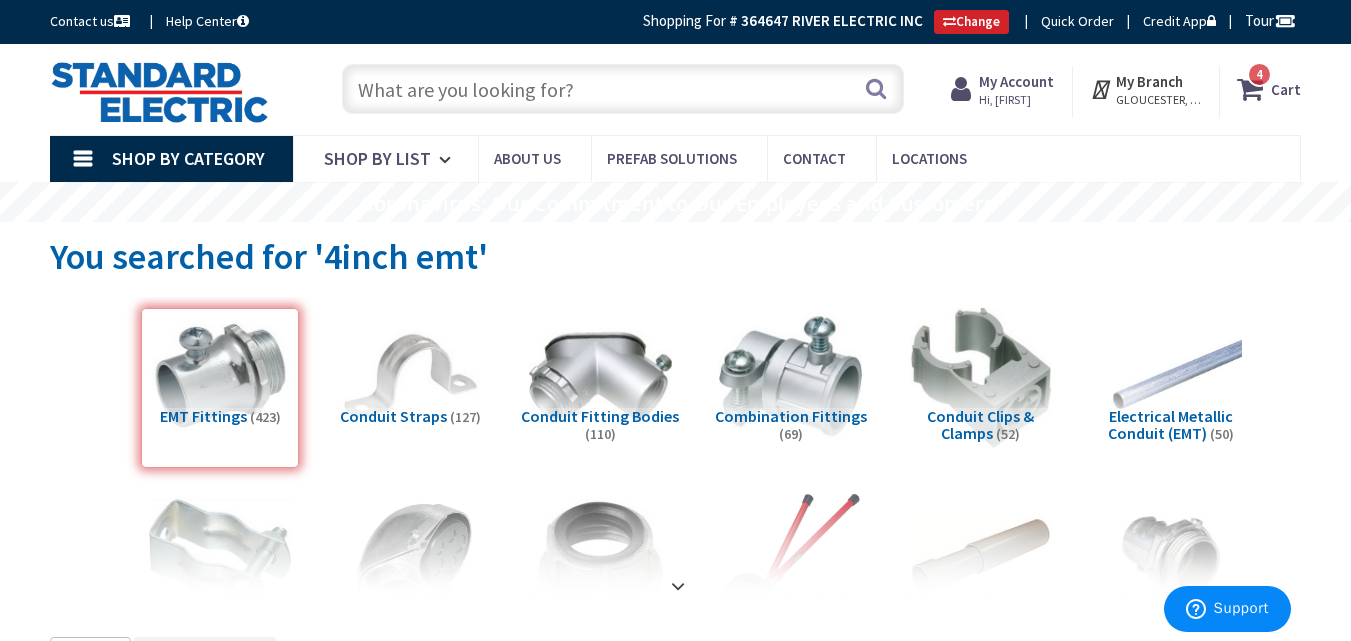drag, startPoint x: 431, startPoint y: 245, endPoint x: 281, endPoint y: 153, distance: 175.96591 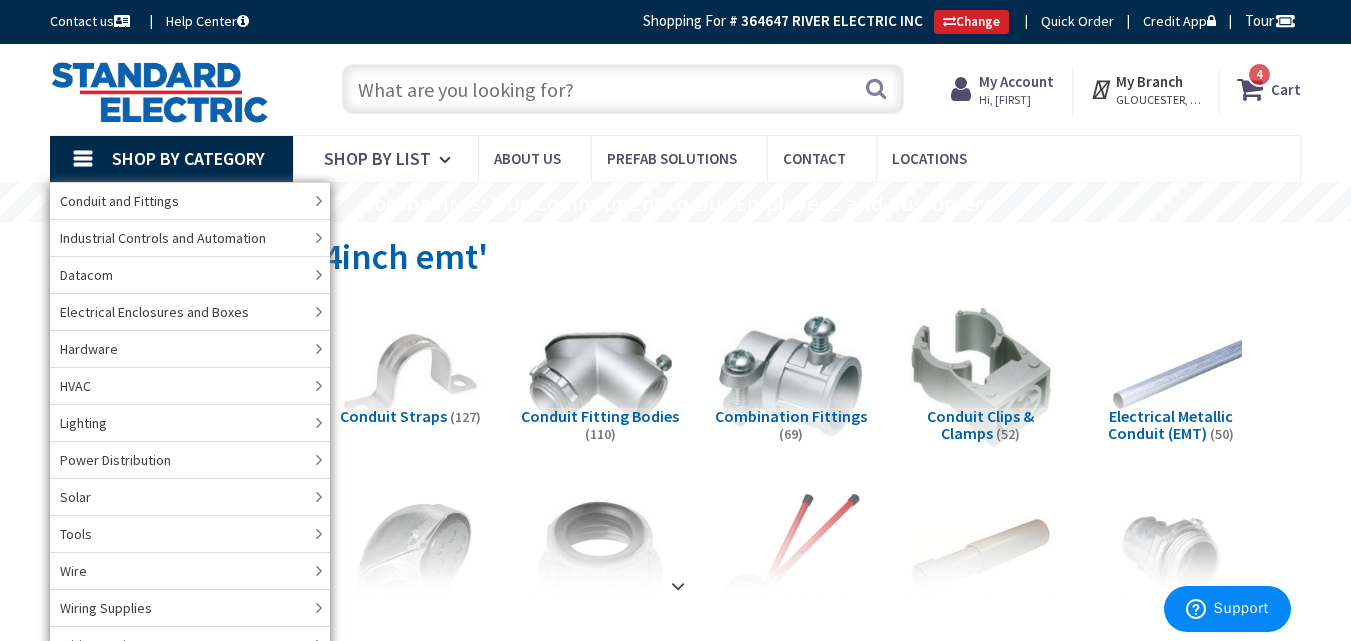 click at bounding box center [623, 89] 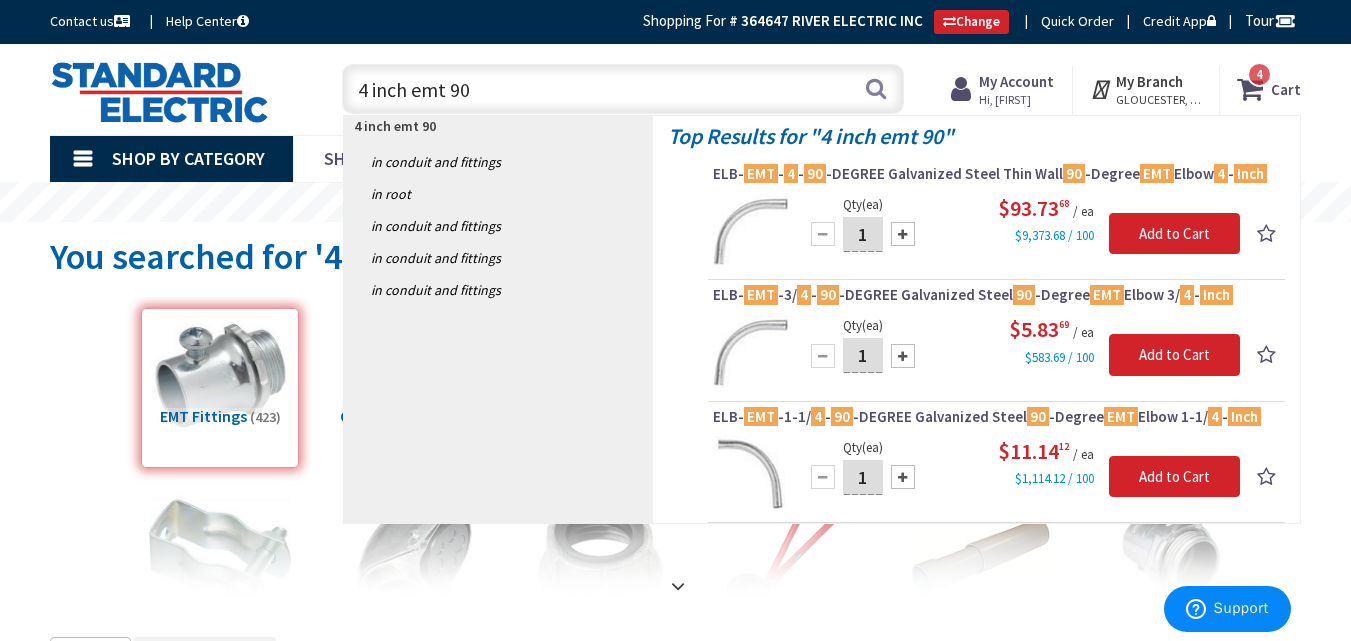 type on "4 inch emt 90" 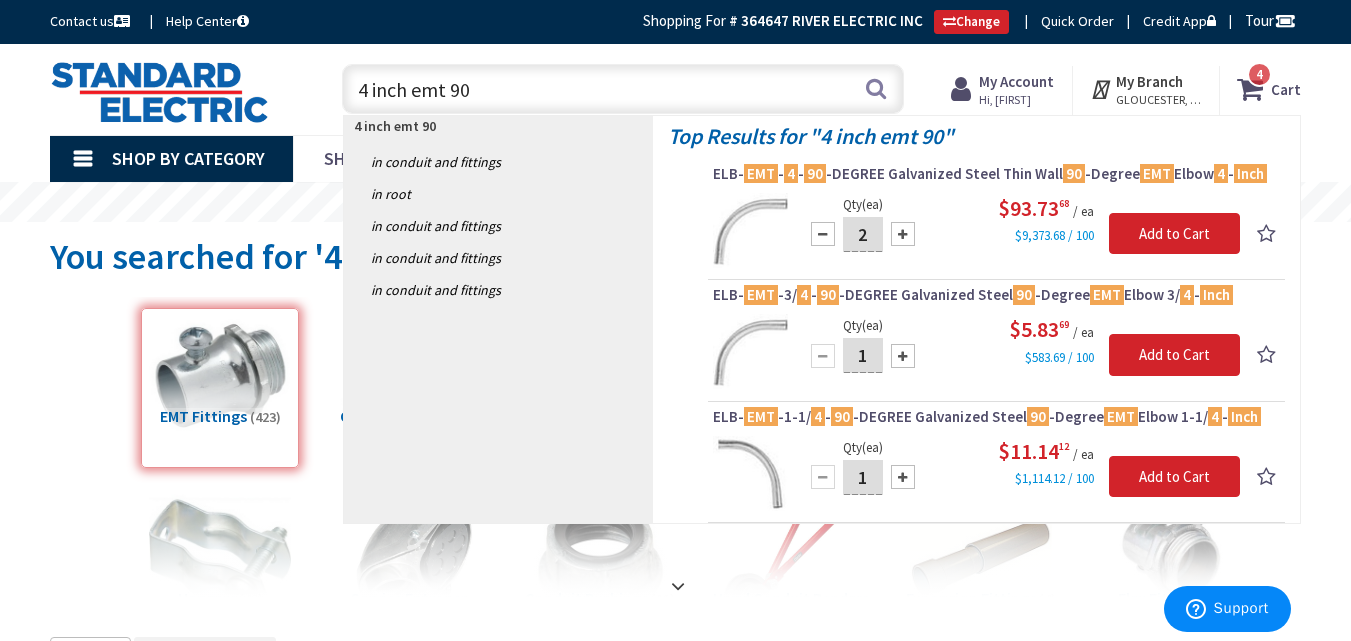 click at bounding box center (903, 234) 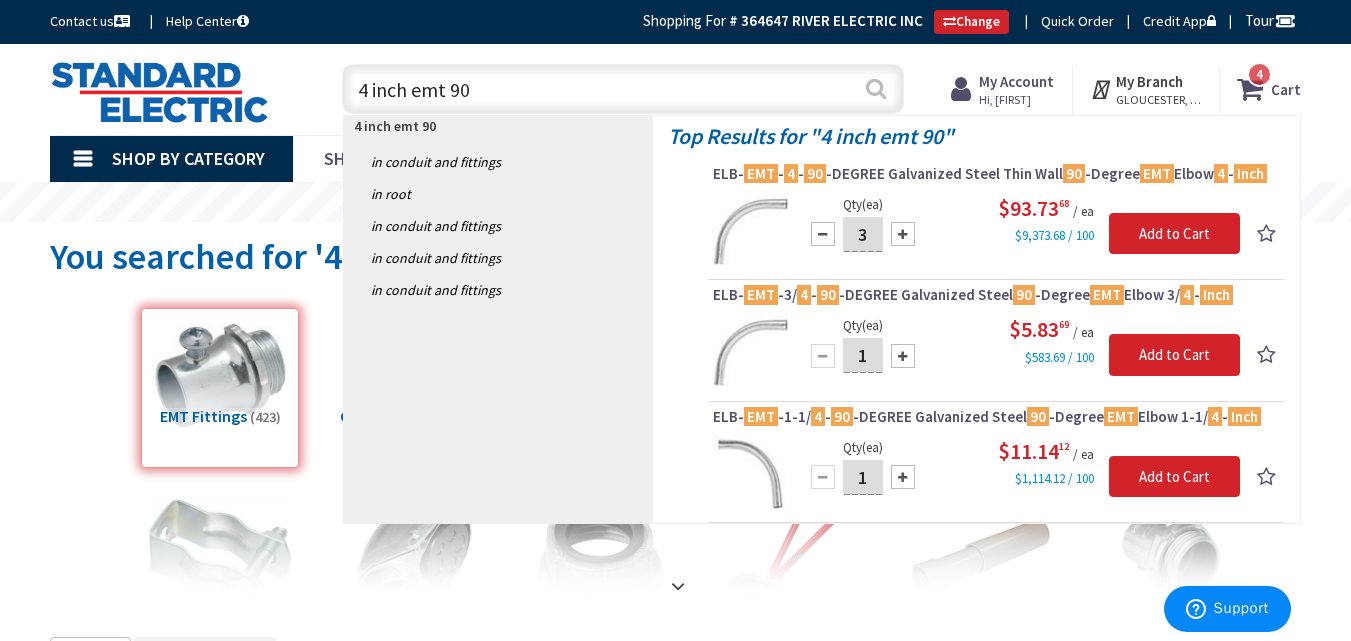 click on "Search" at bounding box center (876, 88) 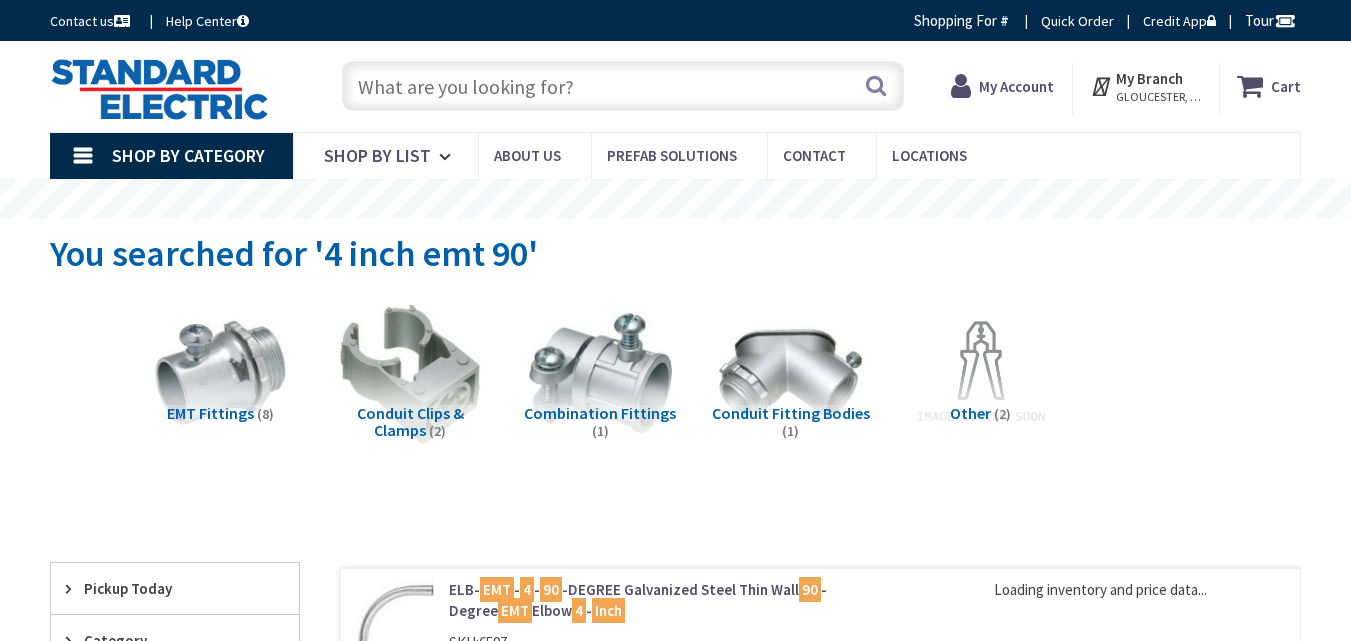 scroll, scrollTop: 0, scrollLeft: 0, axis: both 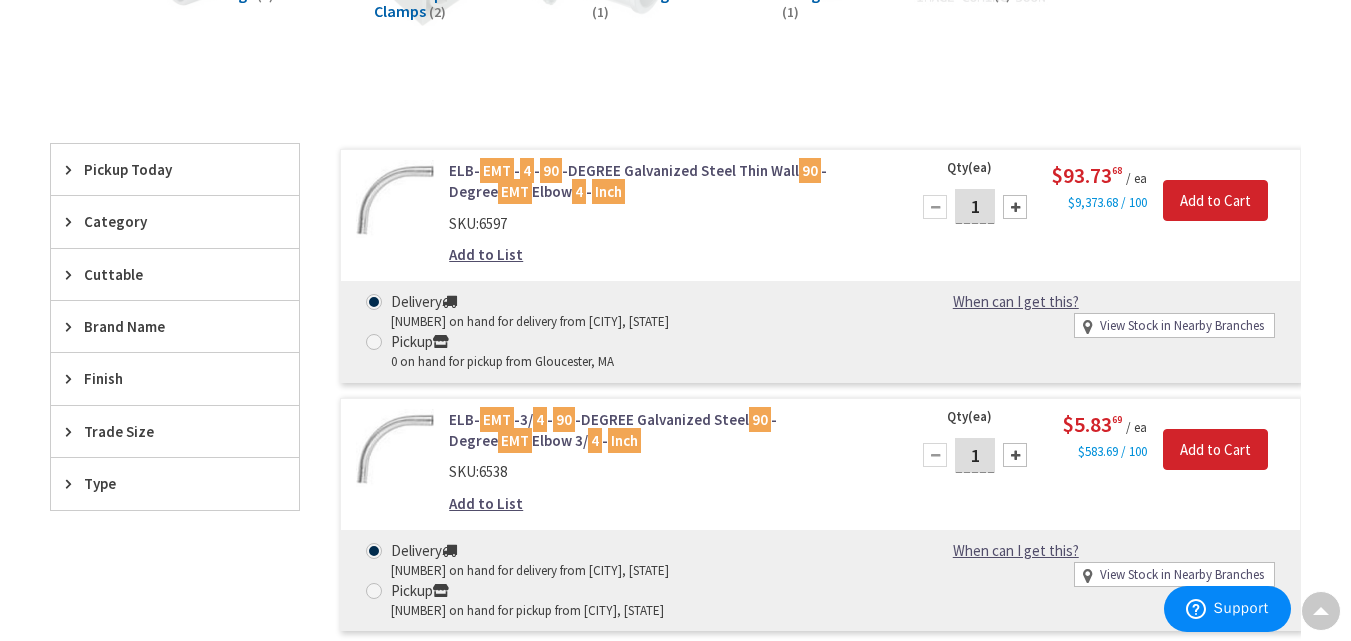 click on "Trade Size" at bounding box center [165, 431] 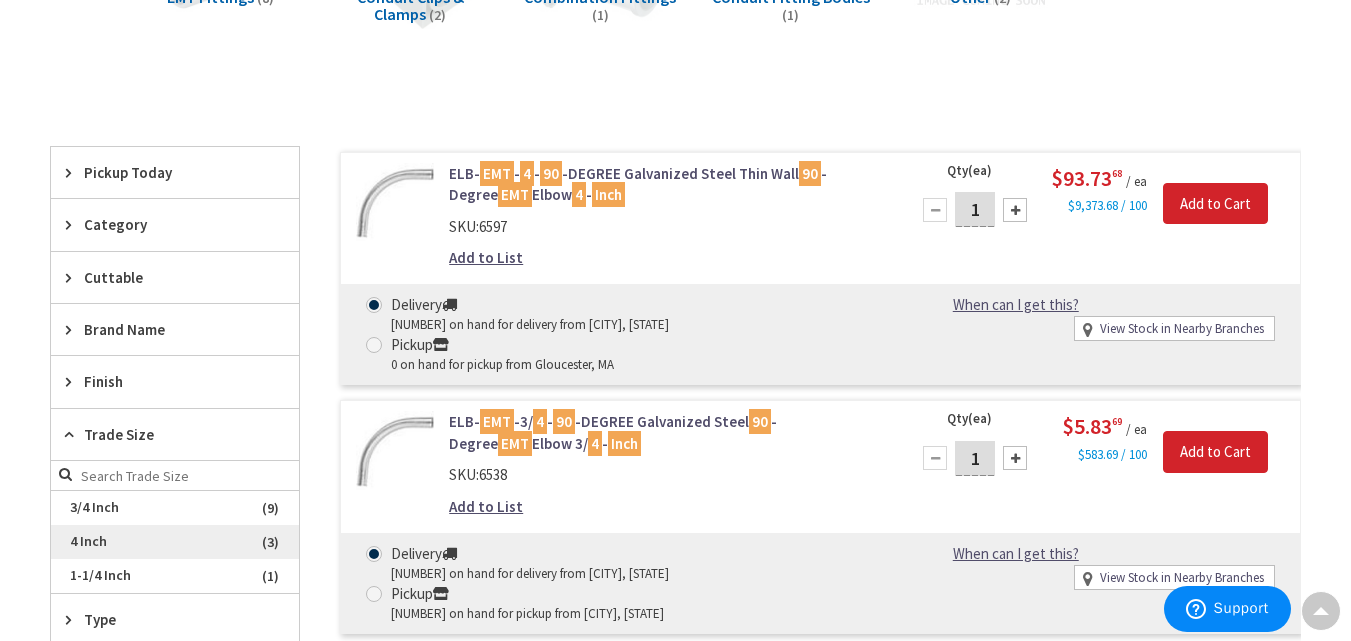 scroll, scrollTop: 422, scrollLeft: 0, axis: vertical 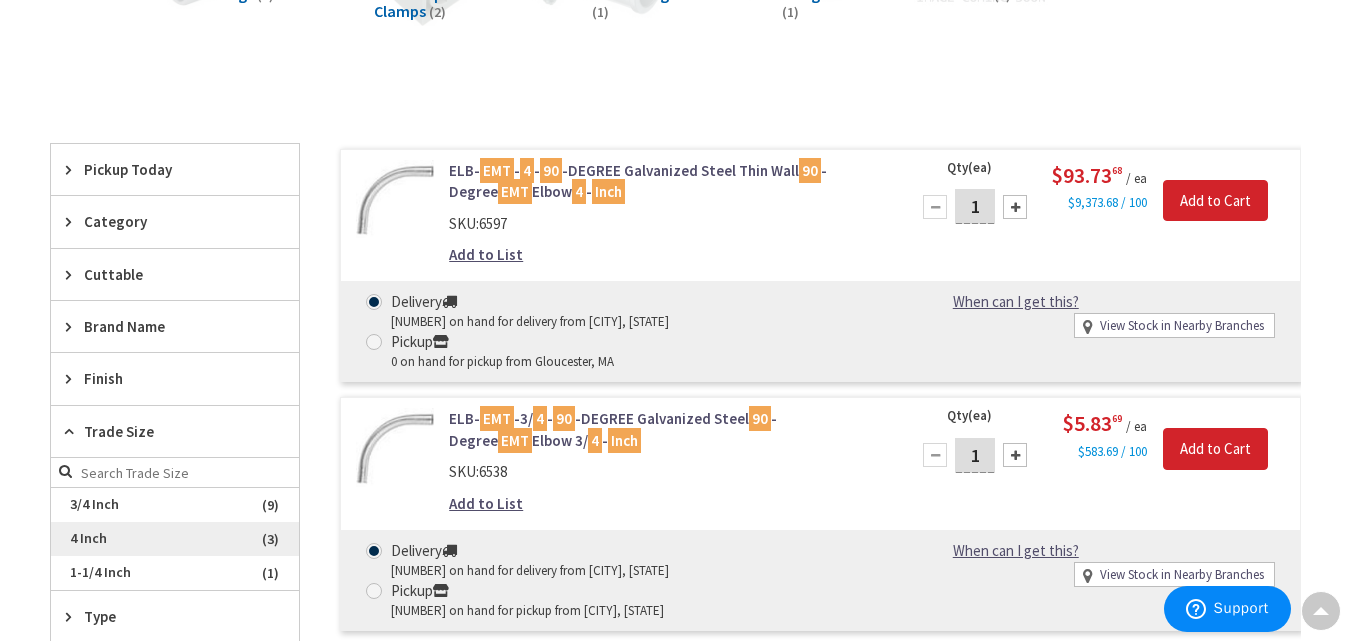 click on "4 Inch" at bounding box center (175, 539) 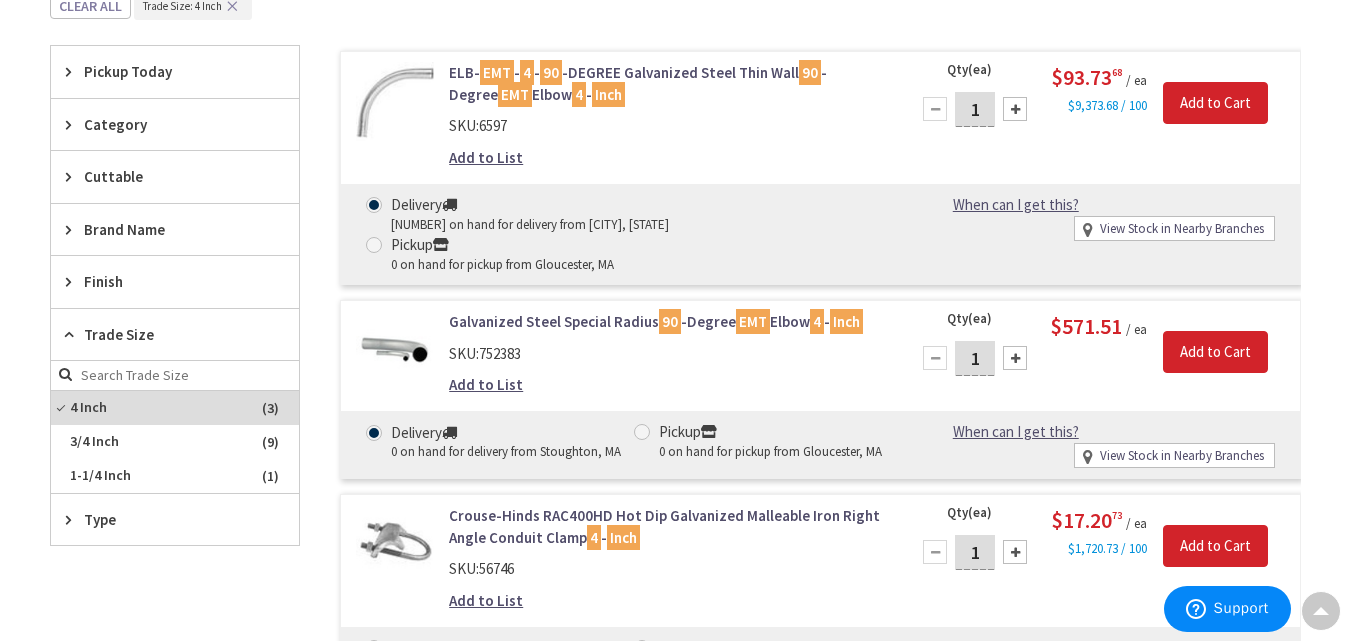 scroll, scrollTop: 481, scrollLeft: 0, axis: vertical 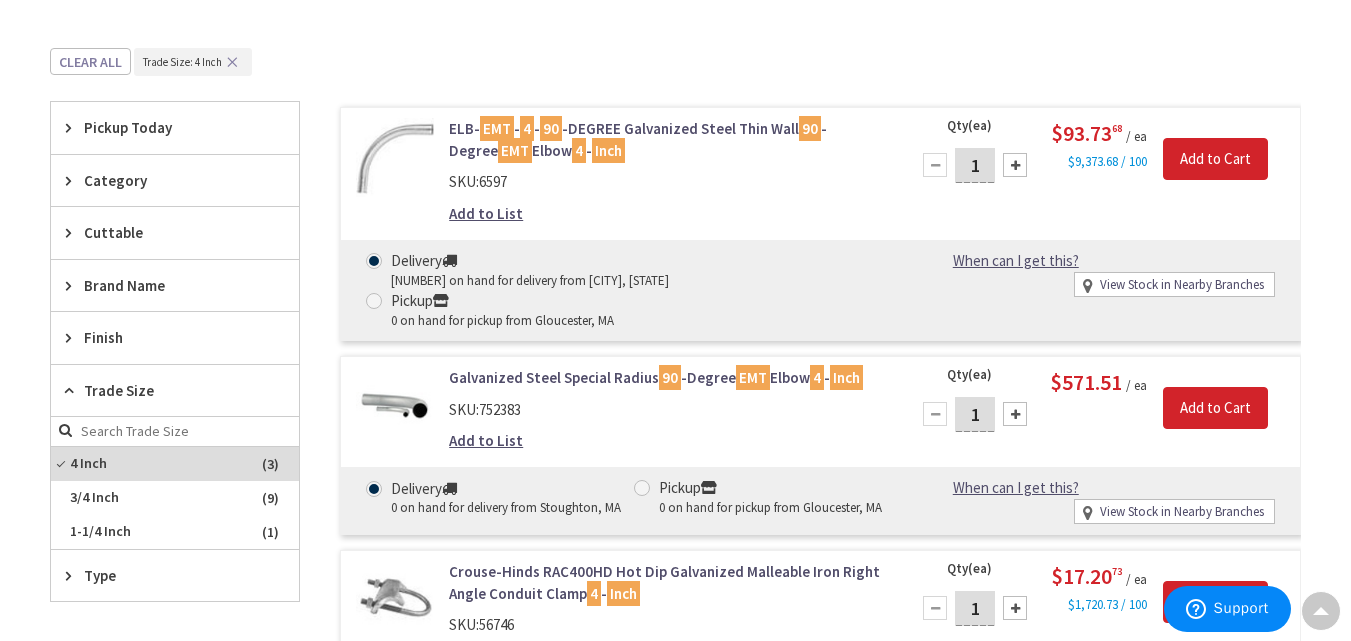 click at bounding box center [1015, 165] 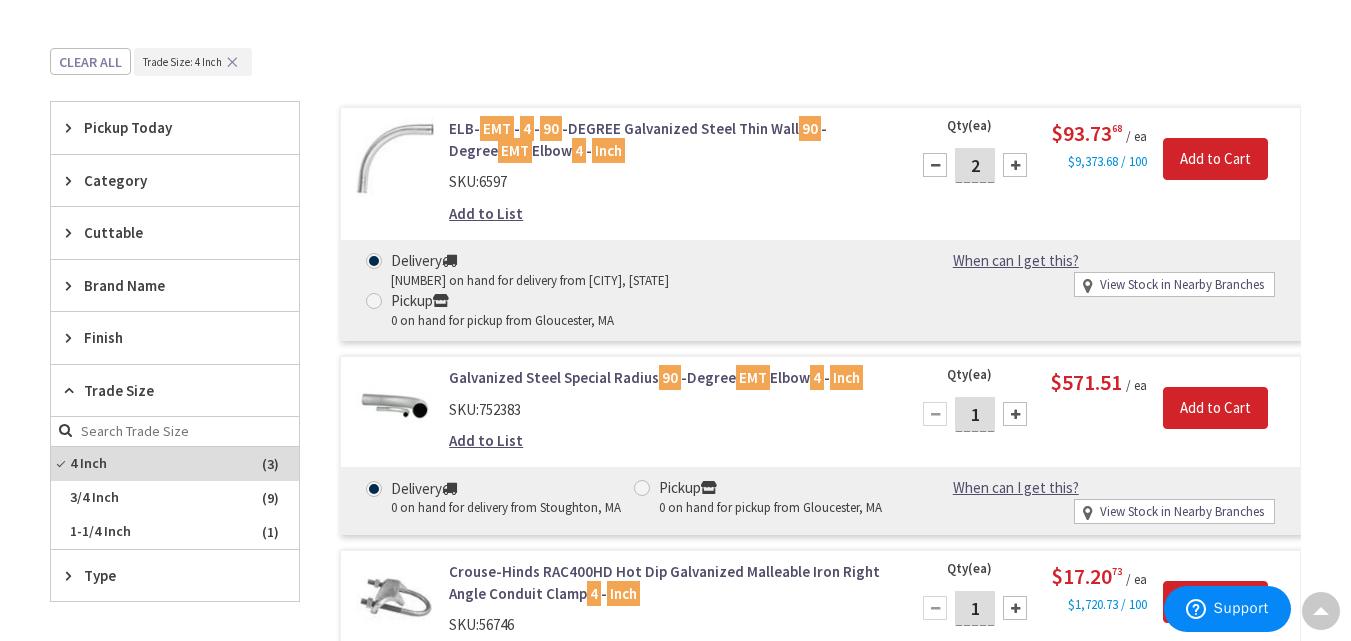 click at bounding box center (1015, 165) 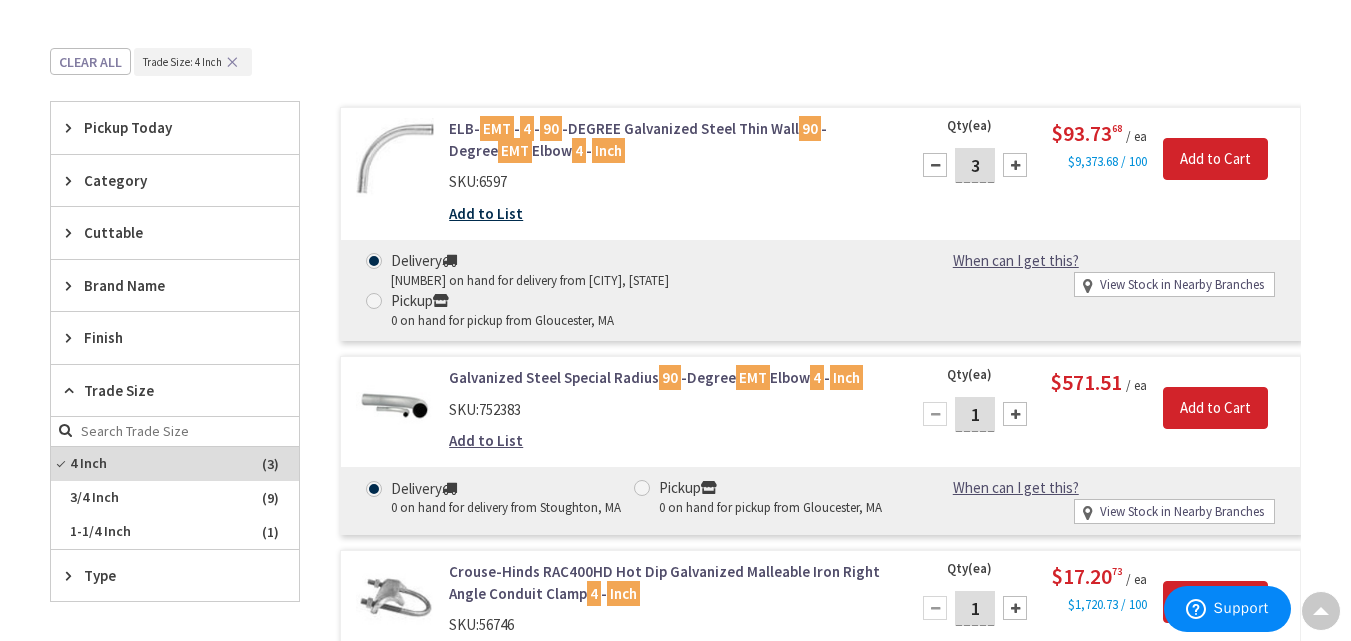drag, startPoint x: 1013, startPoint y: 159, endPoint x: 484, endPoint y: 219, distance: 532.3918 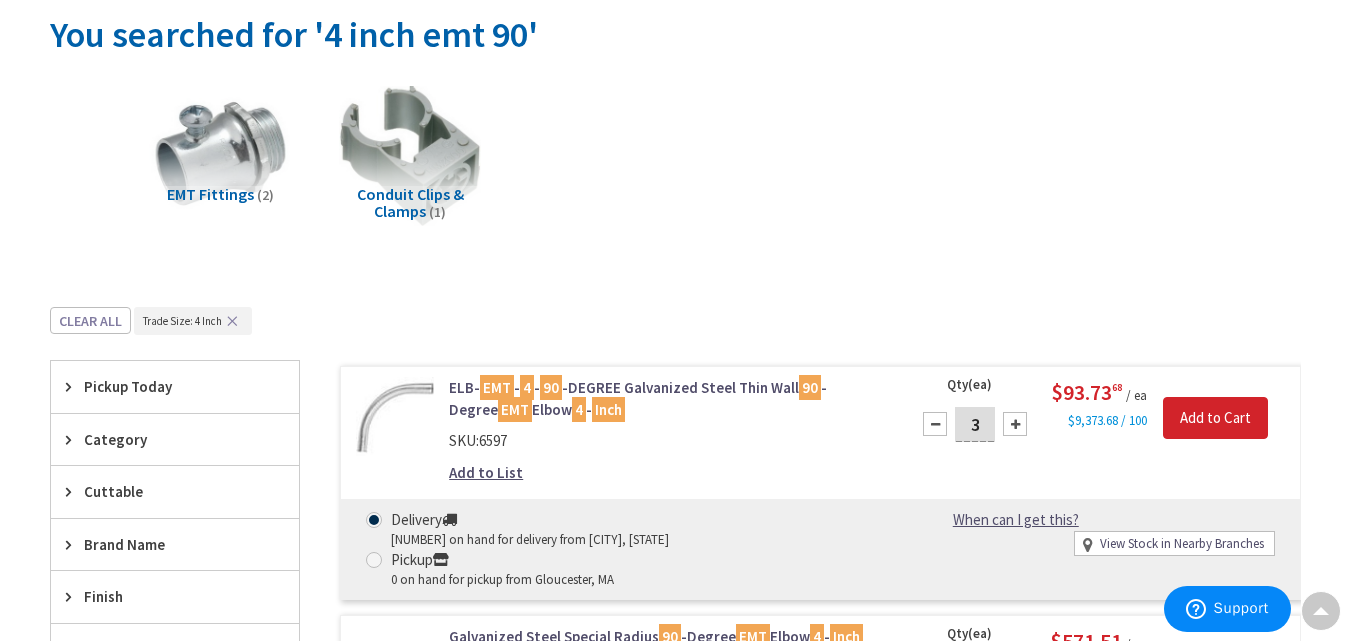 scroll, scrollTop: 0, scrollLeft: 0, axis: both 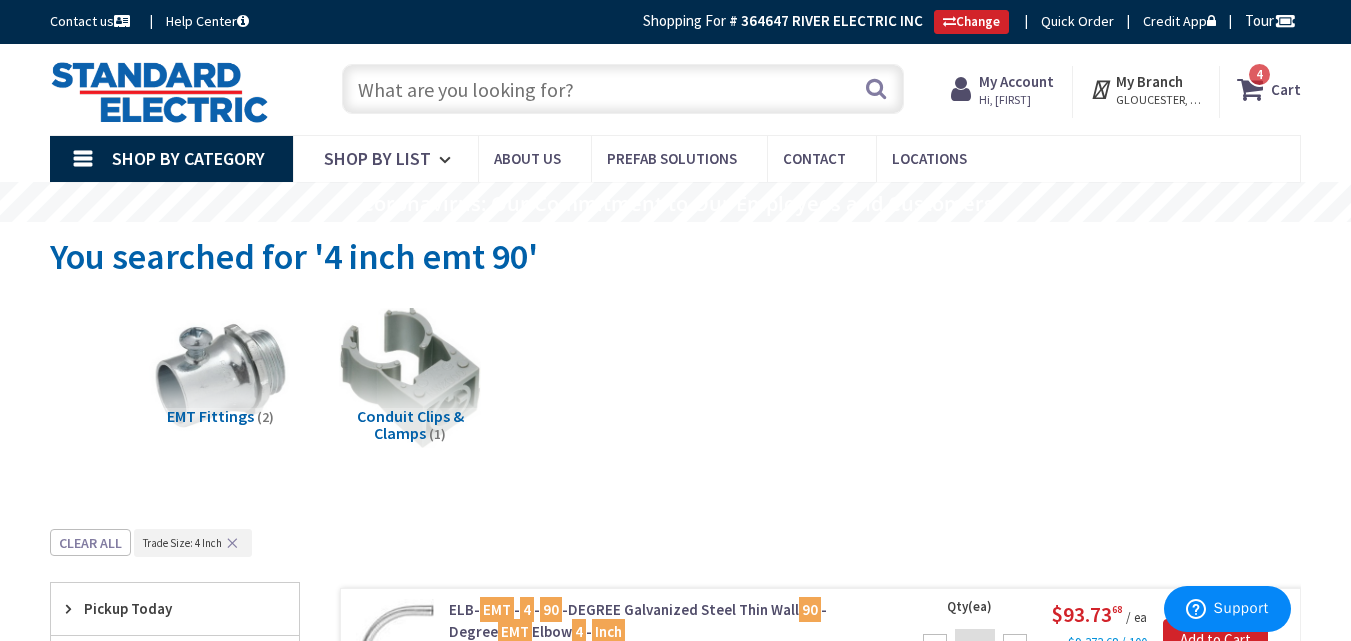 click at bounding box center [623, 89] 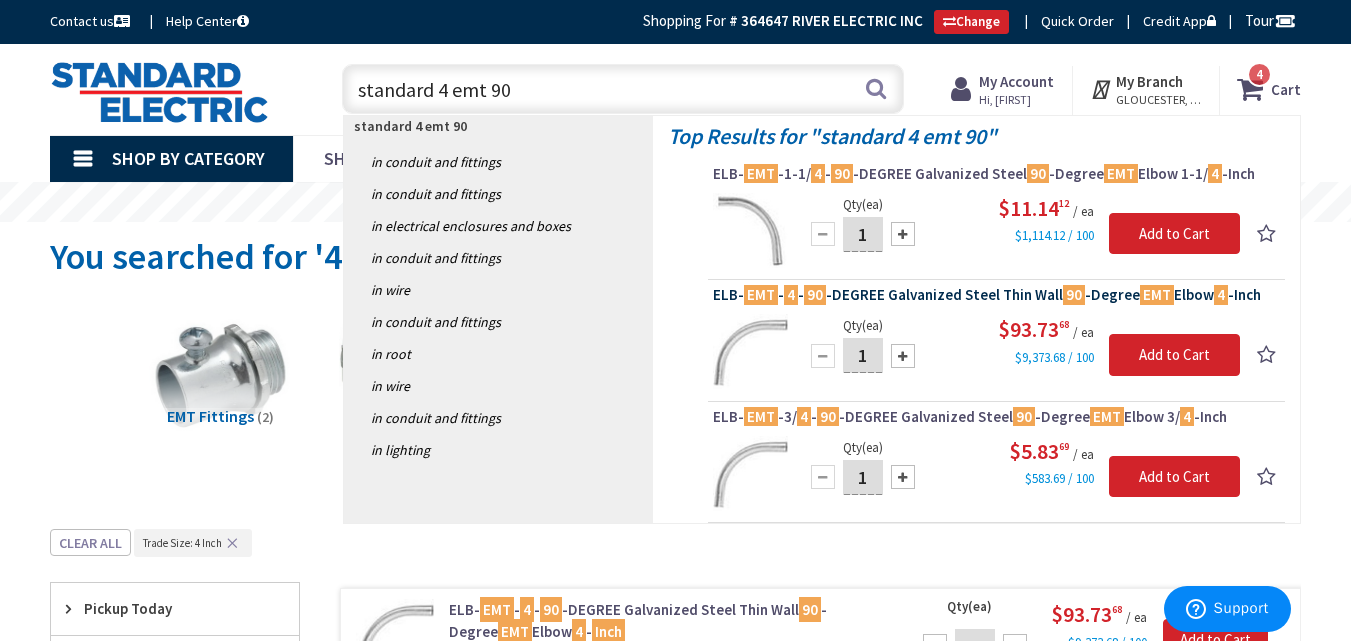 type on "standard 4 emt 90" 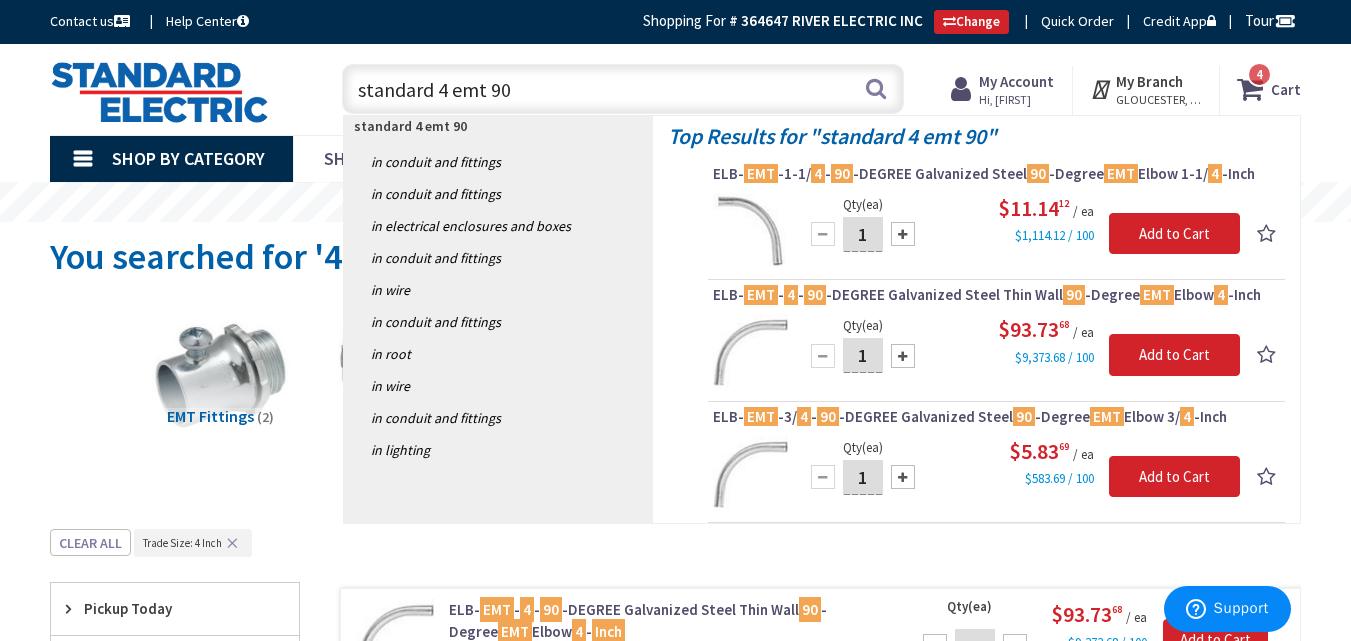 click on "EMT" at bounding box center (761, 294) 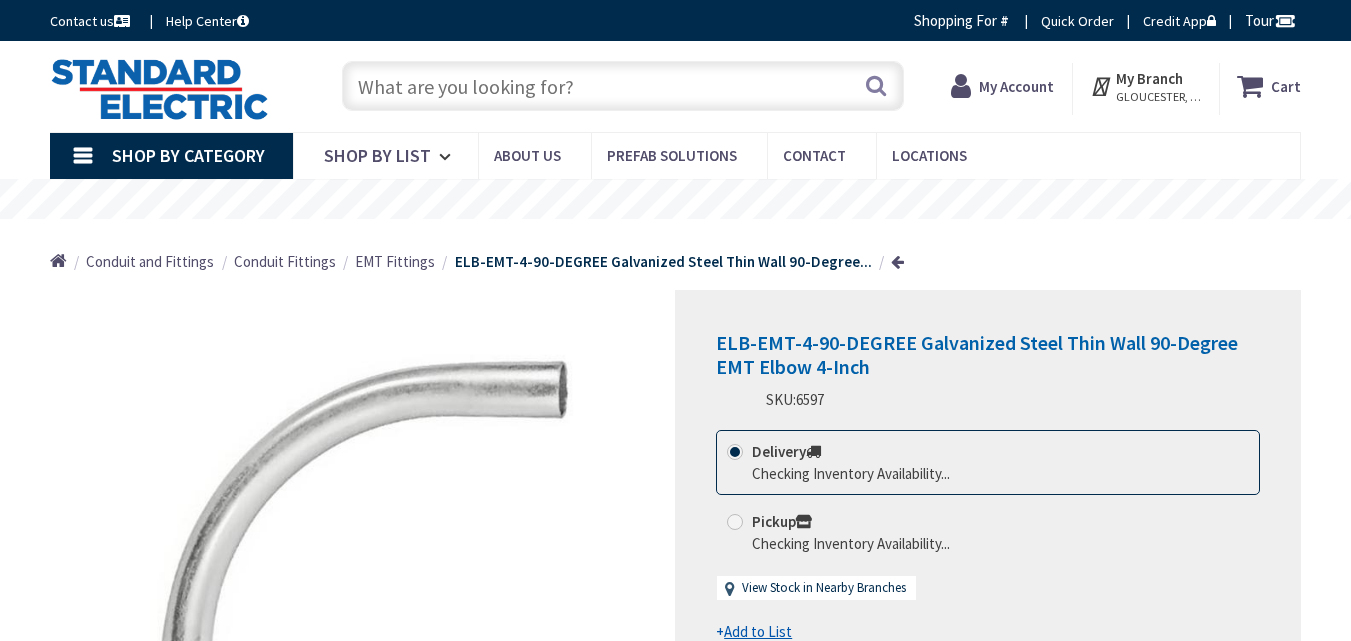 scroll, scrollTop: 0, scrollLeft: 0, axis: both 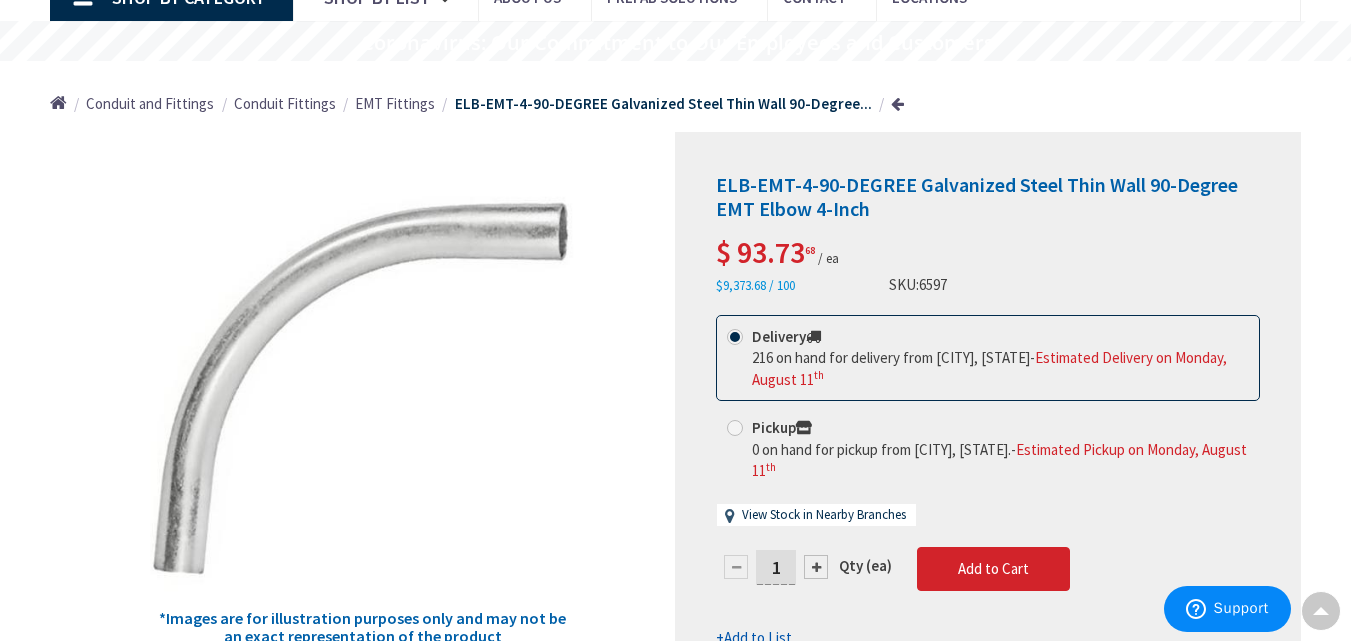 click at bounding box center (816, 567) 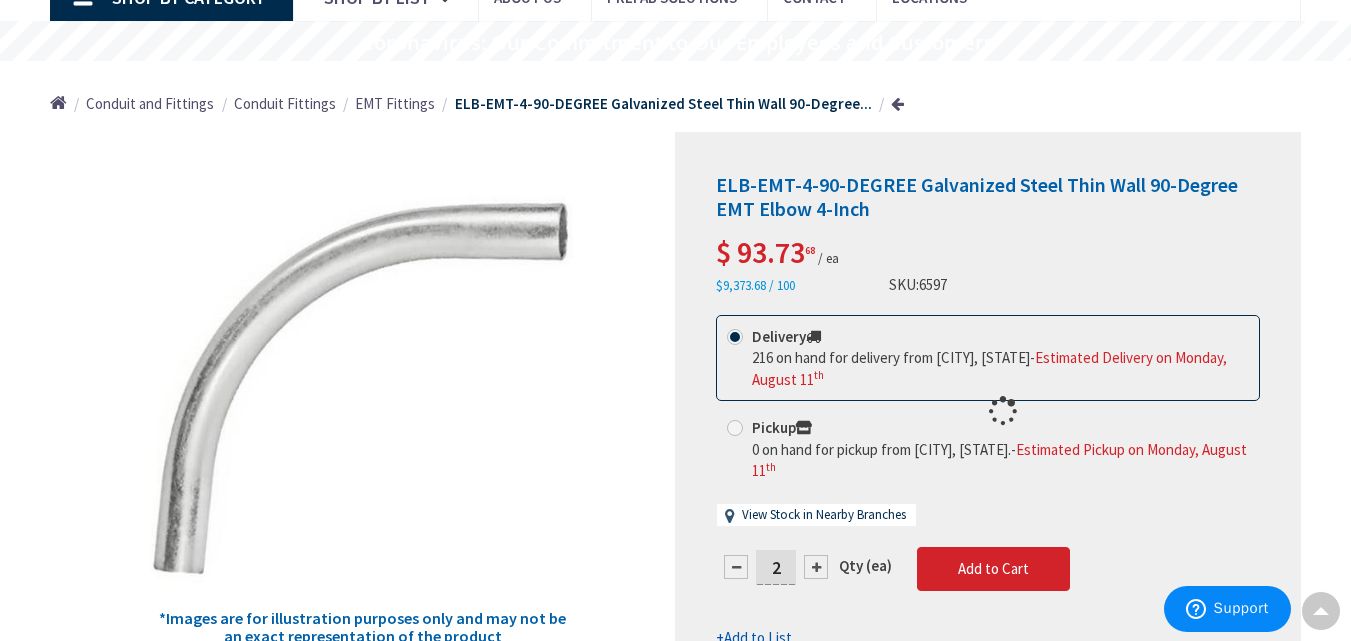 click at bounding box center [988, 411] 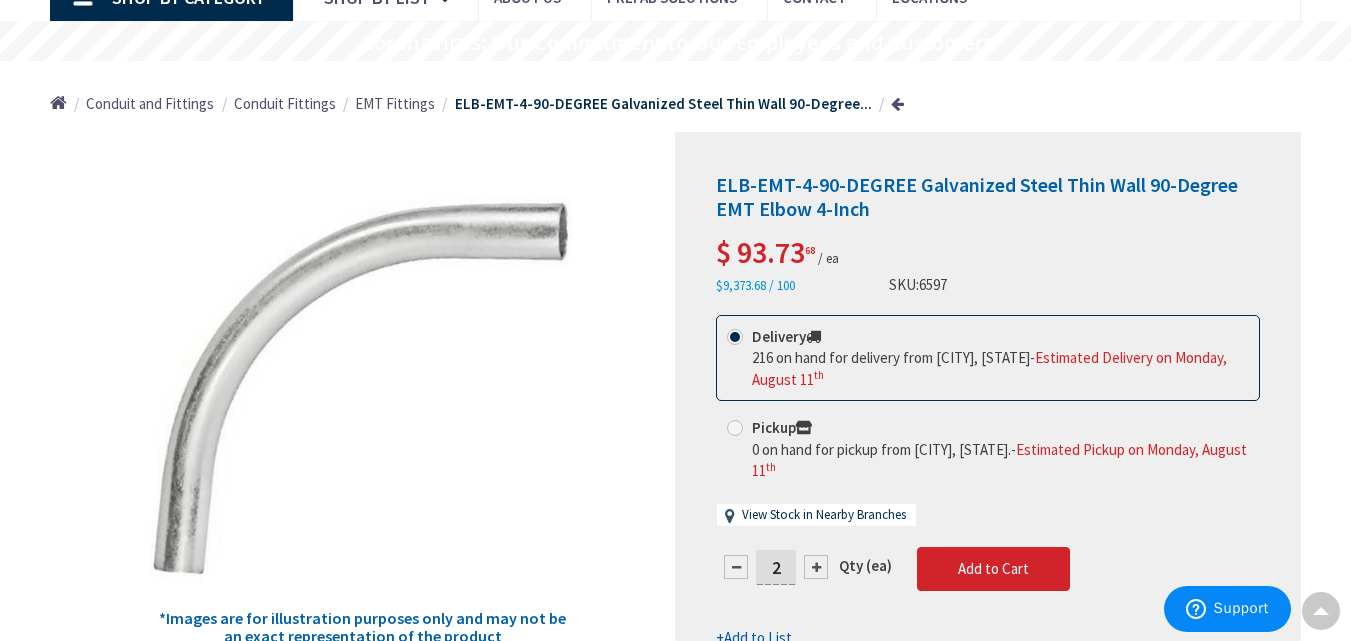 click at bounding box center [816, 567] 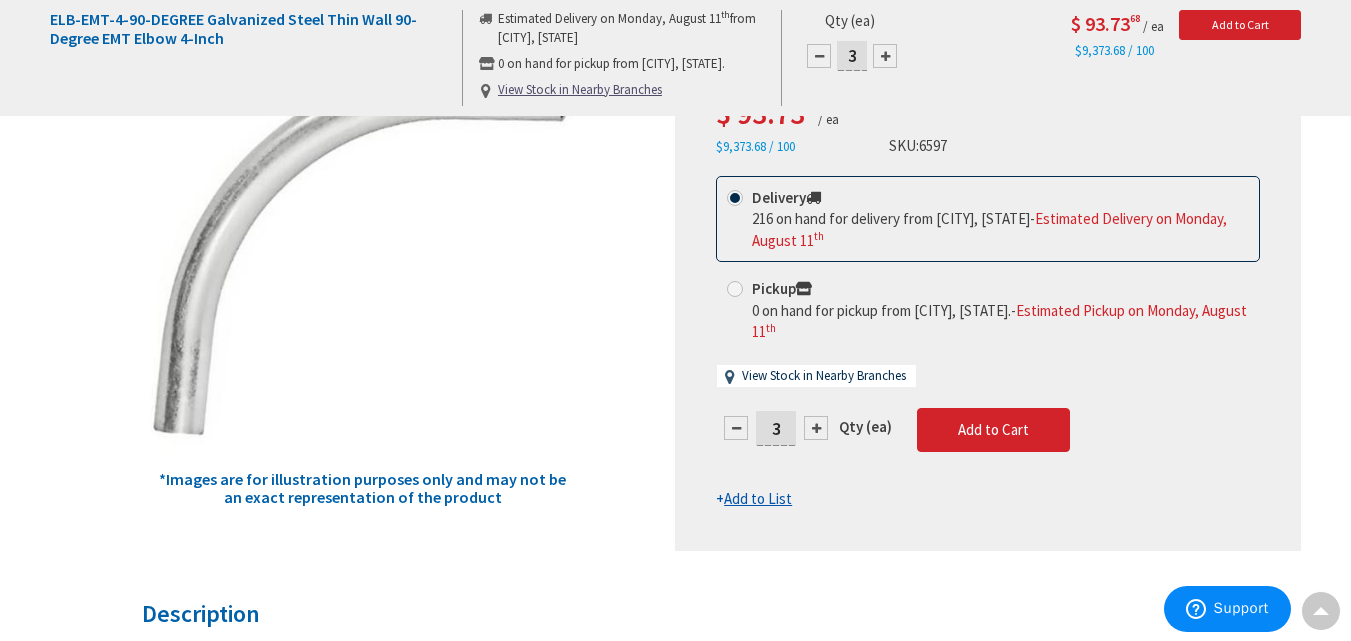 scroll, scrollTop: 343, scrollLeft: 0, axis: vertical 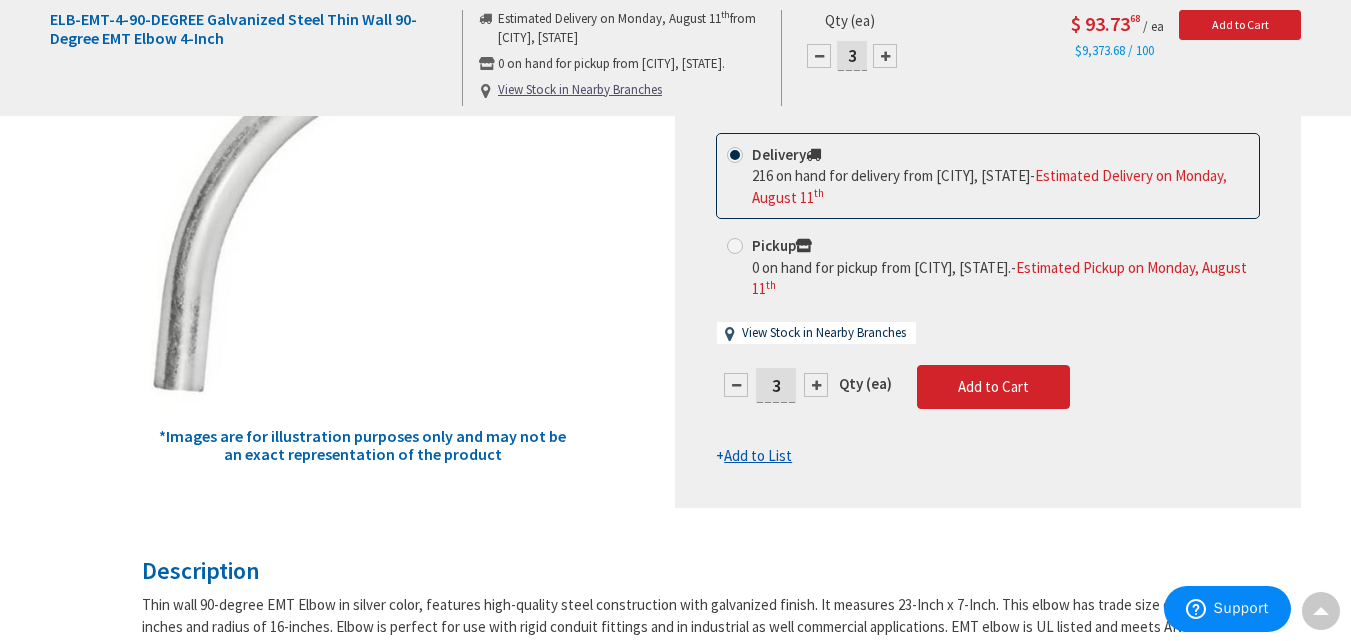 click on "Add to List" at bounding box center [758, 455] 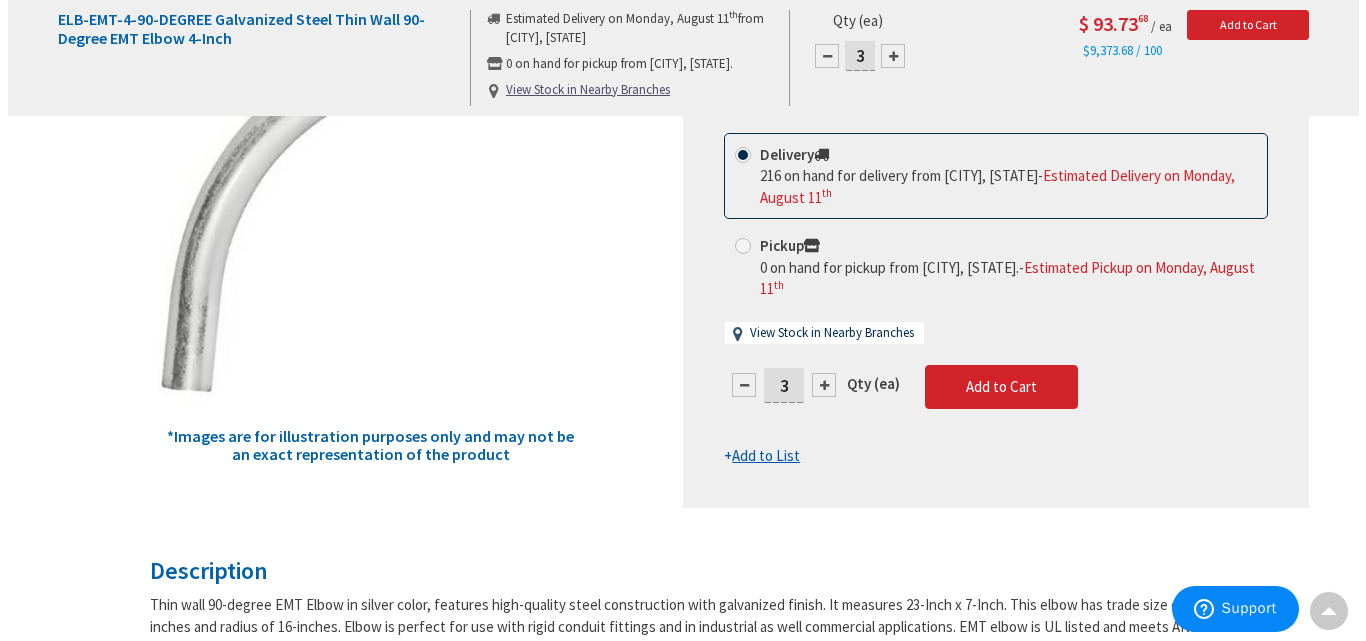 scroll, scrollTop: 344, scrollLeft: 0, axis: vertical 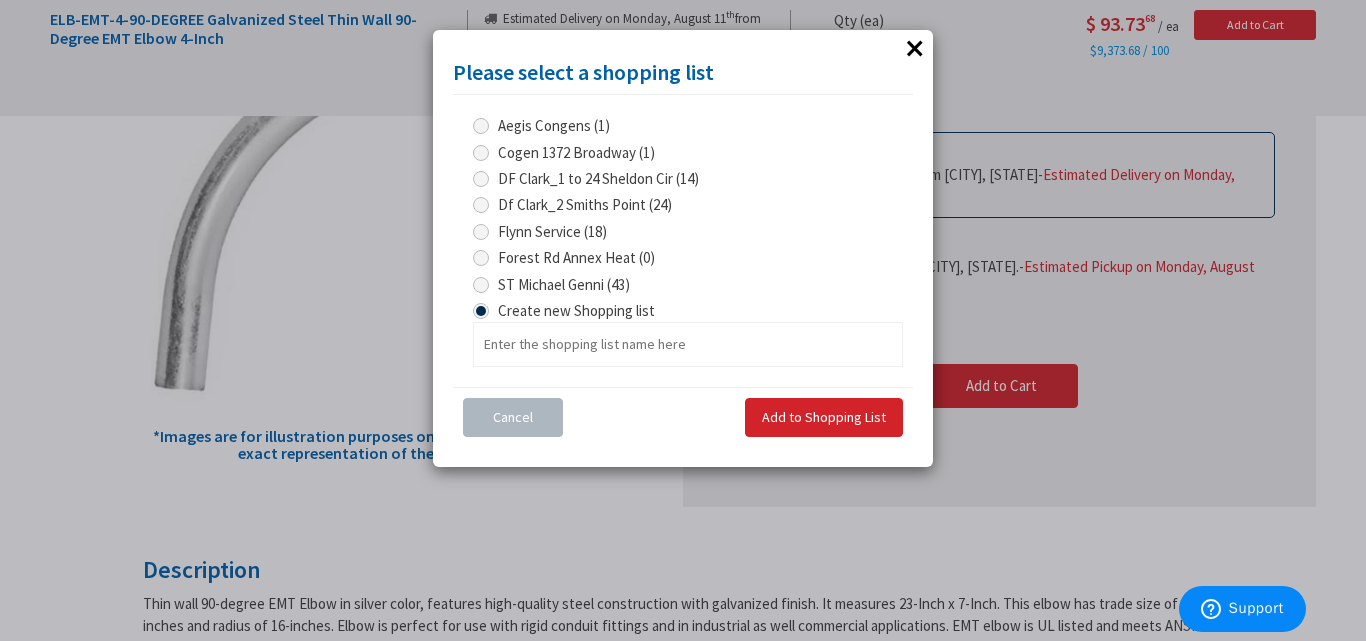 click at bounding box center [481, 285] 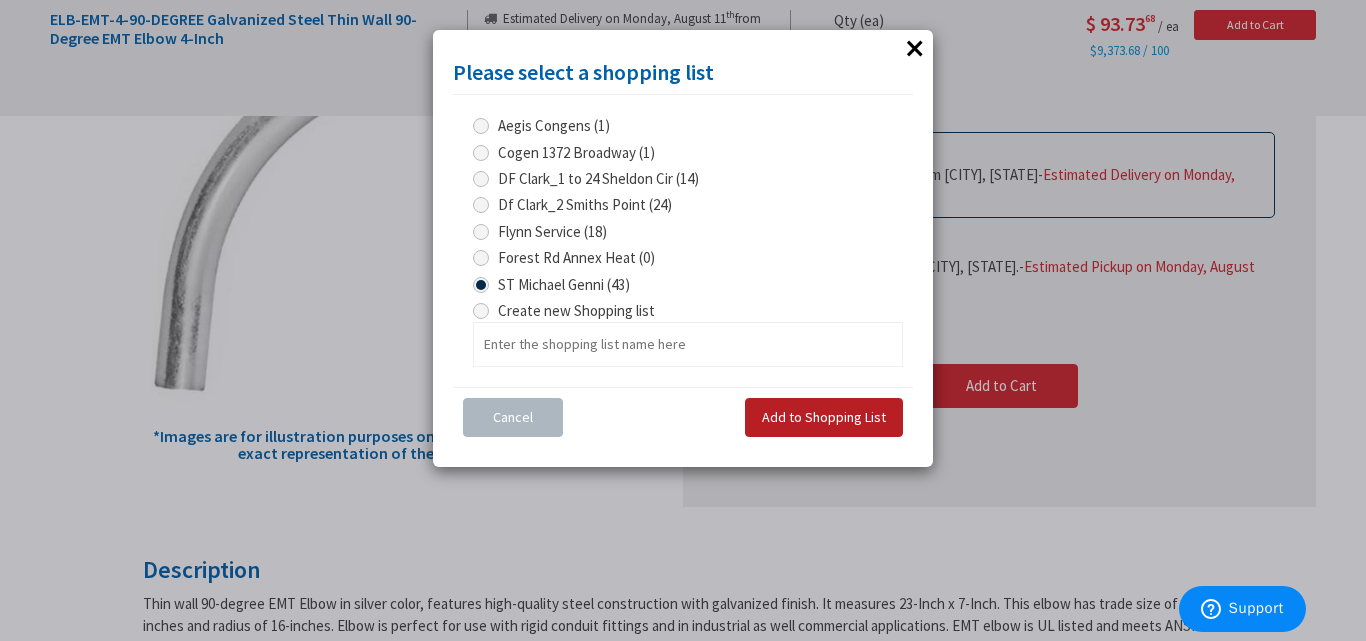 click on "Add to Shopping List" at bounding box center (824, 417) 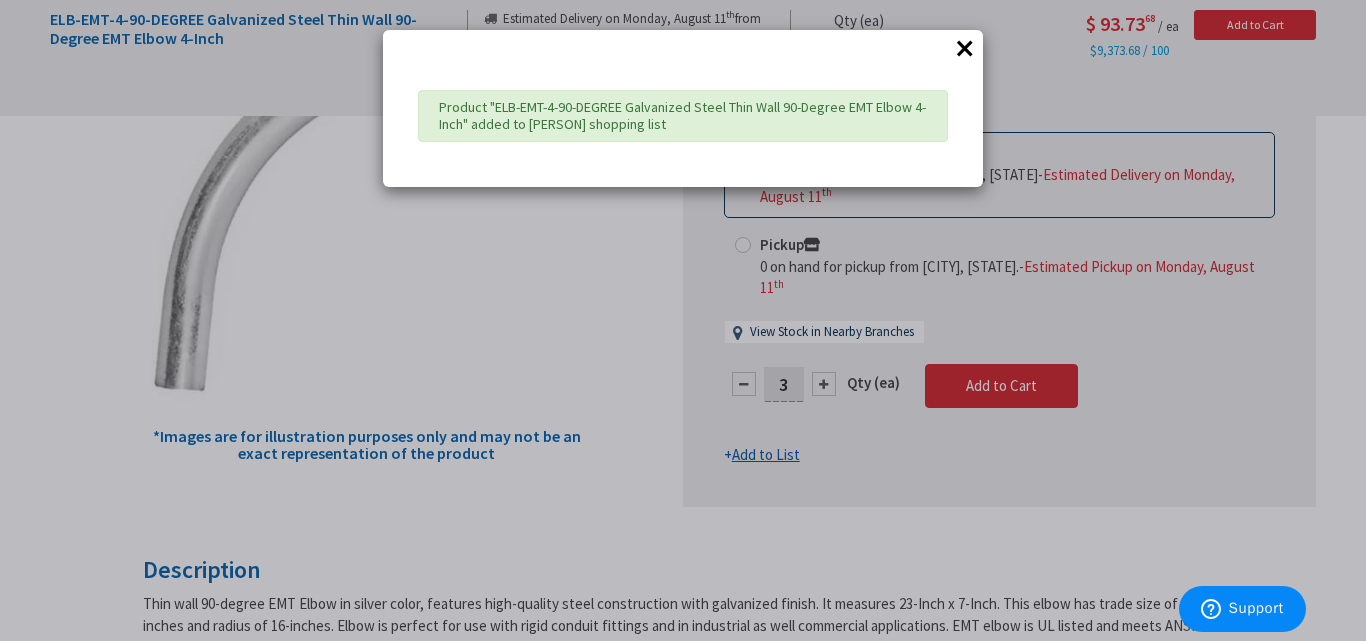 click on "×" at bounding box center [965, 48] 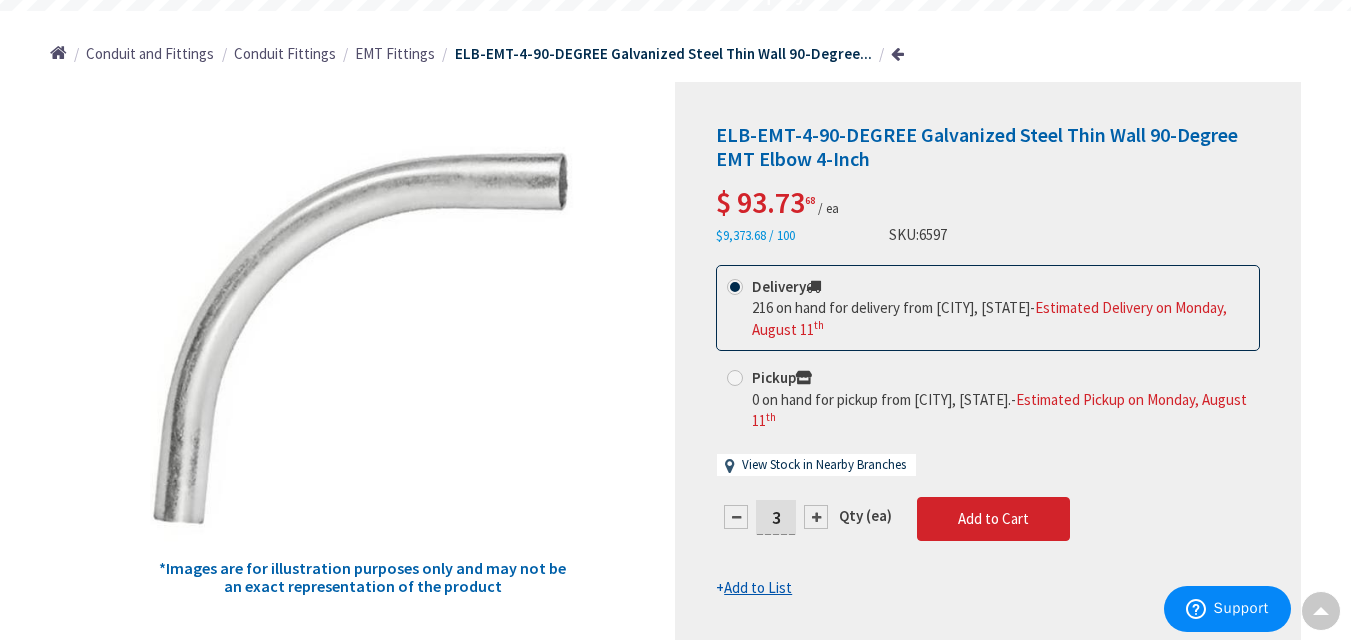 scroll, scrollTop: 0, scrollLeft: 0, axis: both 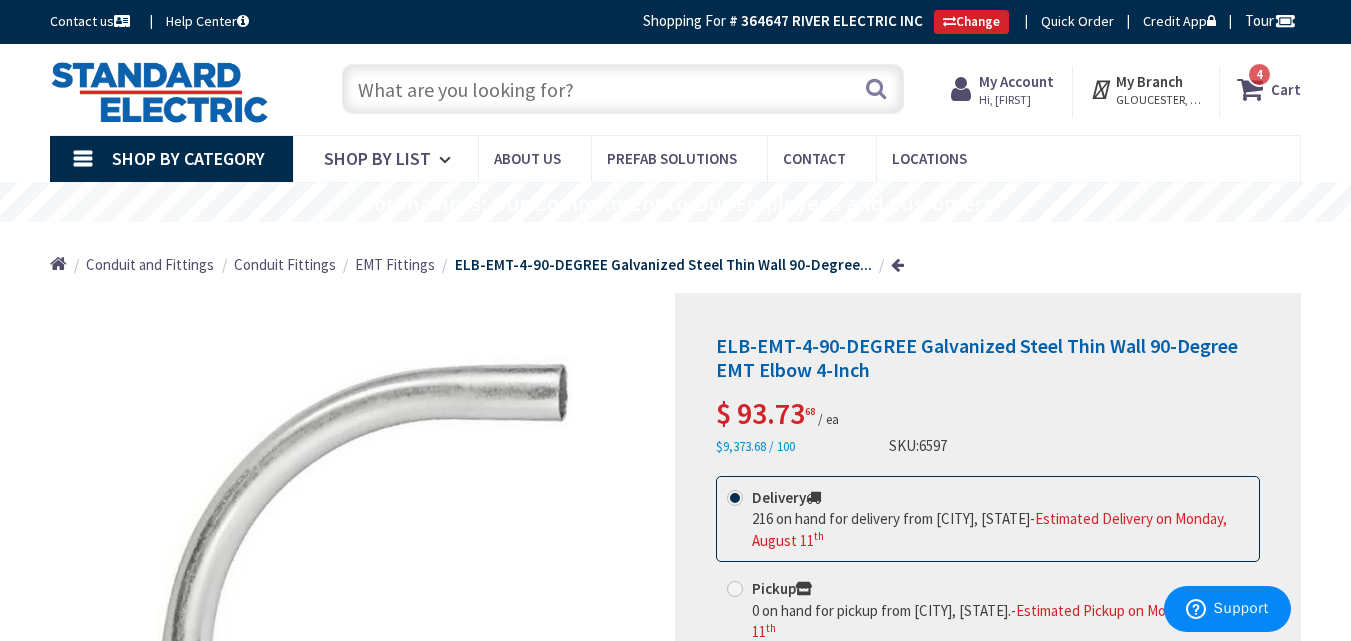 click at bounding box center [623, 89] 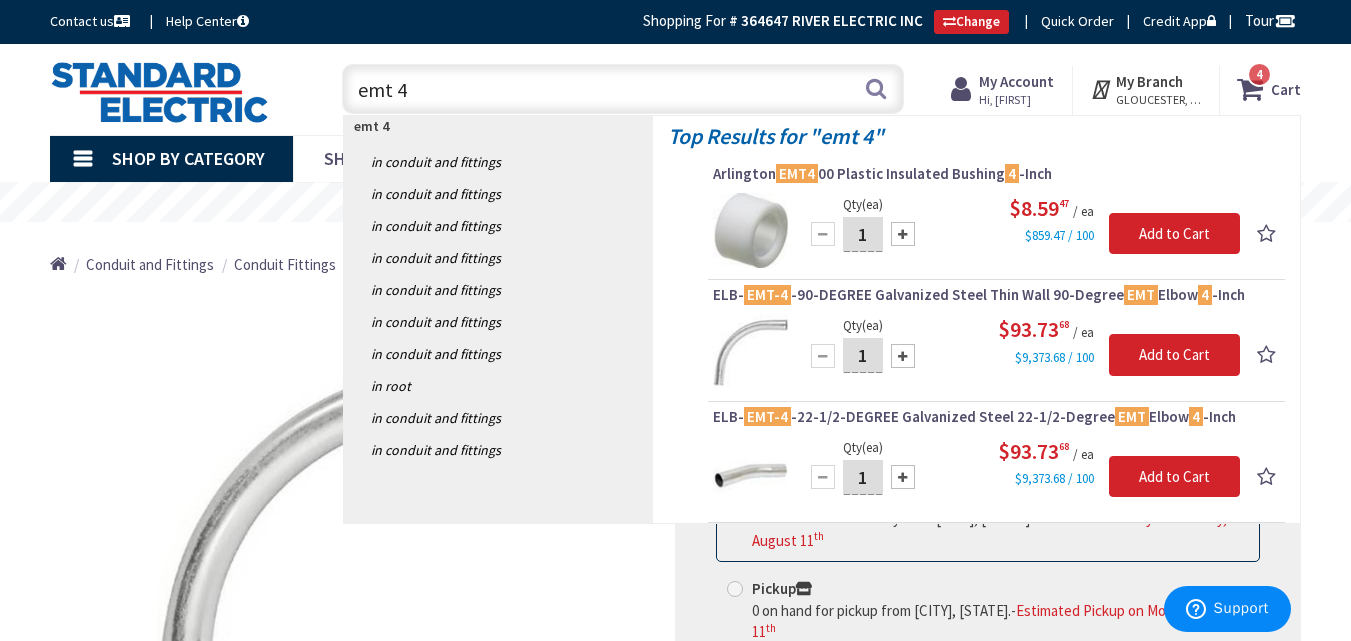 click on "emt 4" at bounding box center [623, 89] 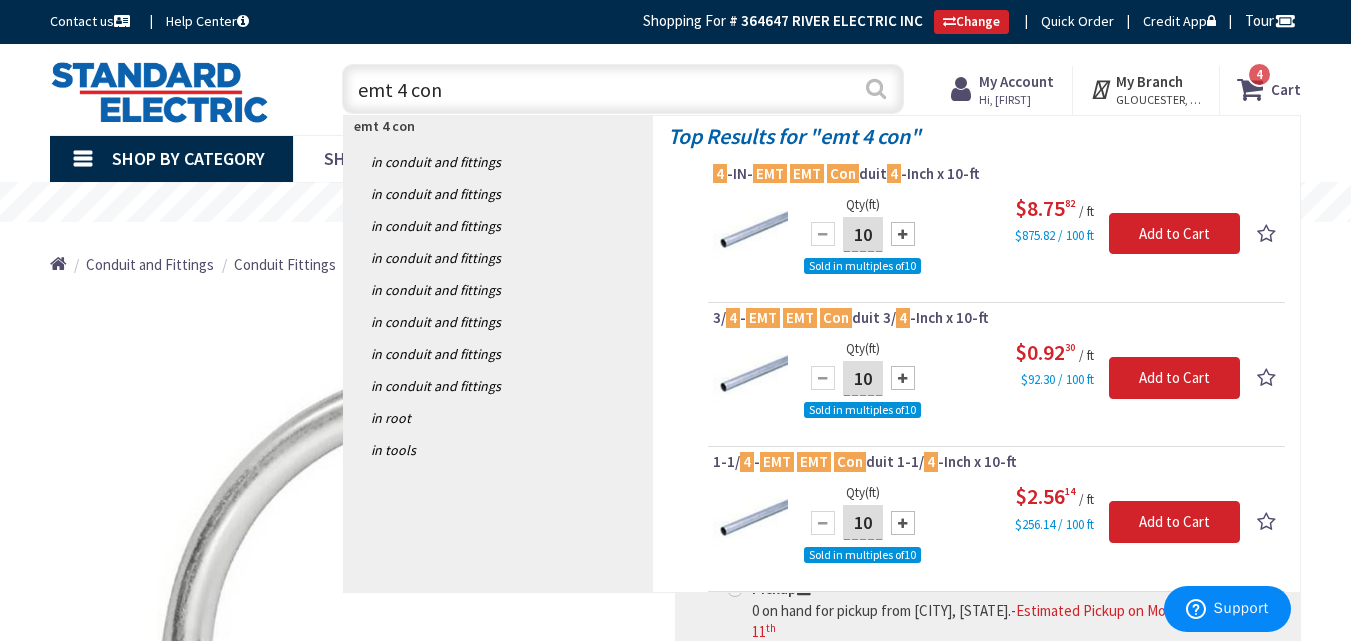 type on "emt 4 con" 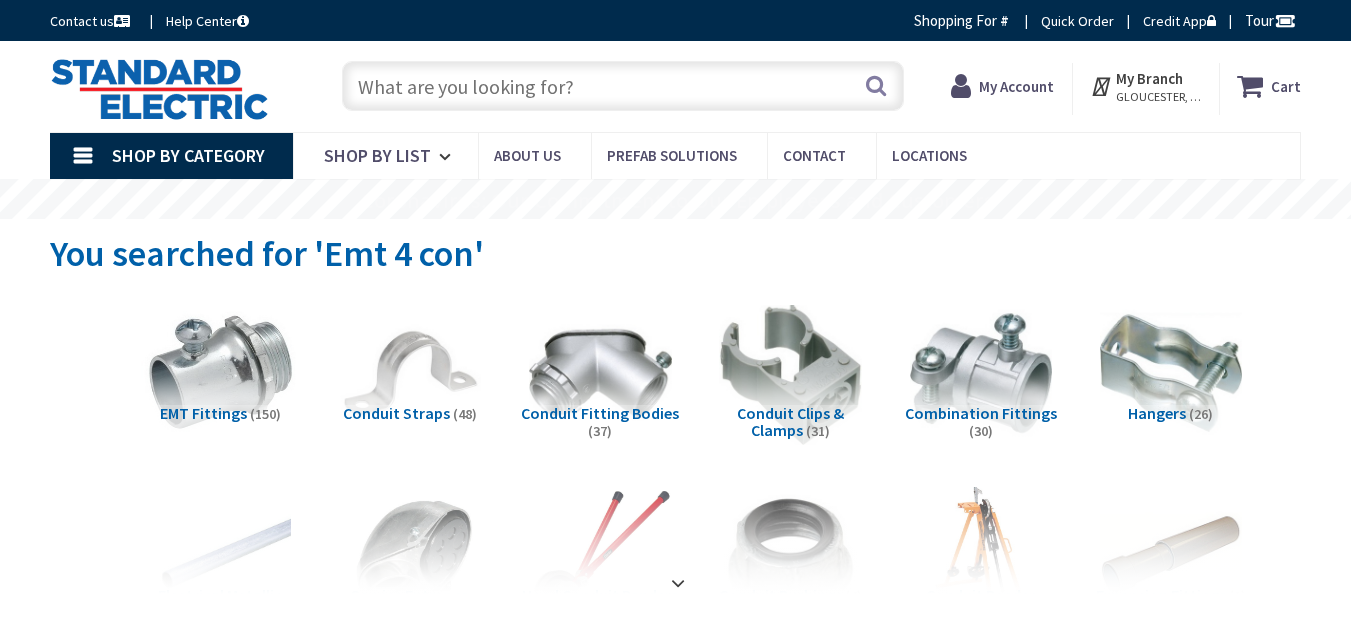 scroll, scrollTop: 0, scrollLeft: 0, axis: both 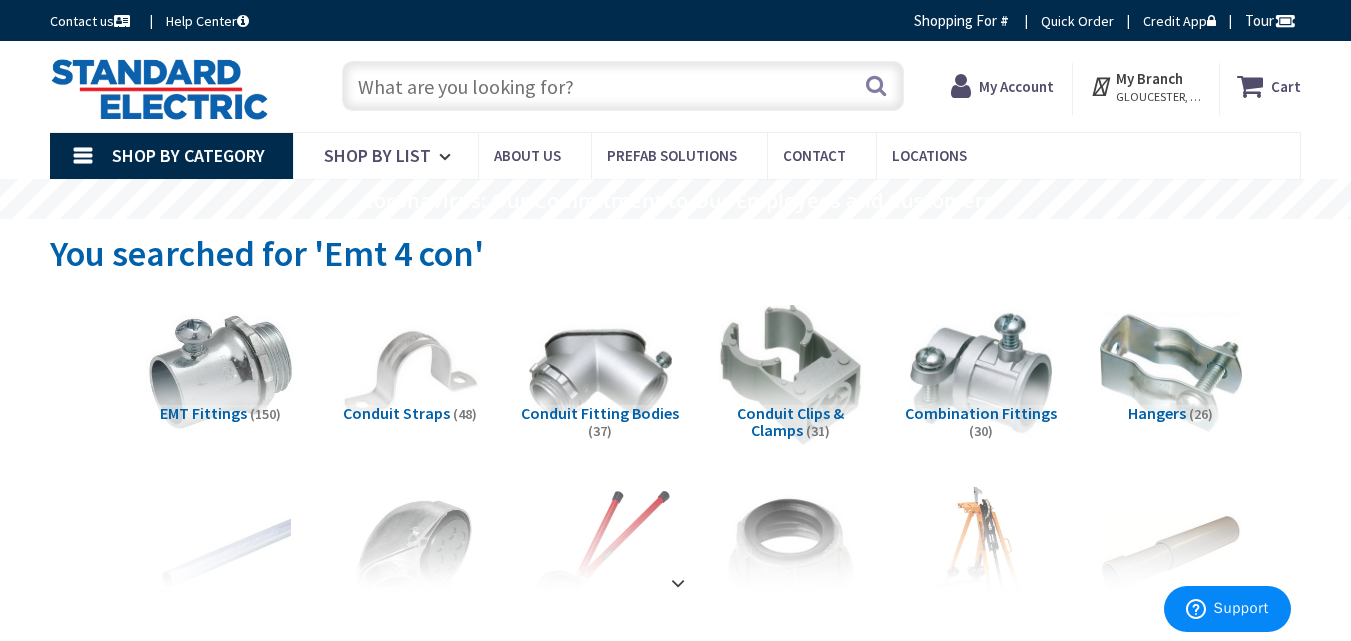 click at bounding box center [220, 373] 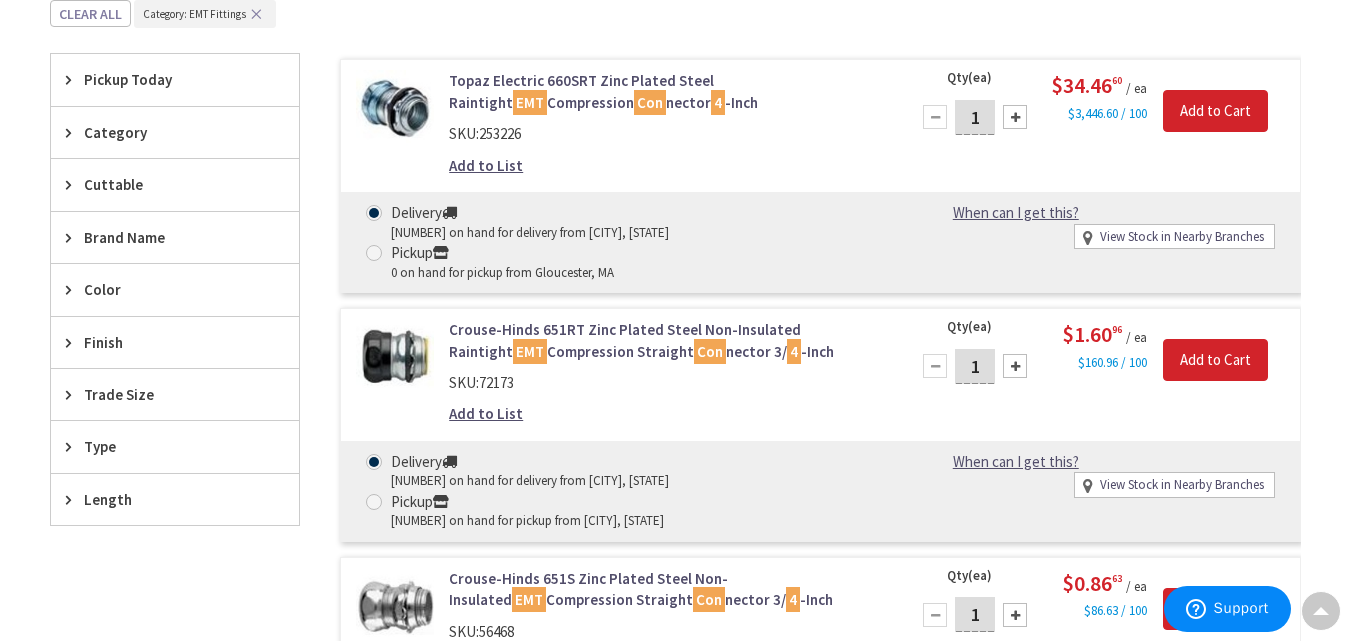 scroll, scrollTop: 637, scrollLeft: 0, axis: vertical 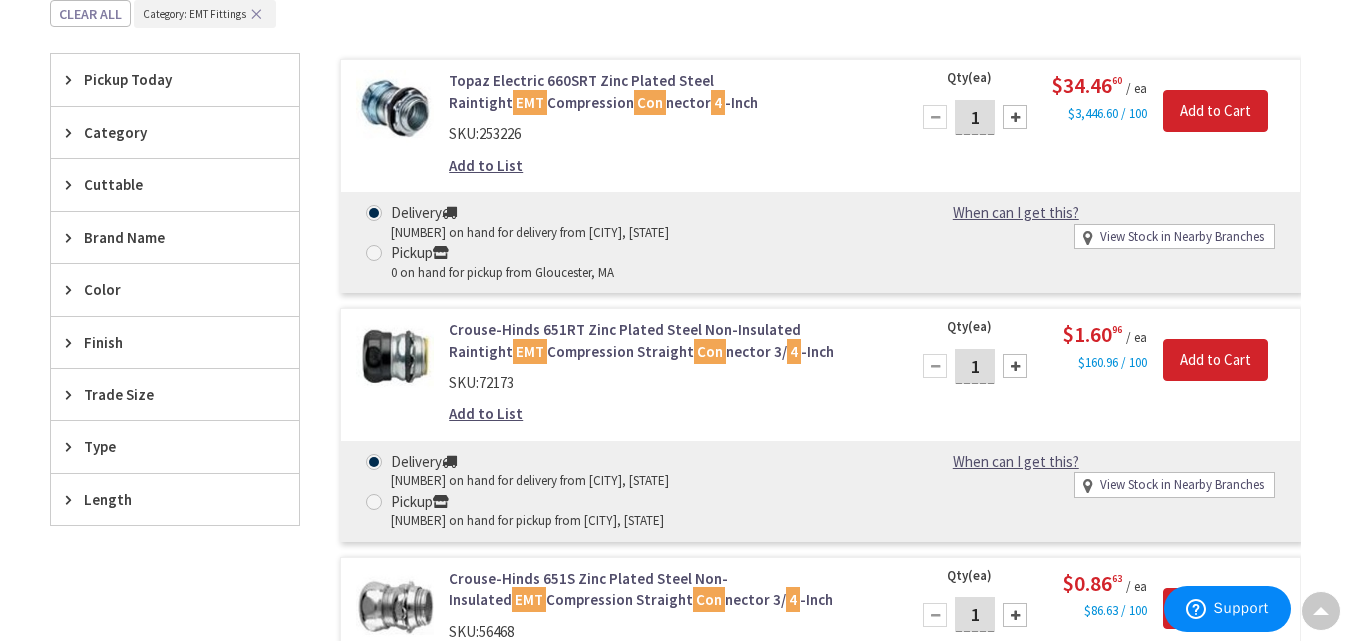 click on "Trade Size" at bounding box center (165, 394) 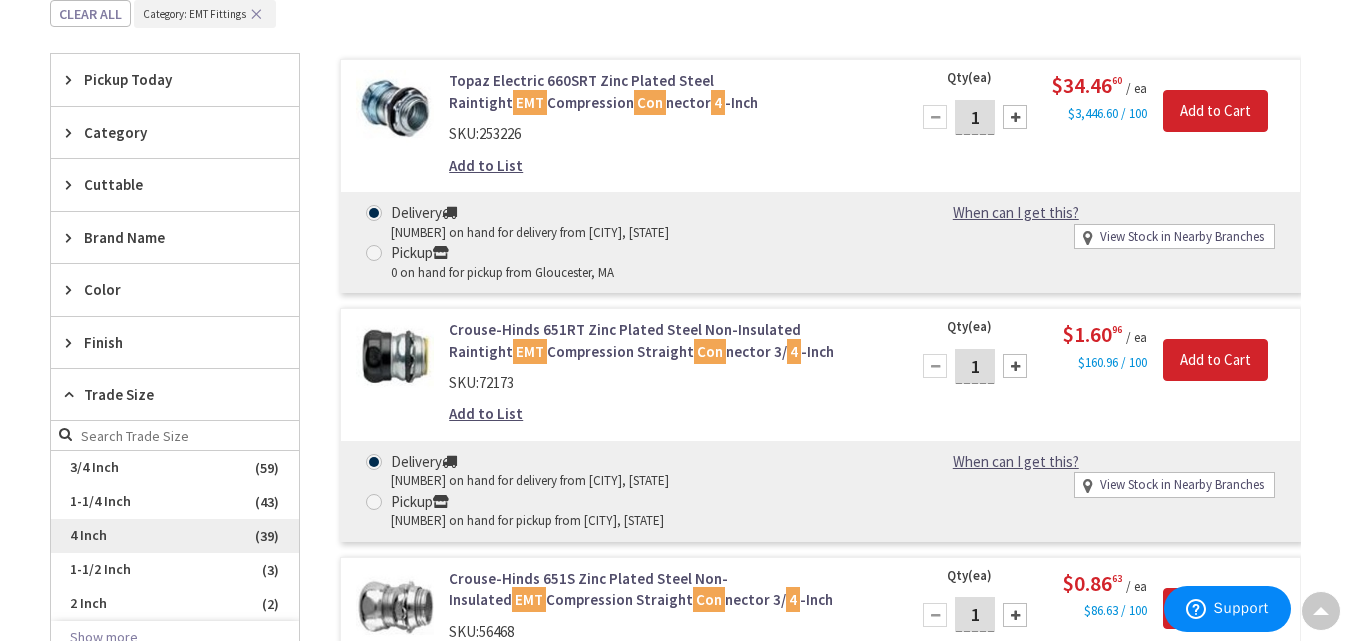 click on "4 Inch" at bounding box center [175, 536] 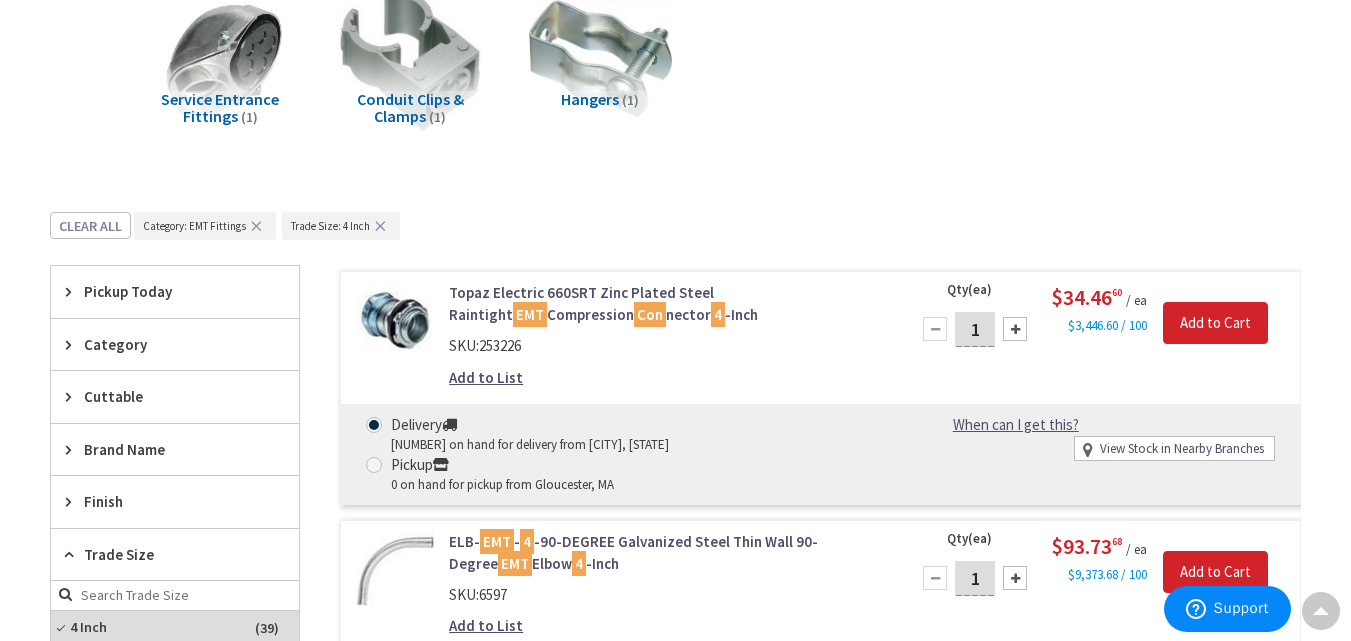 scroll, scrollTop: 495, scrollLeft: 0, axis: vertical 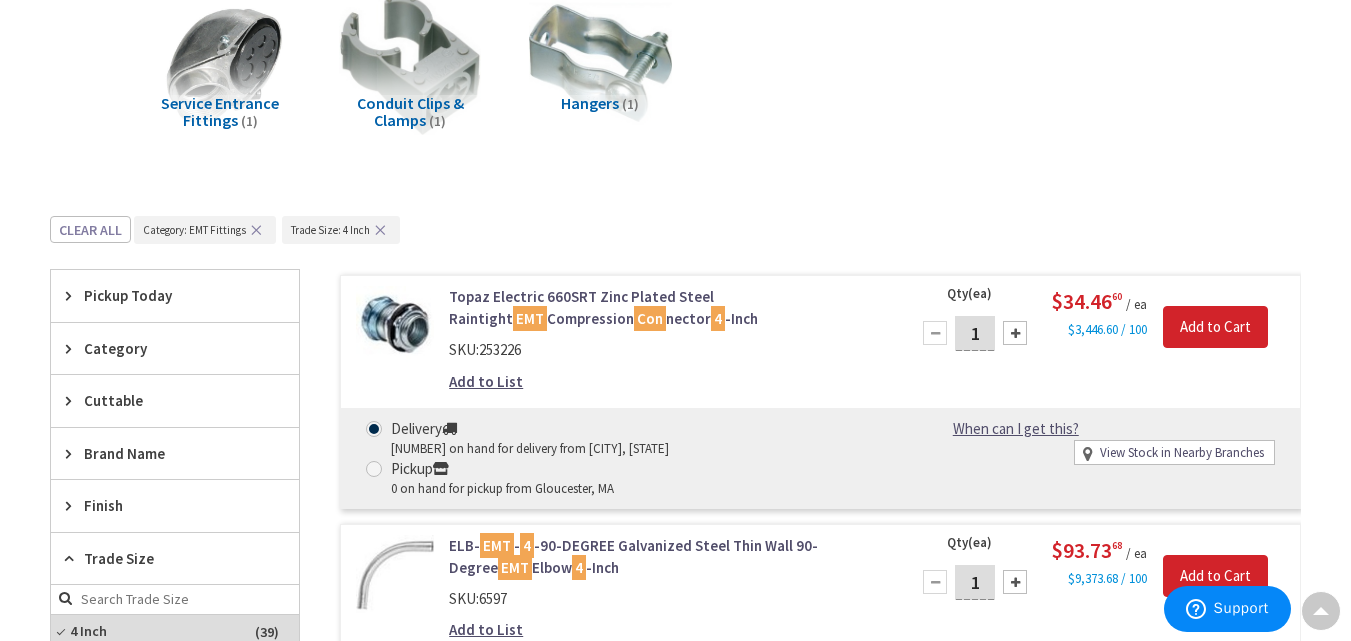 click on "Category" at bounding box center [165, 348] 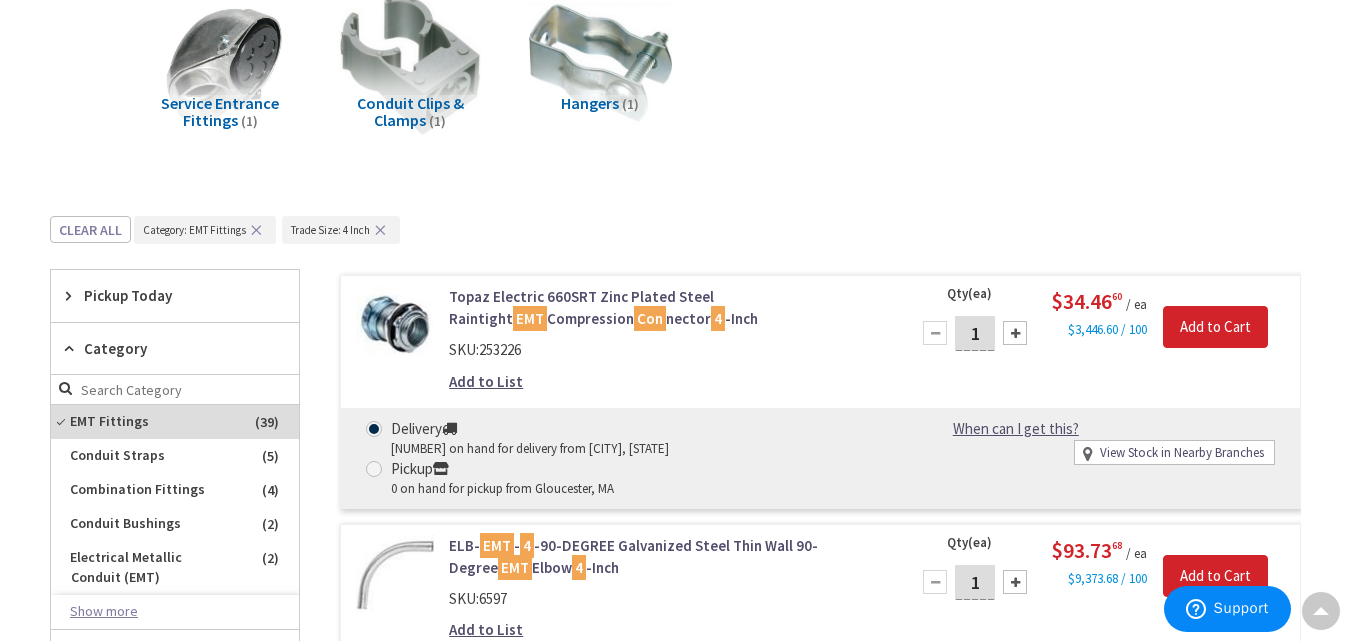 click on "Show more" at bounding box center [175, 612] 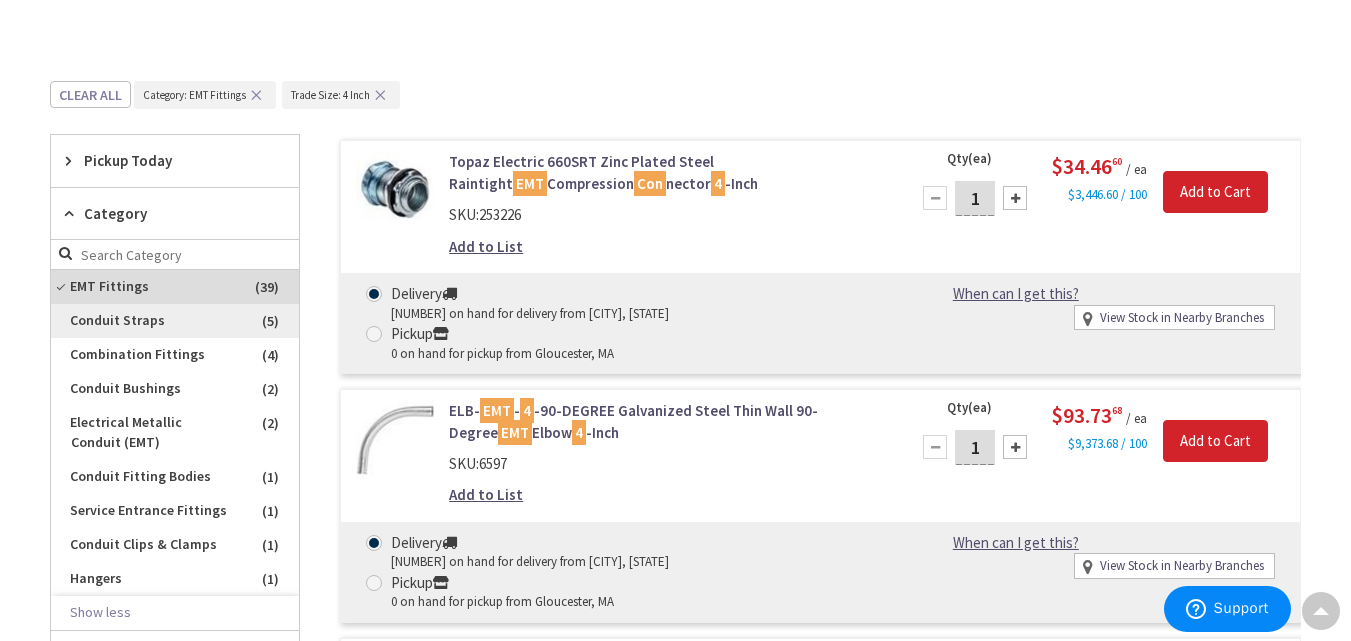 scroll, scrollTop: 629, scrollLeft: 0, axis: vertical 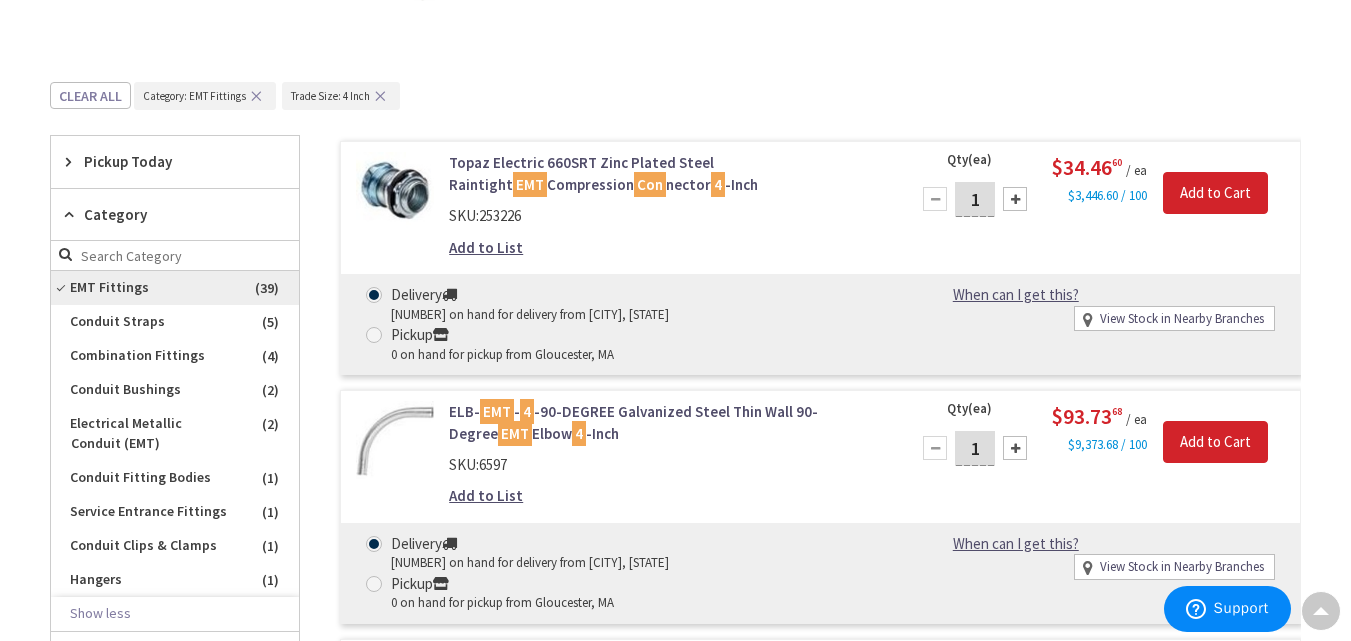 click on "EMT Fittings" at bounding box center (175, 288) 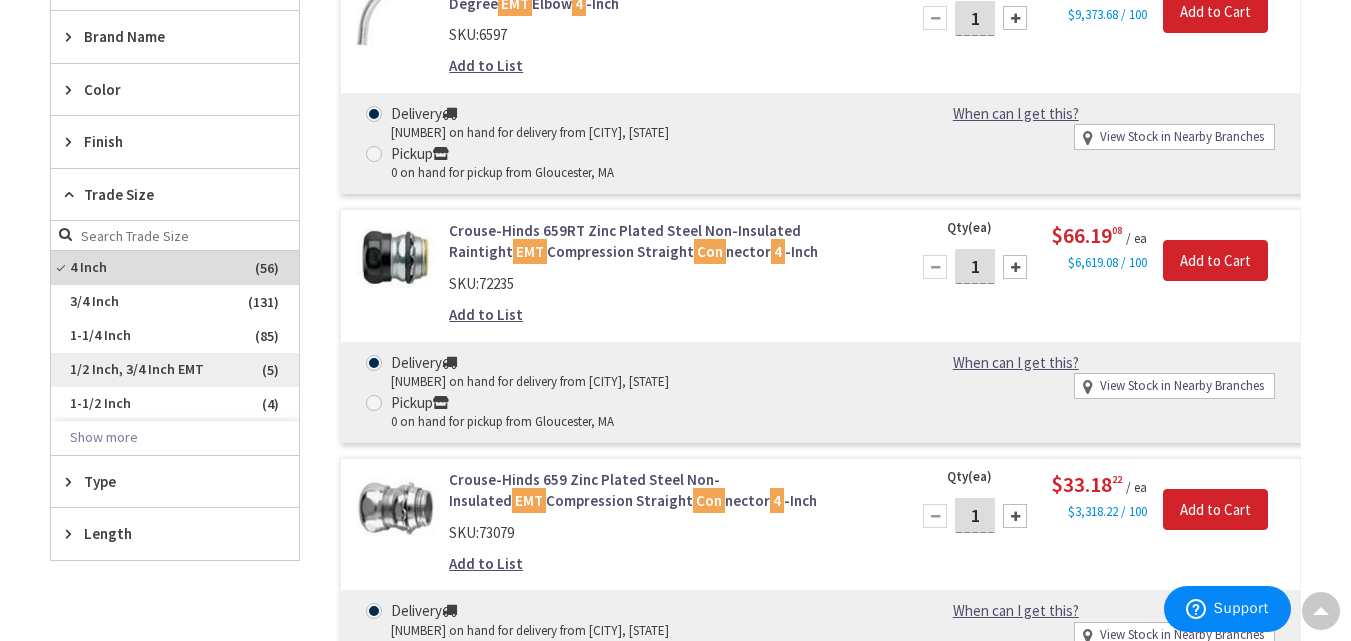 scroll, scrollTop: 1300, scrollLeft: 0, axis: vertical 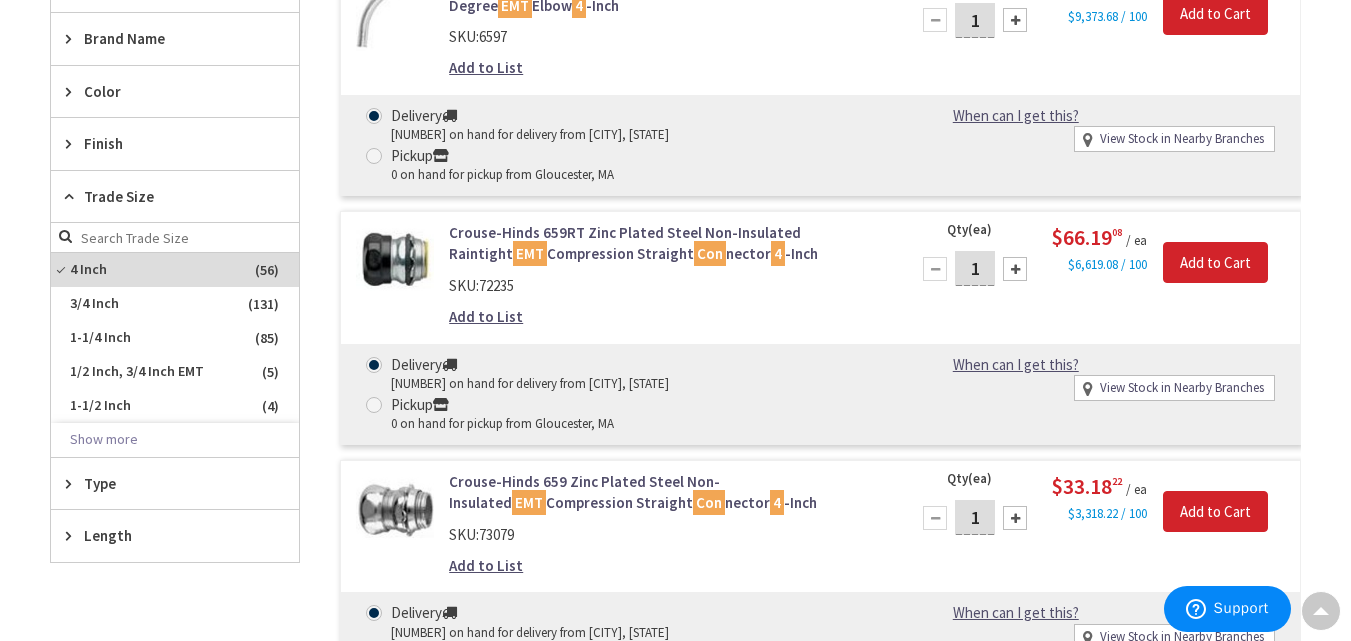 click on "Type" at bounding box center [165, 483] 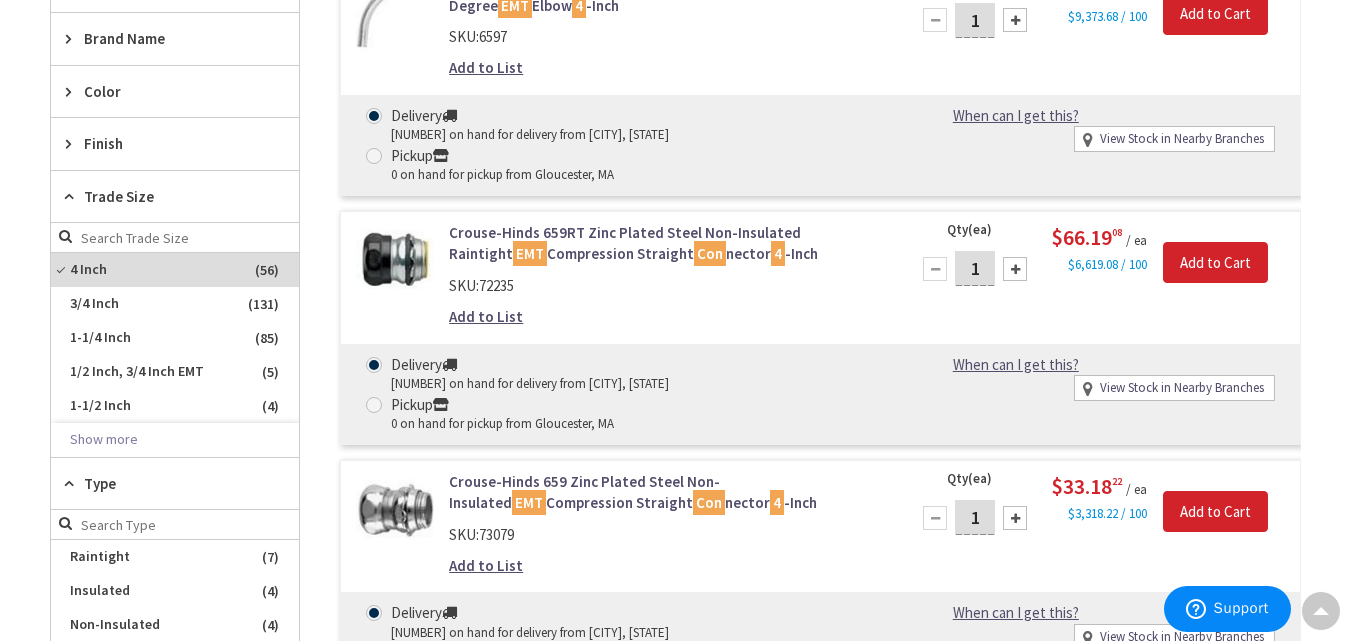 click at bounding box center [73, 483] 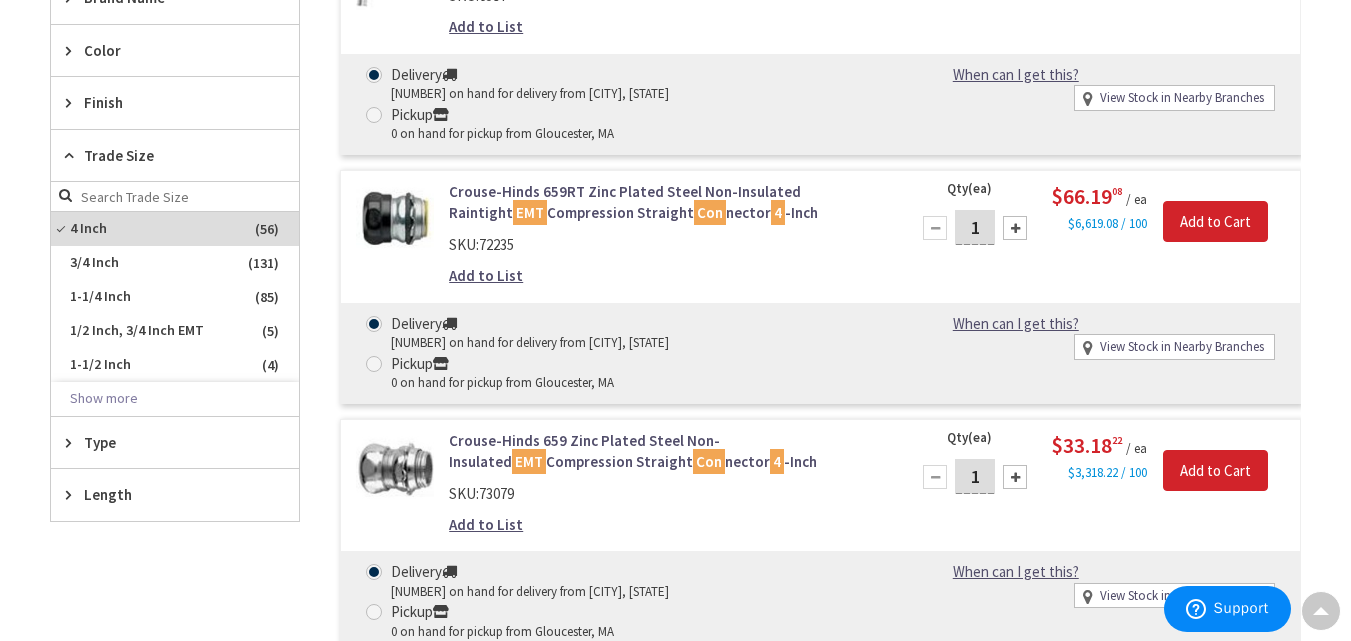 scroll, scrollTop: 1343, scrollLeft: 0, axis: vertical 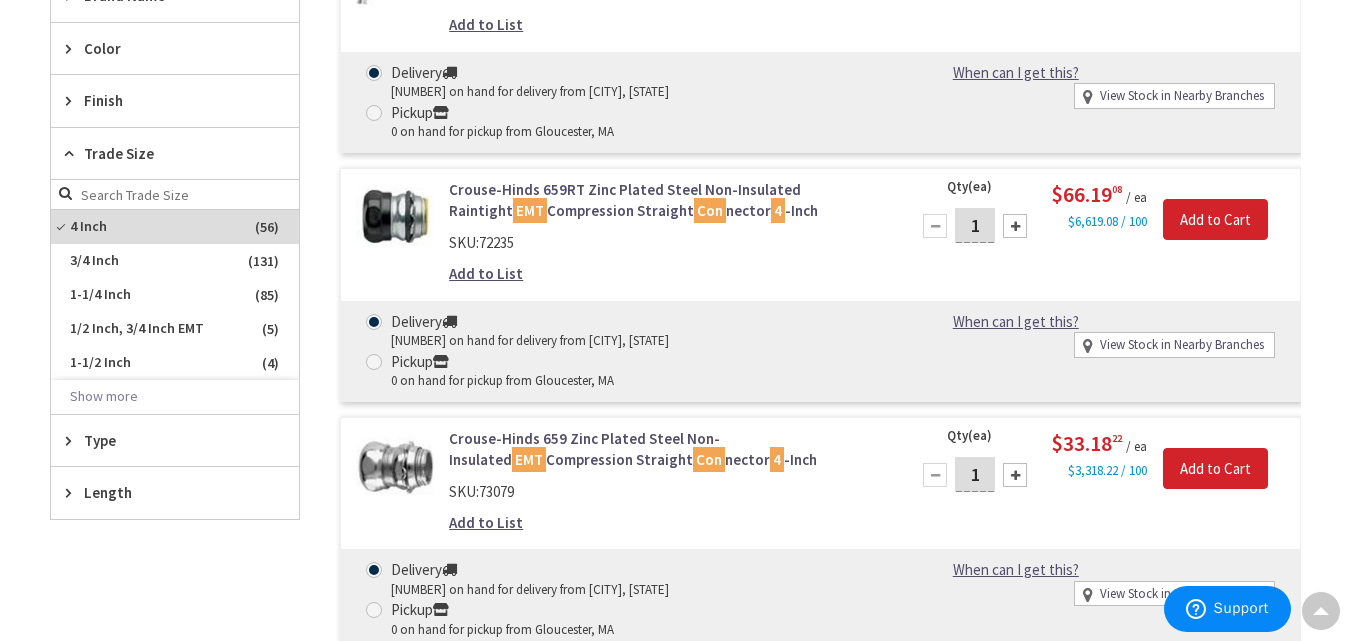 click on "Type" at bounding box center [165, 440] 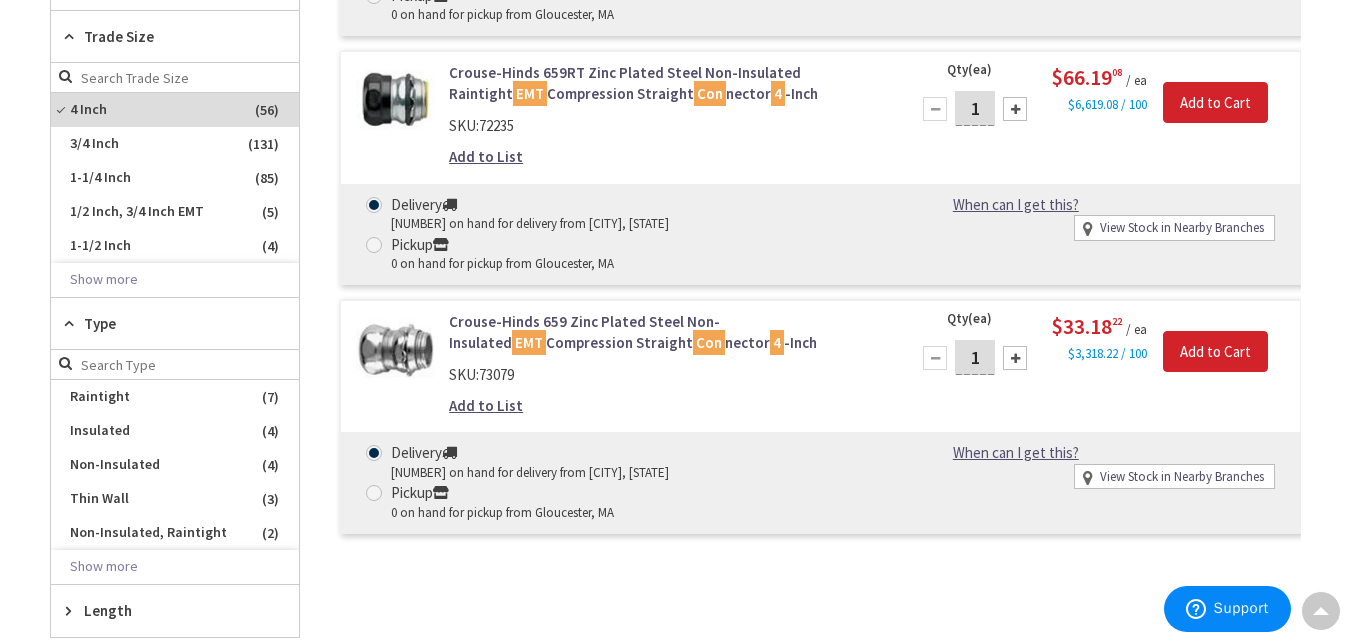 scroll, scrollTop: 1464, scrollLeft: 0, axis: vertical 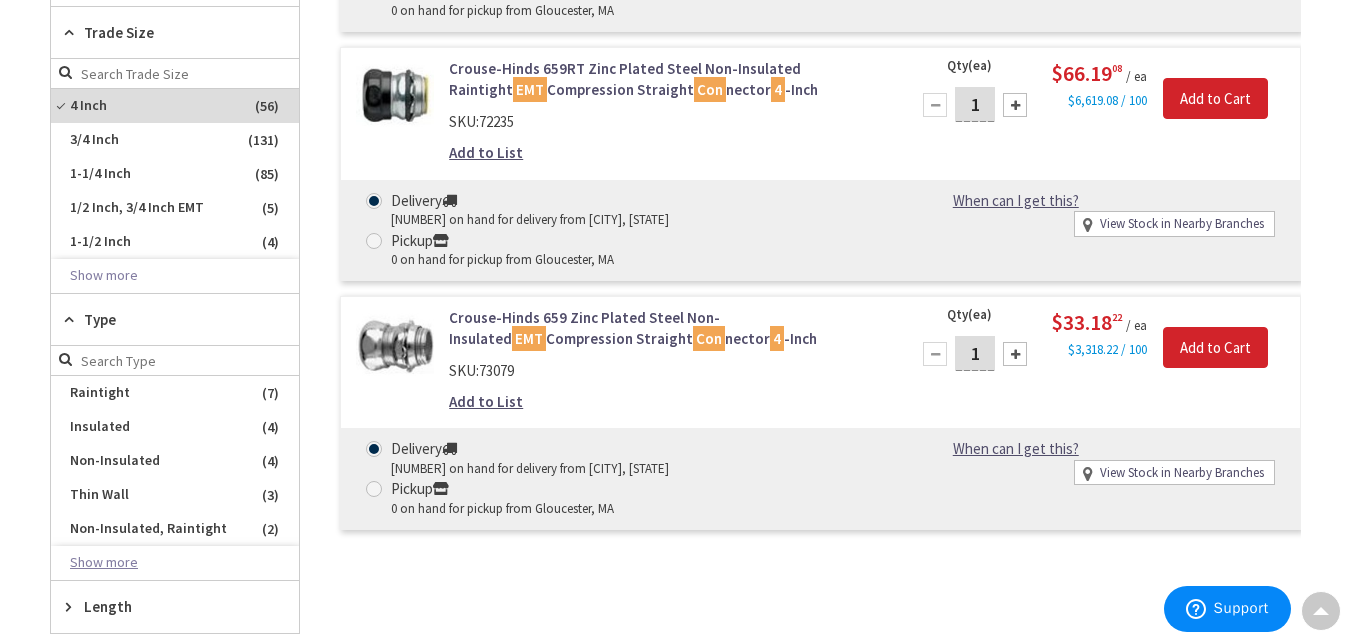 click on "Show more" at bounding box center [175, 563] 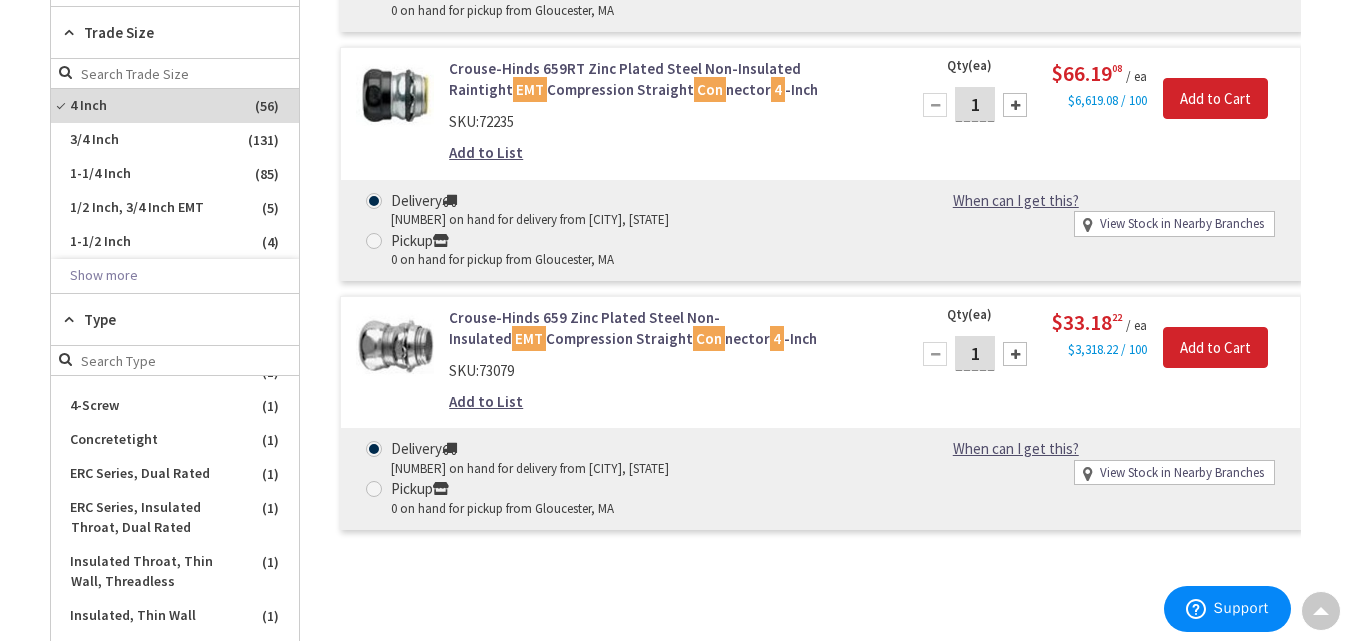 scroll, scrollTop: 434, scrollLeft: 0, axis: vertical 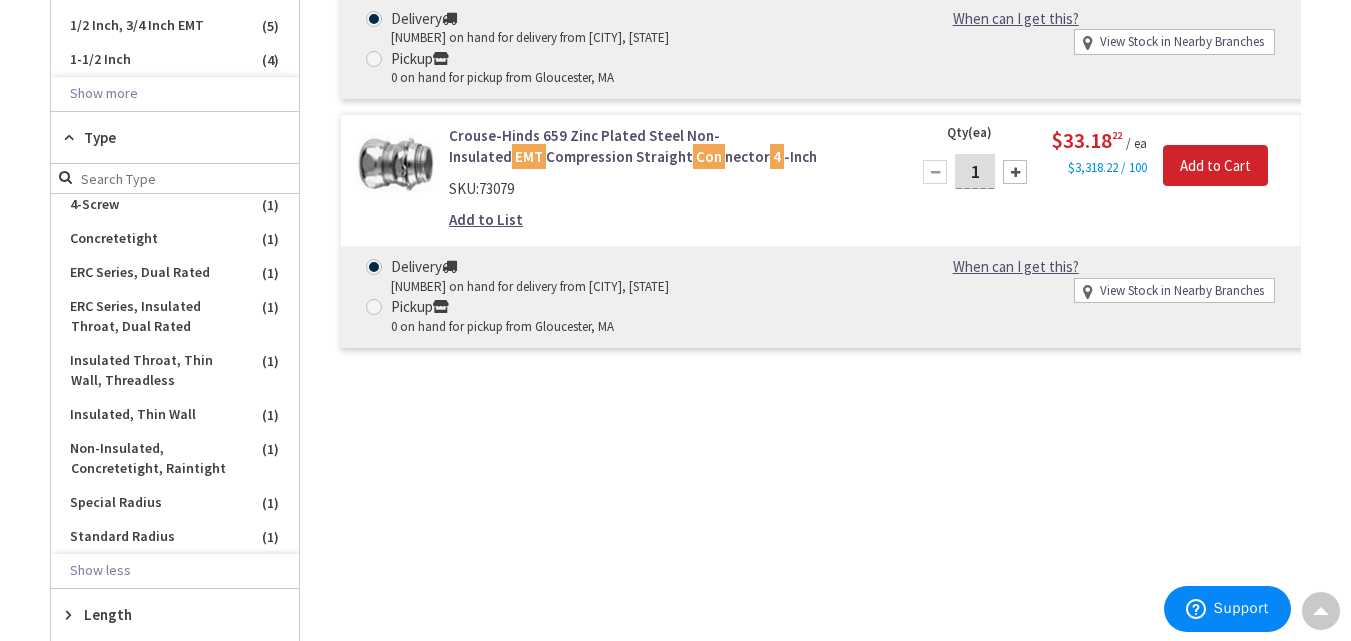 click on "You searched for 'Emt 4 con'
View Subcategories
EMT Fittings
(39)
Conduit Straps
(5)
Combination Fittings
(4)
(2)" at bounding box center (675, -369) 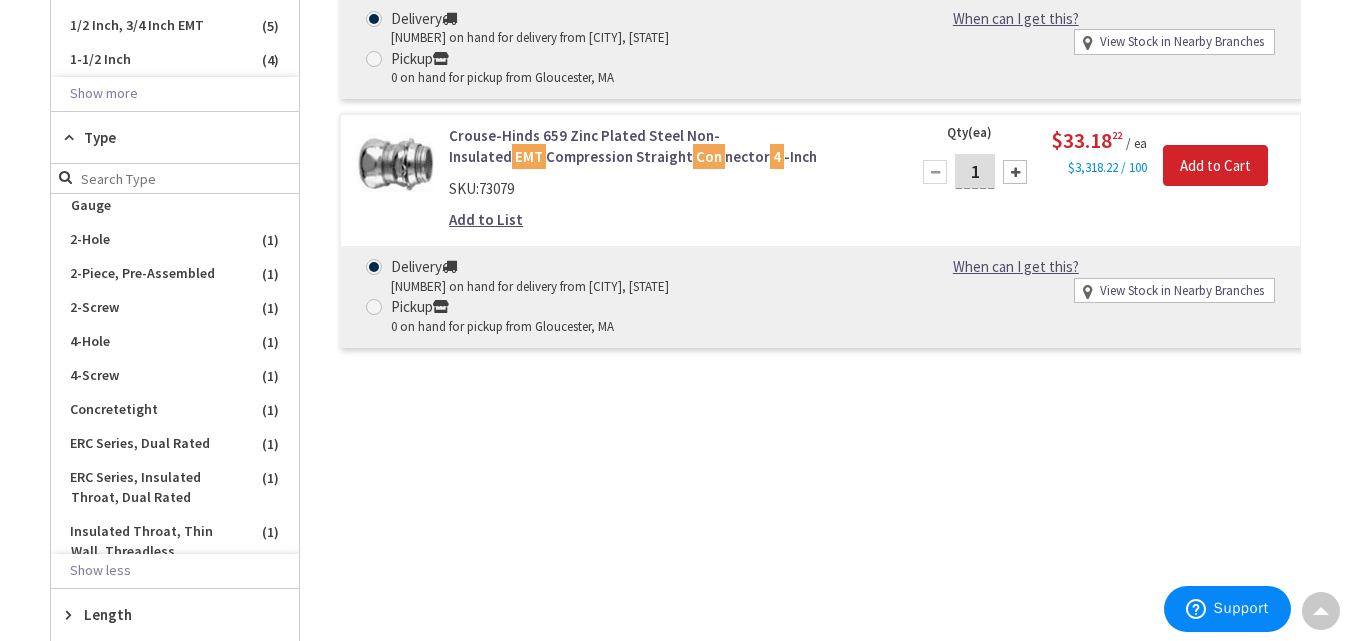 scroll, scrollTop: 251, scrollLeft: 0, axis: vertical 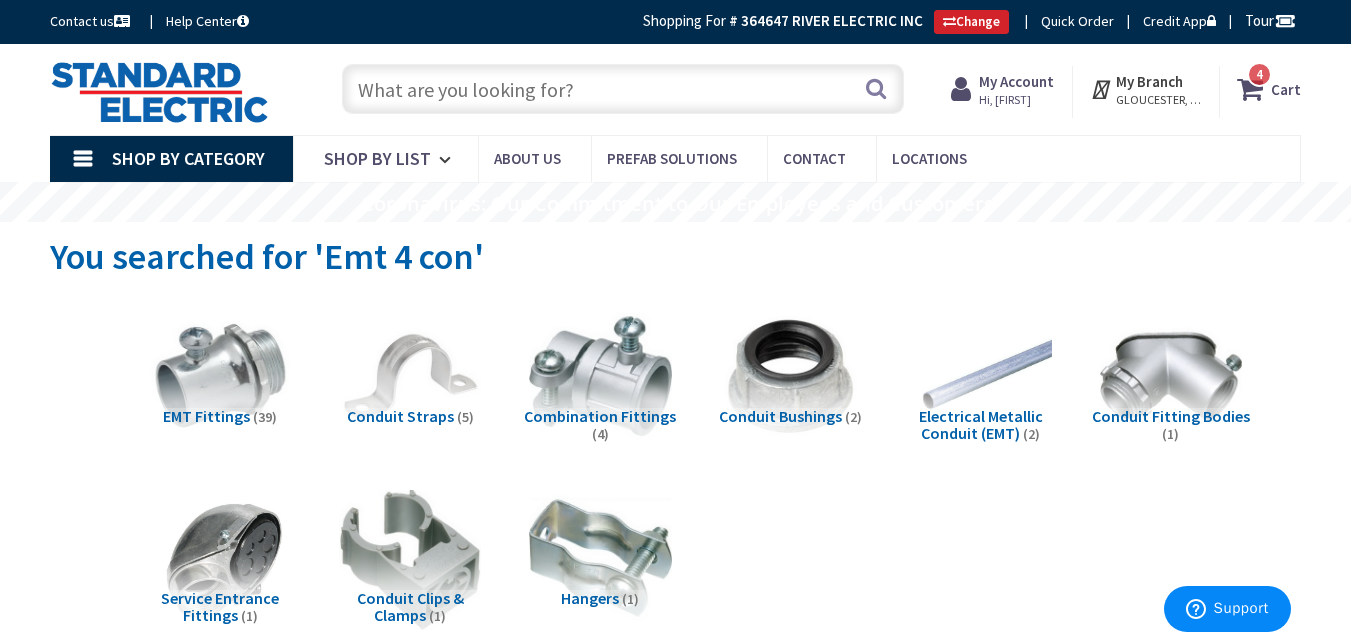 click at bounding box center (623, 89) 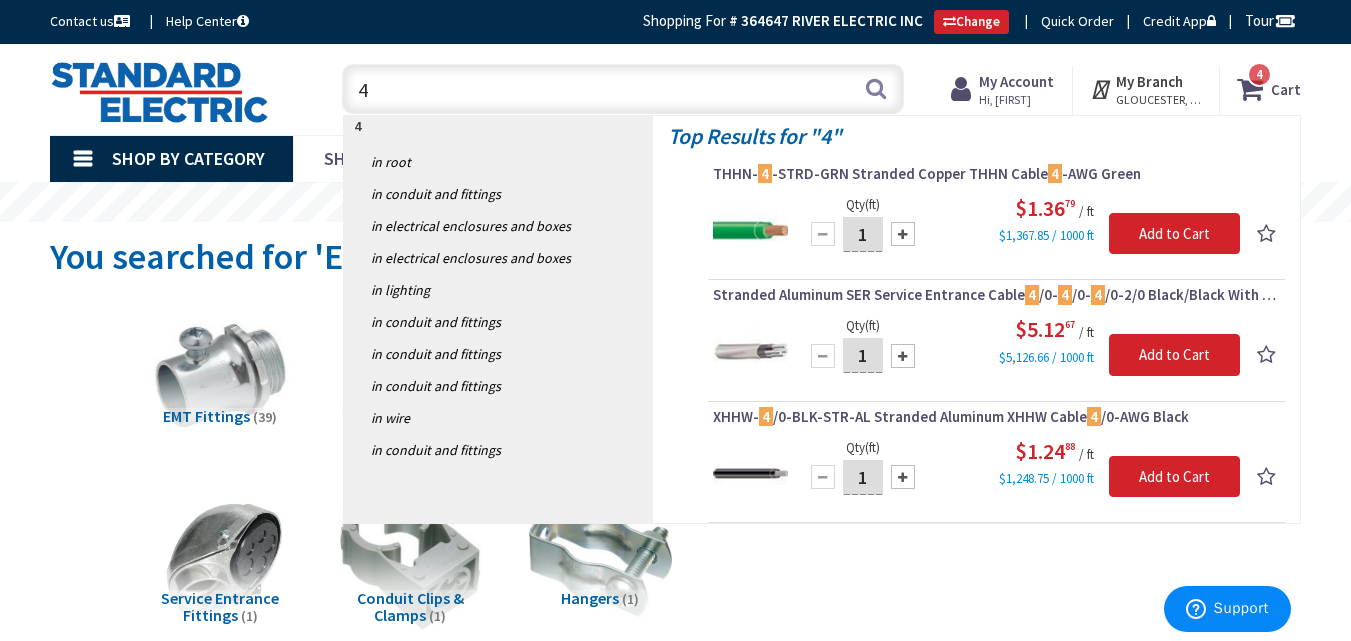 type on "4" 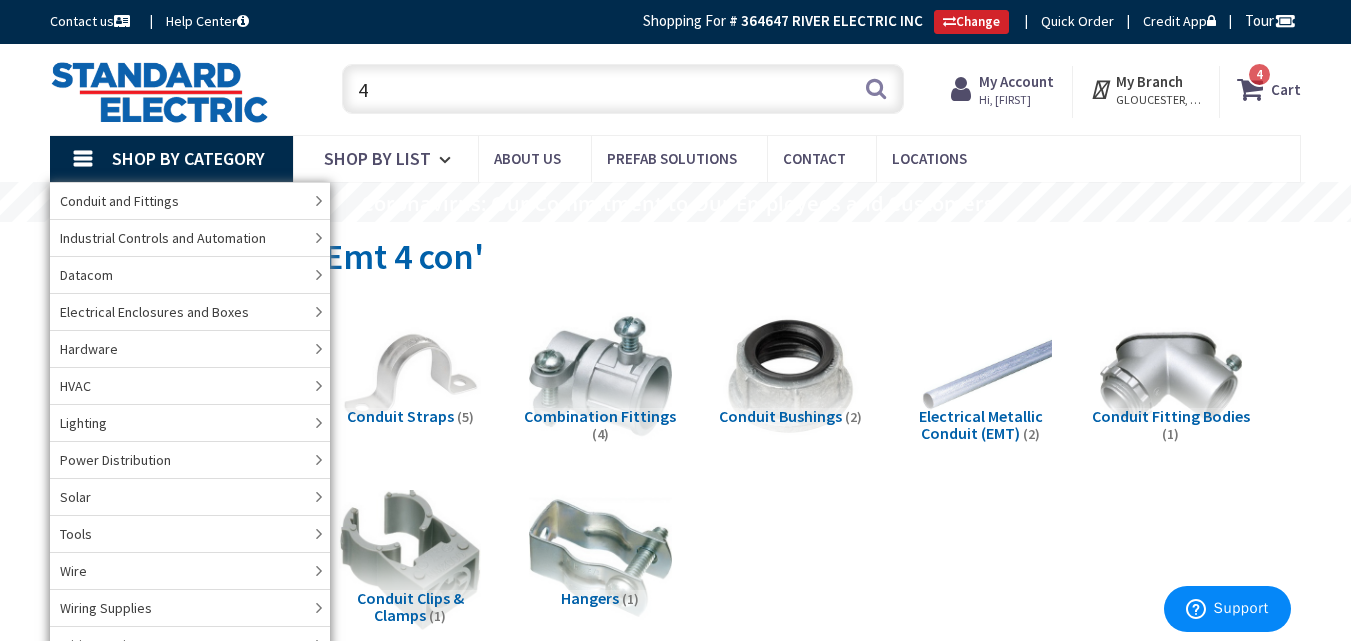 drag, startPoint x: 415, startPoint y: 232, endPoint x: 1100, endPoint y: 190, distance: 686.2864 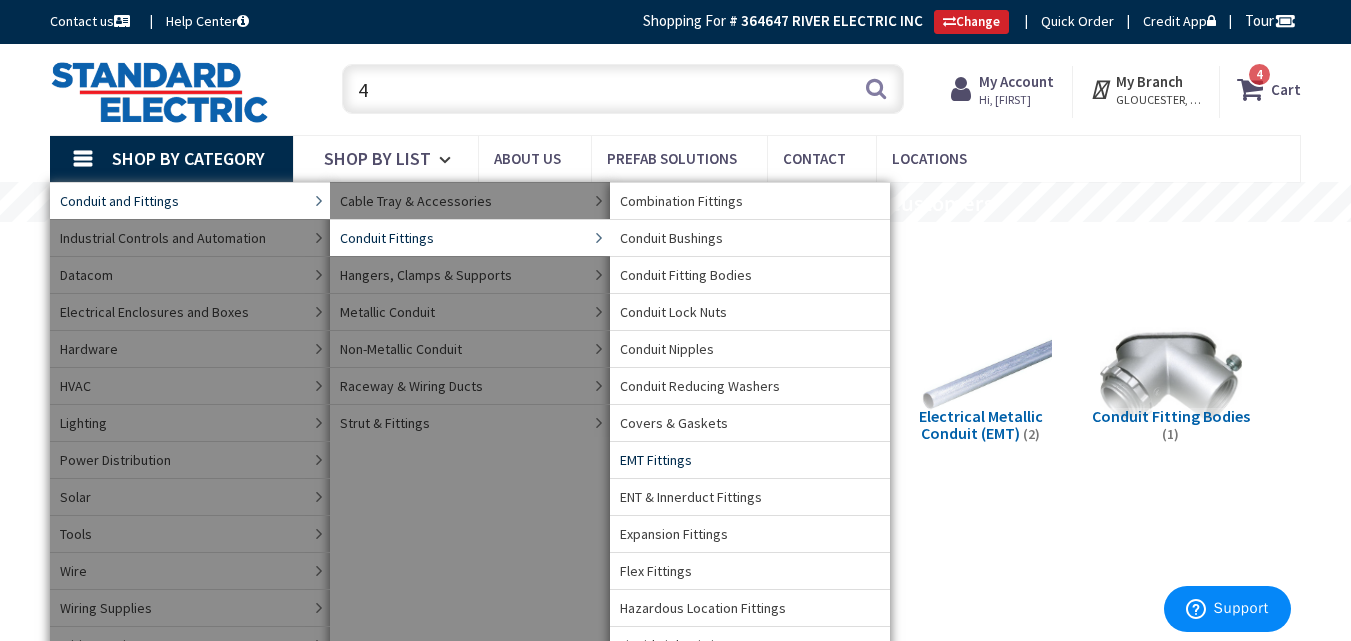 click on "EMT Fittings" at bounding box center (656, 460) 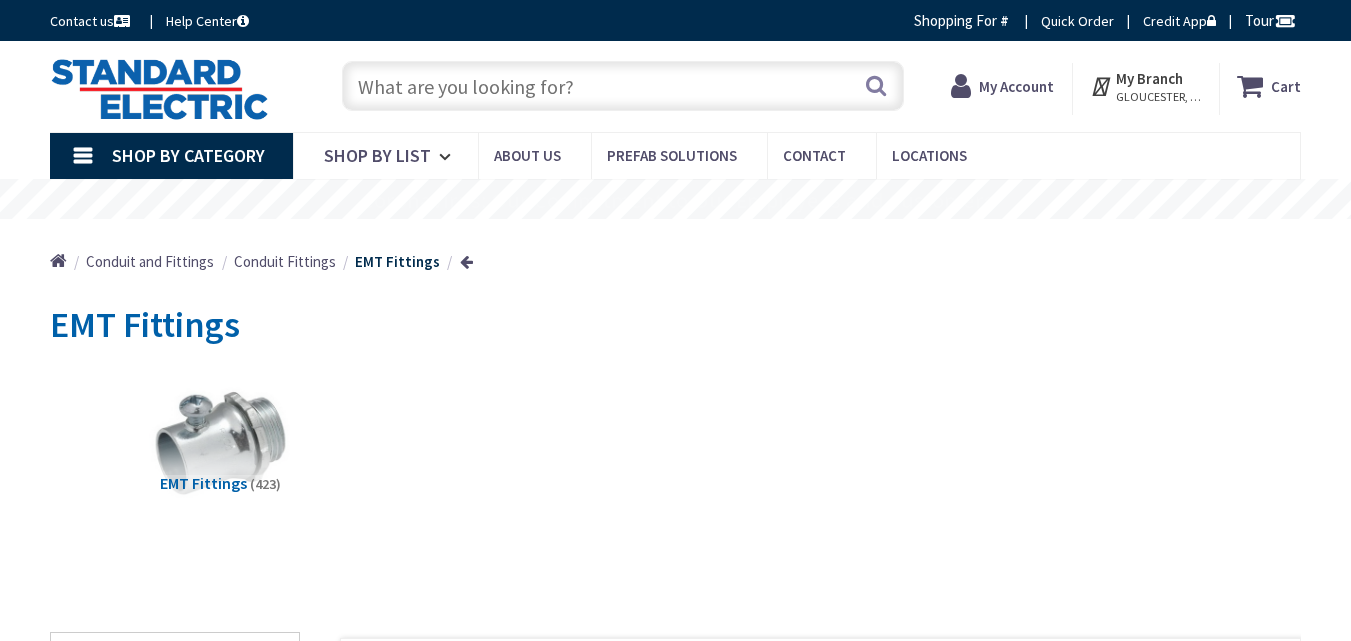 scroll, scrollTop: 0, scrollLeft: 0, axis: both 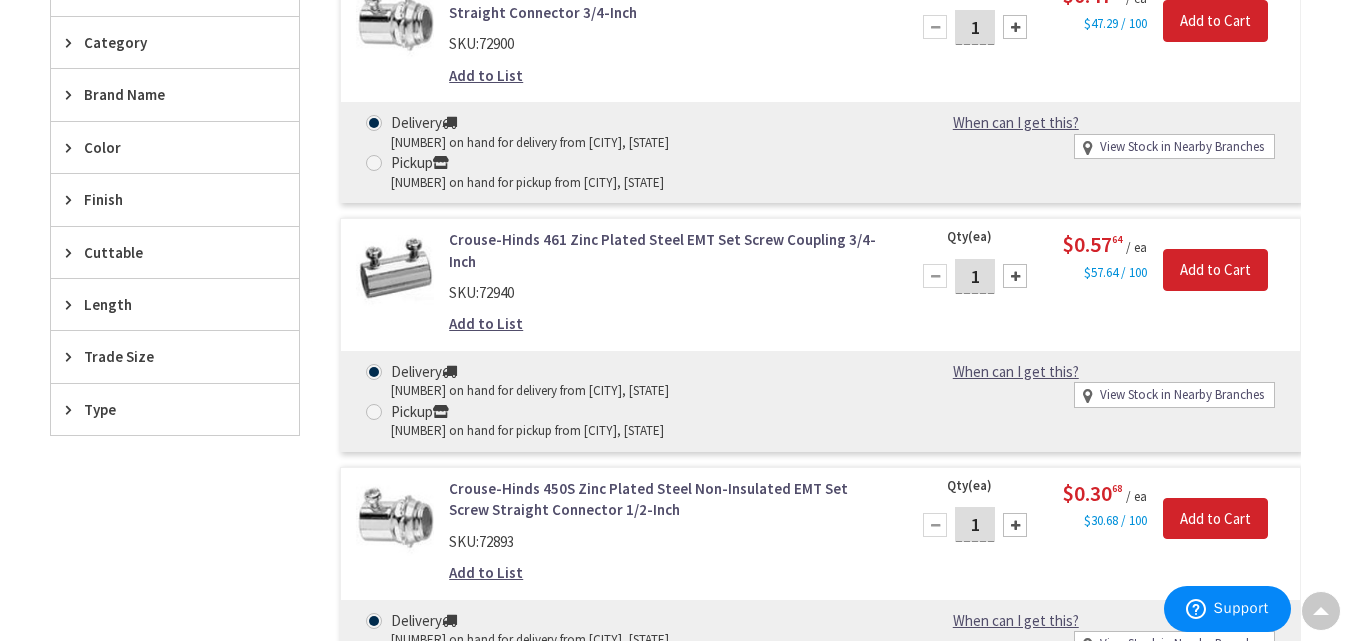 click on "Trade Size" at bounding box center [165, 356] 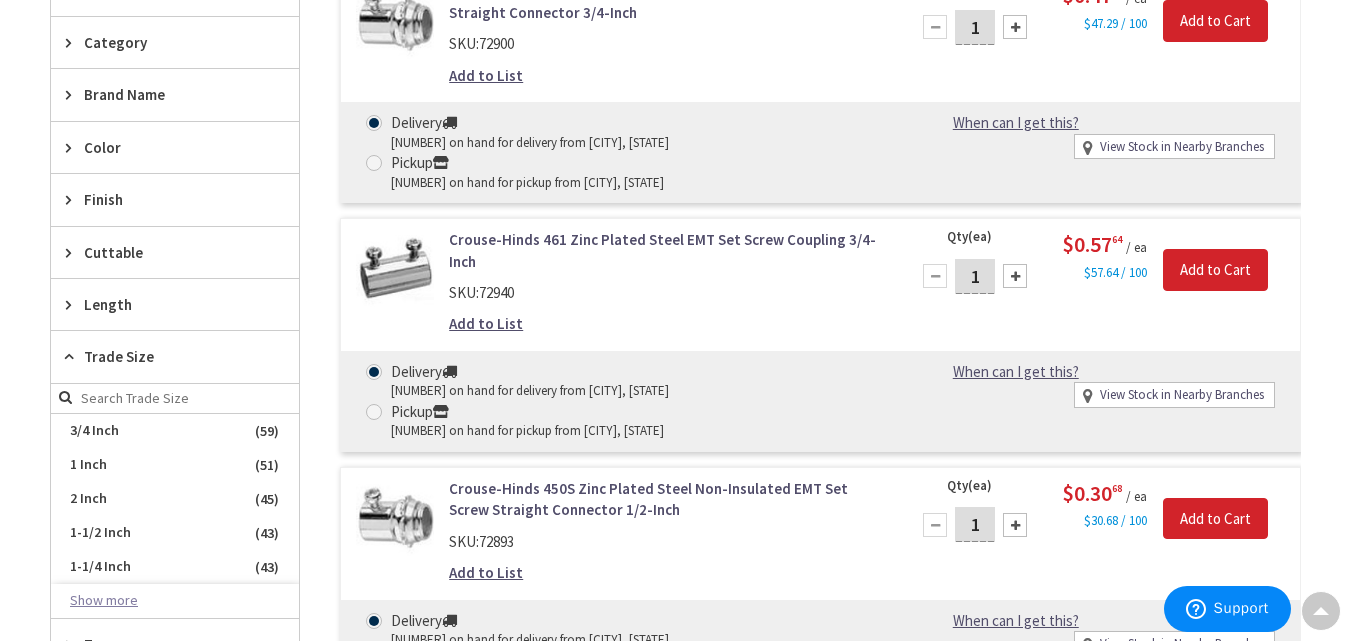 click on "Show more" at bounding box center [175, 601] 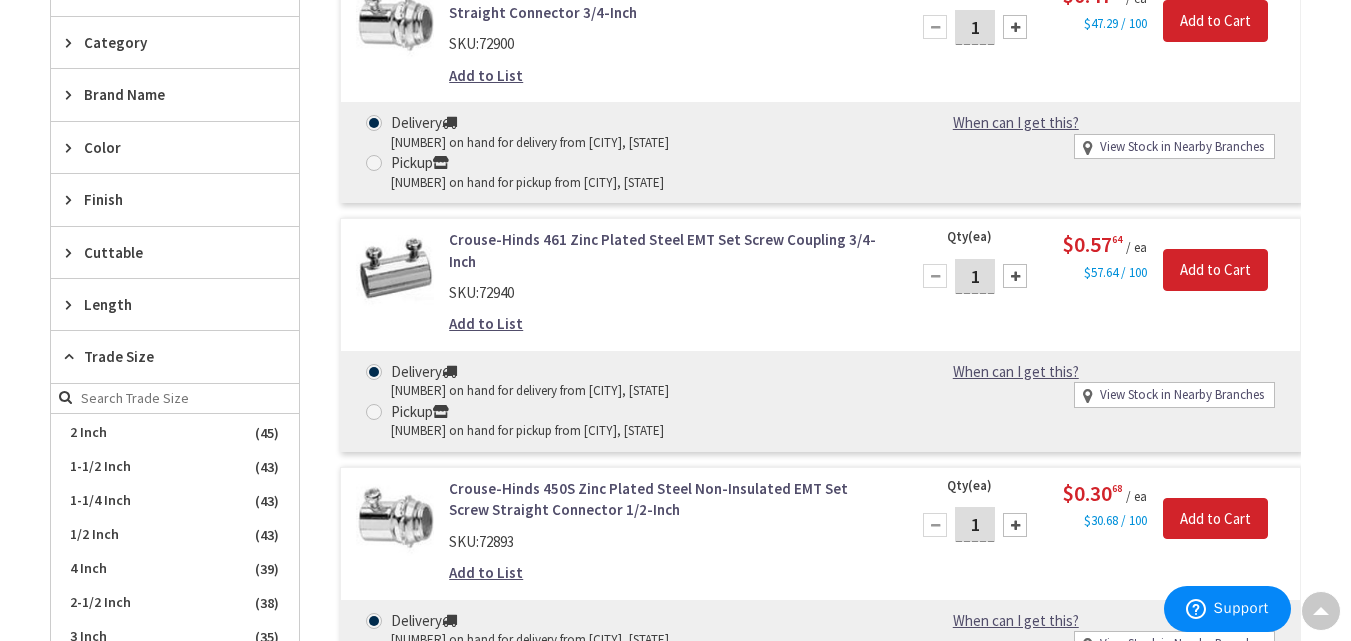 scroll, scrollTop: 68, scrollLeft: 0, axis: vertical 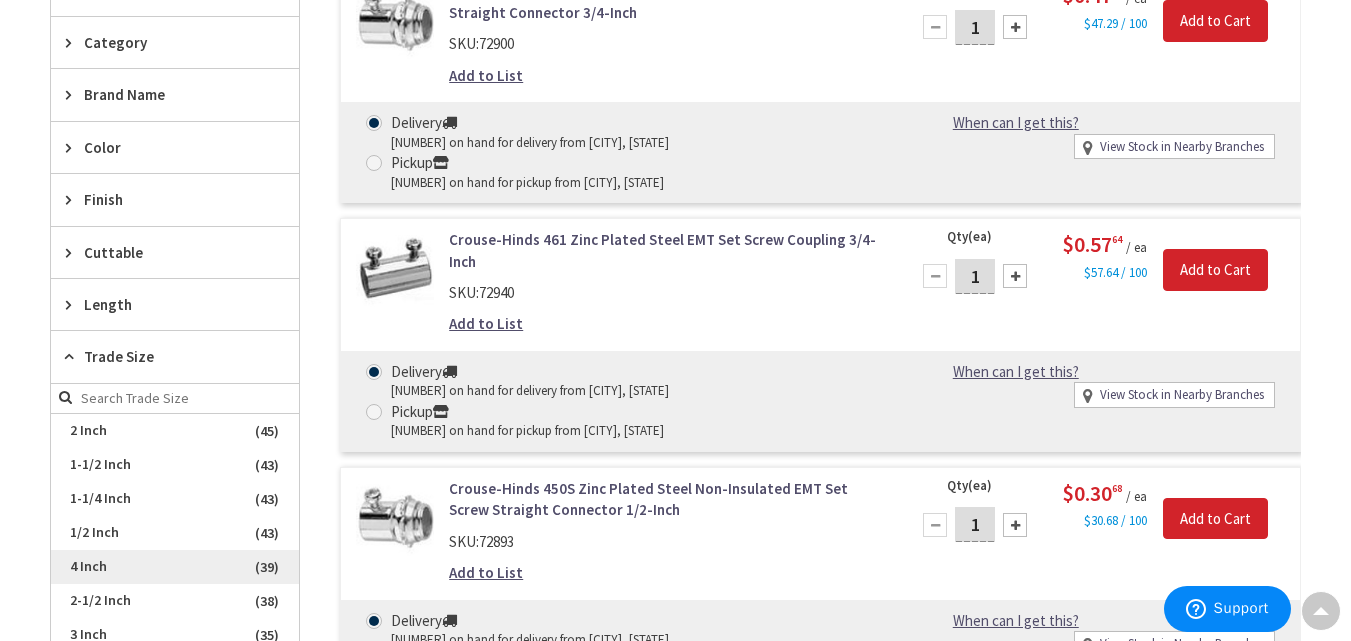 click on "4 Inch" at bounding box center (175, 567) 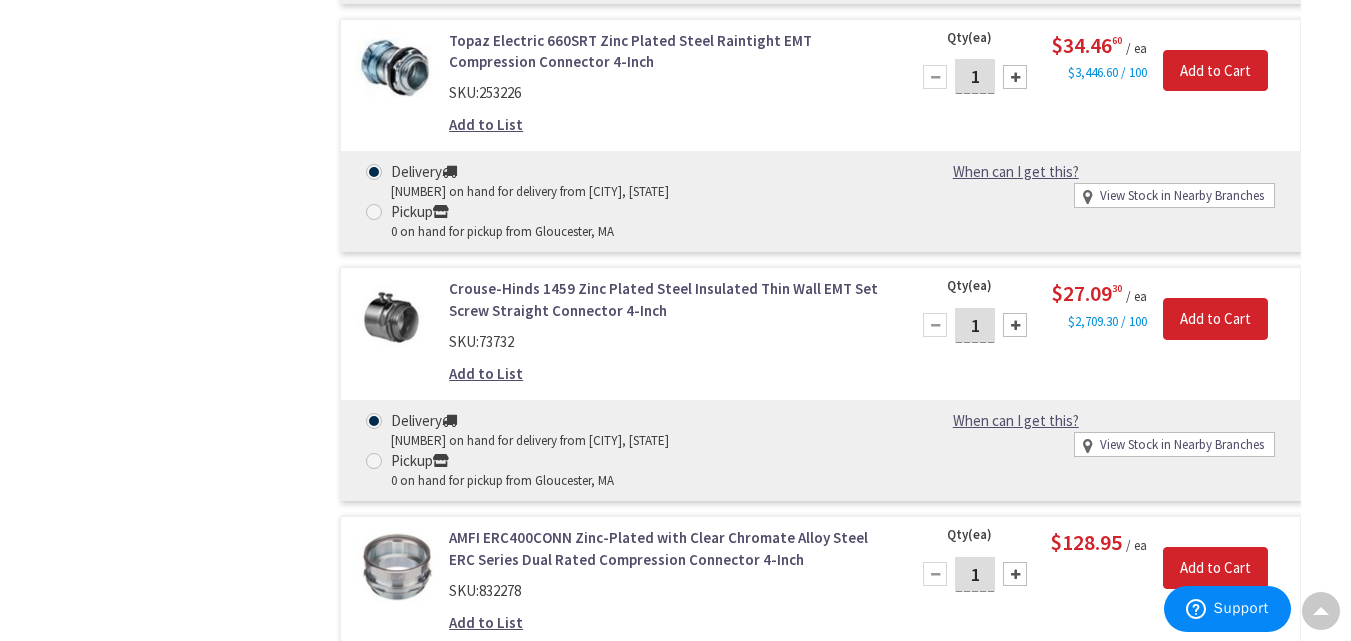 scroll, scrollTop: 3108, scrollLeft: 0, axis: vertical 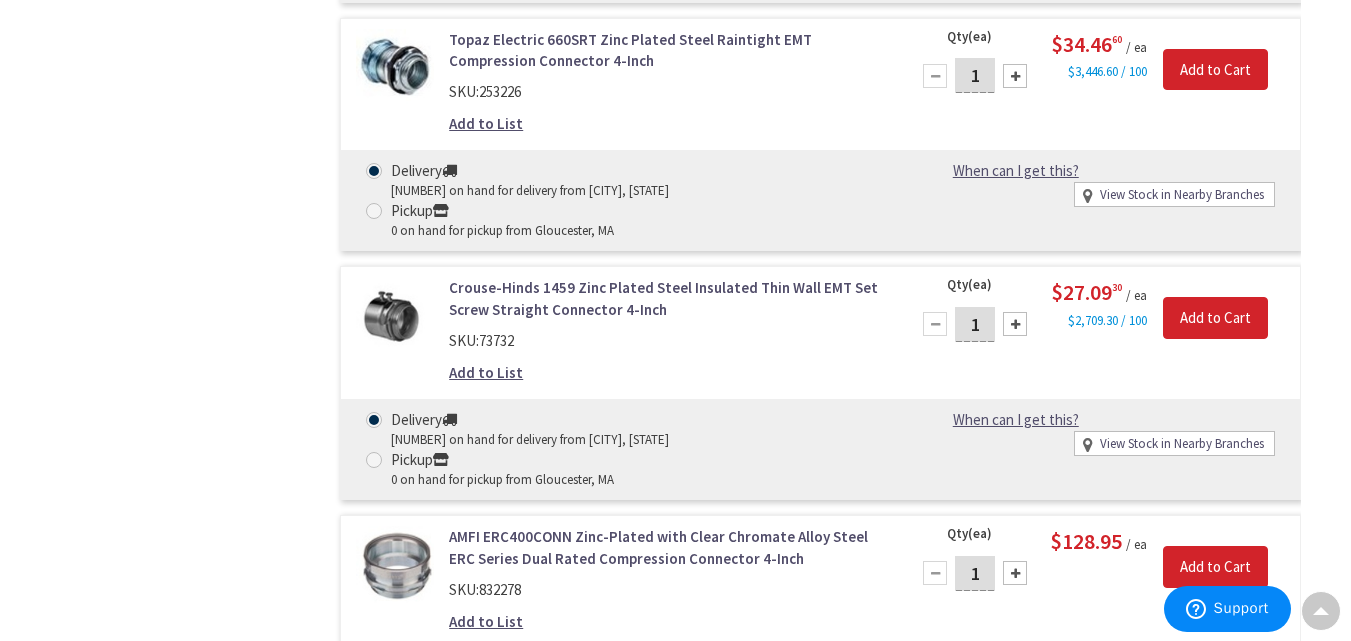 click at bounding box center (1015, 324) 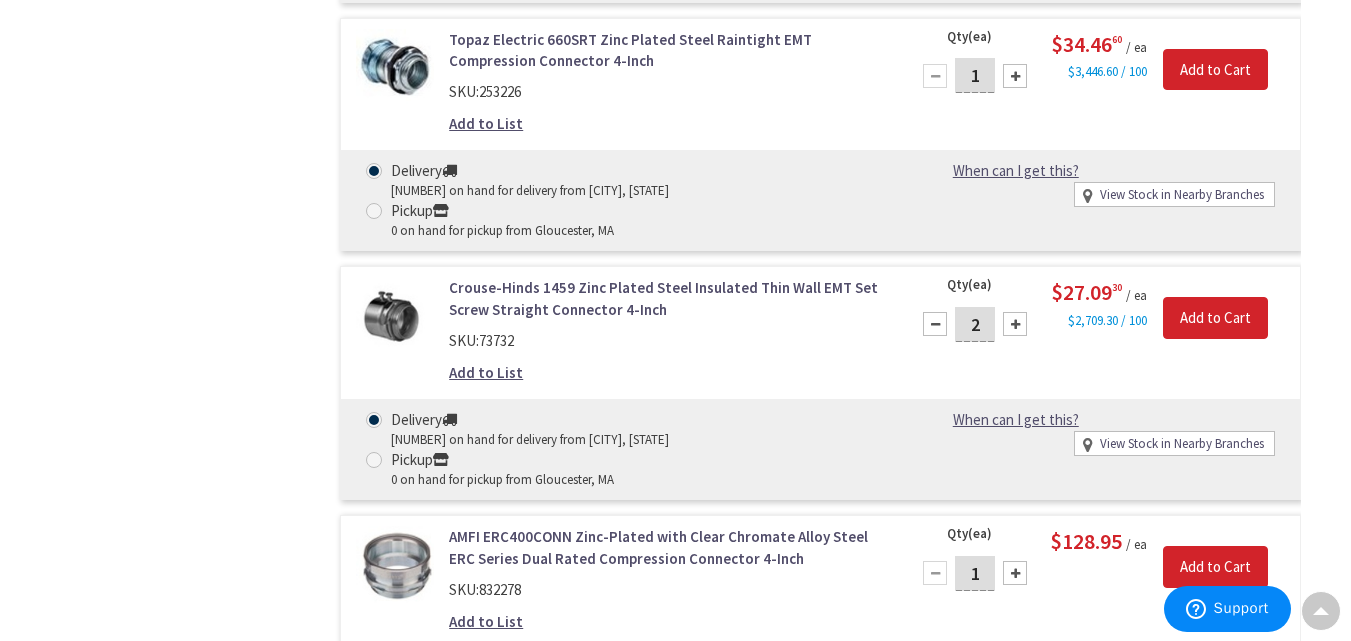 click at bounding box center [1015, 324] 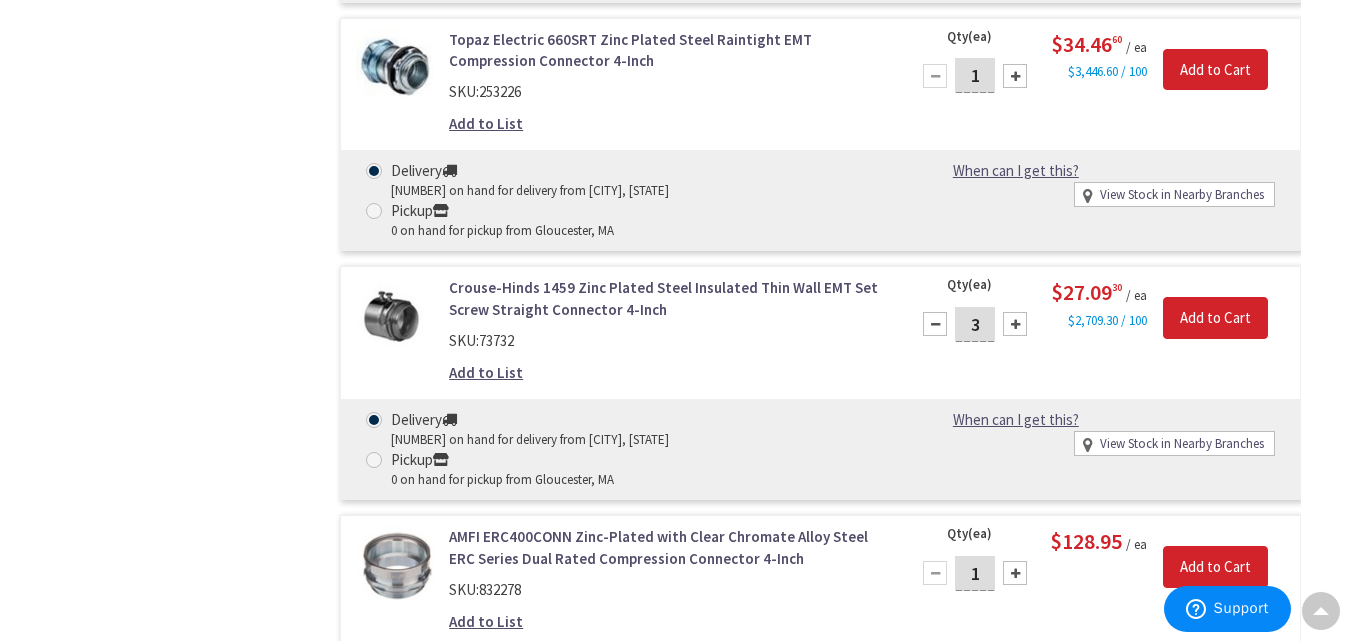 click on "Add to List" at bounding box center [486, 372] 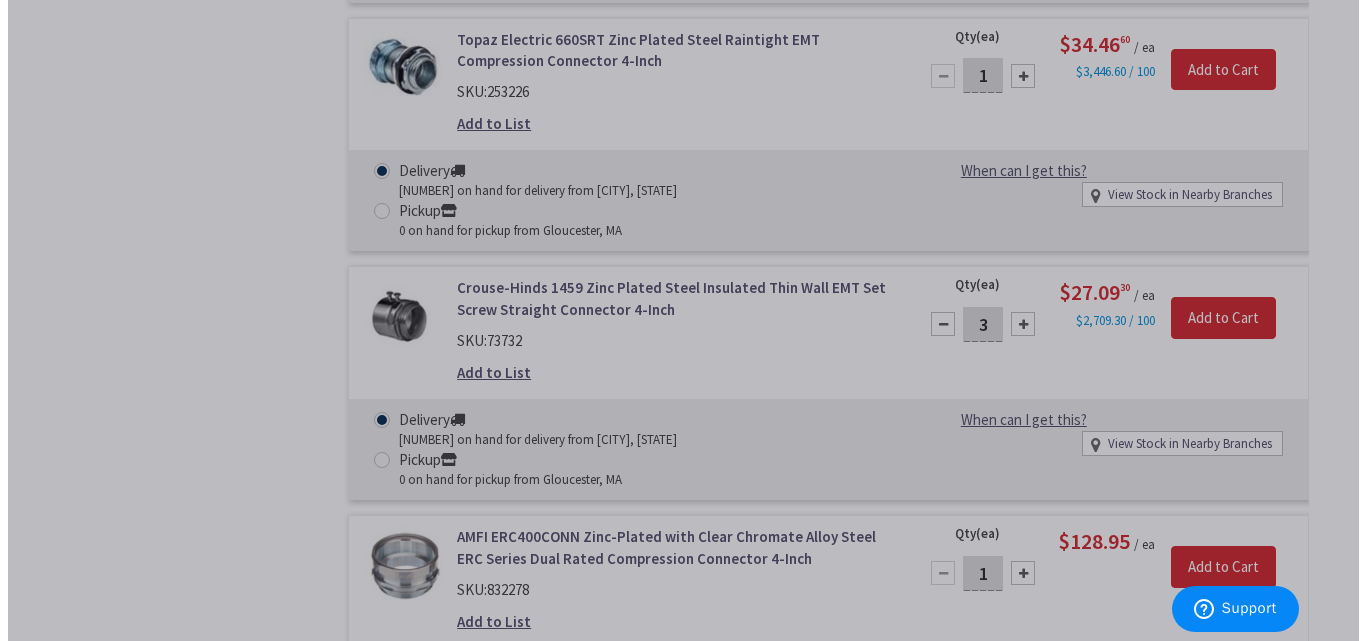 scroll, scrollTop: 3109, scrollLeft: 0, axis: vertical 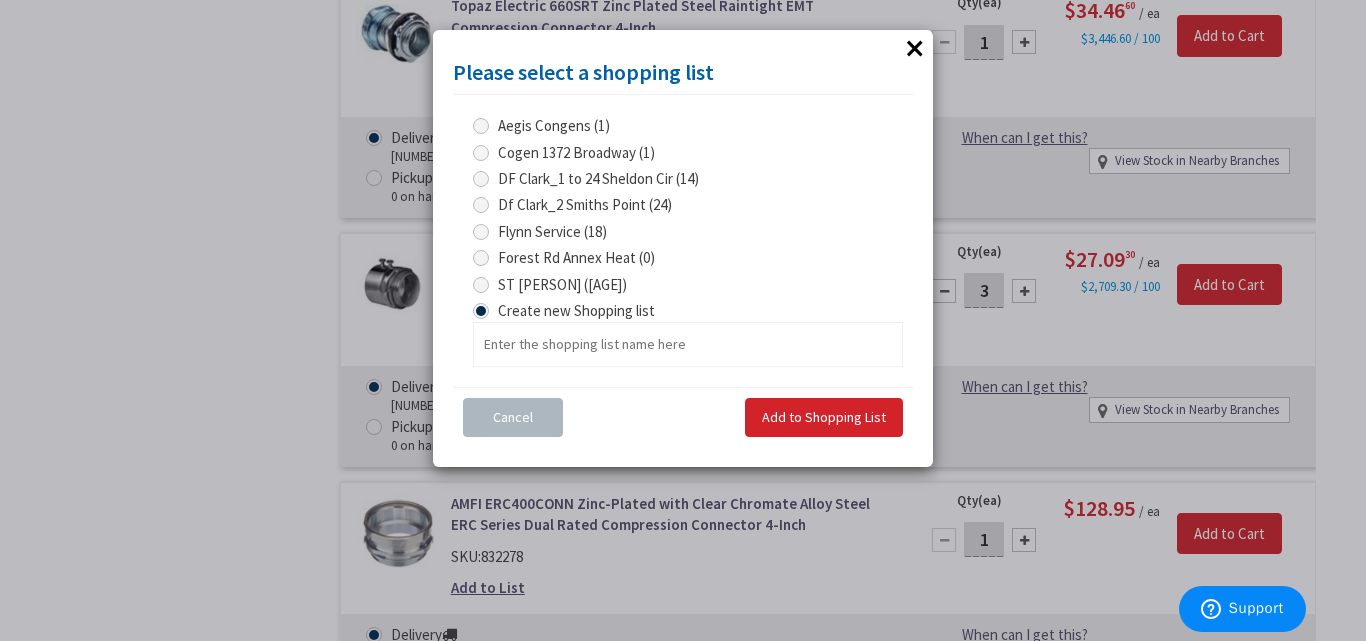 click at bounding box center [481, 285] 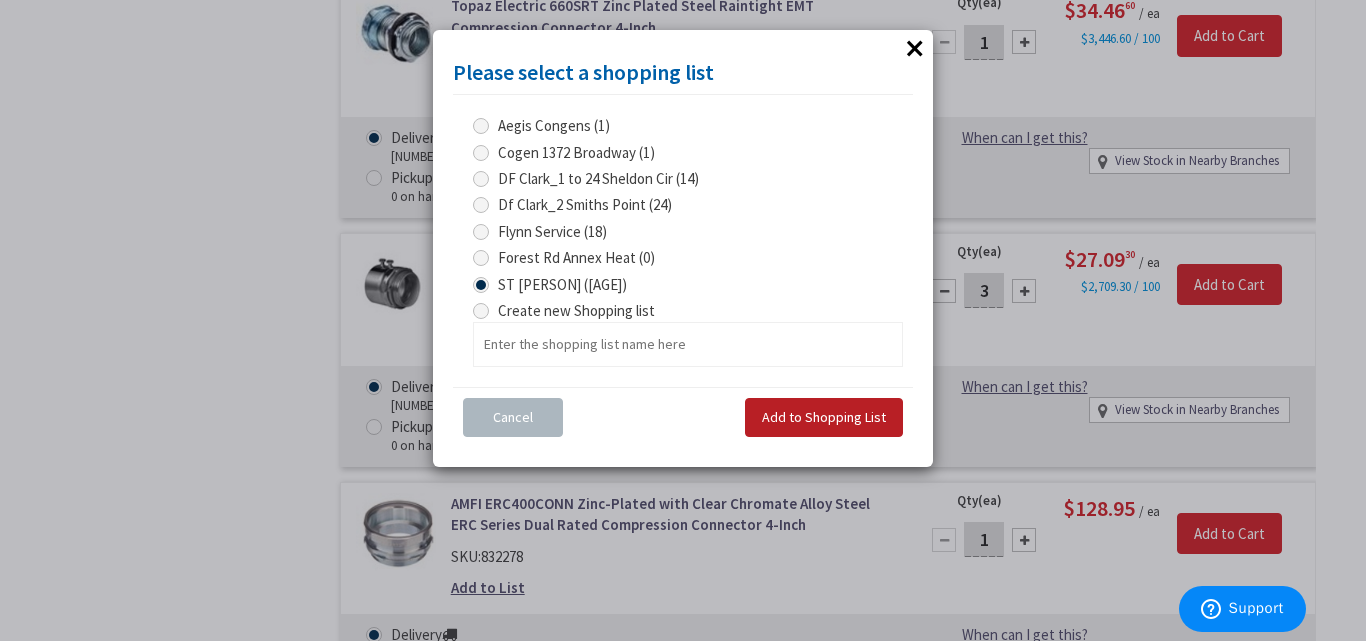 click on "Add to Shopping List" at bounding box center (824, 417) 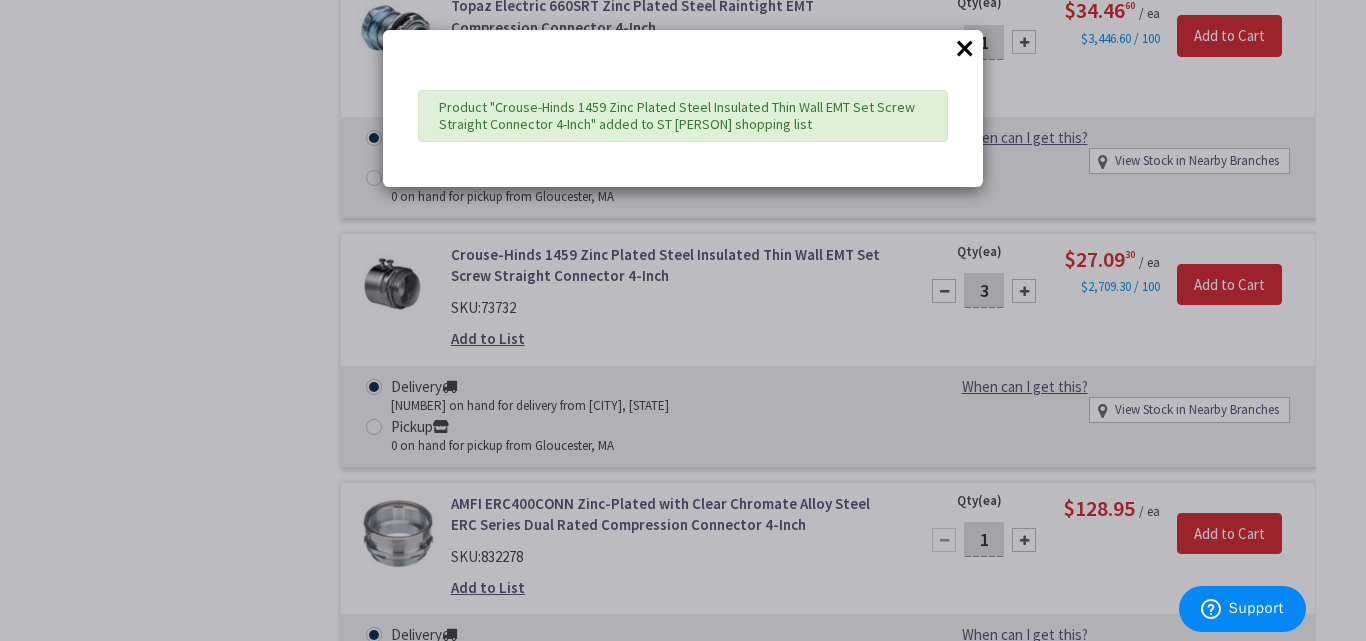 click on "×" at bounding box center (965, 48) 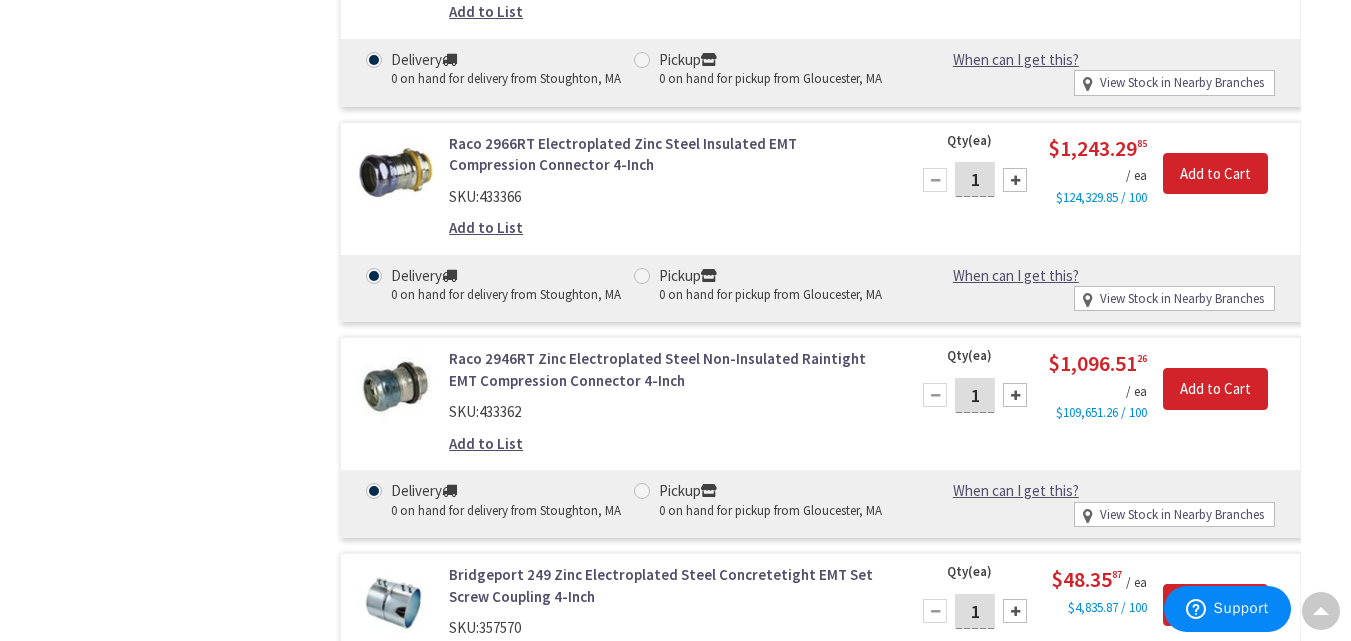 scroll, scrollTop: 6365, scrollLeft: 0, axis: vertical 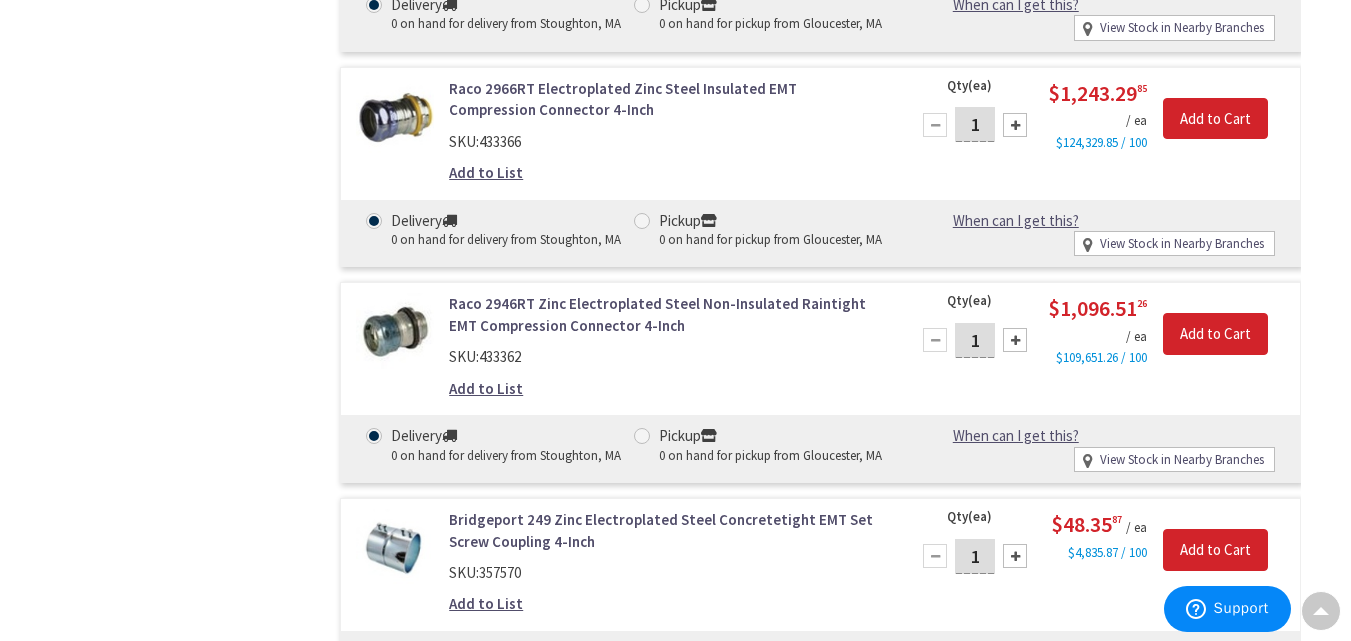 click at bounding box center (1015, 556) 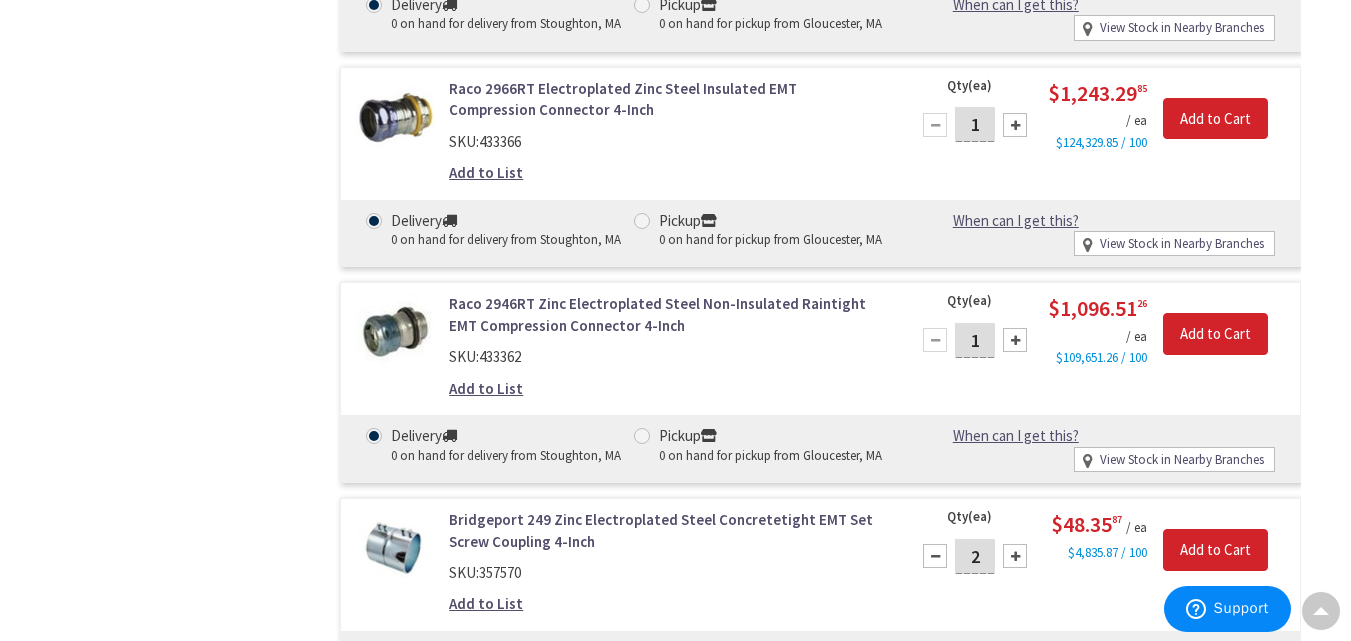 click at bounding box center (1015, 556) 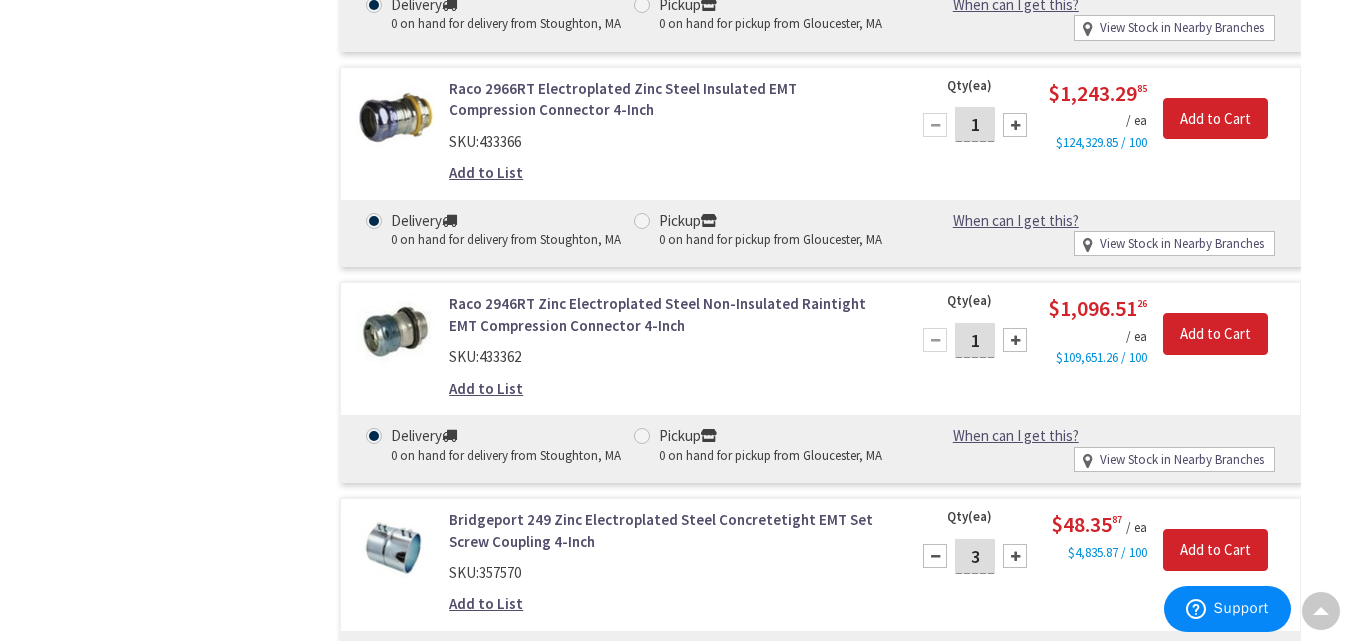 click at bounding box center [1015, 556] 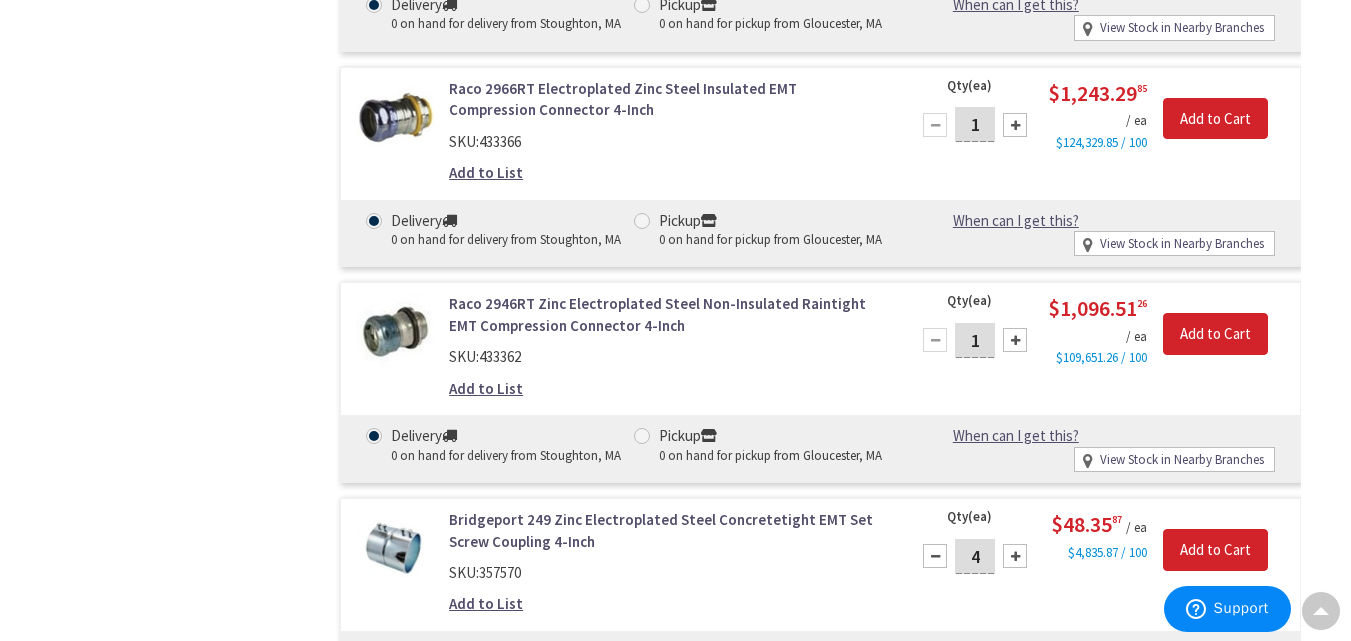 click at bounding box center (1015, 556) 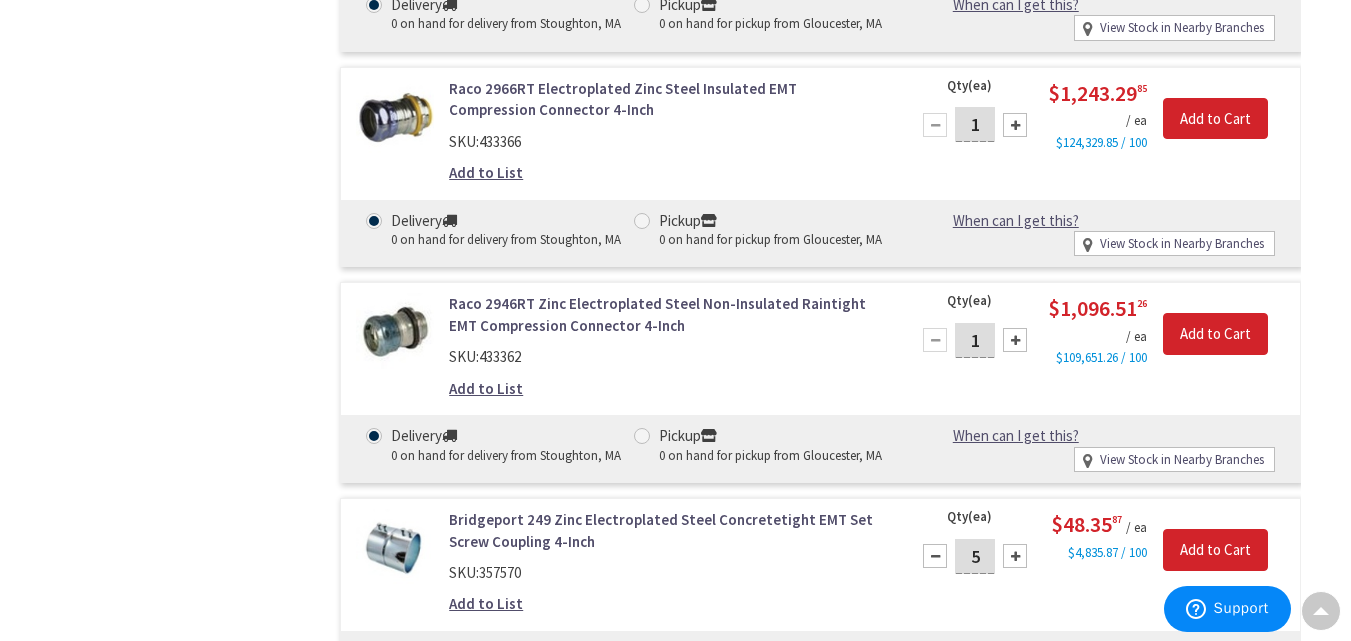 click at bounding box center [1015, 556] 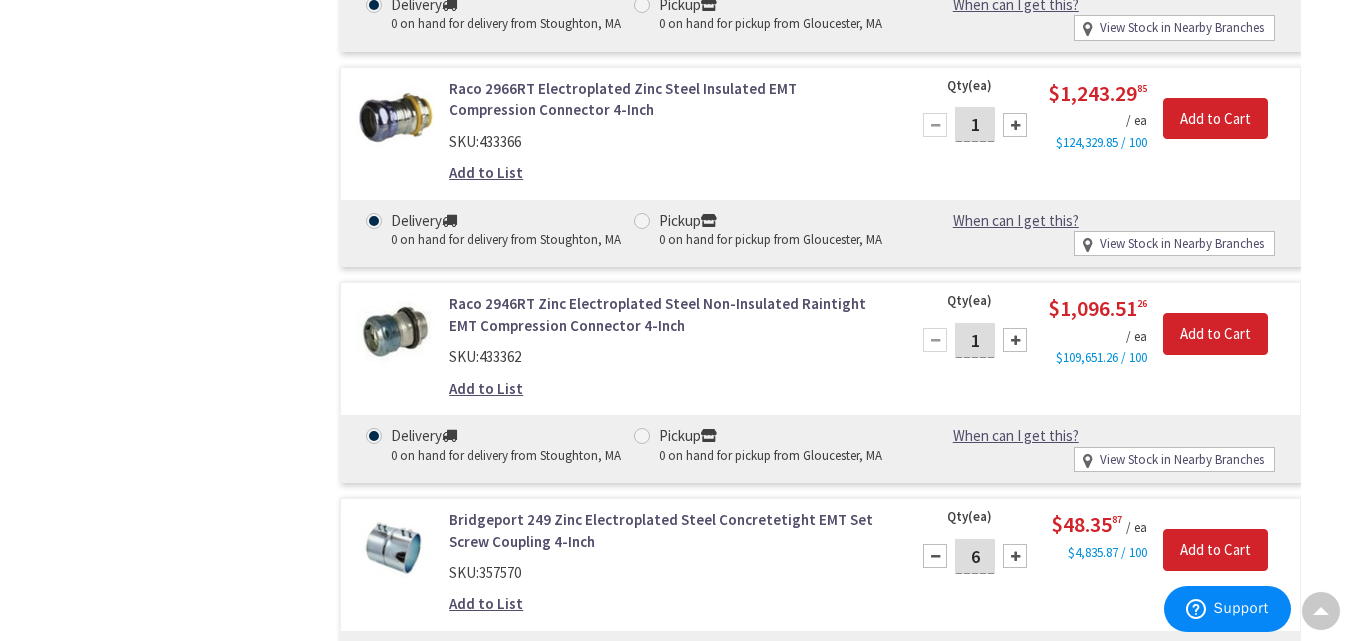 click on "Add to List" at bounding box center (486, 603) 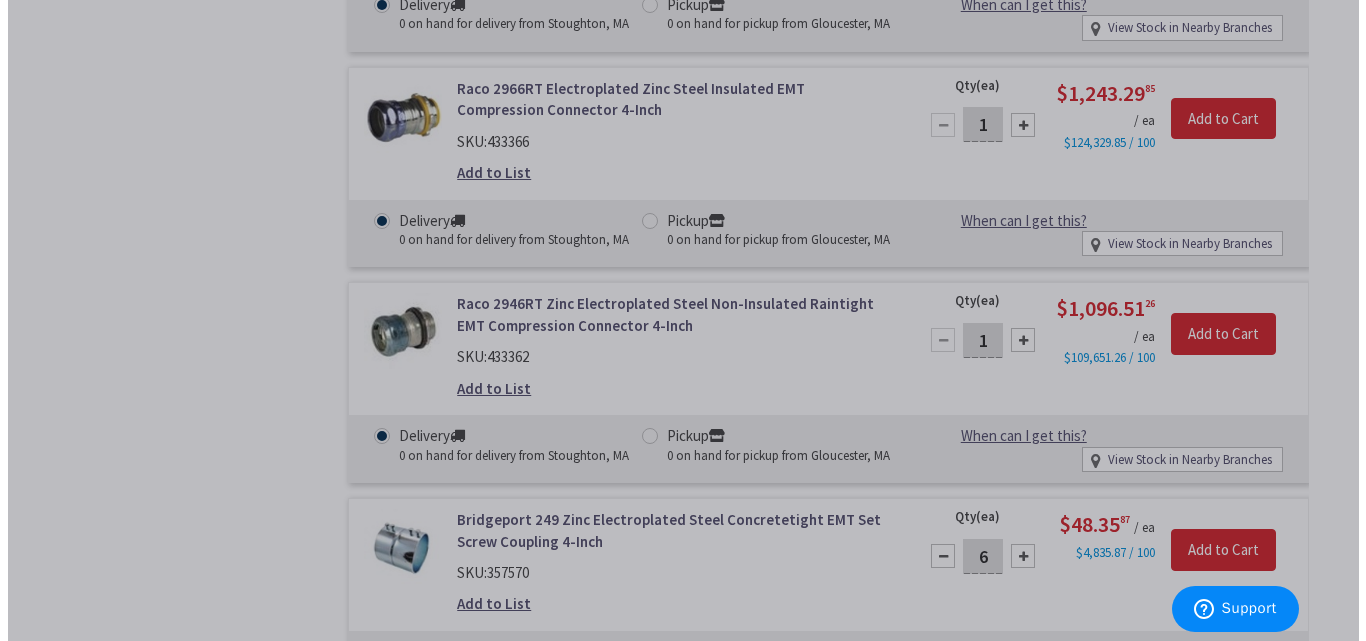 scroll, scrollTop: 6366, scrollLeft: 0, axis: vertical 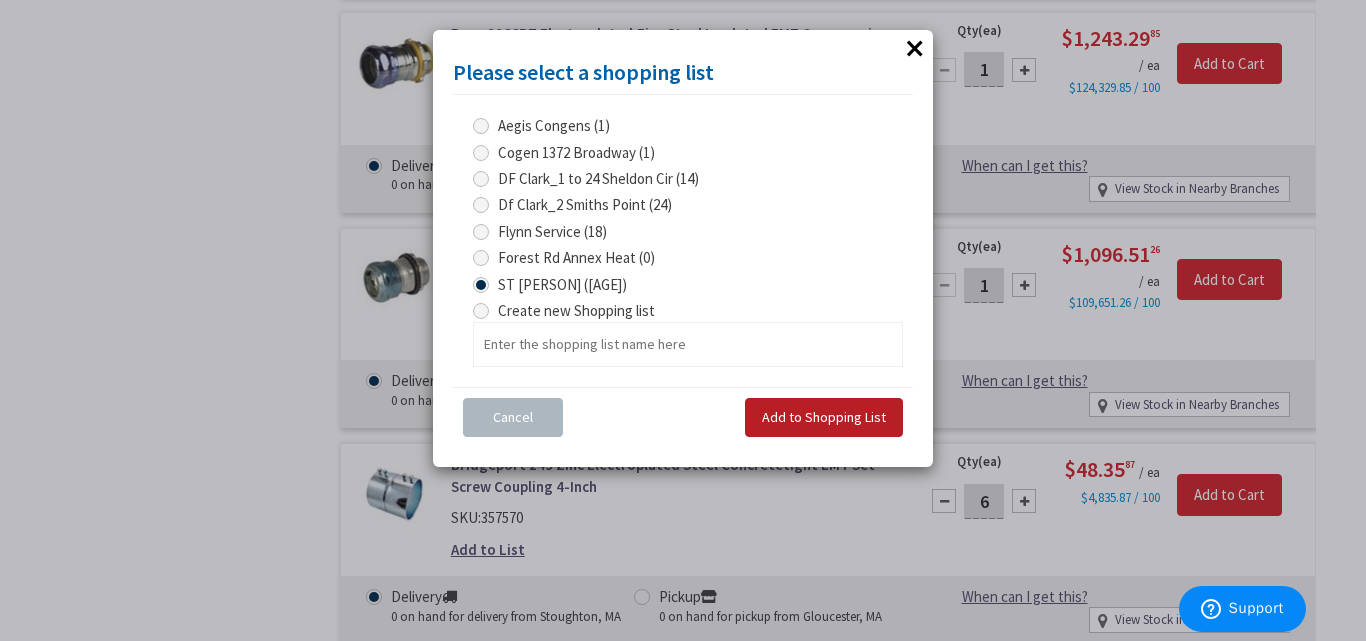 click on "Add to Shopping List" at bounding box center (824, 417) 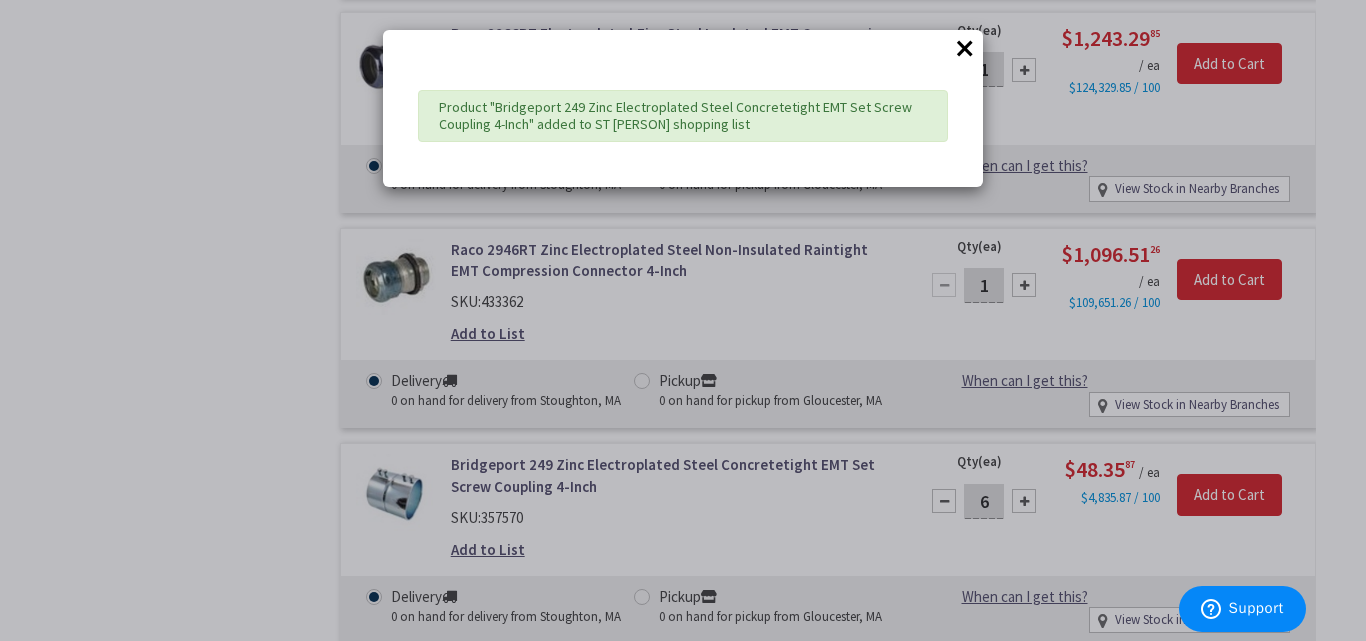 click on "×" at bounding box center [965, 48] 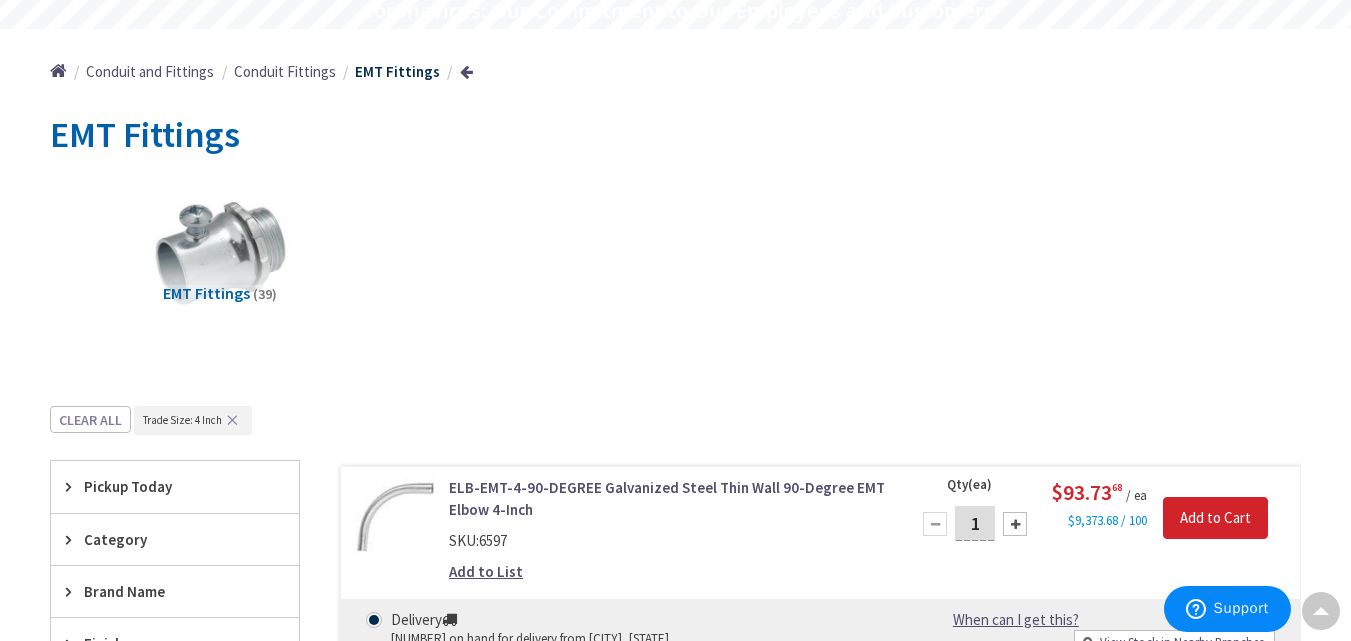 scroll, scrollTop: 0, scrollLeft: 0, axis: both 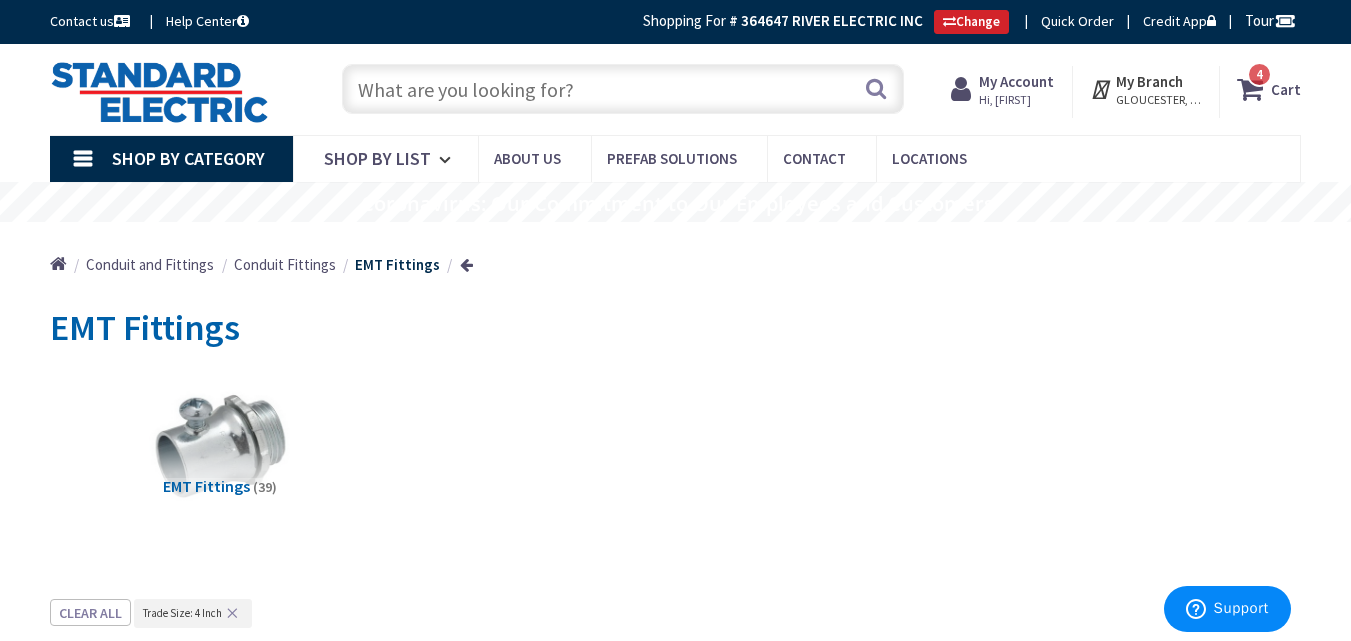 click at bounding box center [623, 89] 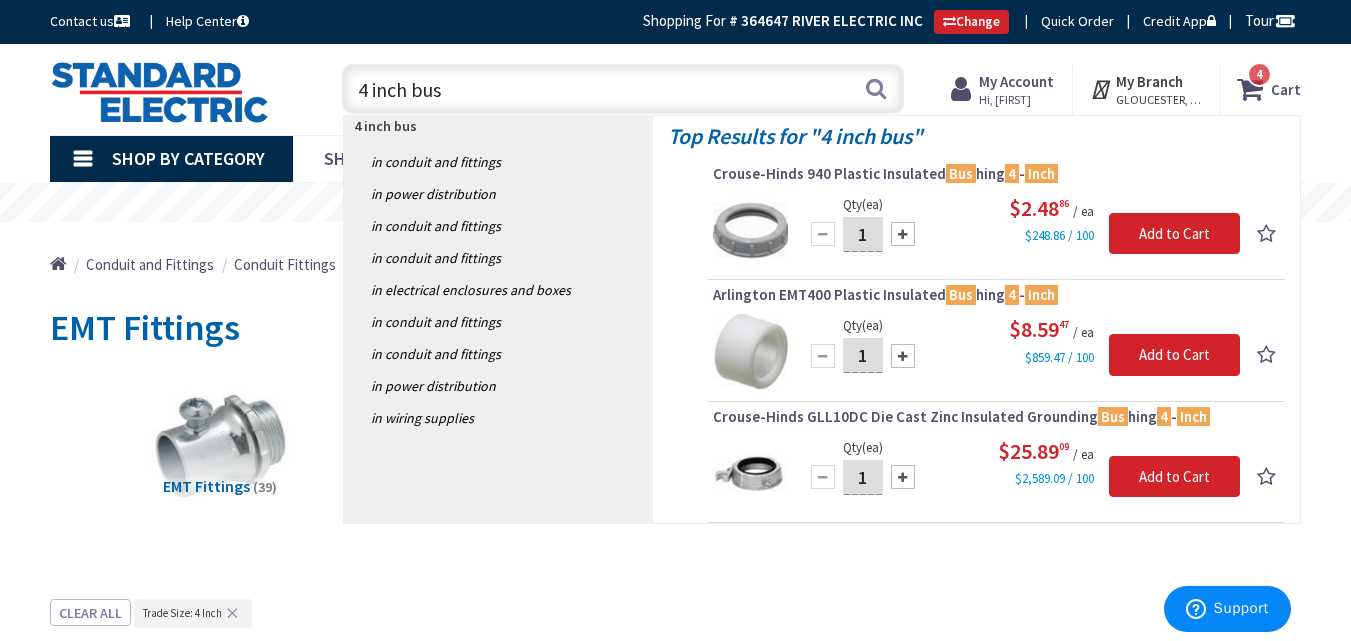 type on "4 inch bus" 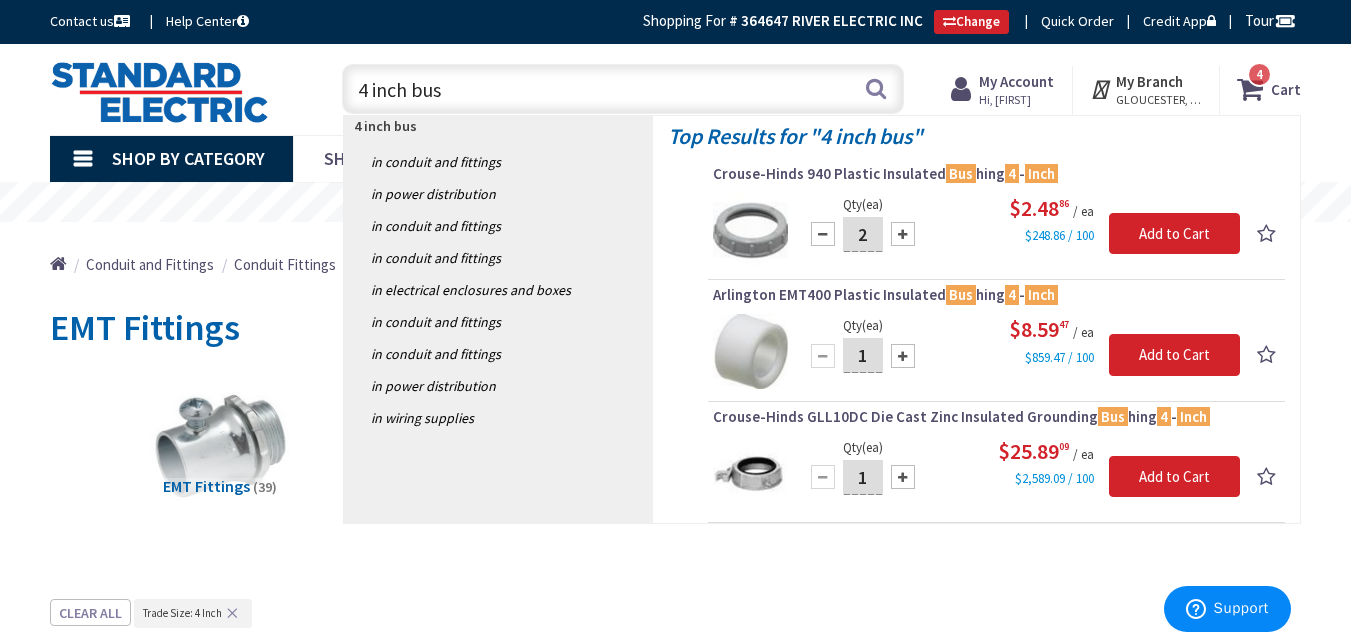 click at bounding box center [903, 234] 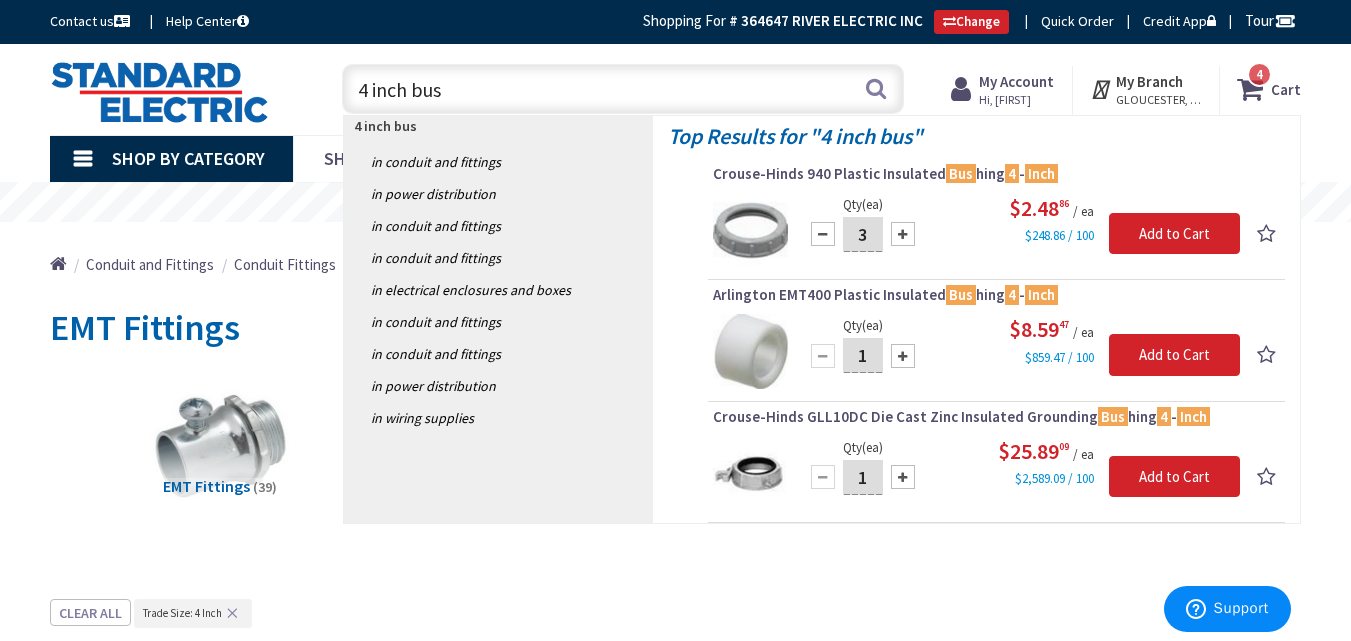 click on "Crouse-Hinds 940 Plastic Insulated  Bus hing  4 - Inch" at bounding box center [996, 174] 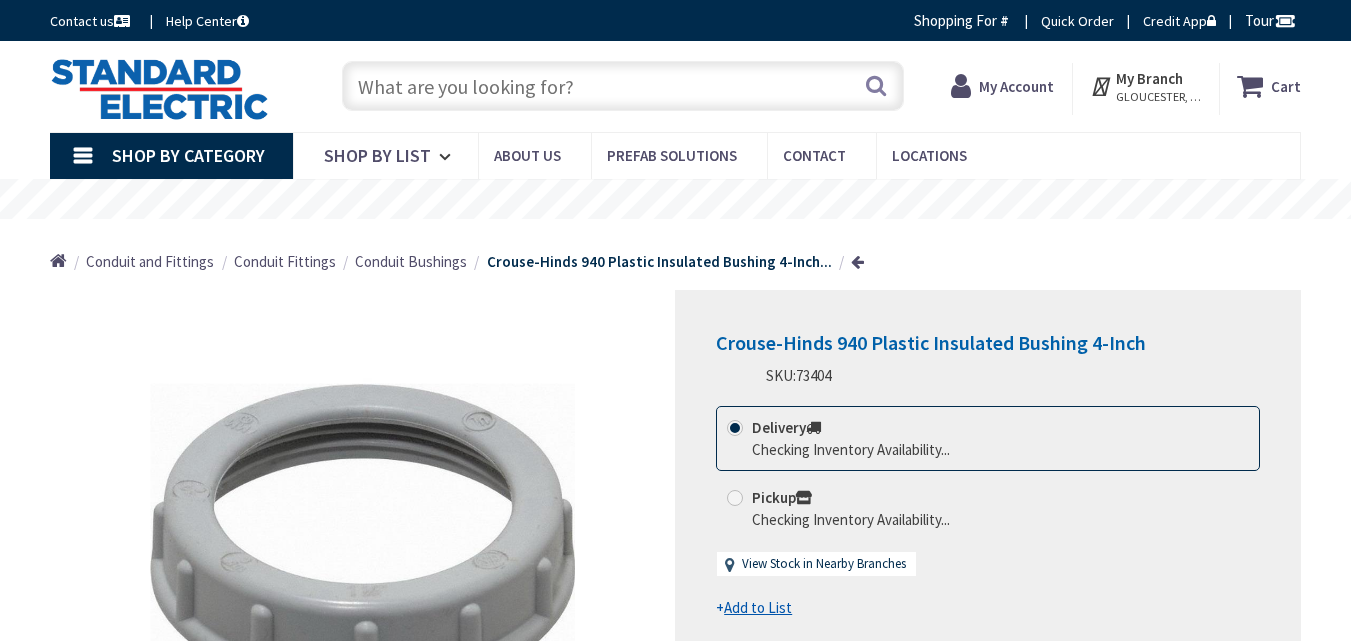 scroll, scrollTop: 0, scrollLeft: 0, axis: both 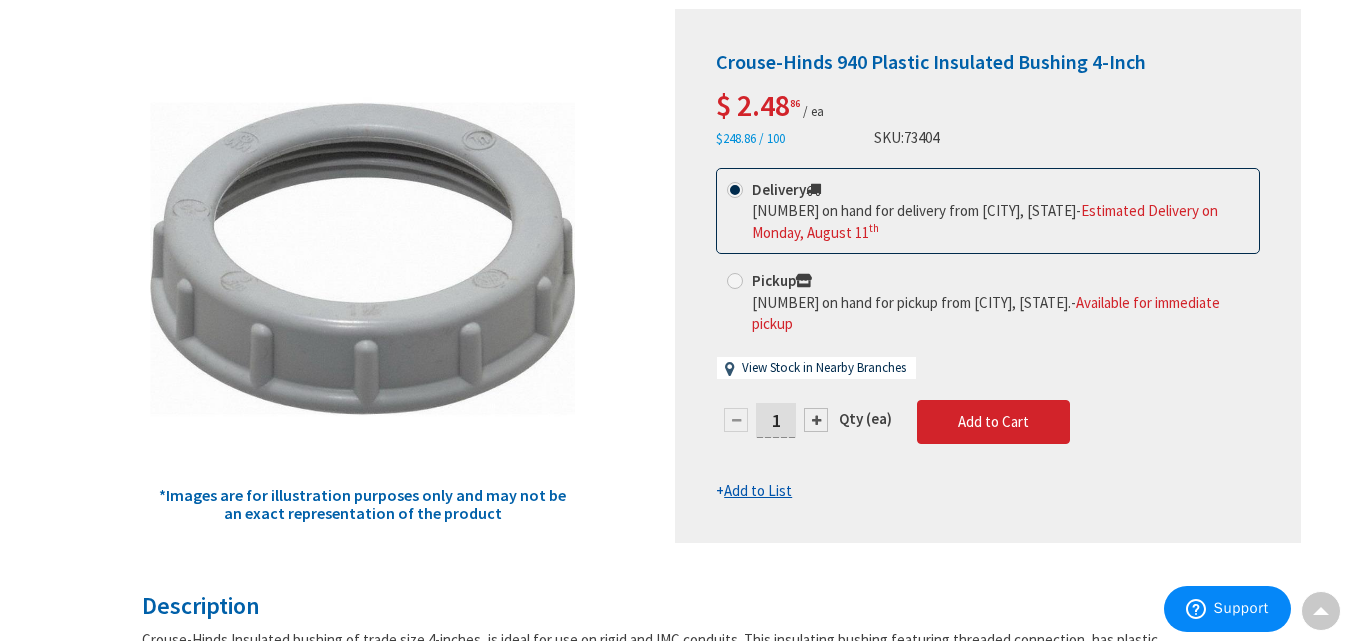 click on "View Stock in Nearby Branches" at bounding box center (816, 368) 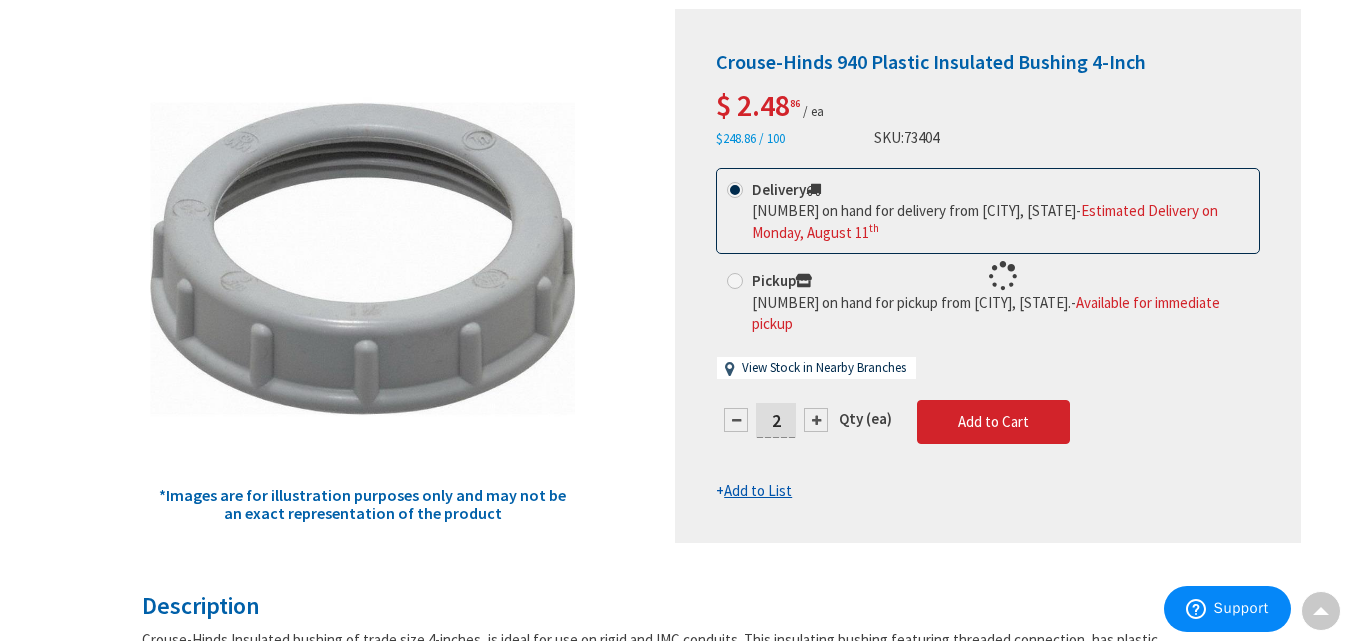 click at bounding box center [988, 276] 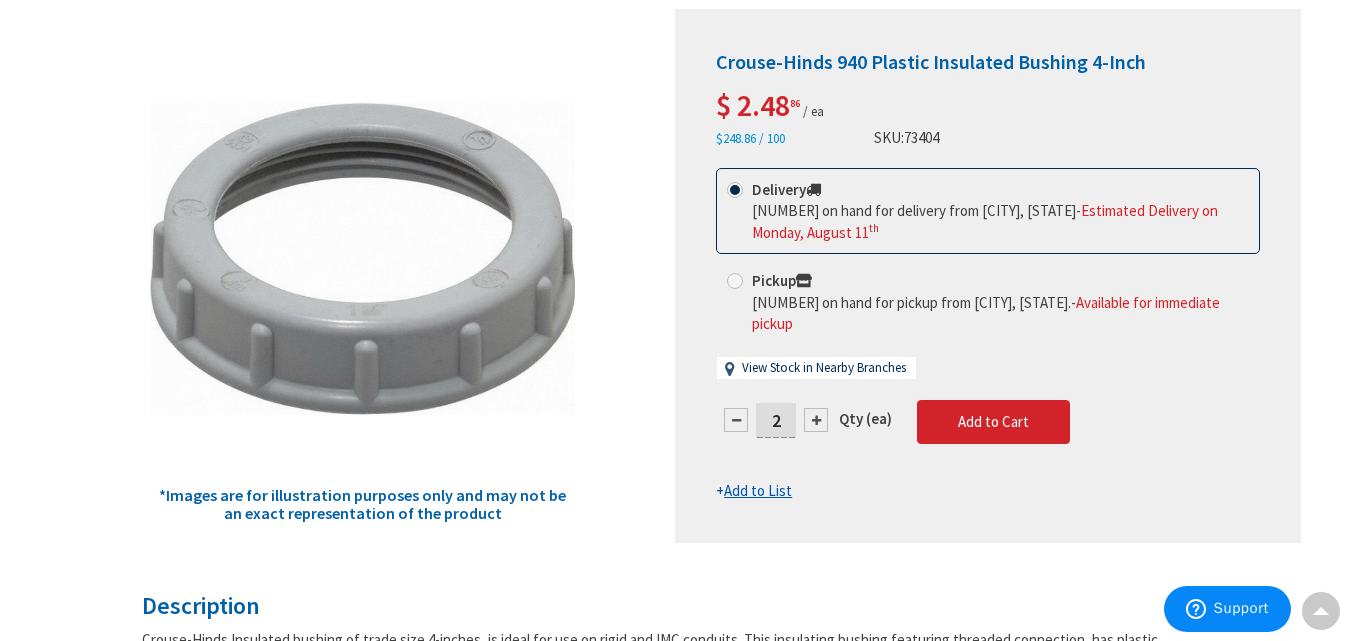 click at bounding box center [816, 420] 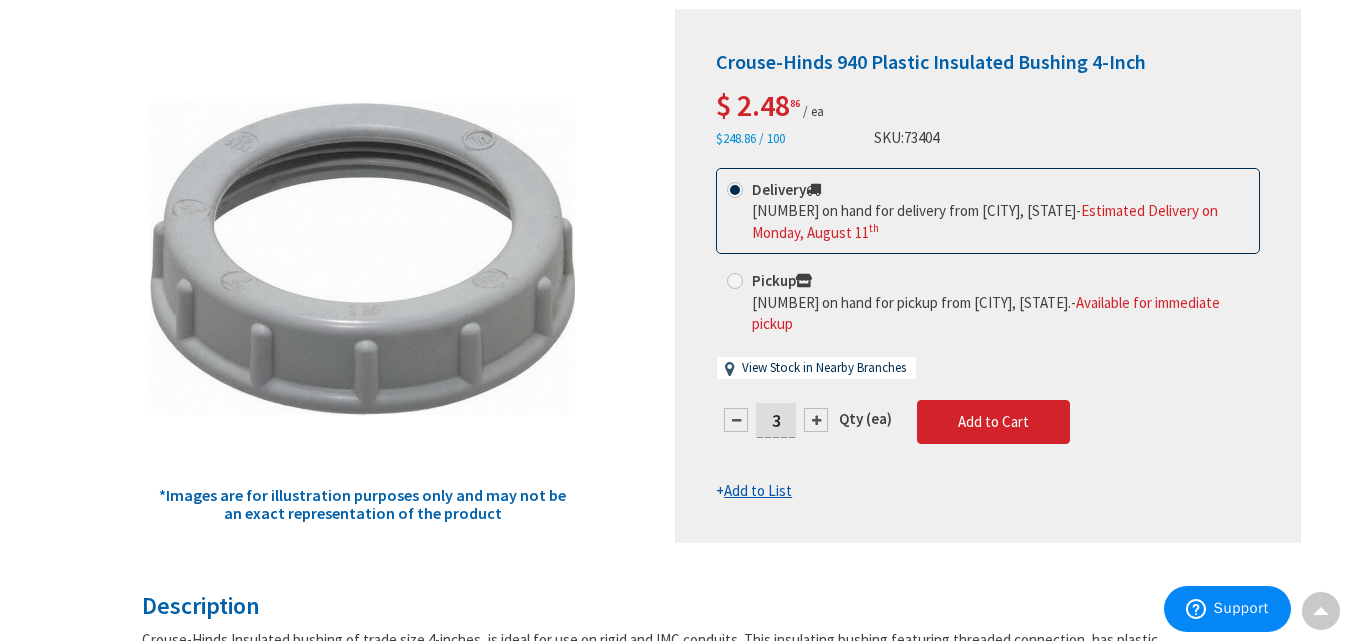 click on "Add to List" at bounding box center [758, 490] 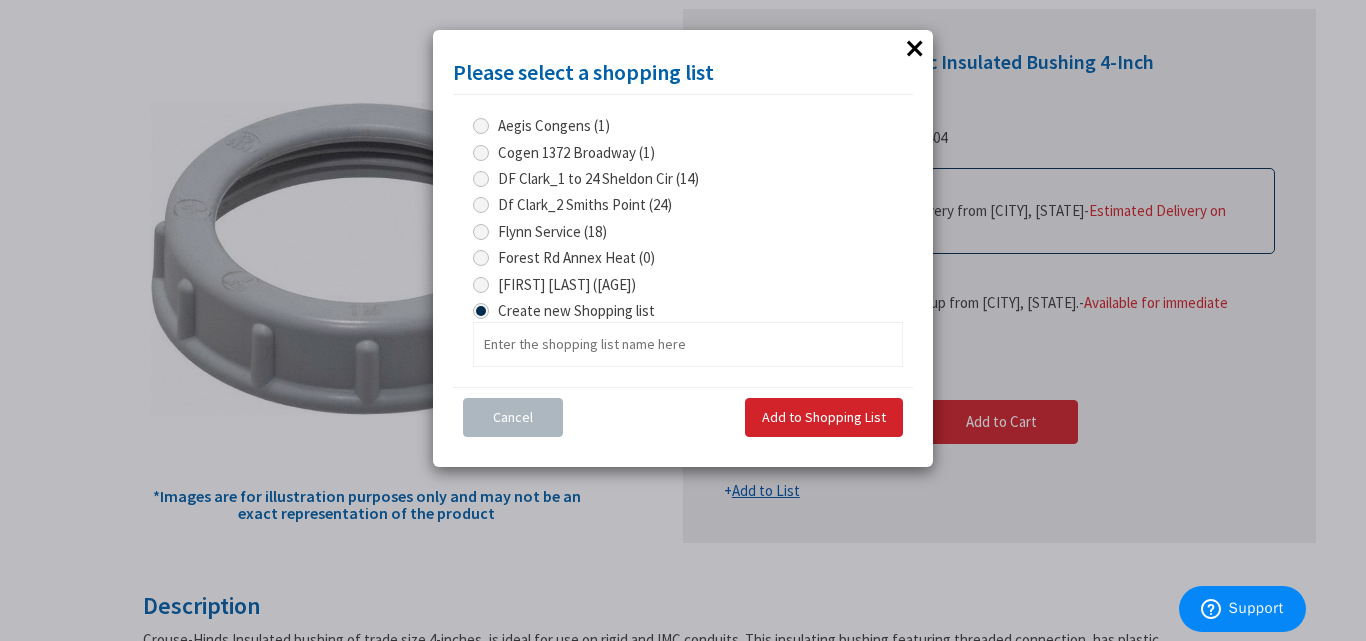 click at bounding box center (481, 285) 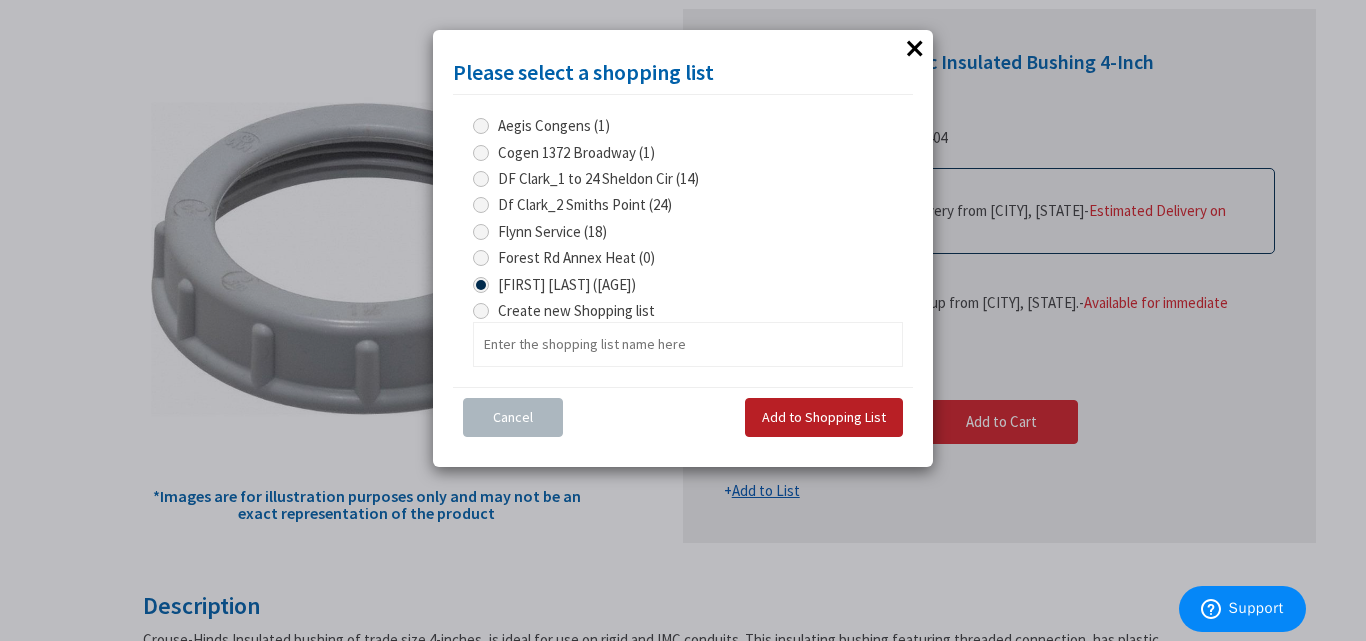 click on "Add to Shopping List" at bounding box center [824, 417] 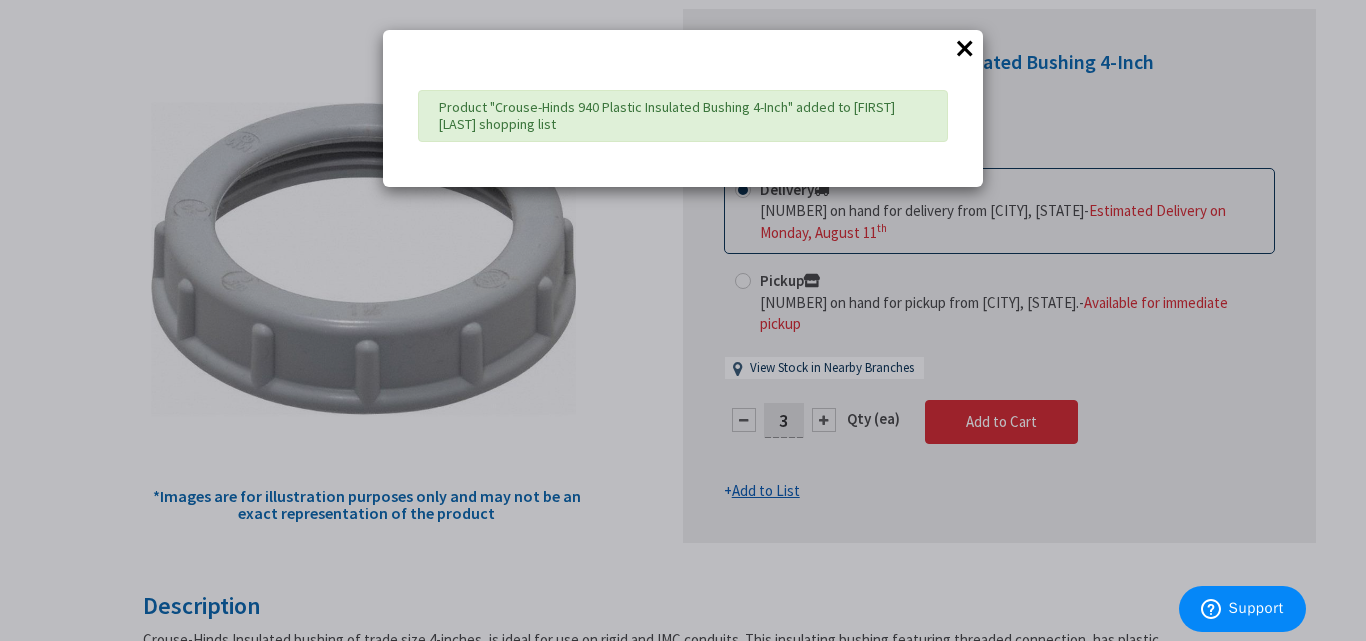 click on "×" at bounding box center [965, 48] 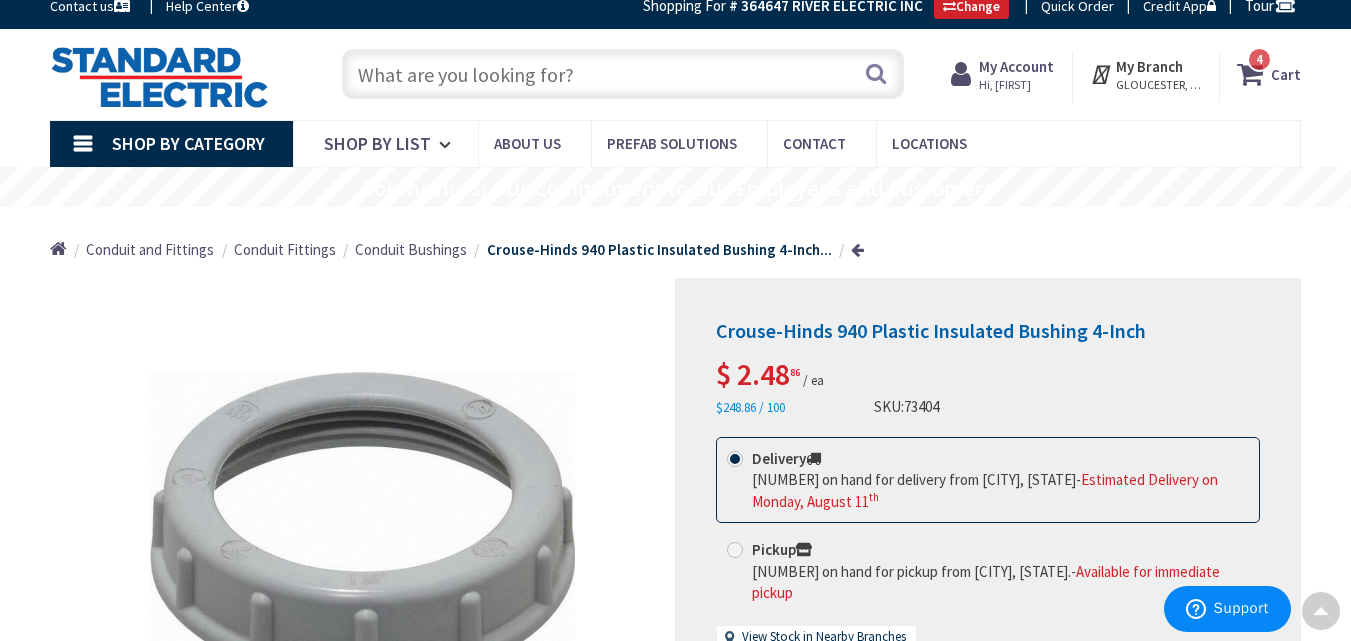 scroll, scrollTop: 0, scrollLeft: 0, axis: both 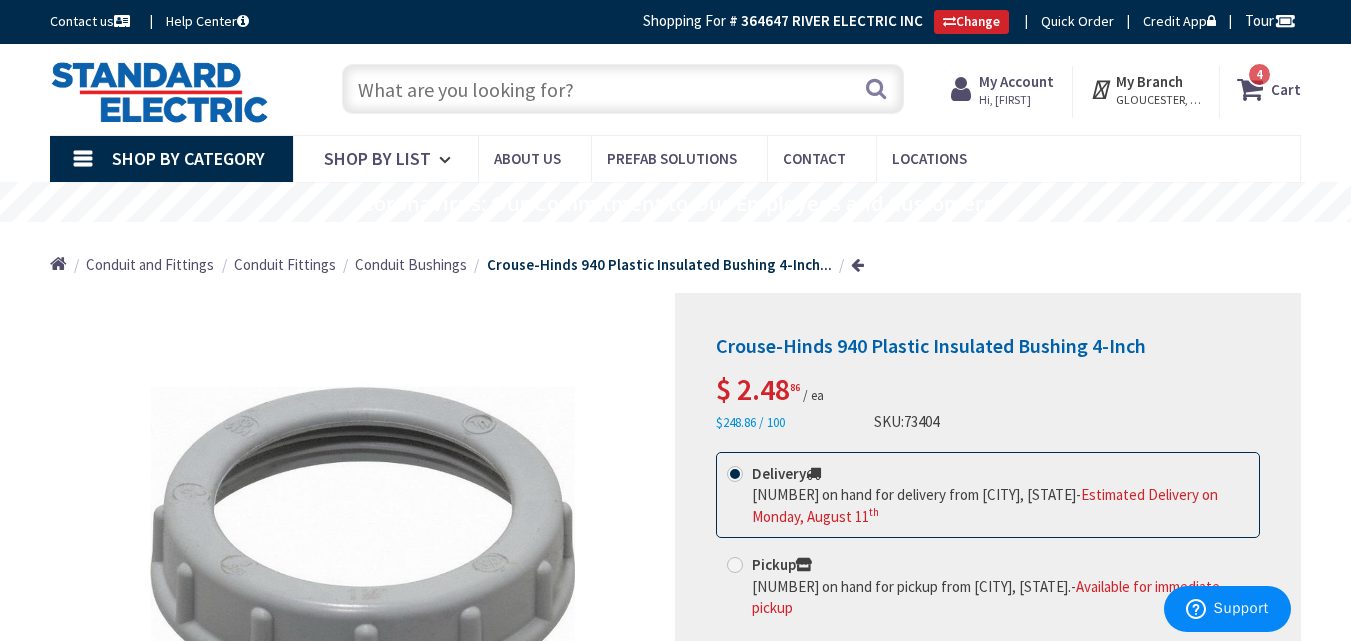 click on "My Account" at bounding box center (1016, 81) 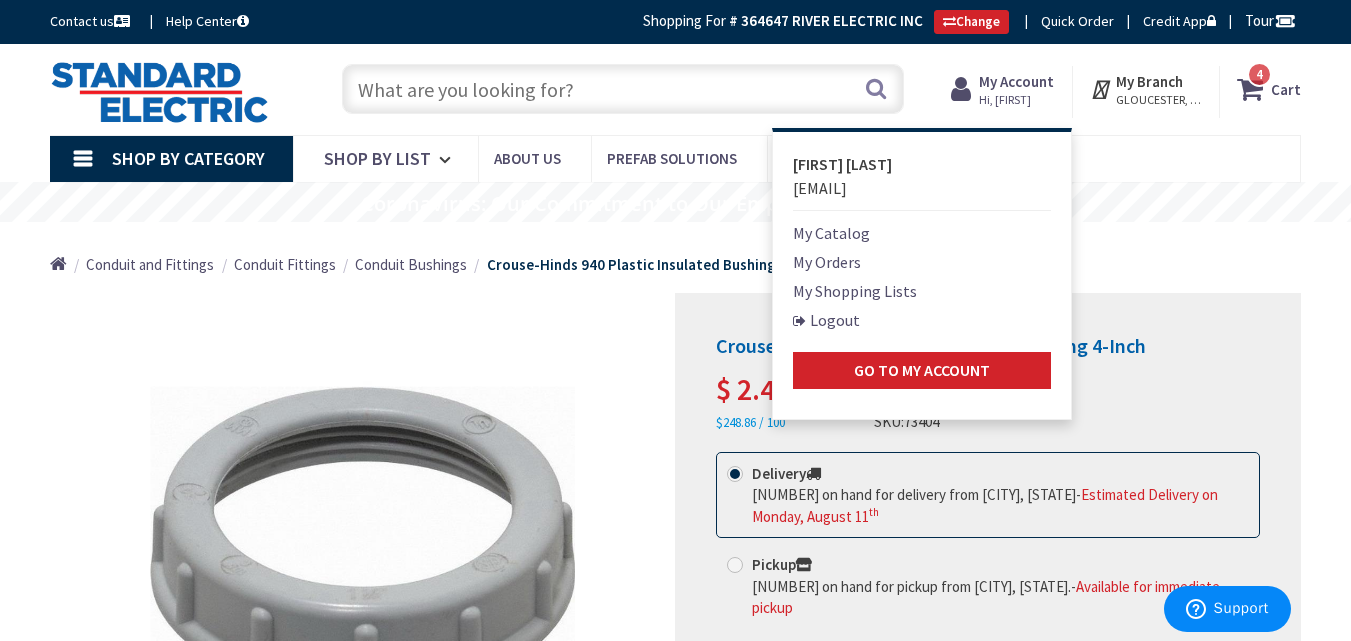 click on "My Shopping Lists" at bounding box center [855, 291] 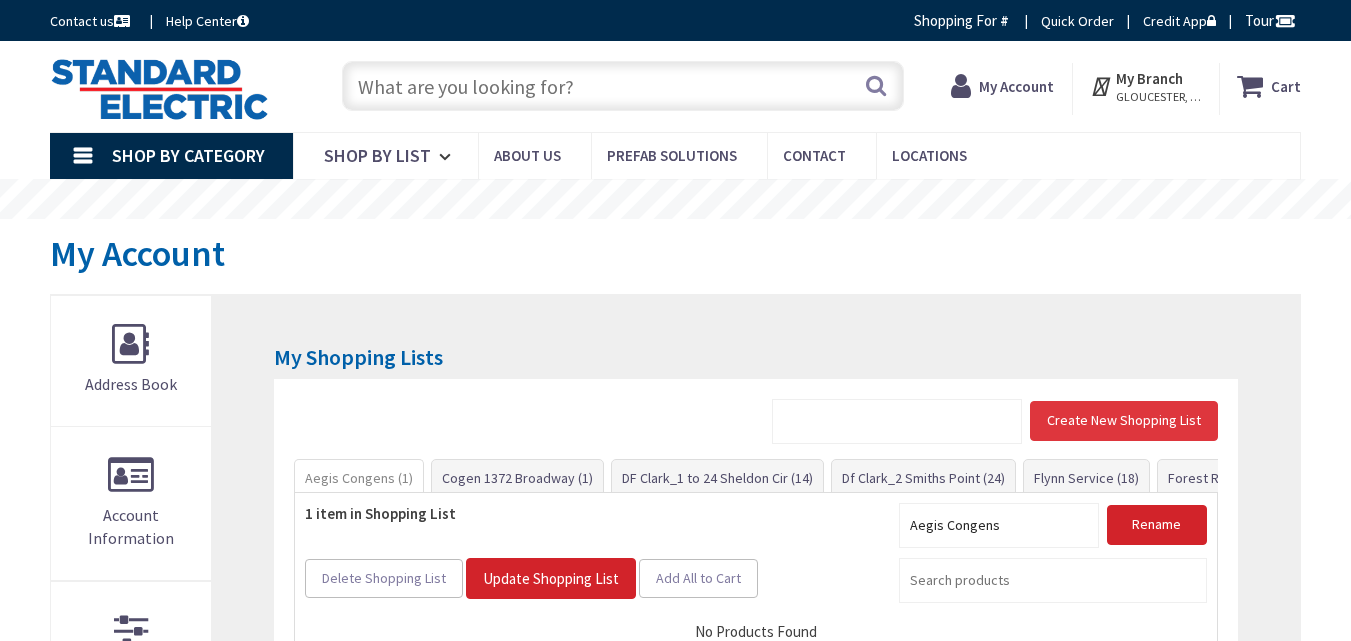 scroll, scrollTop: 0, scrollLeft: 0, axis: both 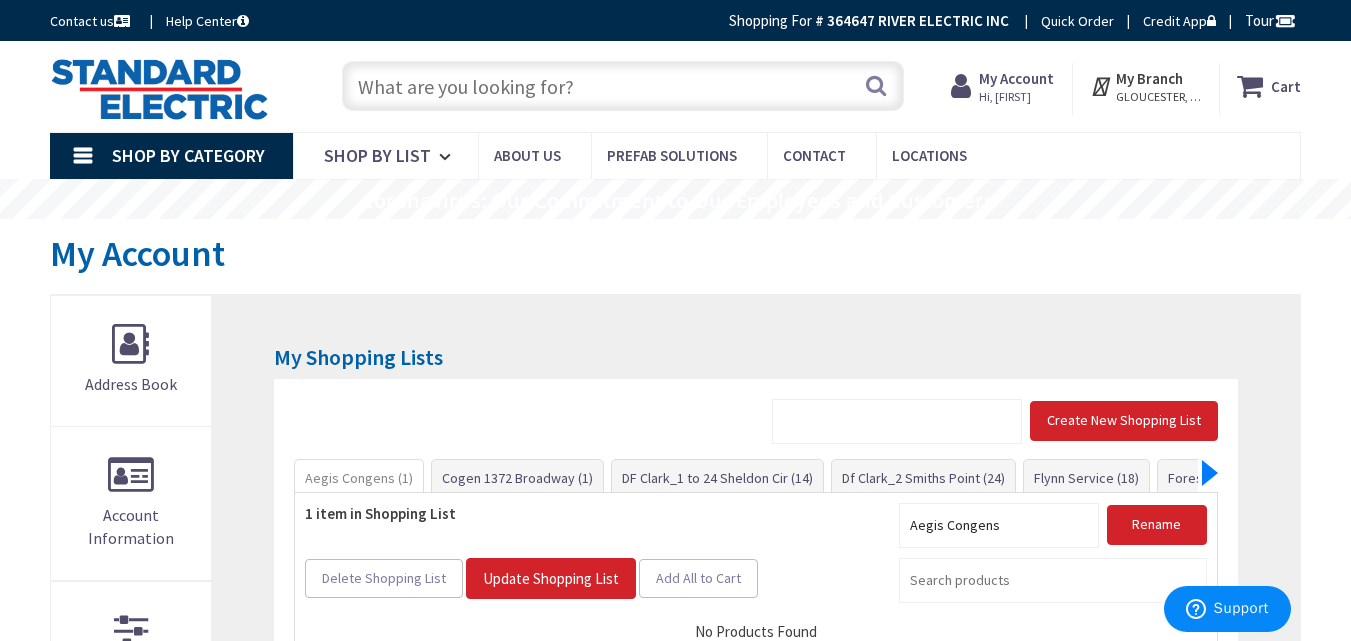 click at bounding box center (1210, 473) 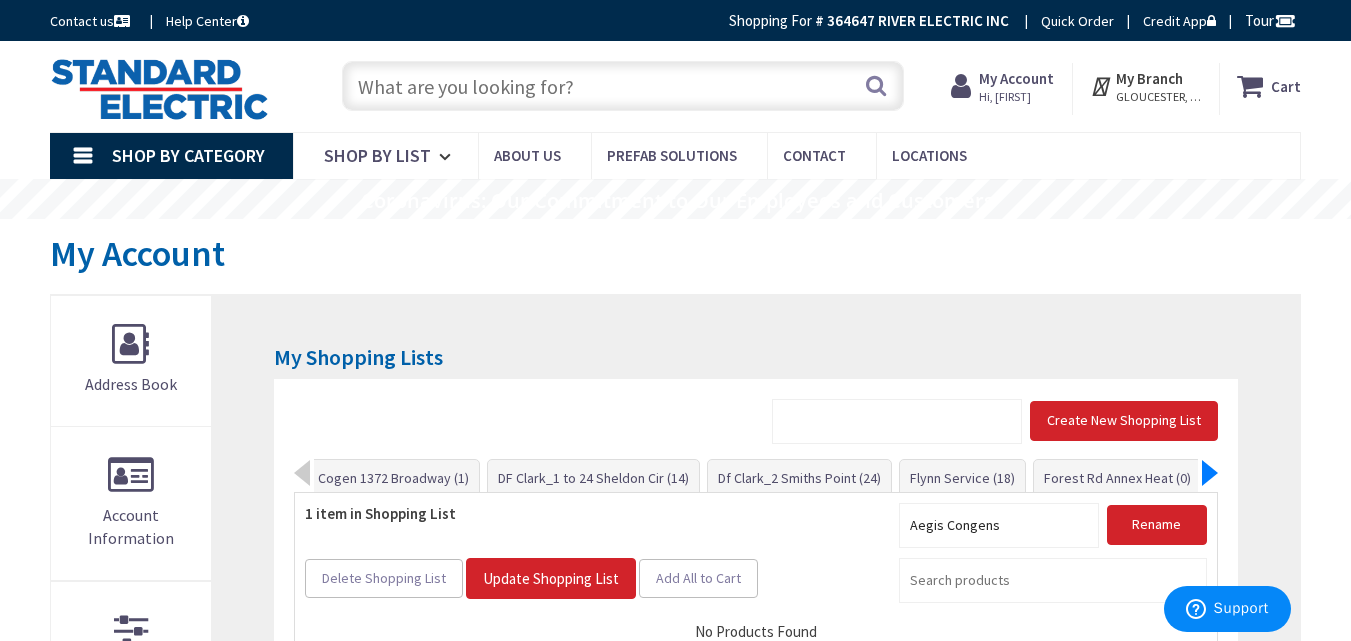 click at bounding box center [1210, 473] 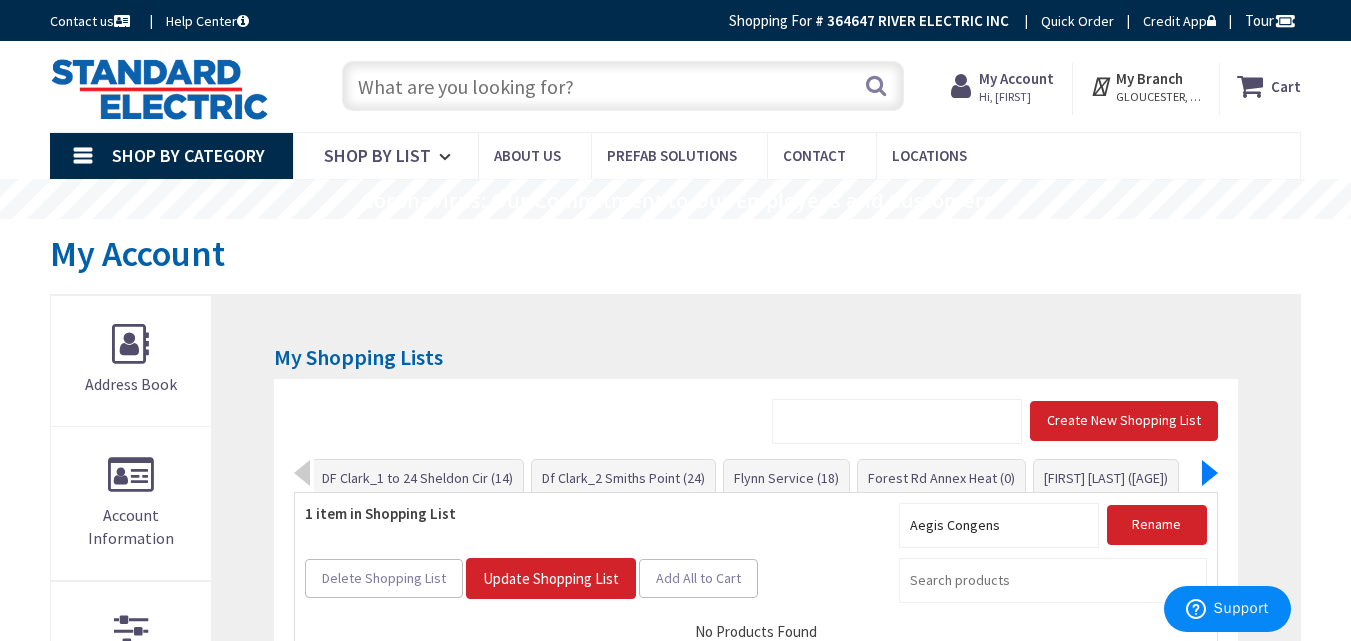 click at bounding box center [1210, 473] 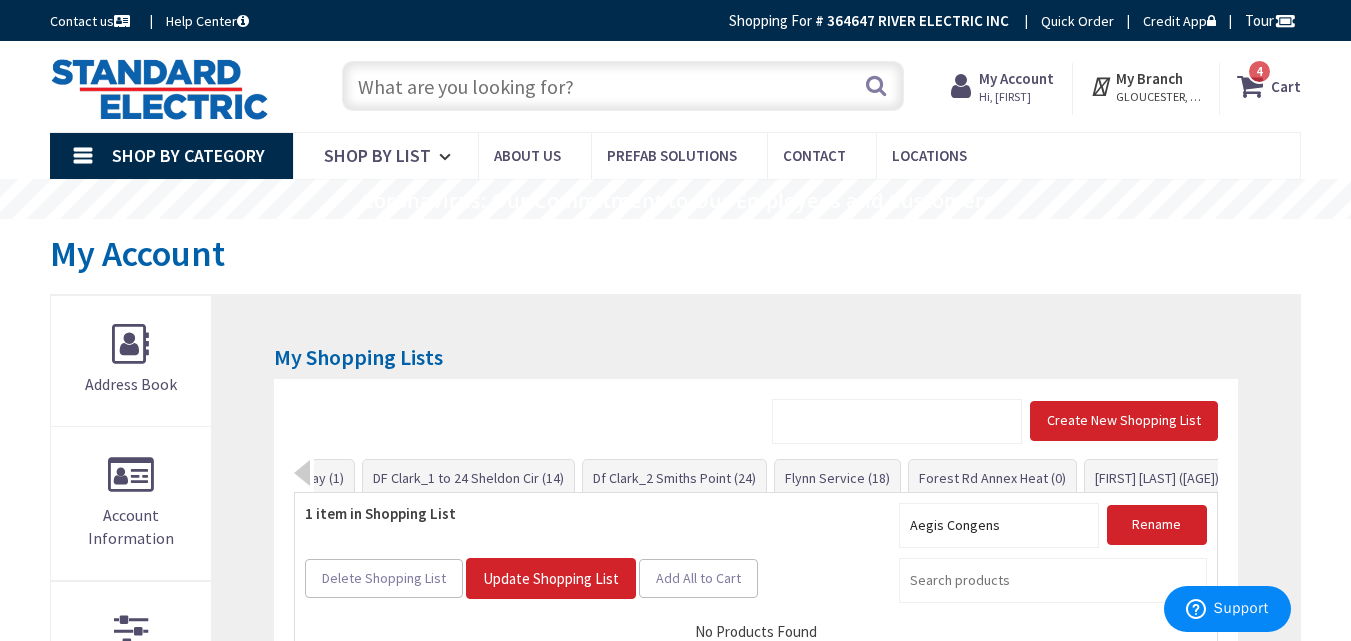 click on "Aegis Congens (1)
Cogen 1372 Broadway (1)
DF Clark_1 to 24 Sheldon Cir (14)
Df Clark_2 Smiths Point (24)" at bounding box center (765, 476) 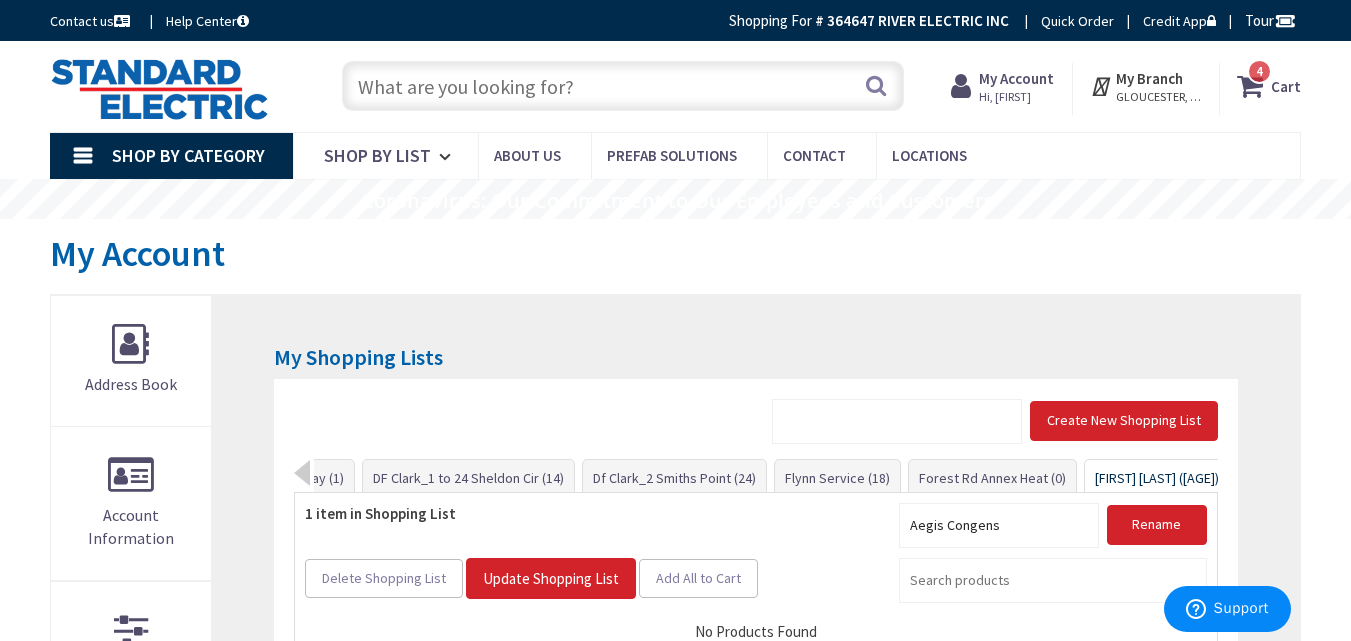 click on "Aegis Congens (1)
Cogen 1372 Broadway (1)
DF Clark_1 to 24 Sheldon Cir (14)
Df Clark_2 Smiths Point (24)" at bounding box center (639, 478) 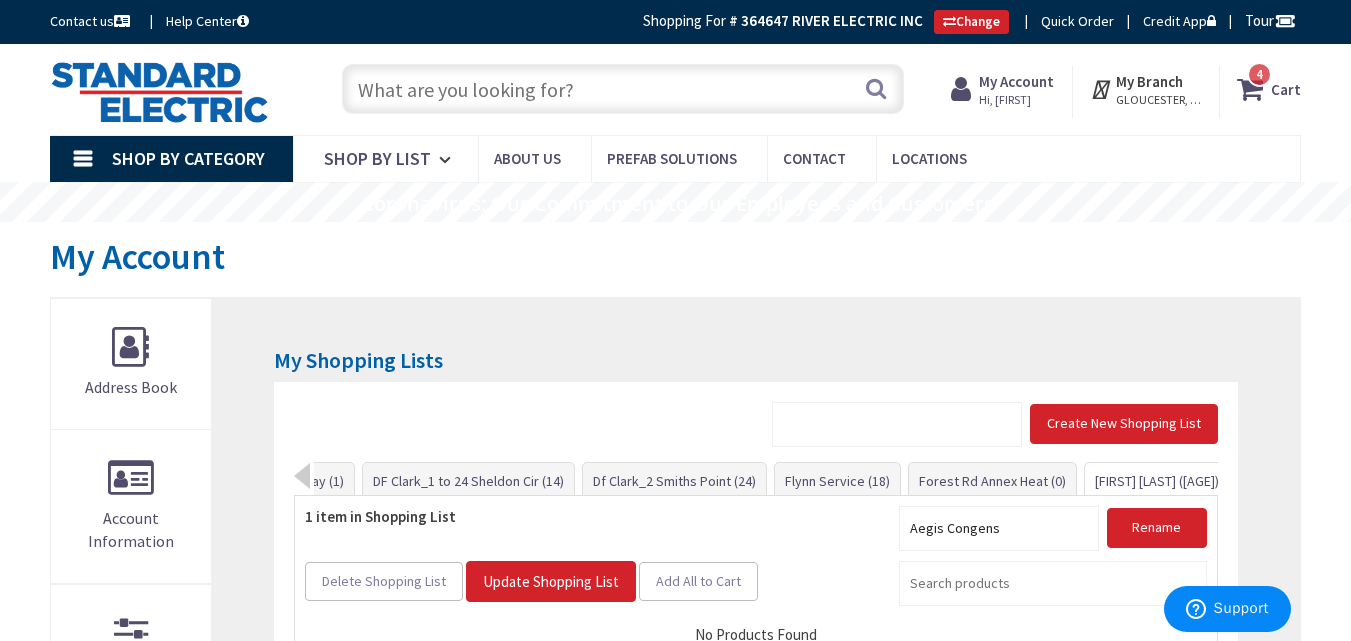 click on "[FIRST] [LAST] ([NUMBER])" at bounding box center (1157, 481) 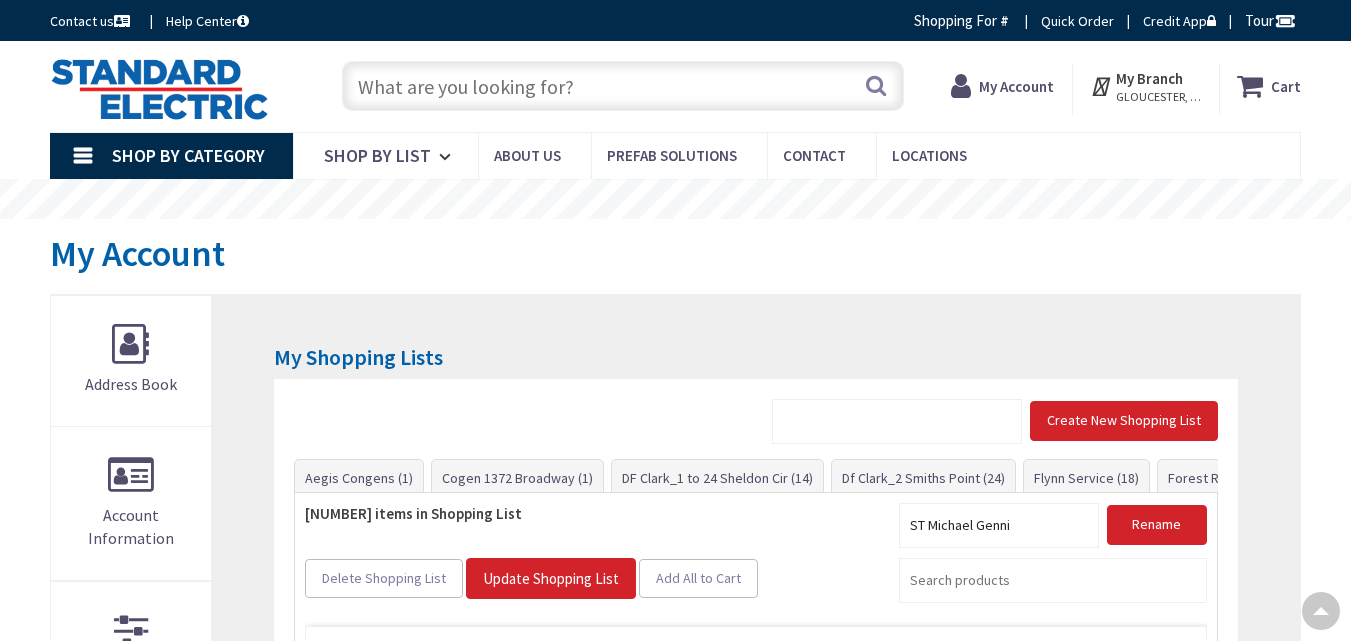 scroll, scrollTop: 418, scrollLeft: 0, axis: vertical 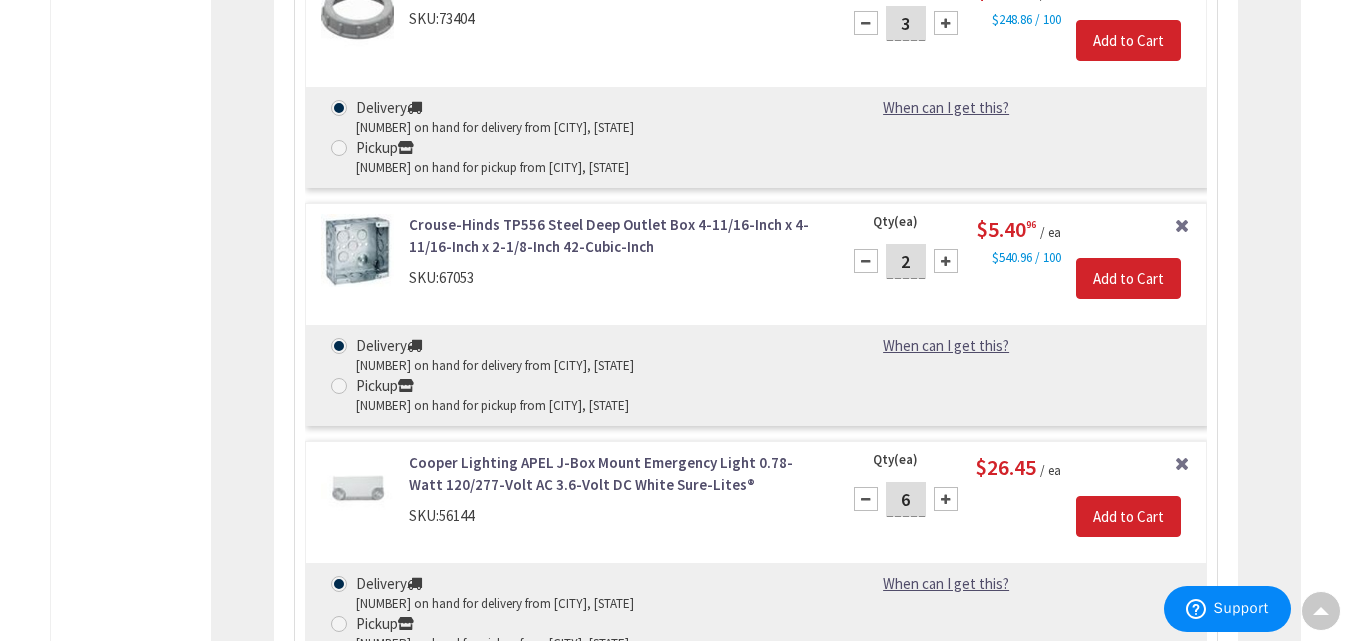 click at bounding box center [946, 499] 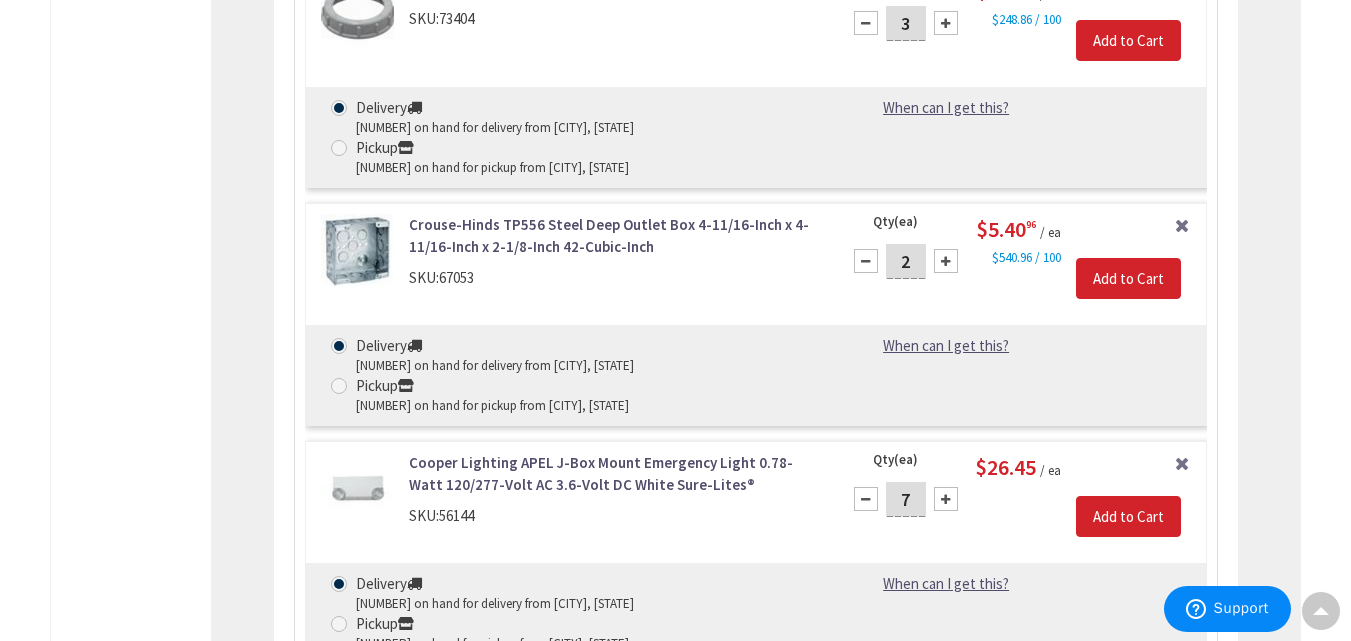 click at bounding box center [946, 499] 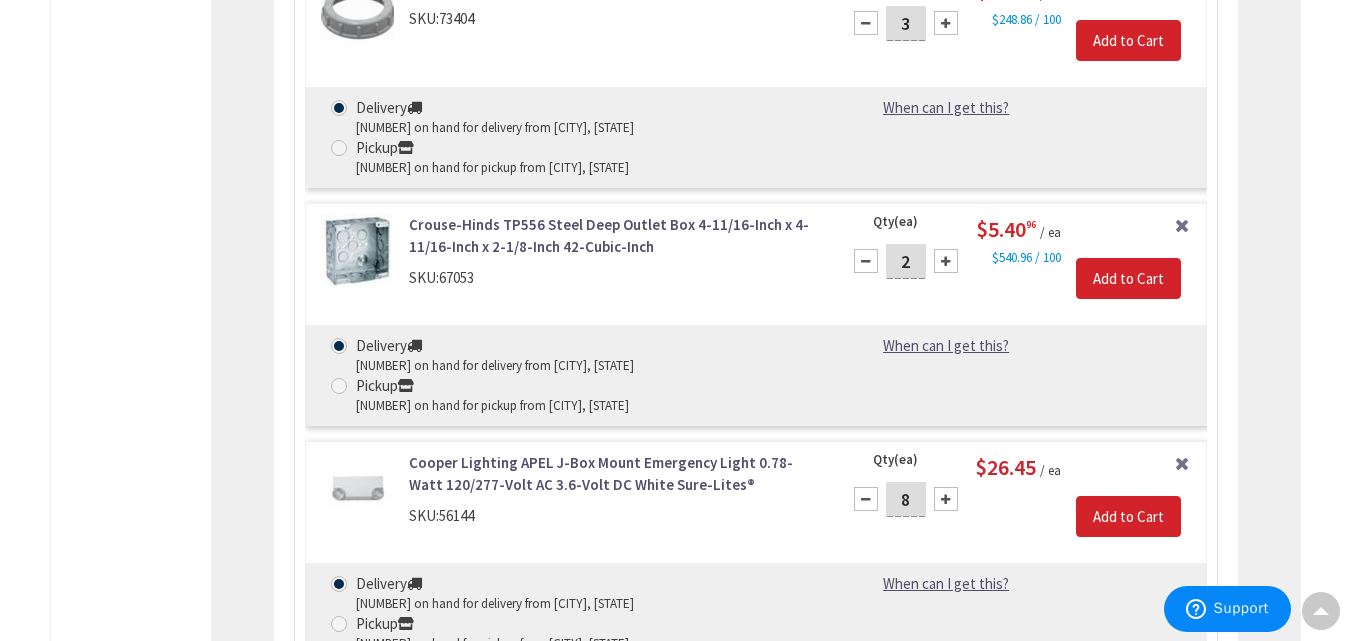 click at bounding box center [946, 499] 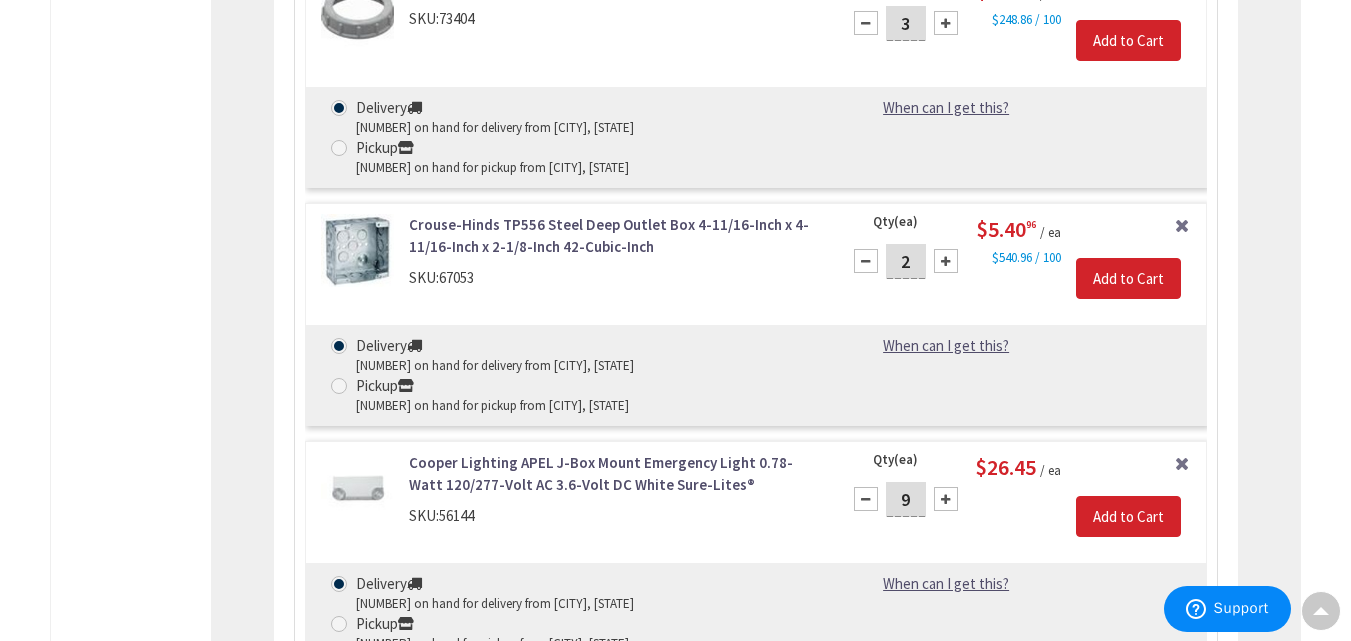 click at bounding box center (946, 499) 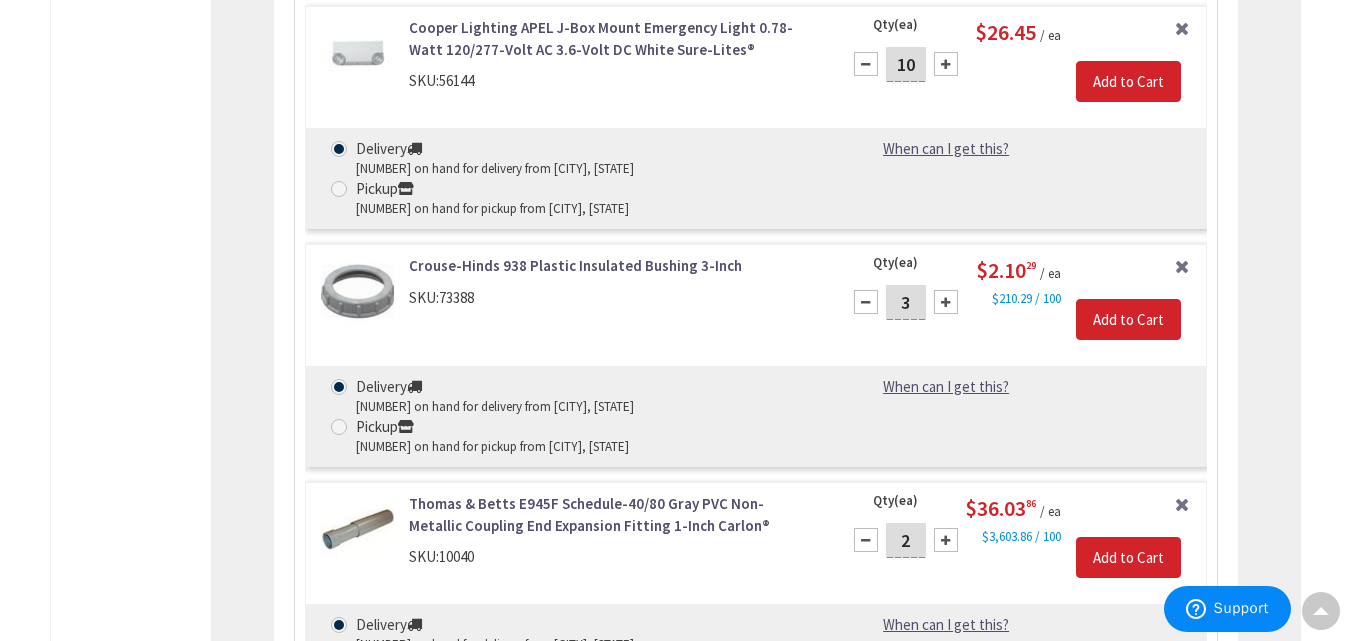 scroll, scrollTop: 7092, scrollLeft: 0, axis: vertical 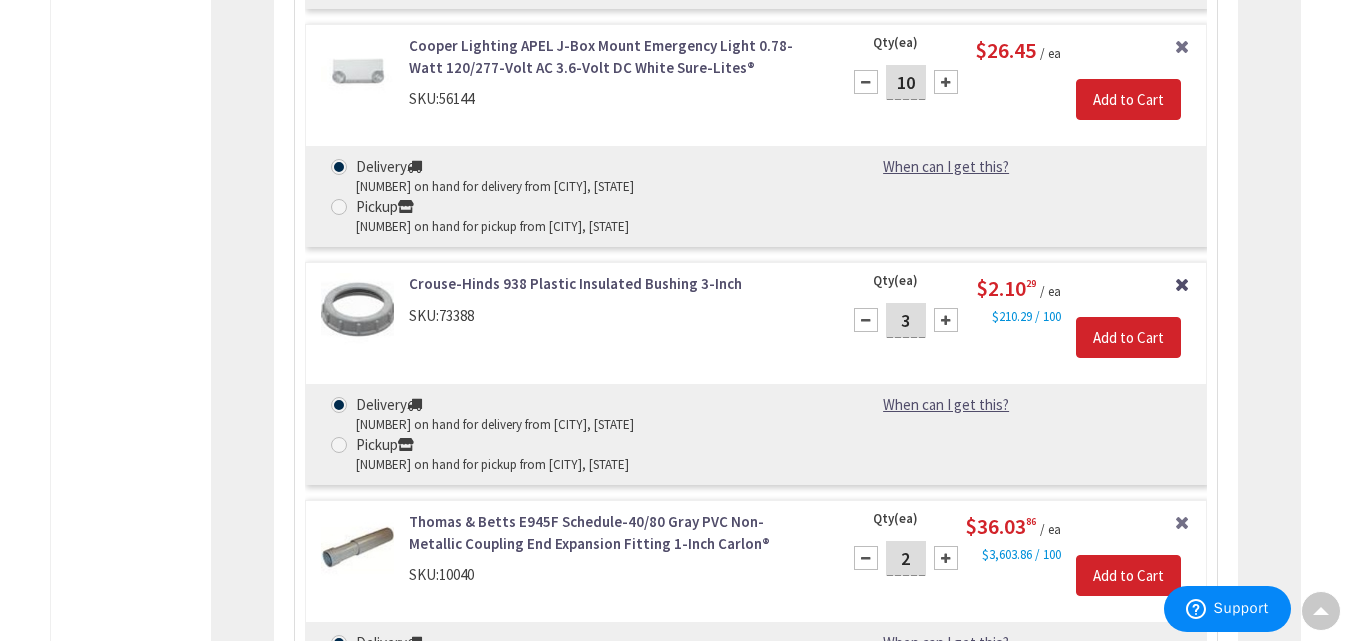 click on "Remove Item" at bounding box center [1182, 282] 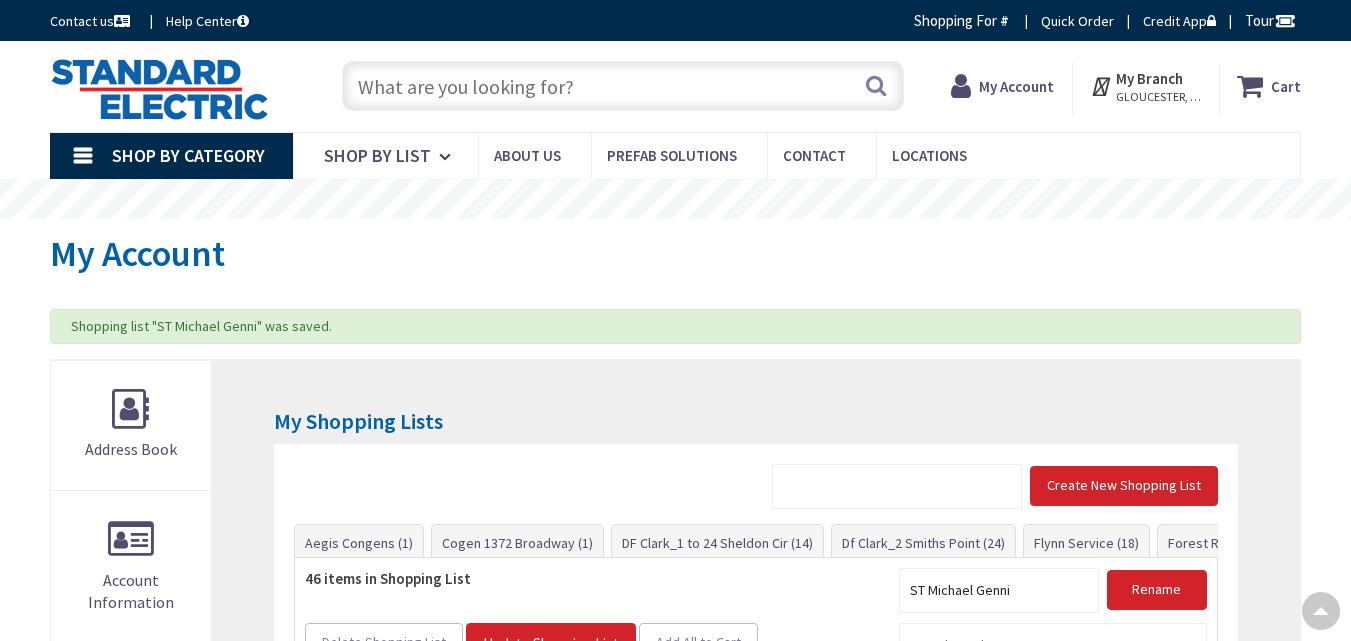 scroll, scrollTop: 418, scrollLeft: 0, axis: vertical 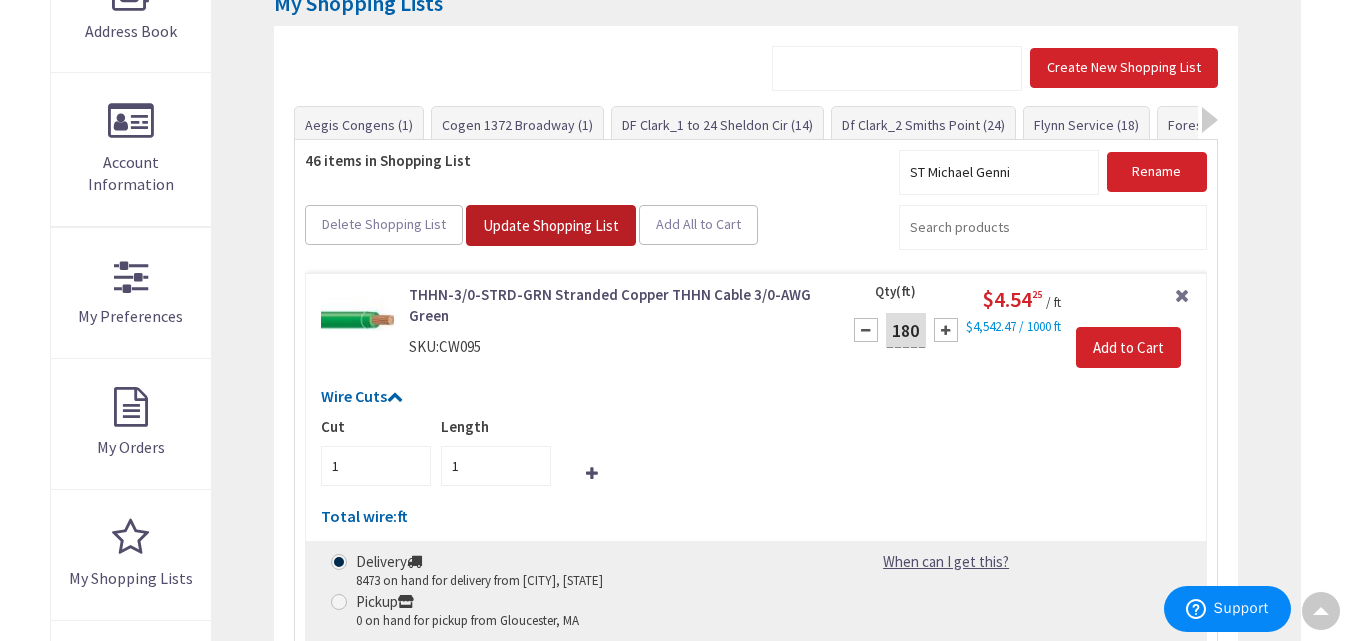 click on "Update Shopping List" at bounding box center (551, 225) 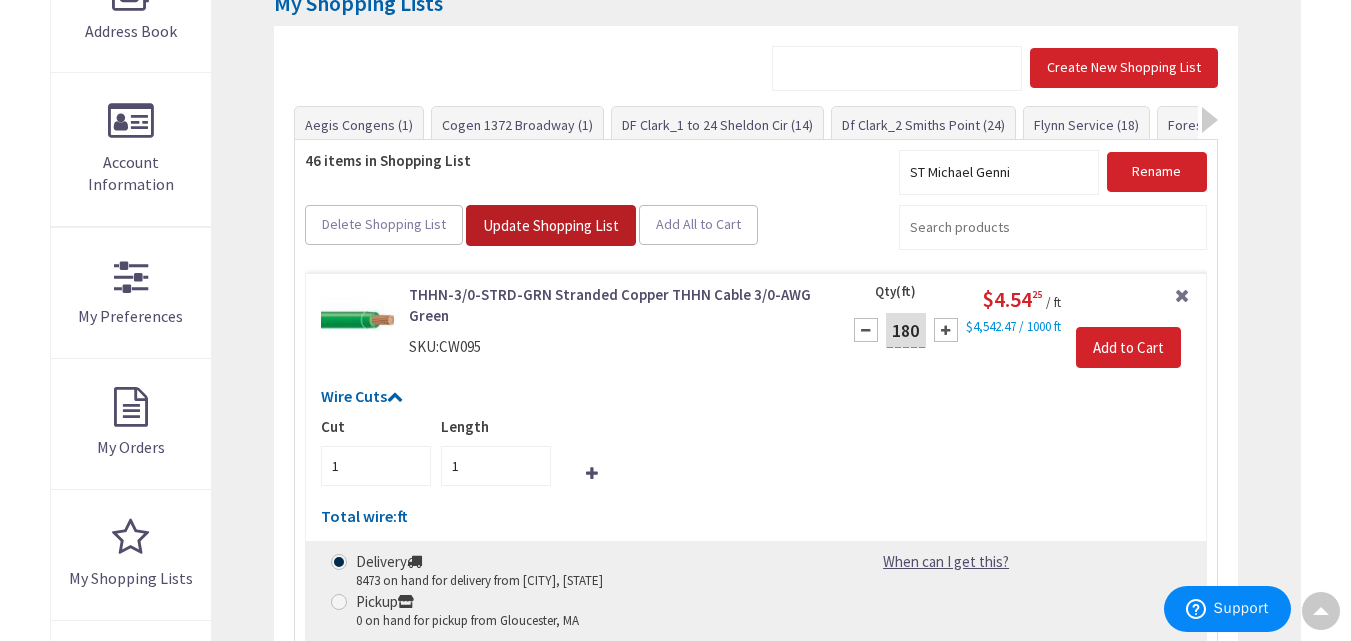 scroll, scrollTop: 421, scrollLeft: 0, axis: vertical 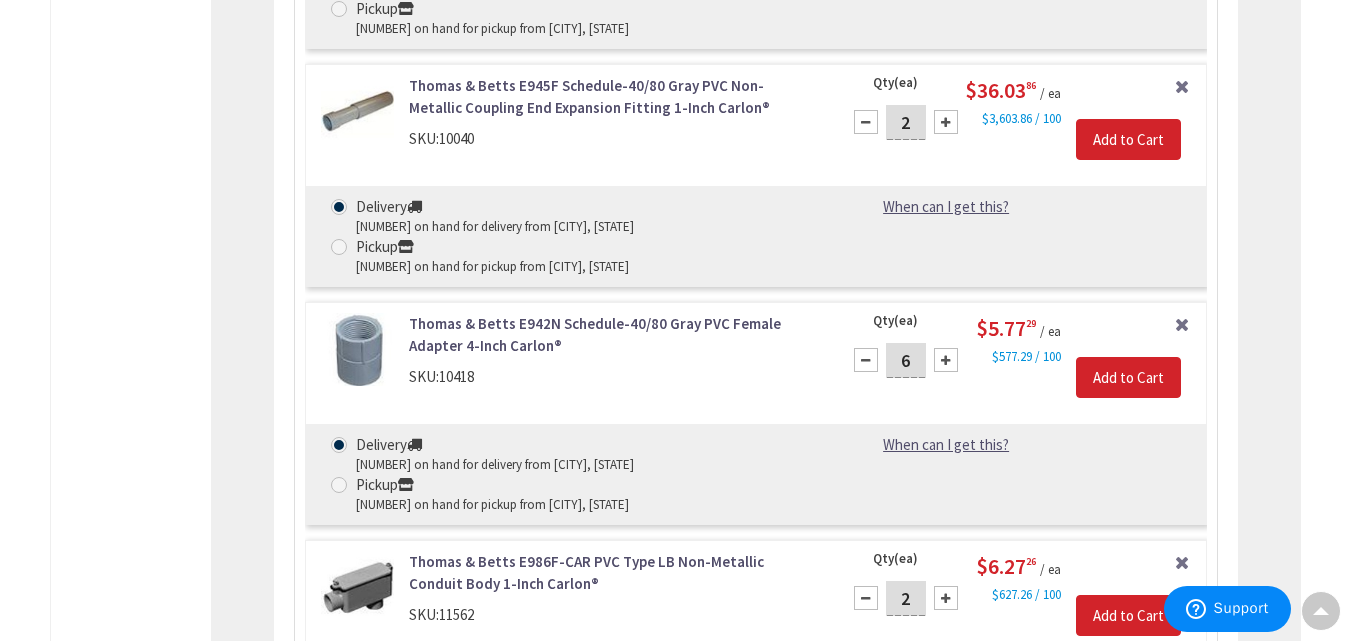 click at bounding box center [946, 122] 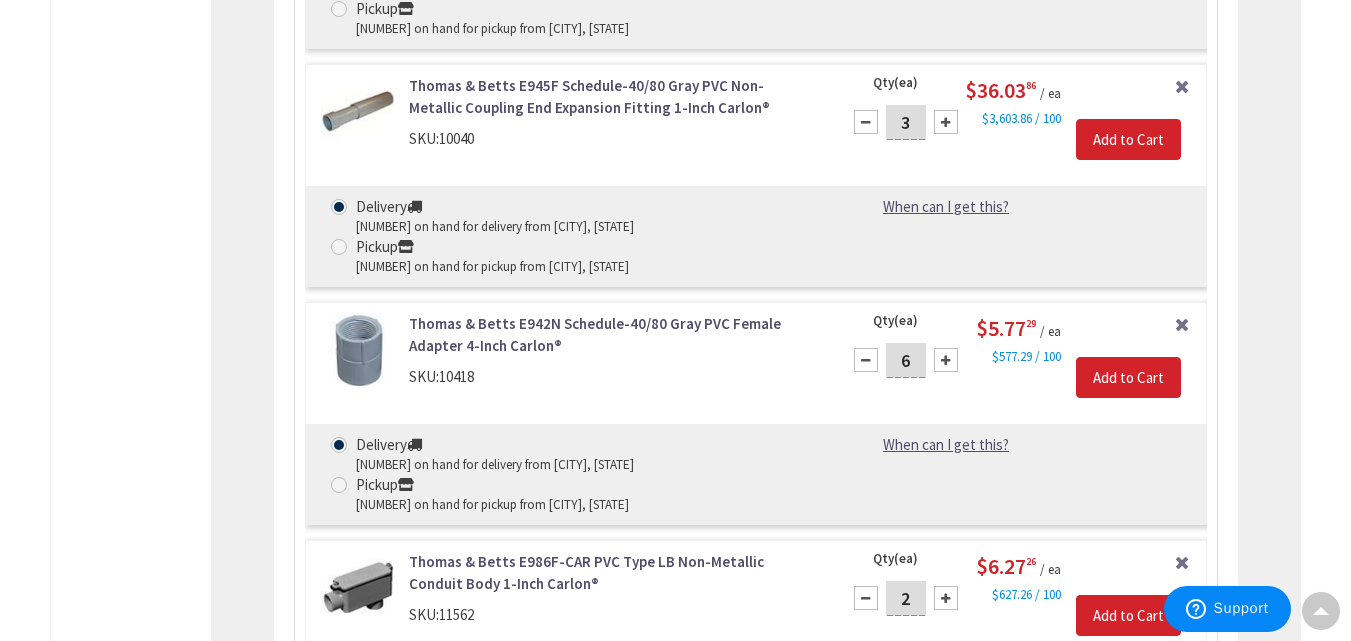 click at bounding box center (866, 122) 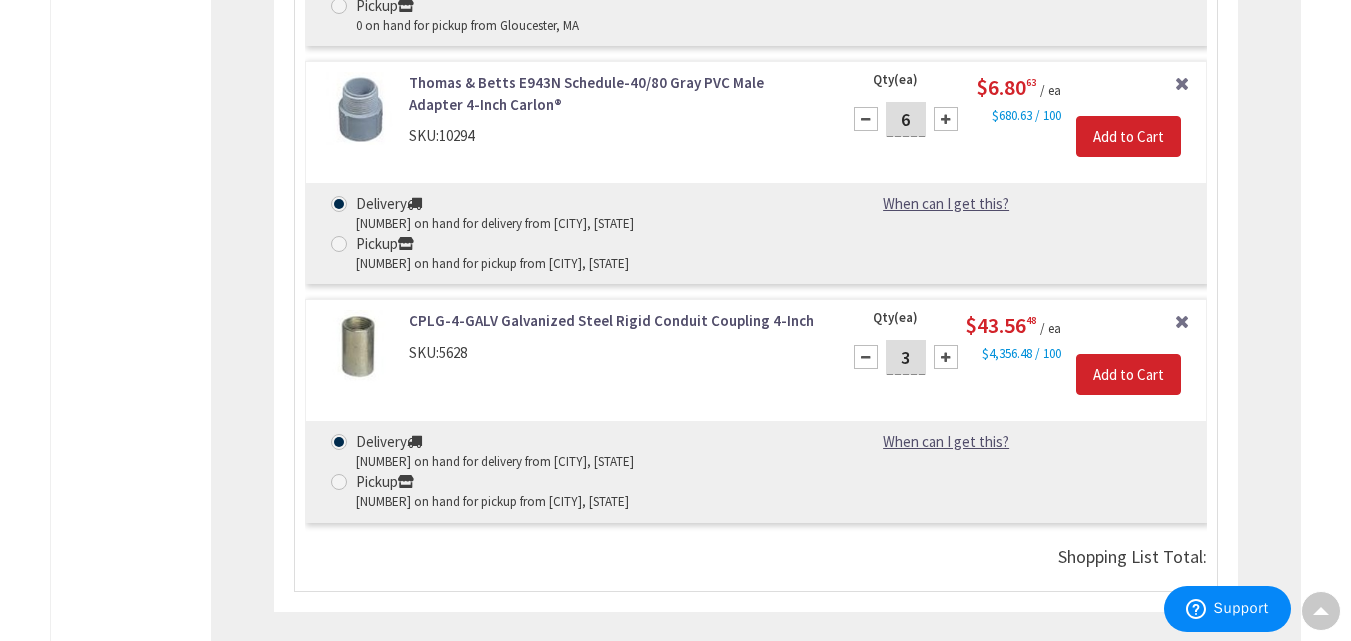 scroll, scrollTop: 9263, scrollLeft: 0, axis: vertical 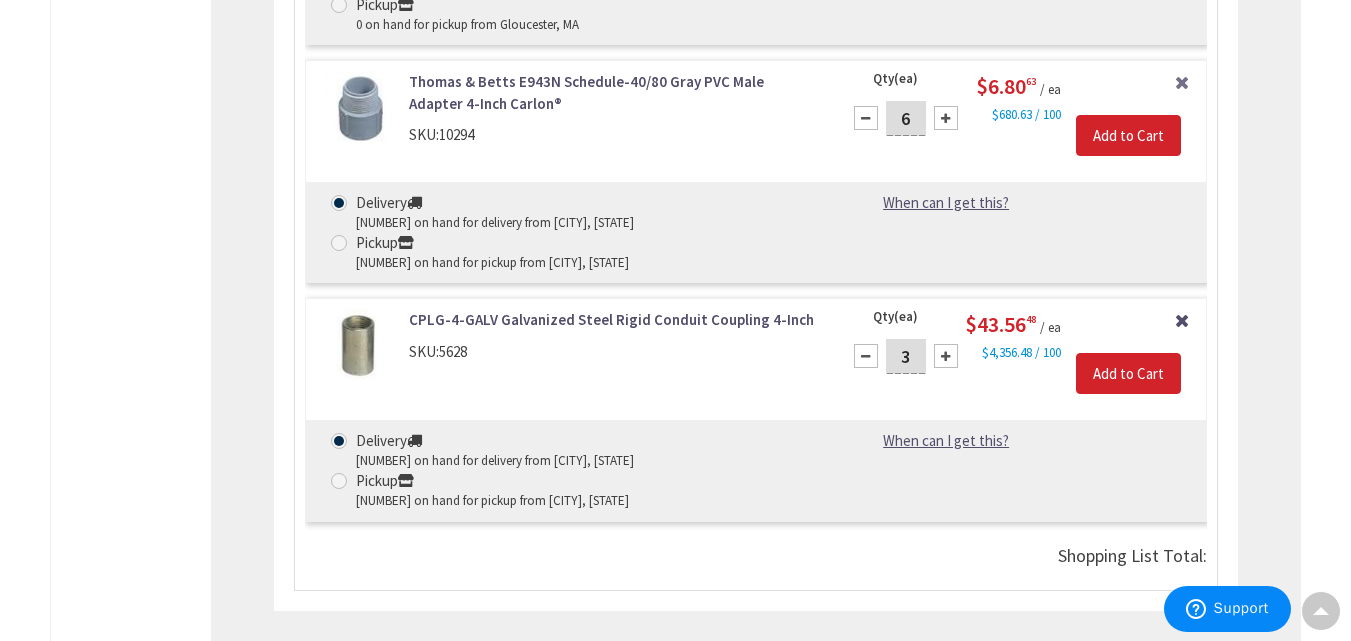 click on "Remove Item" at bounding box center [1182, 318] 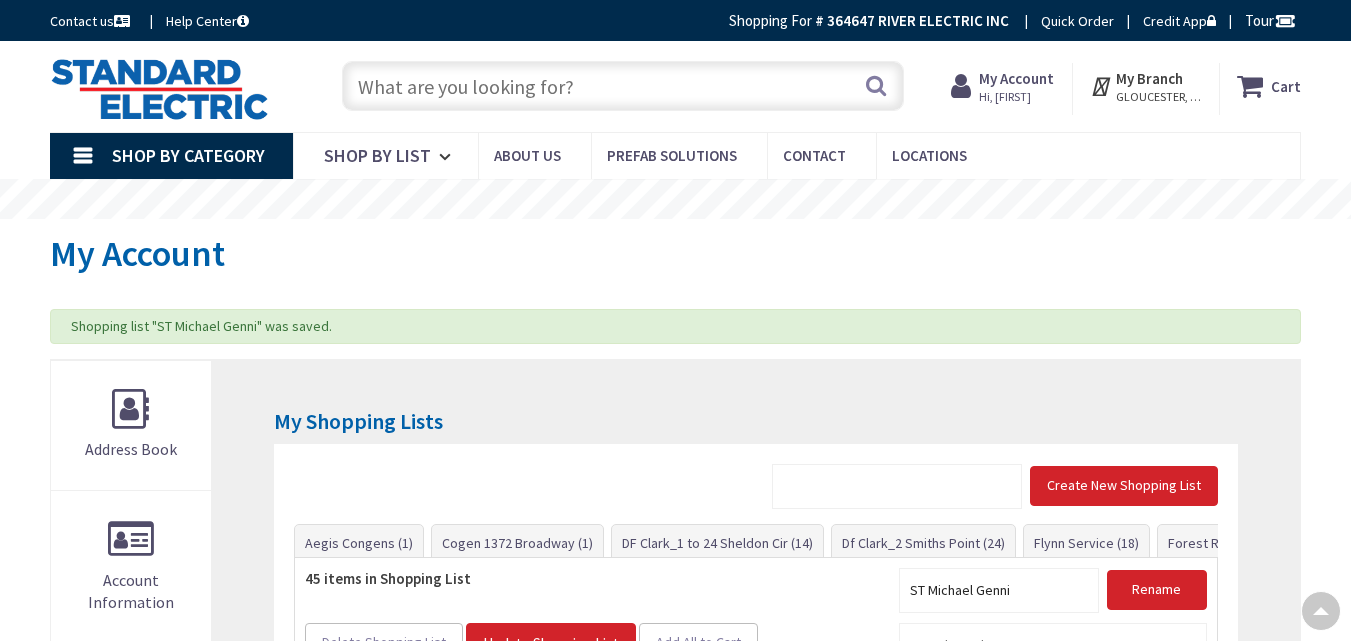 scroll, scrollTop: 418, scrollLeft: 0, axis: vertical 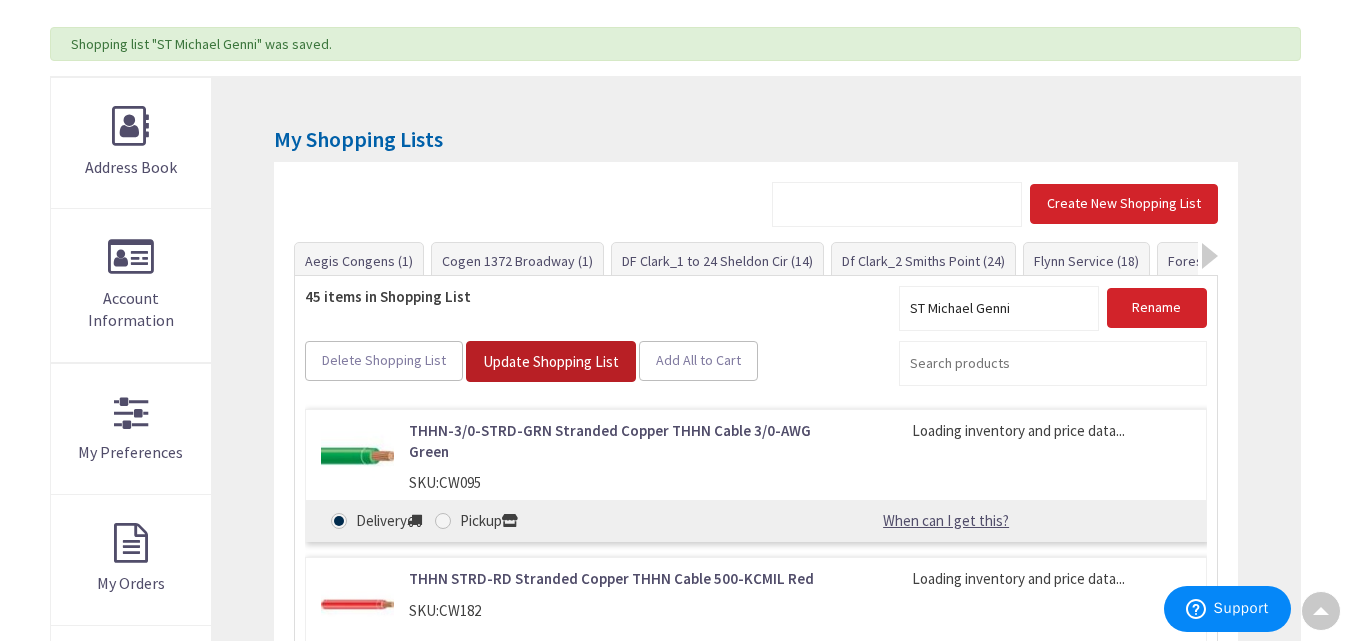 click on "Update Shopping List" at bounding box center (551, 361) 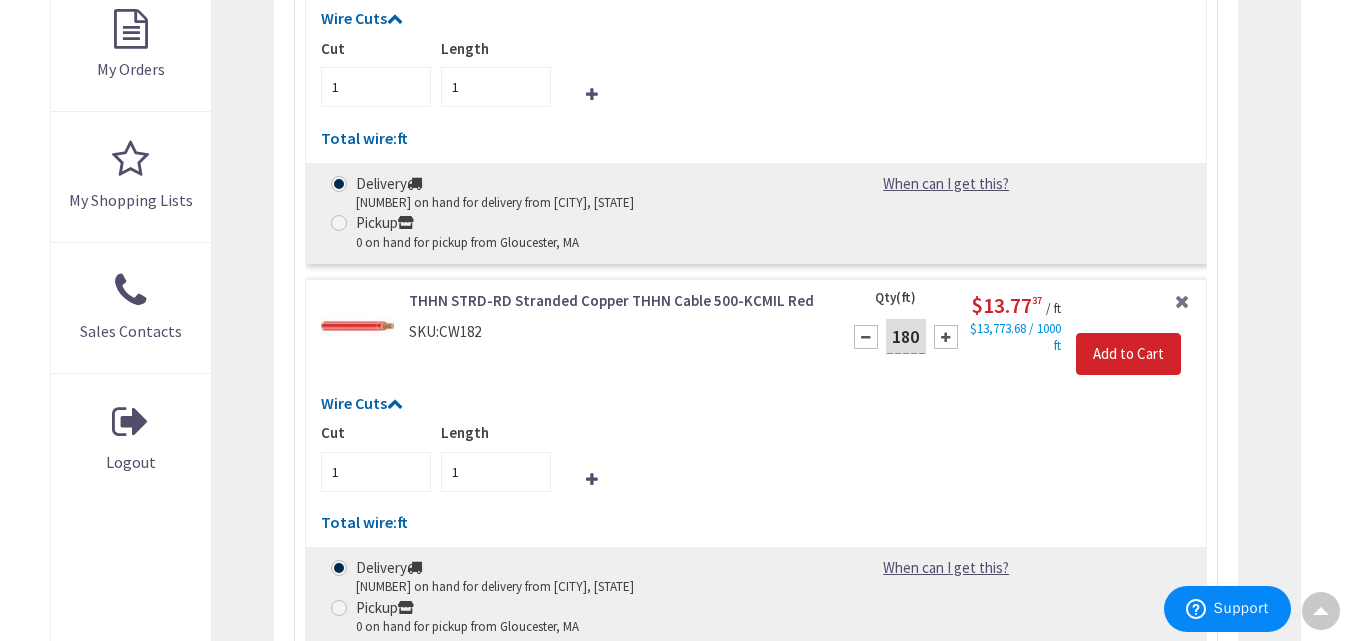 scroll, scrollTop: 898, scrollLeft: 0, axis: vertical 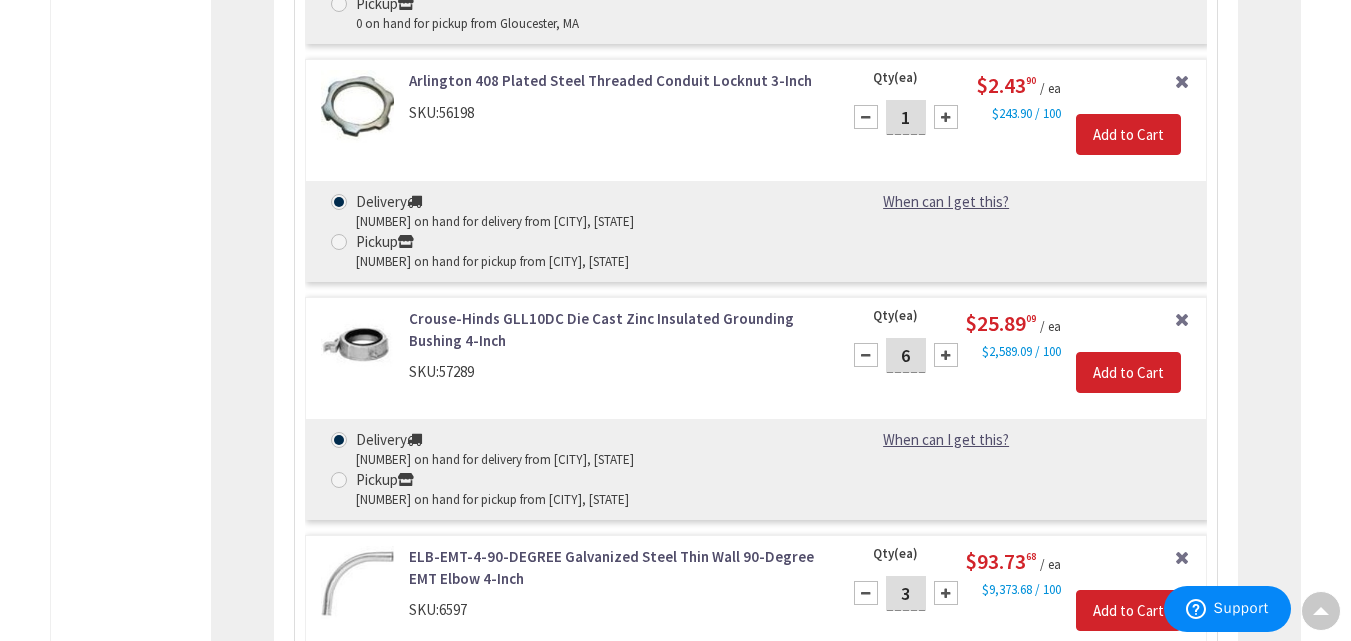 click on "6" at bounding box center [906, 355] 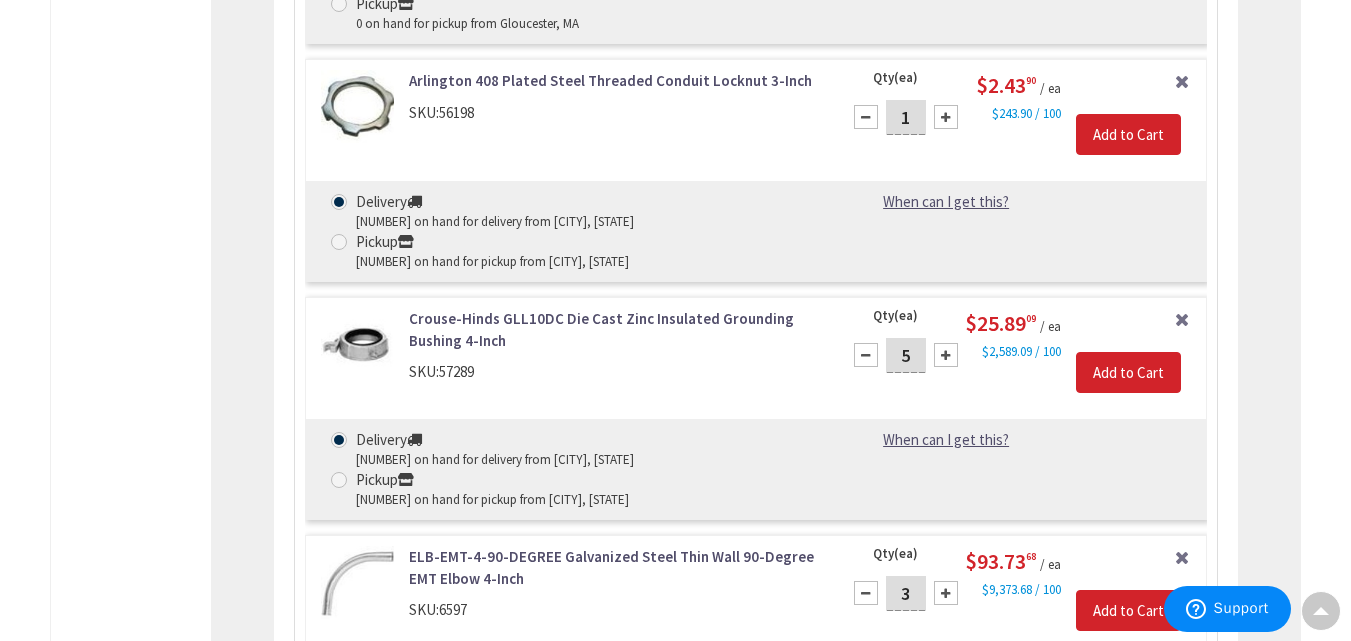 click at bounding box center (866, 355) 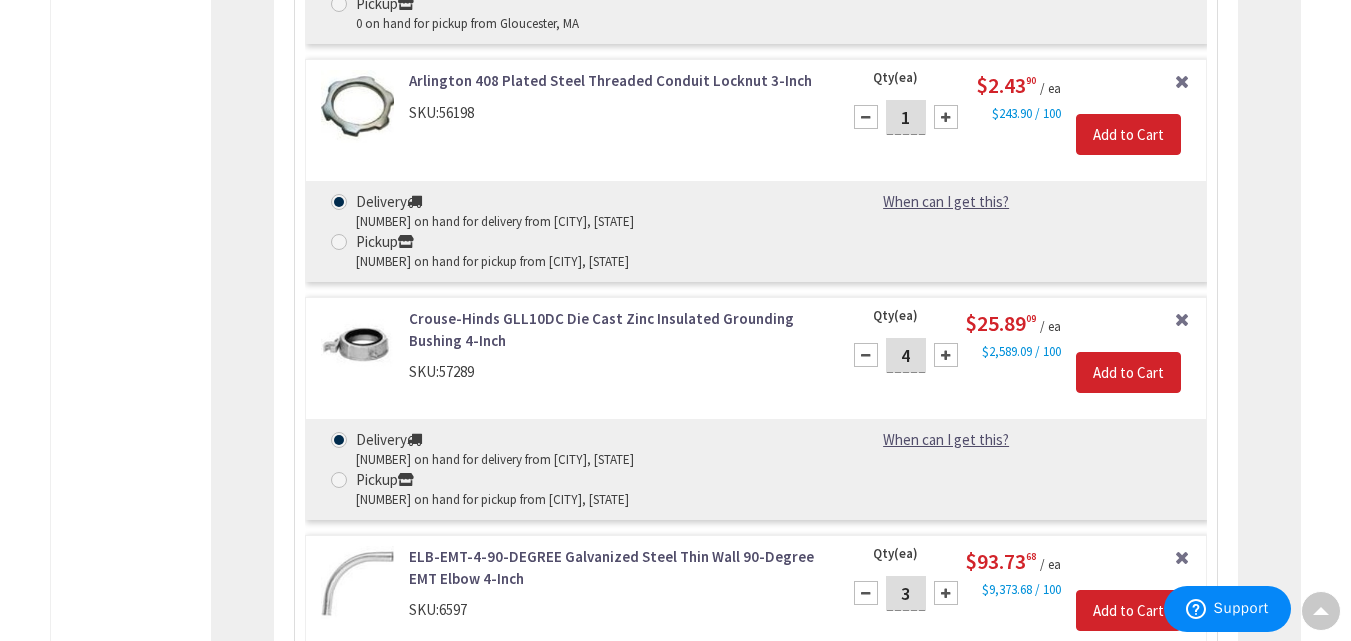 click at bounding box center (866, 355) 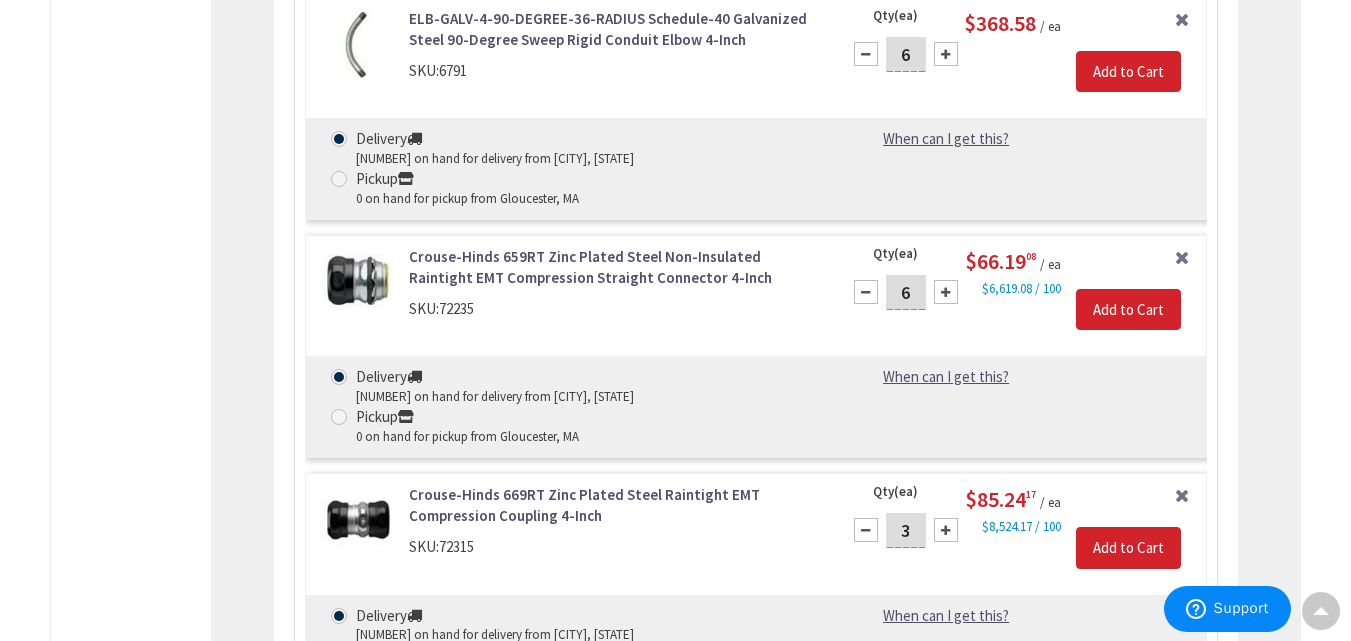scroll, scrollTop: 9804, scrollLeft: 0, axis: vertical 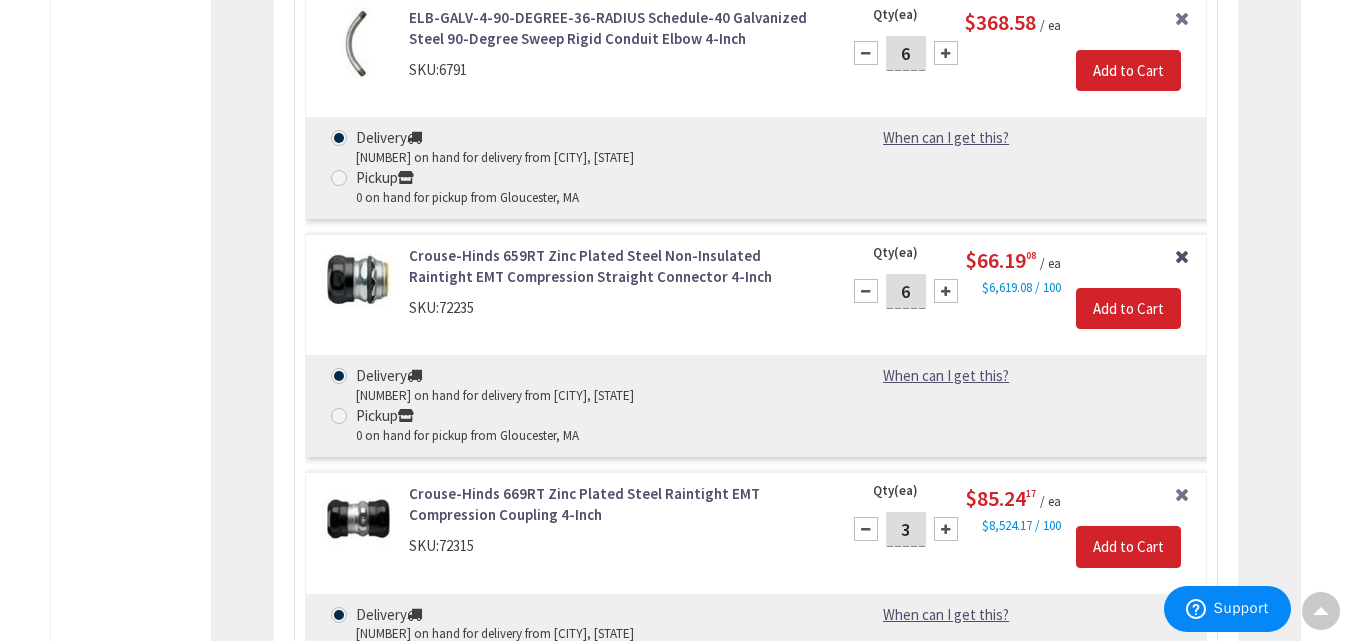 click on "Remove Item" at bounding box center [1182, 254] 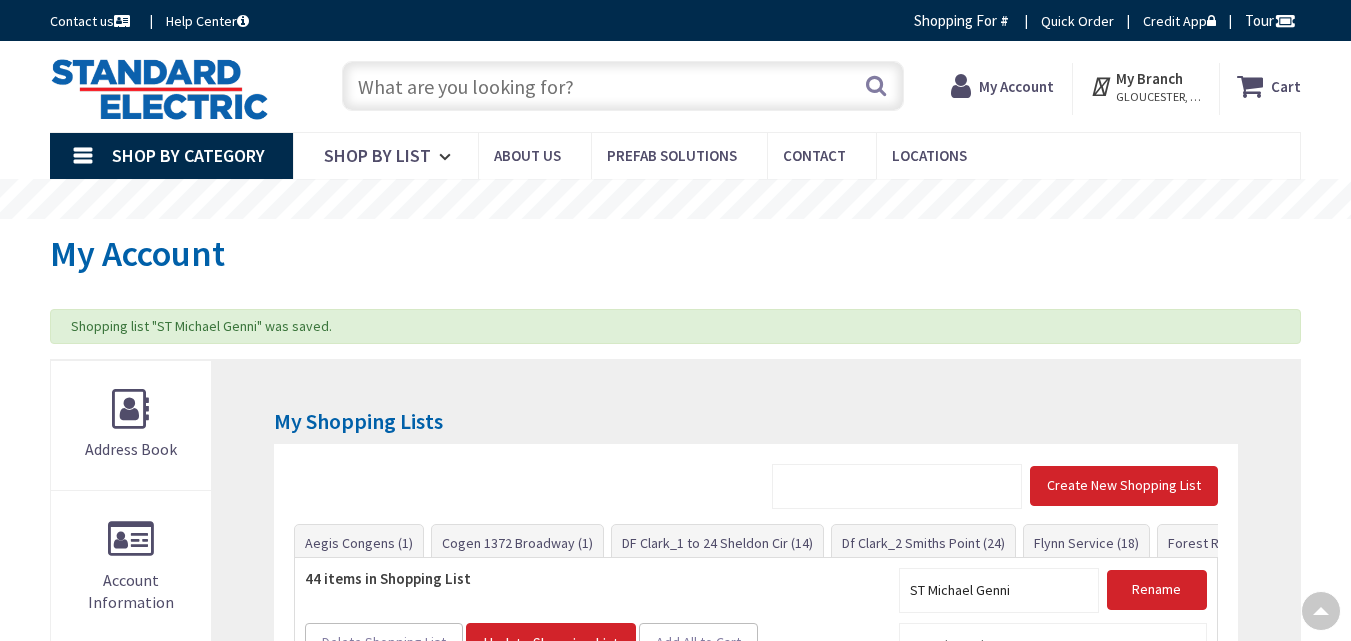 scroll, scrollTop: 418, scrollLeft: 0, axis: vertical 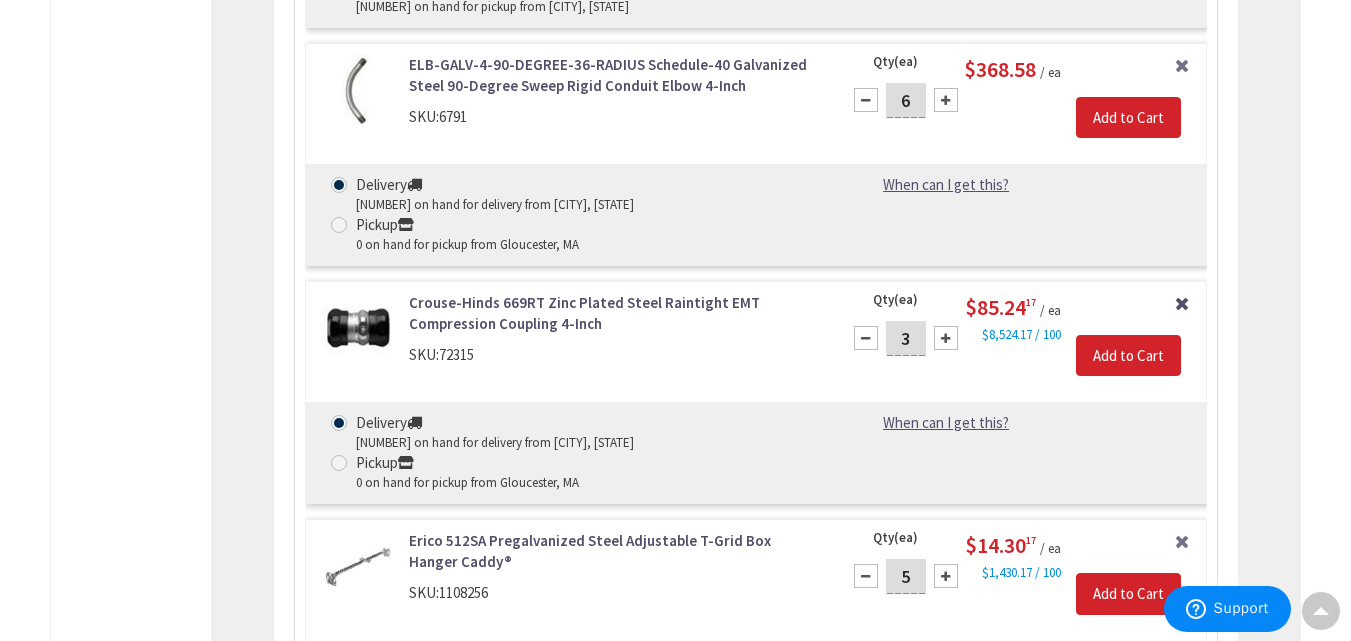 click on "Remove Item" at bounding box center (1182, 301) 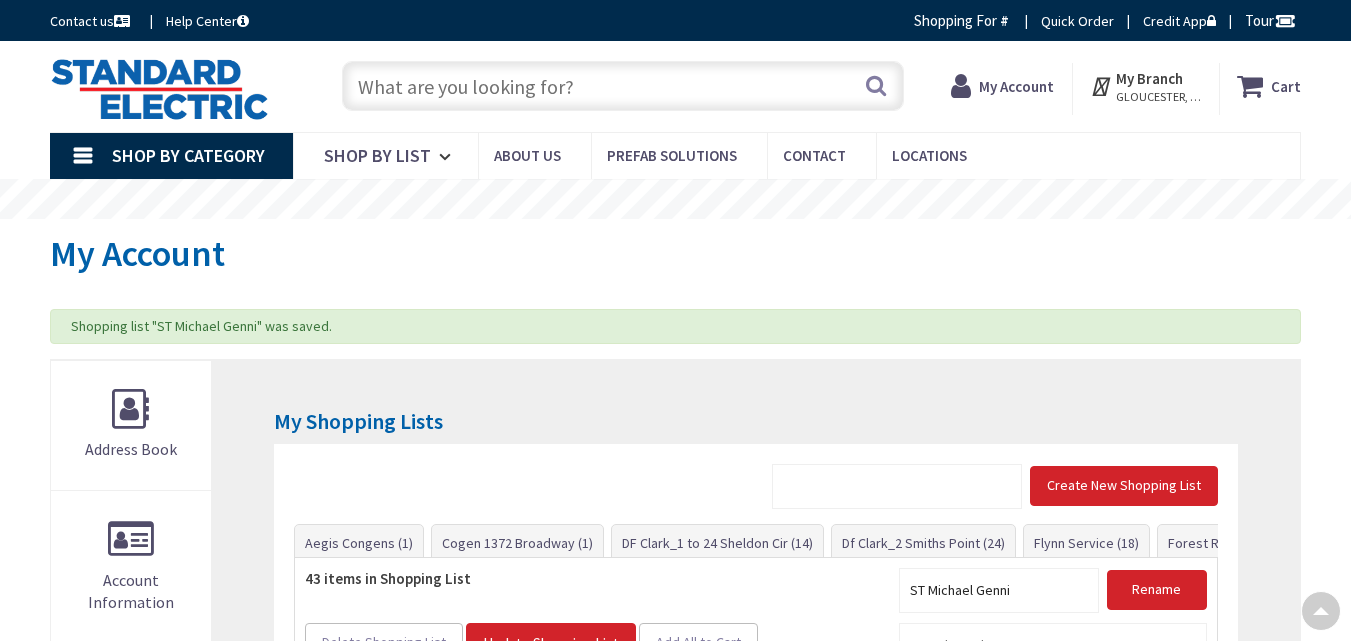 scroll, scrollTop: 418, scrollLeft: 0, axis: vertical 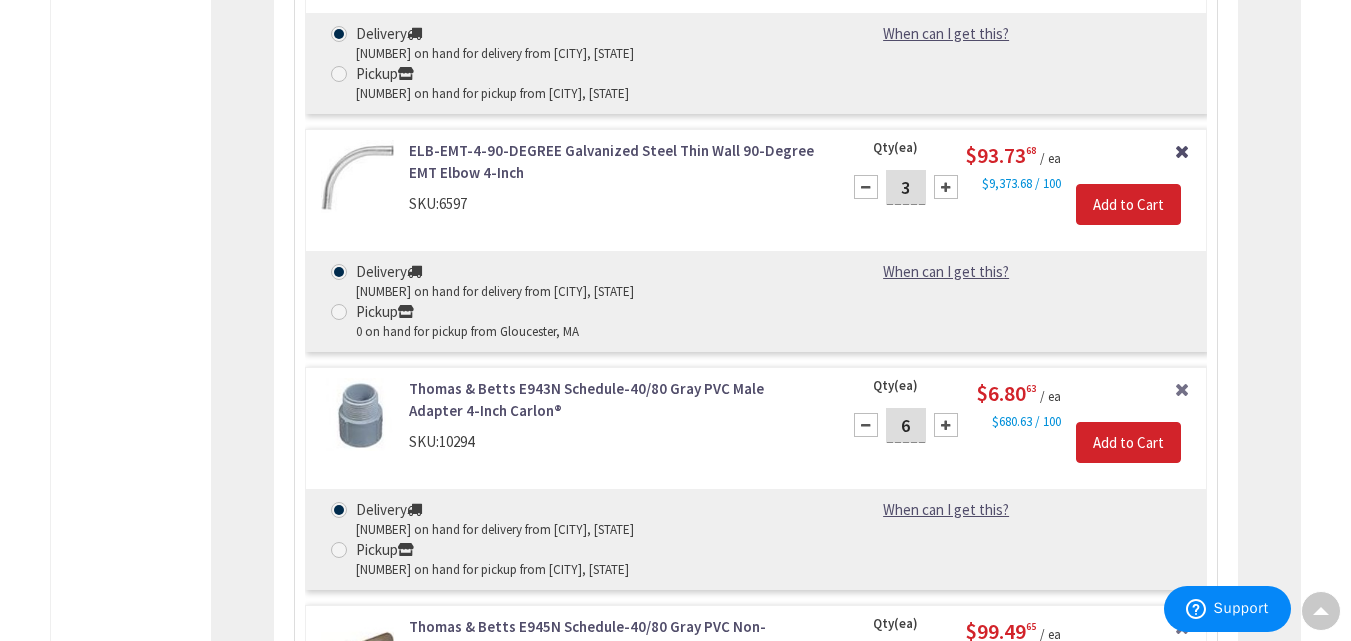 click on "Remove Item" at bounding box center (1182, 149) 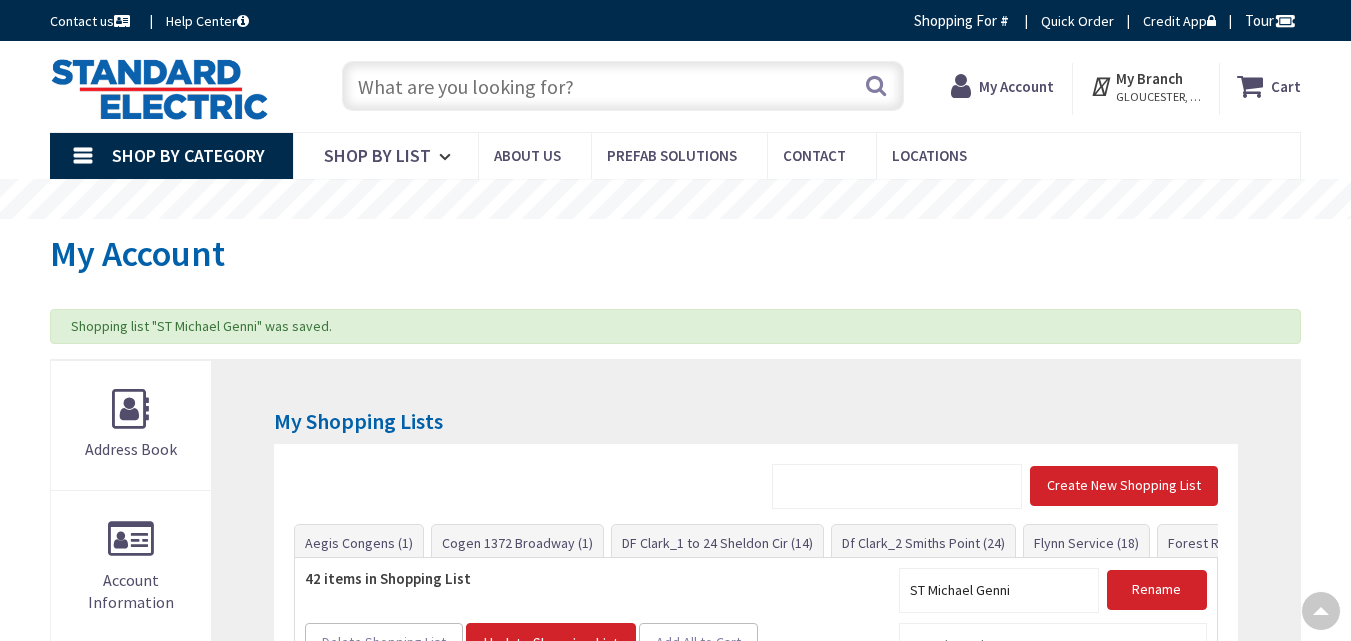 scroll, scrollTop: 418, scrollLeft: 0, axis: vertical 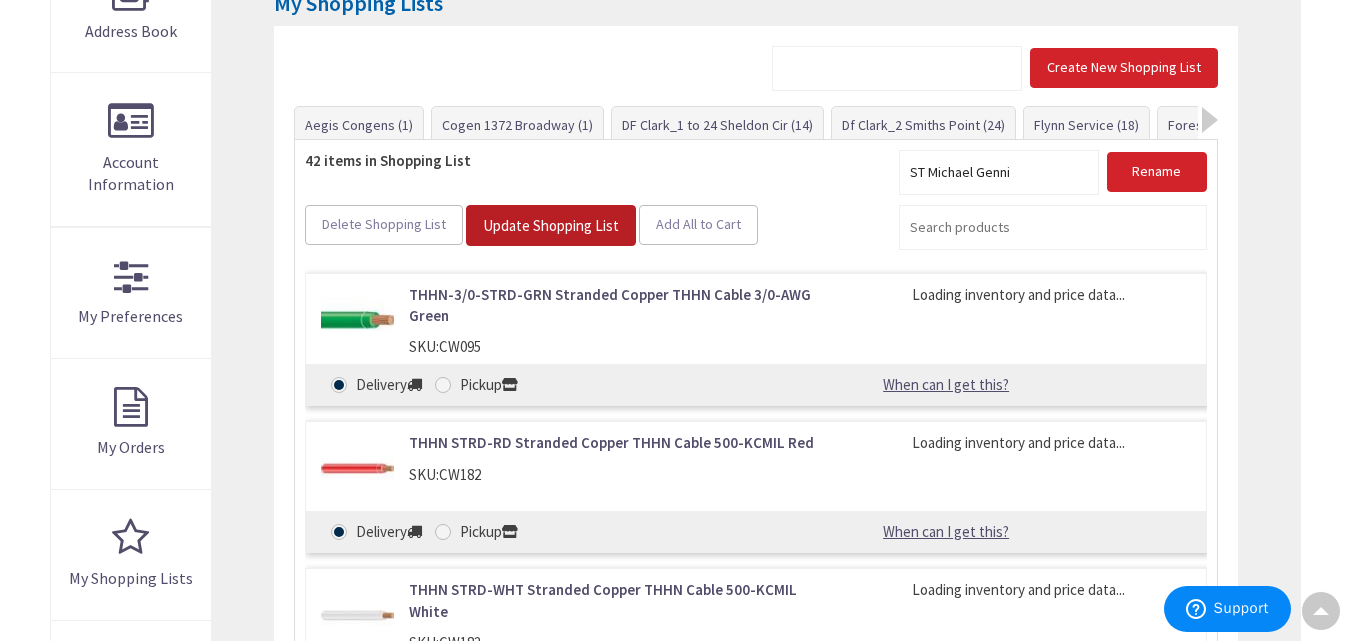 click on "Update Shopping List" at bounding box center (551, 225) 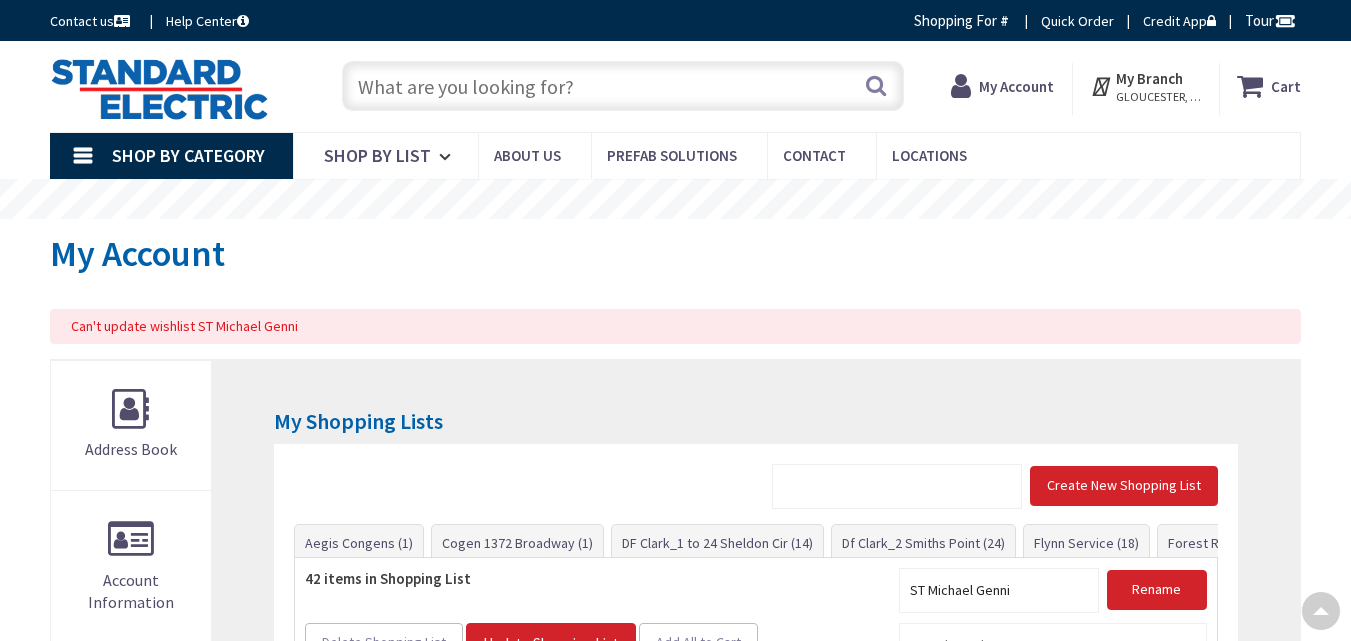 scroll, scrollTop: 418, scrollLeft: 0, axis: vertical 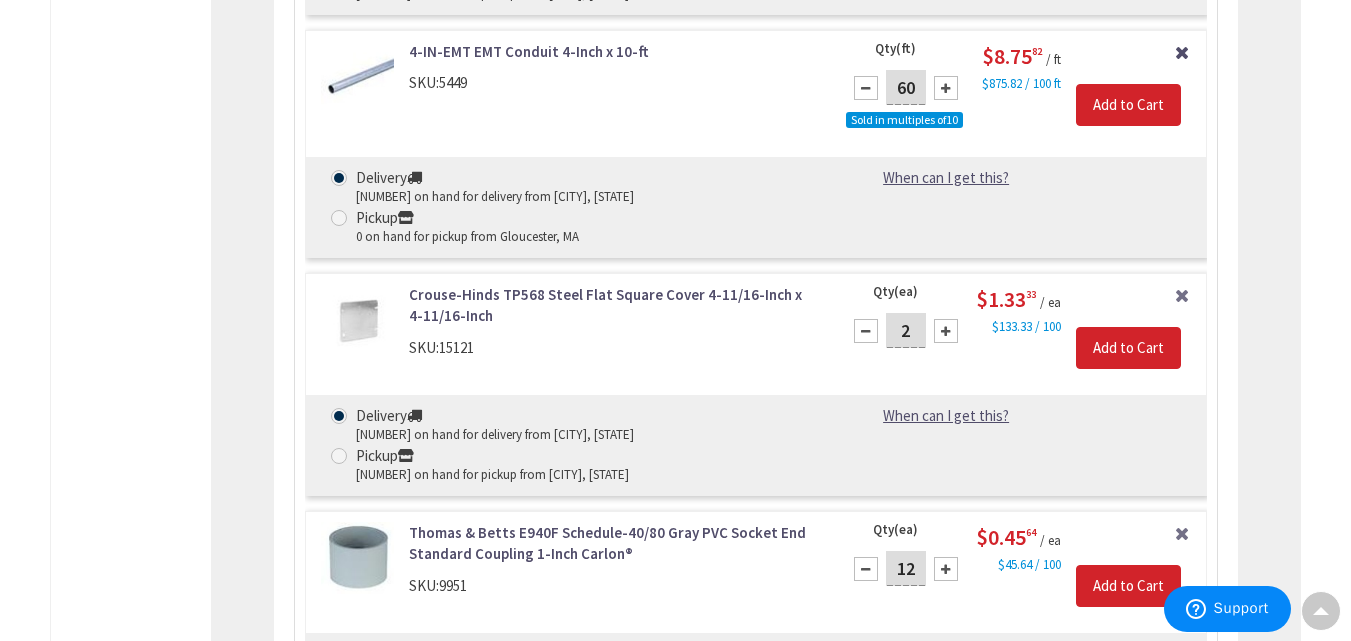 click on "Remove Item" at bounding box center [1182, 50] 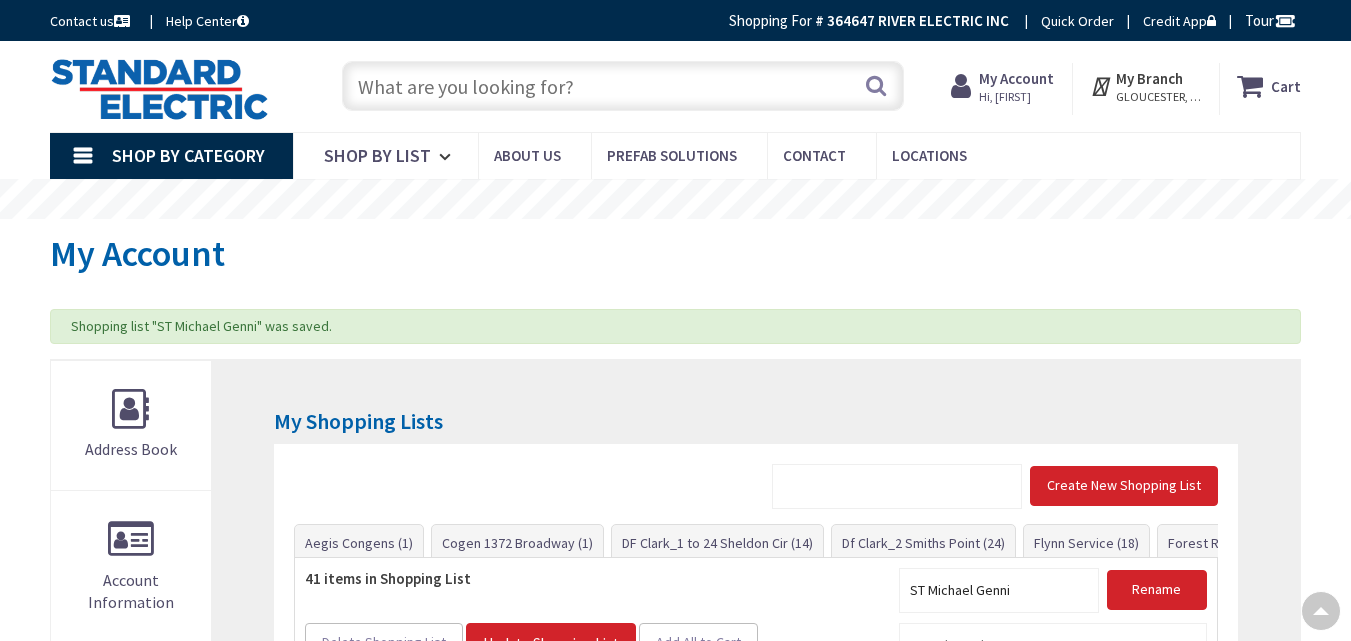 scroll, scrollTop: 418, scrollLeft: 0, axis: vertical 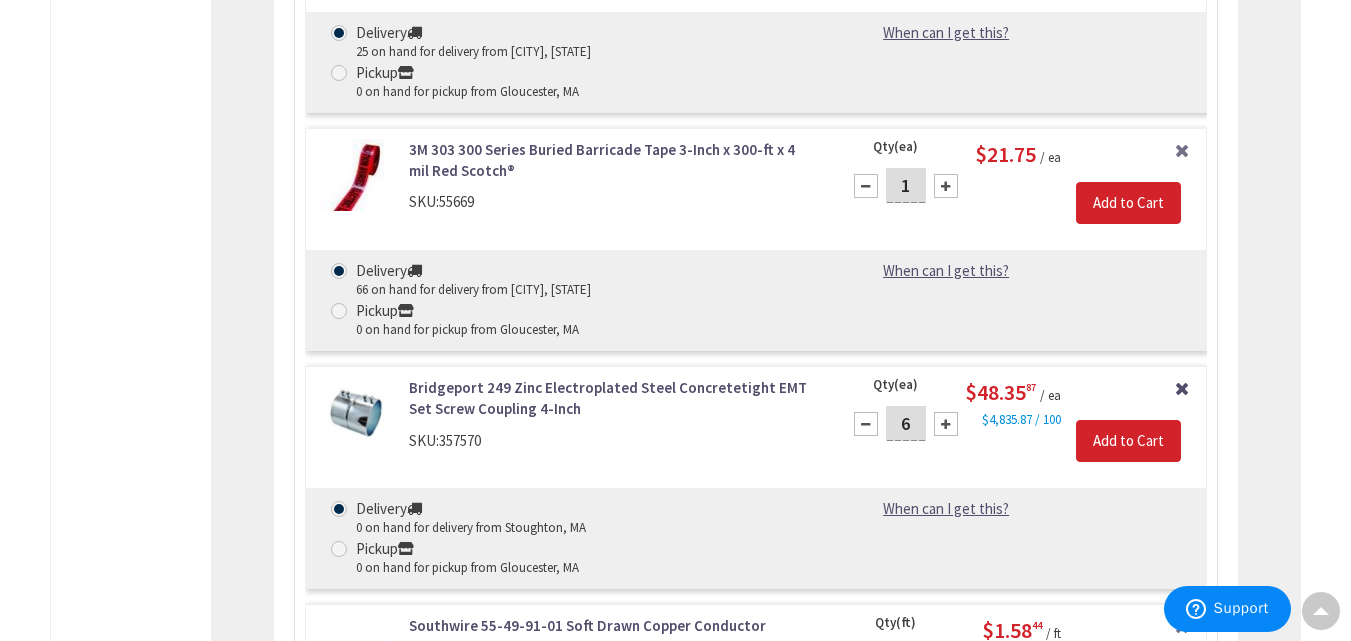 click on "Remove Item" at bounding box center (1182, 386) 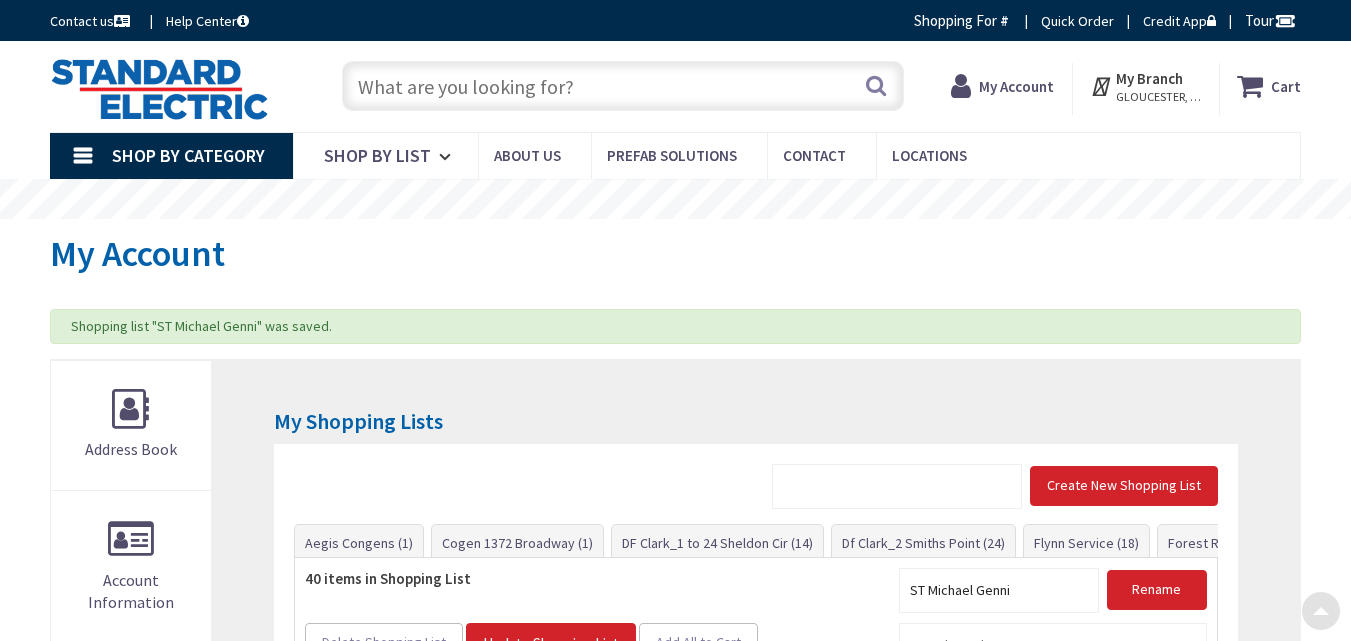 scroll, scrollTop: 418, scrollLeft: 0, axis: vertical 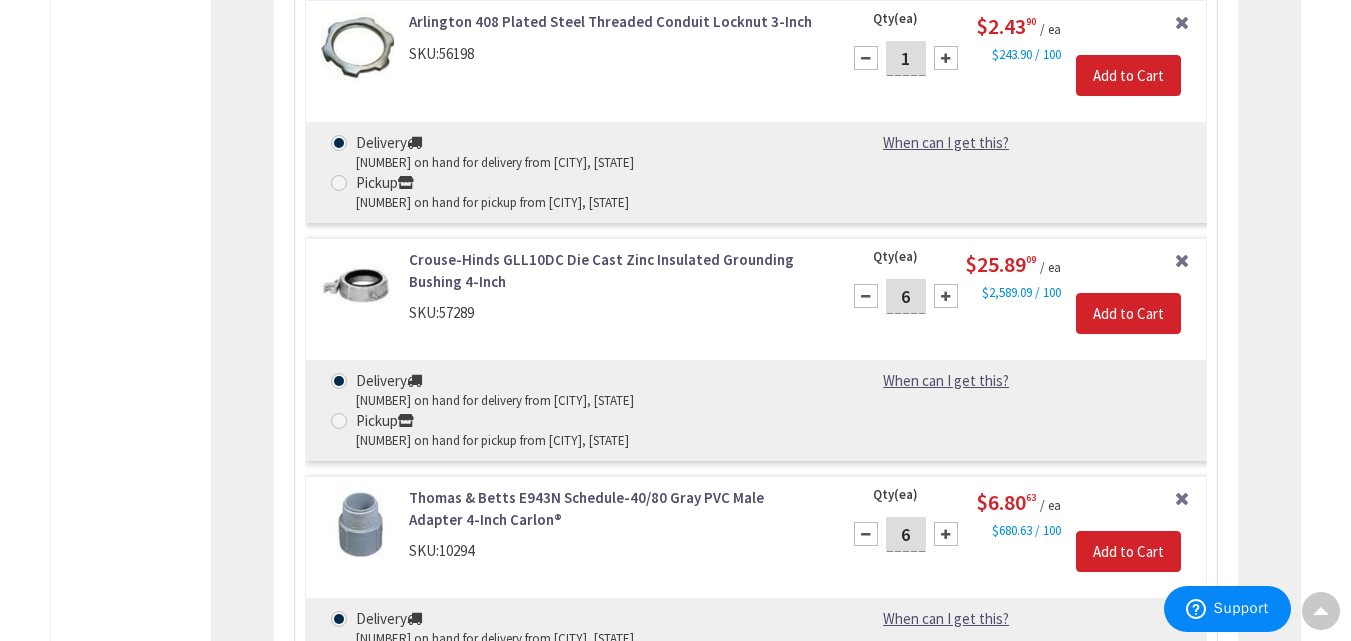 click at bounding box center [866, 296] 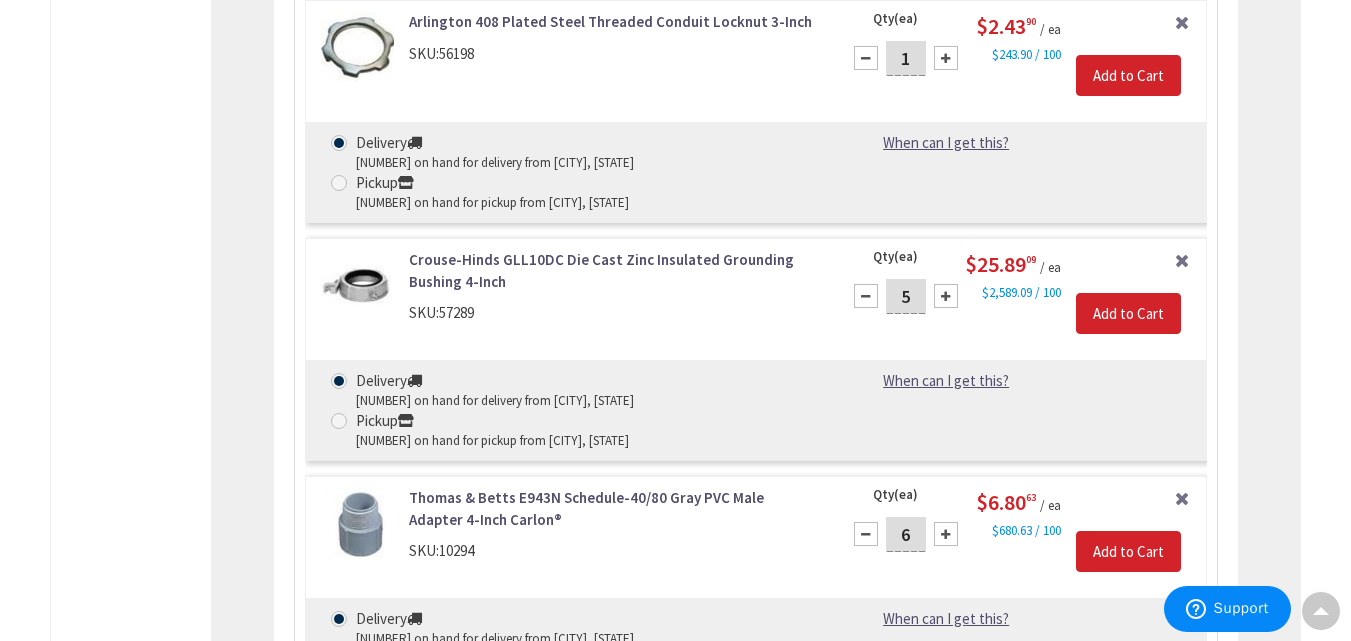 click on "5" at bounding box center [906, 296] 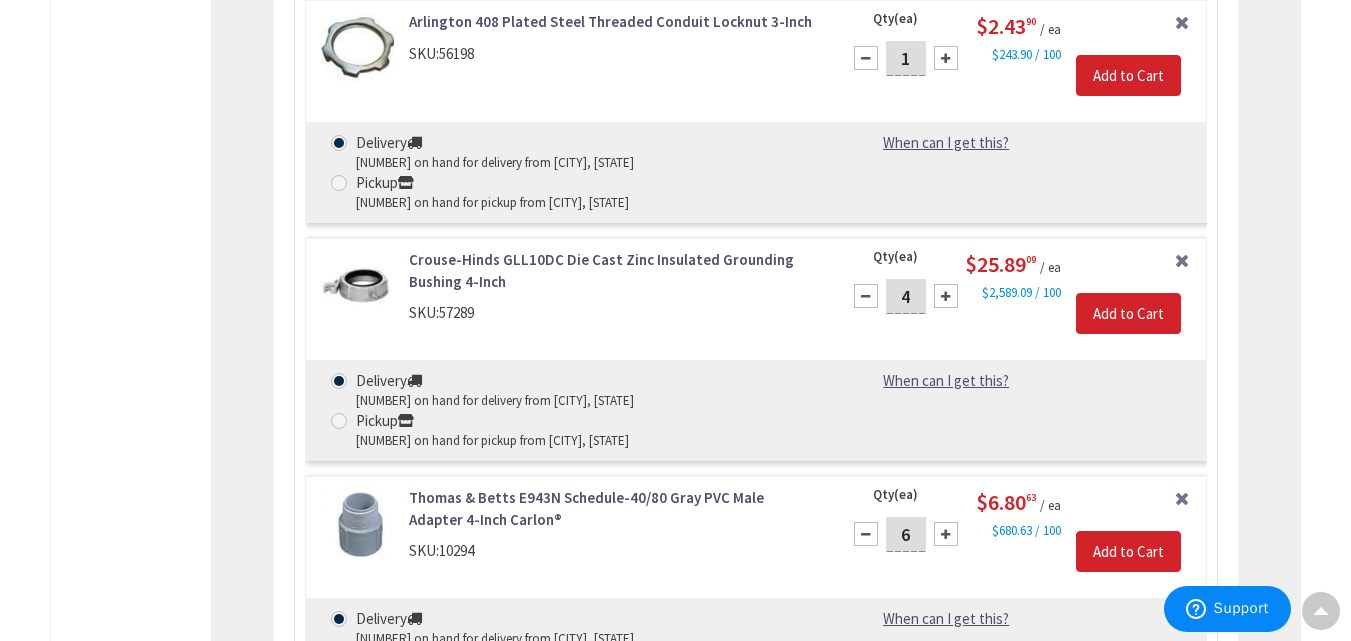 click on "4" at bounding box center [906, 296] 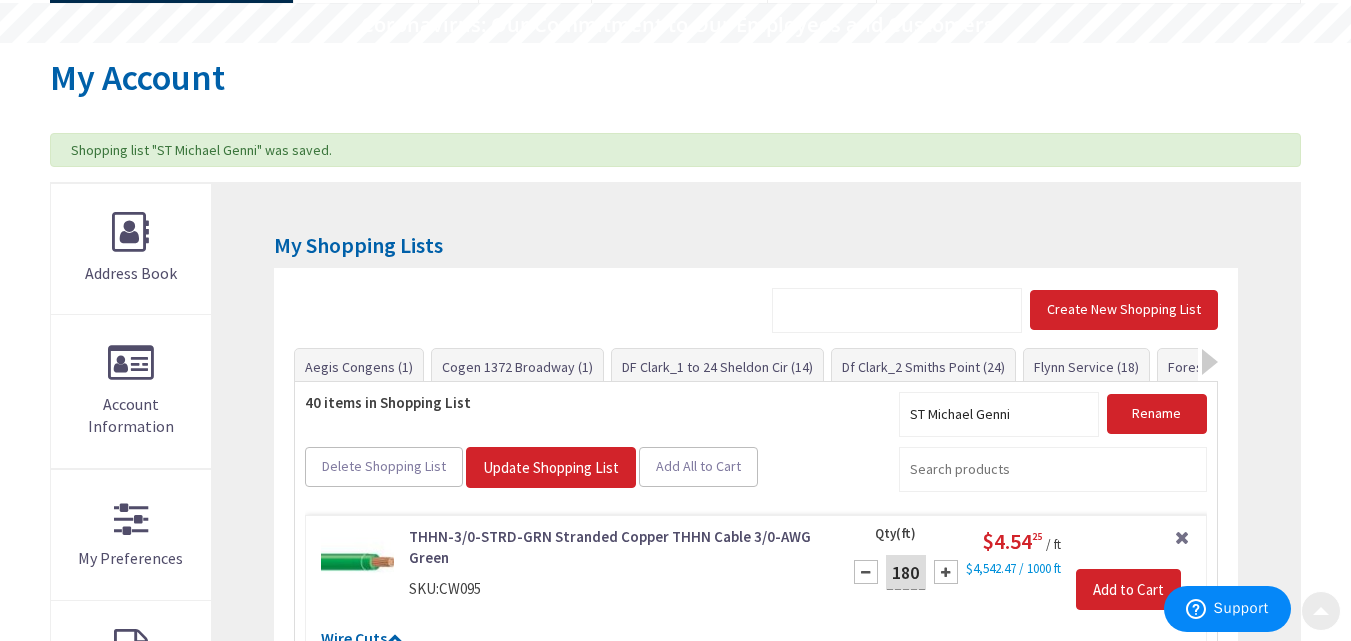 scroll, scrollTop: 181, scrollLeft: 0, axis: vertical 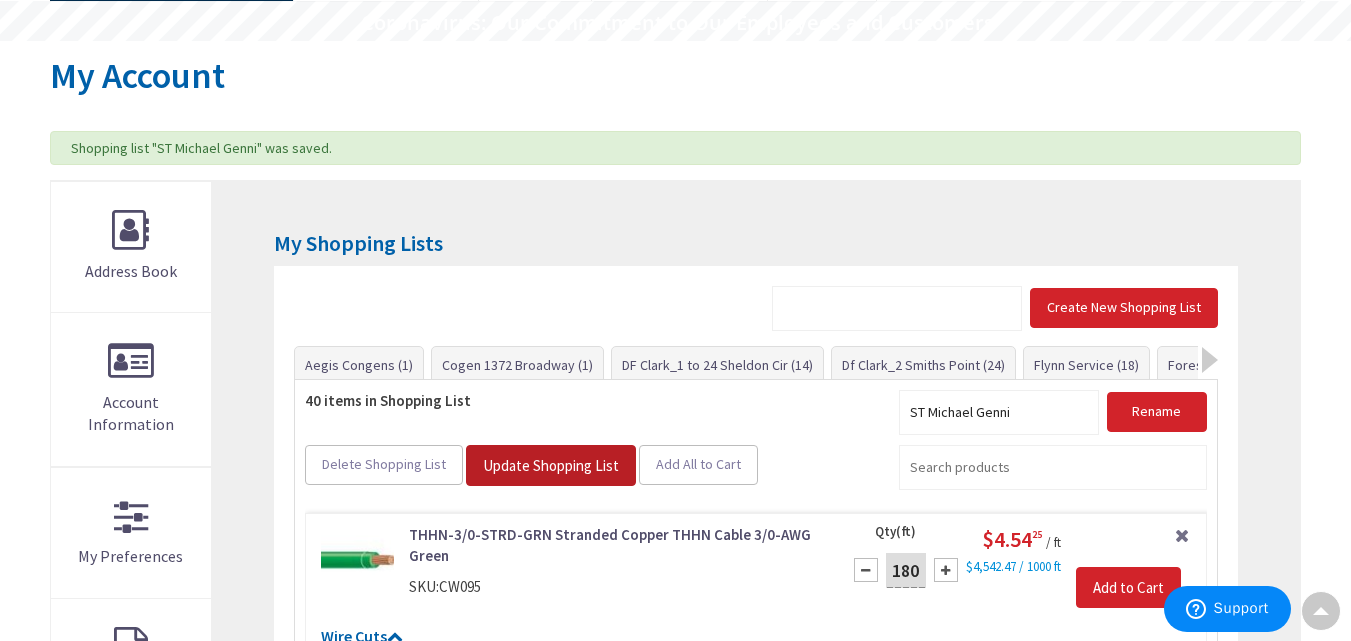 click on "Update Shopping List" at bounding box center (551, 465) 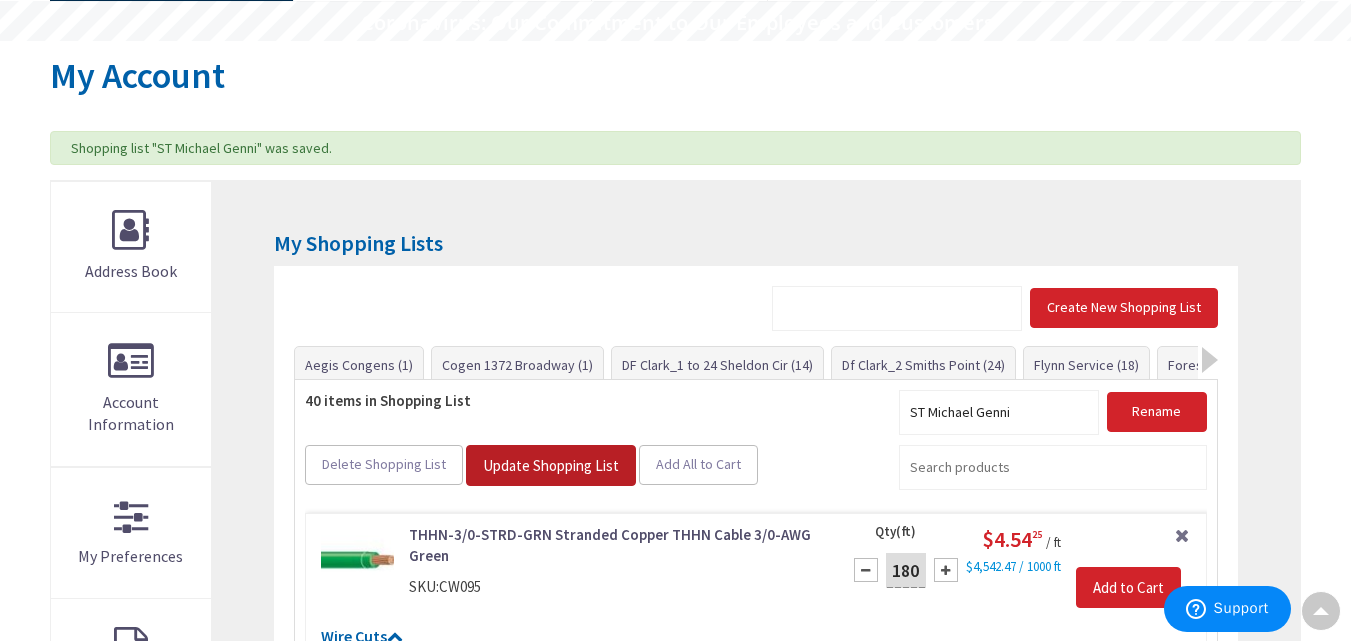 click on "Update Shopping List" at bounding box center (551, 465) 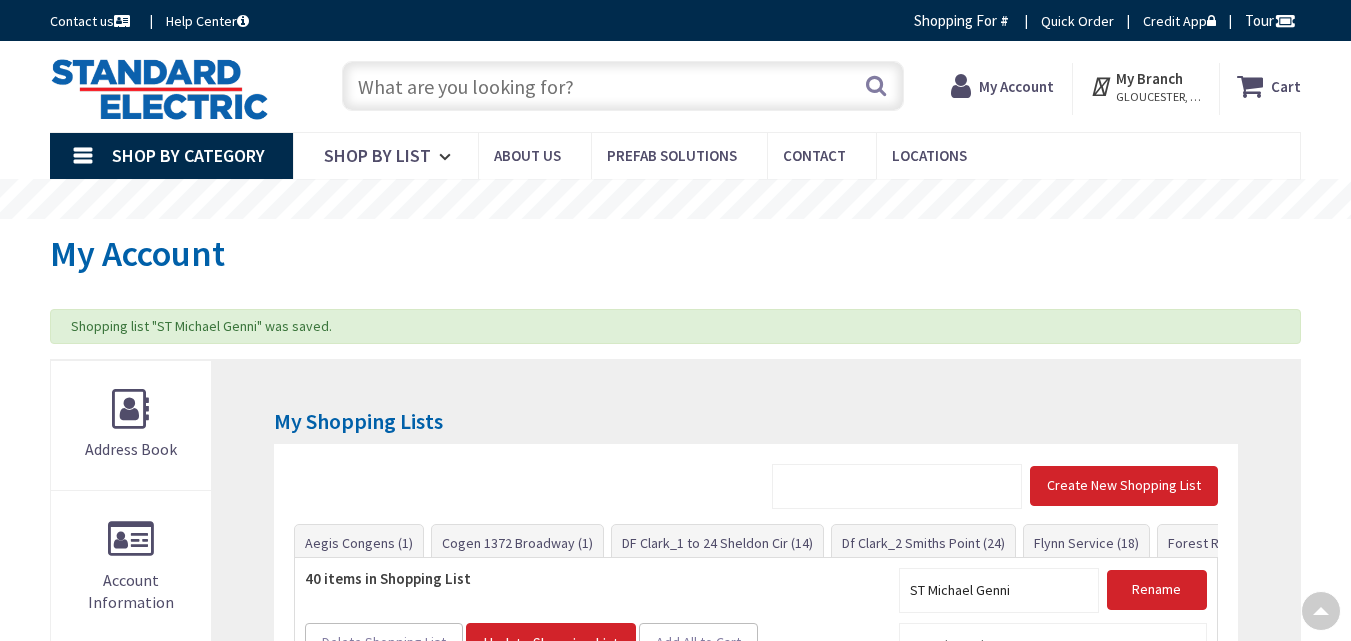 scroll, scrollTop: 418, scrollLeft: 0, axis: vertical 